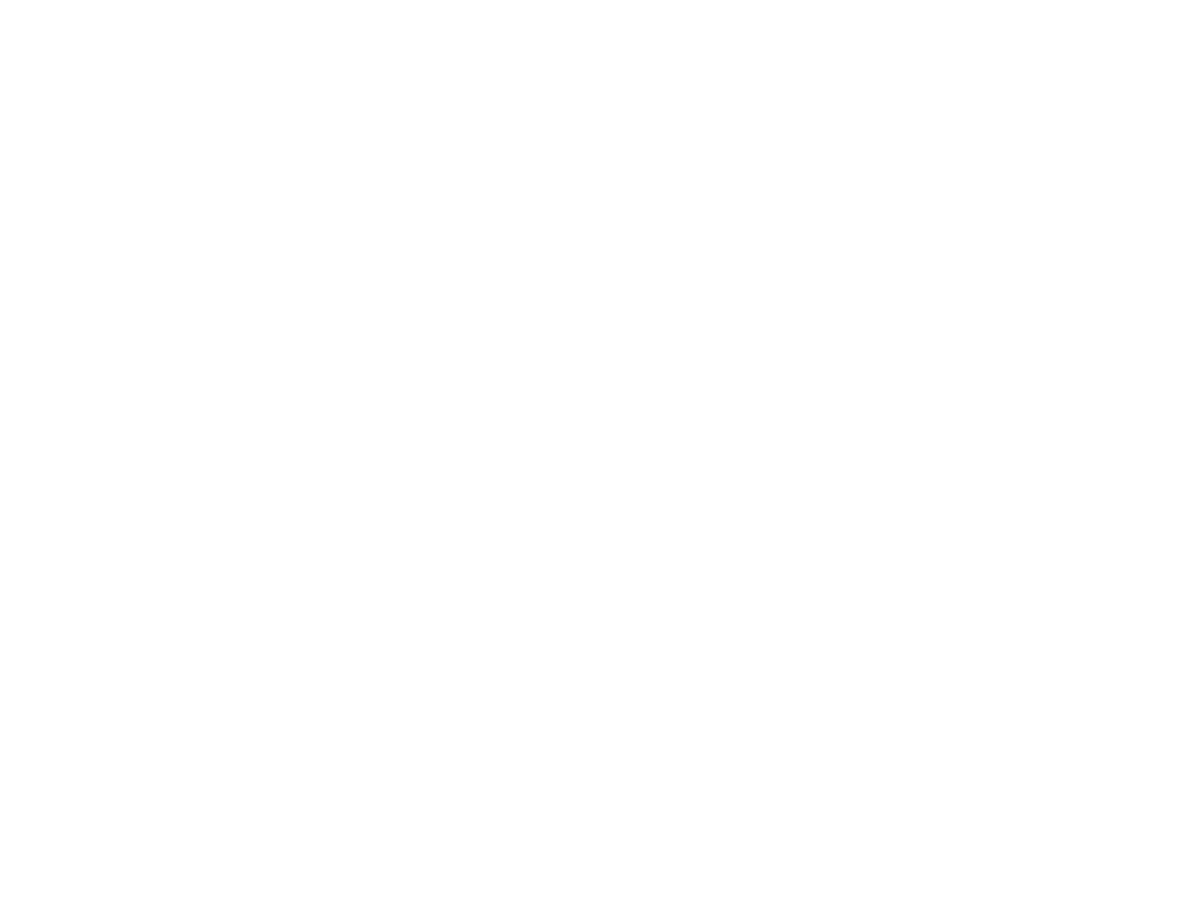 scroll, scrollTop: 0, scrollLeft: 0, axis: both 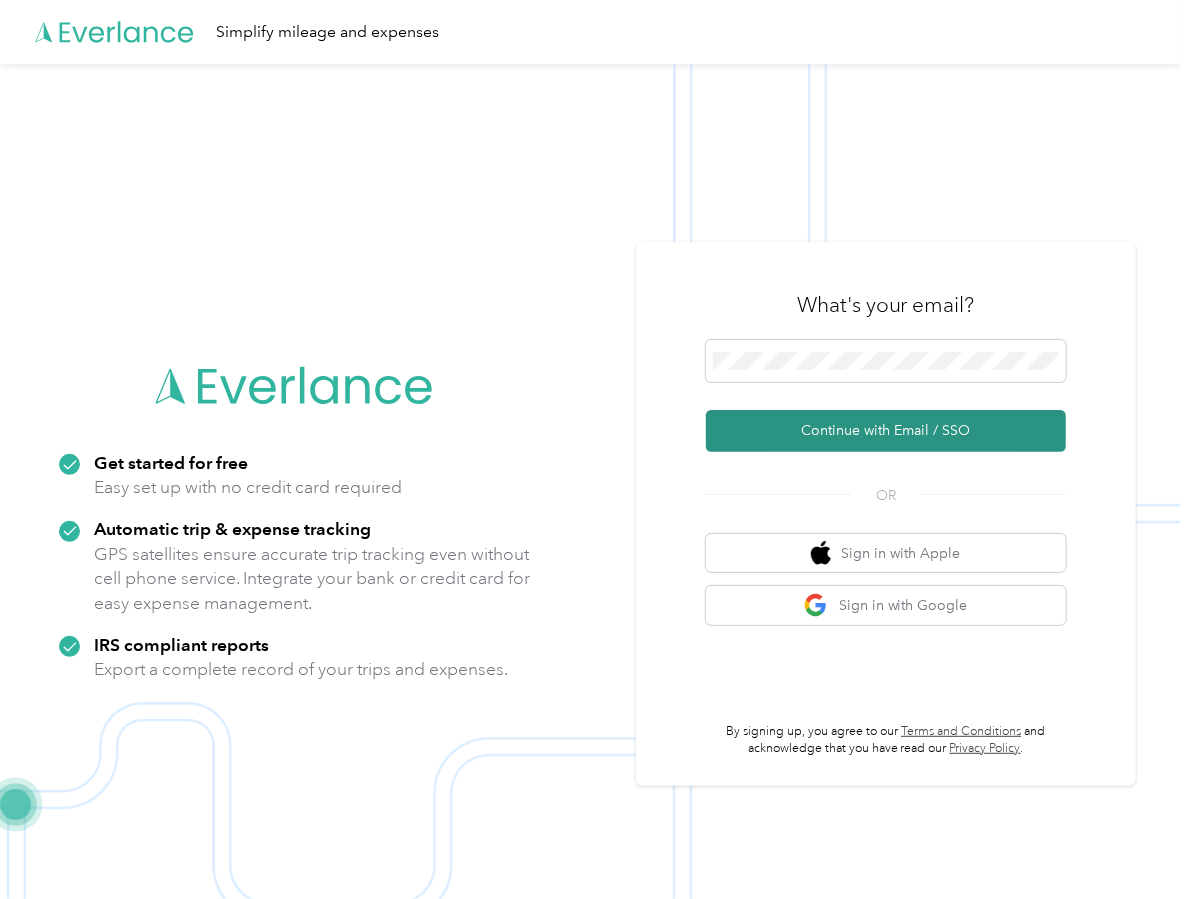 click on "Continue with Email / SSO" at bounding box center (886, 431) 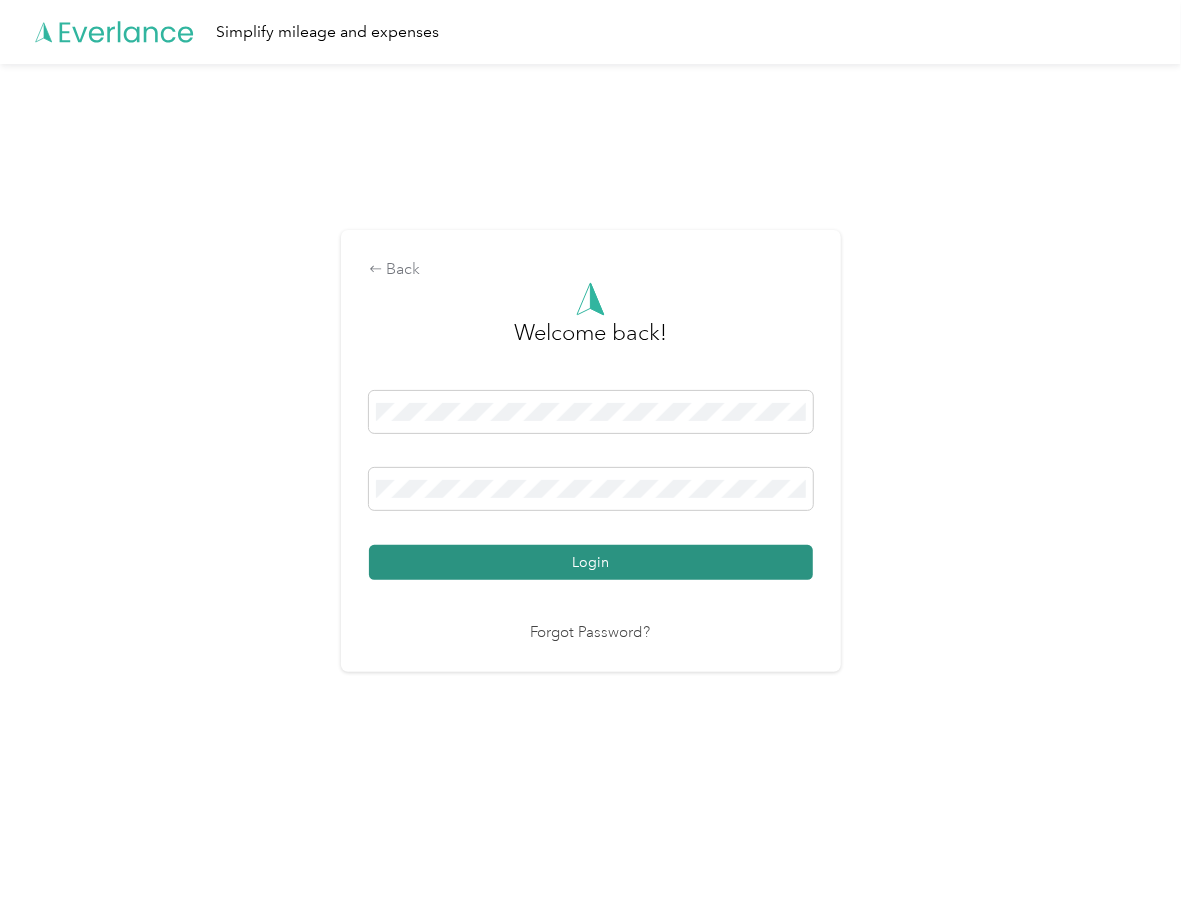 click on "Login" at bounding box center [591, 562] 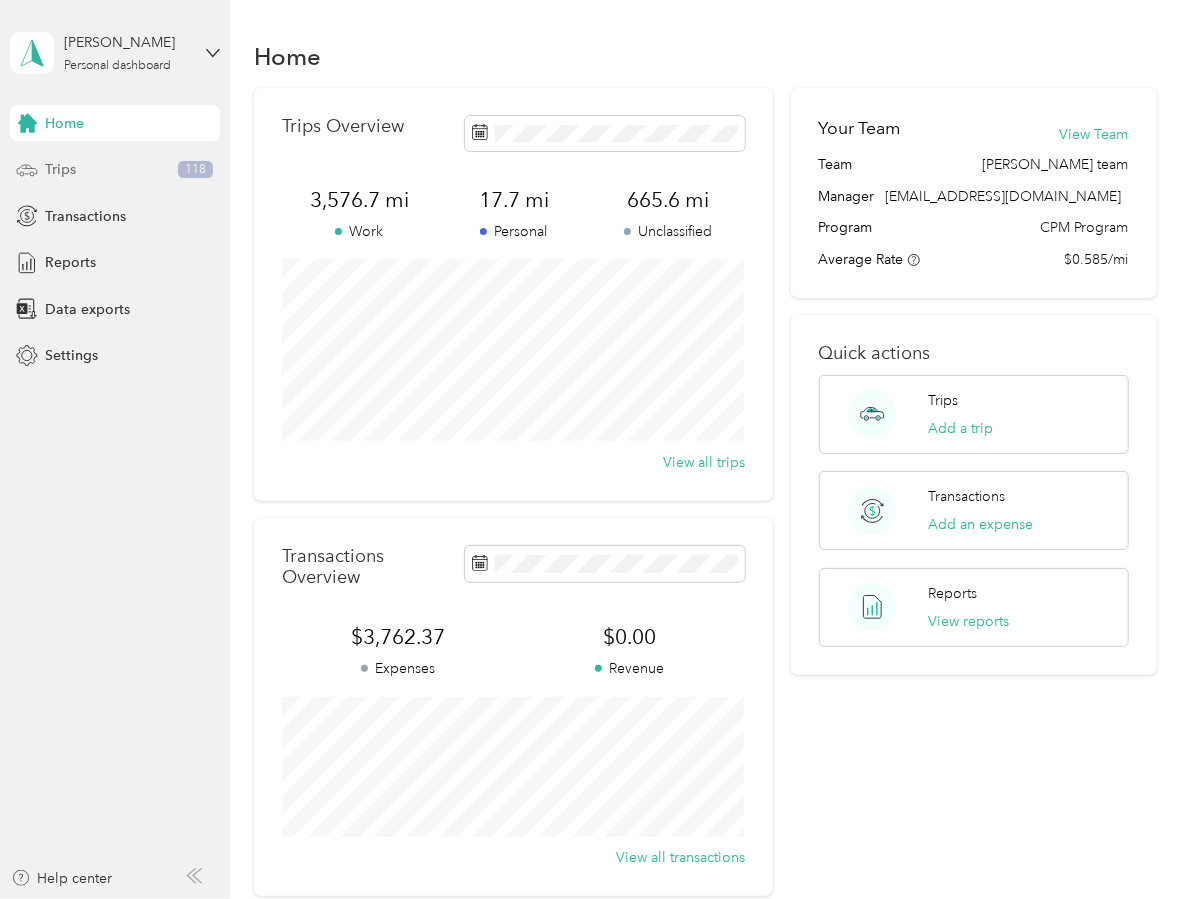 click on "Trips 118" at bounding box center [115, 170] 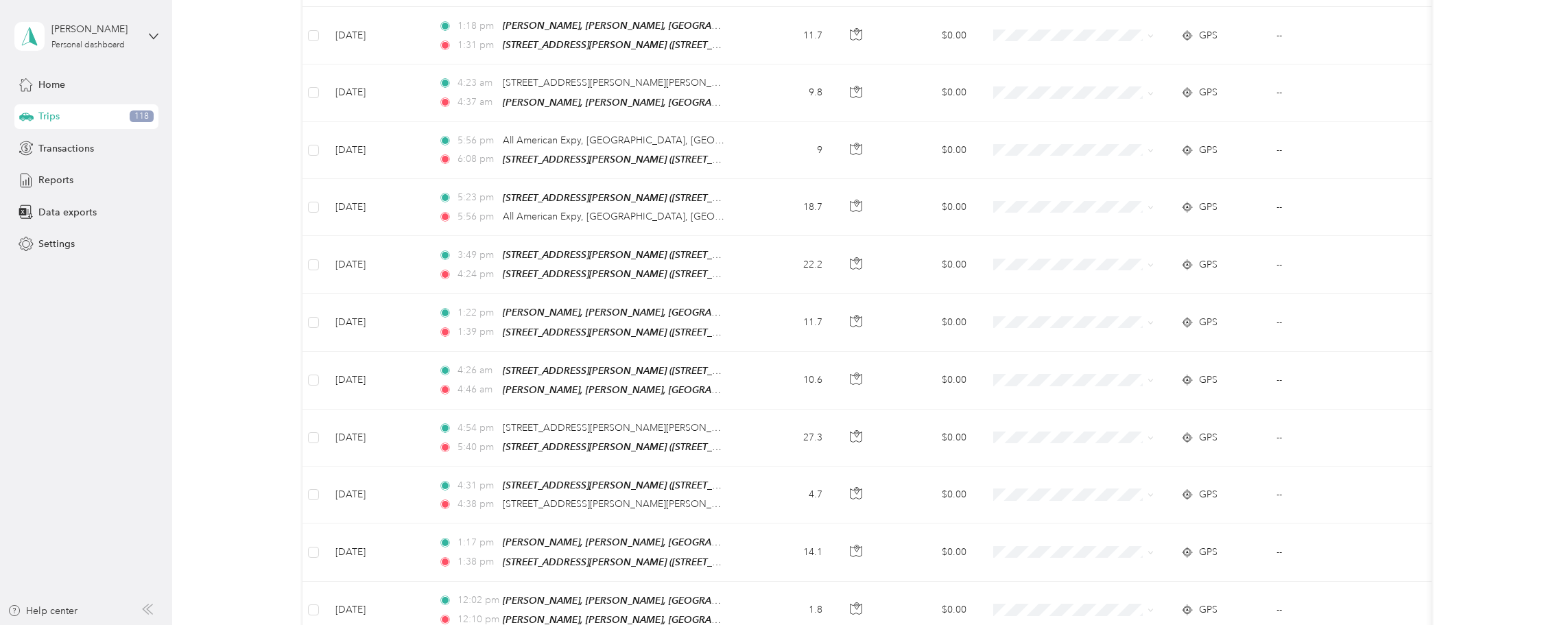 scroll, scrollTop: 1280, scrollLeft: 0, axis: vertical 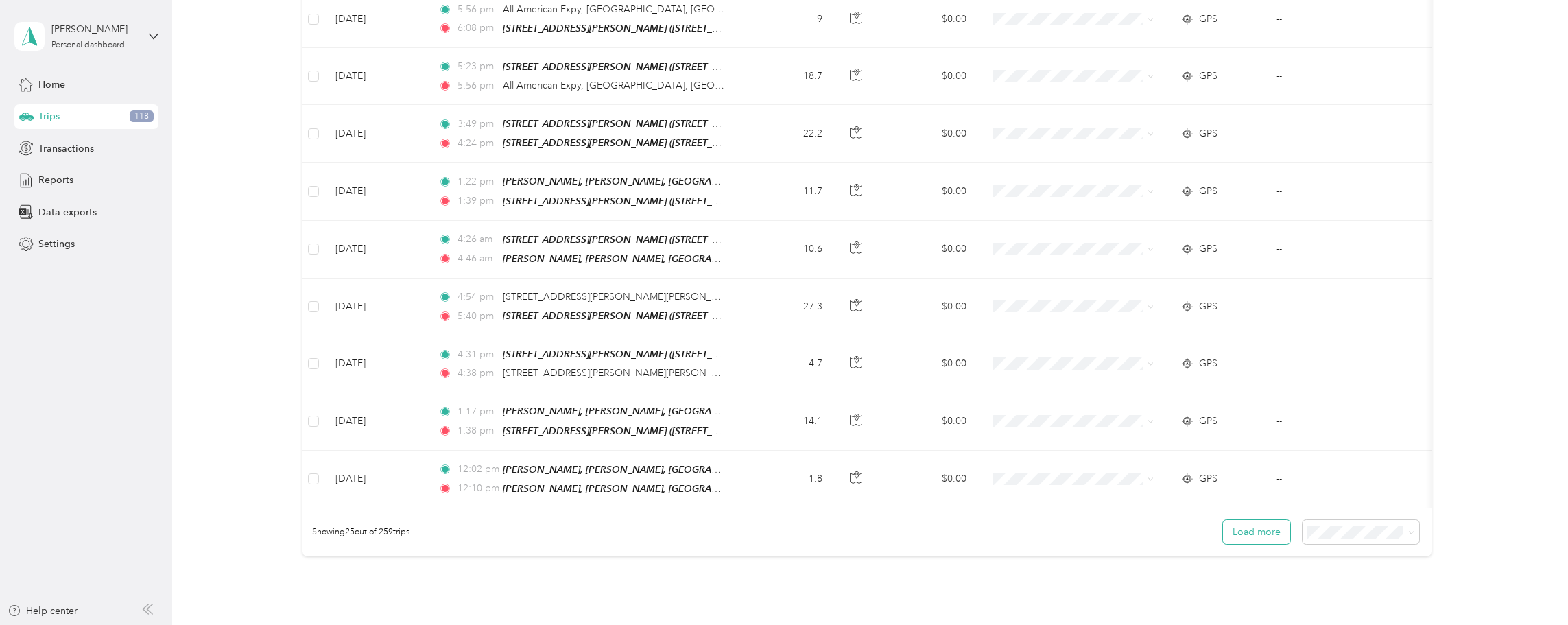 click on "Load more" at bounding box center (1257, 532) 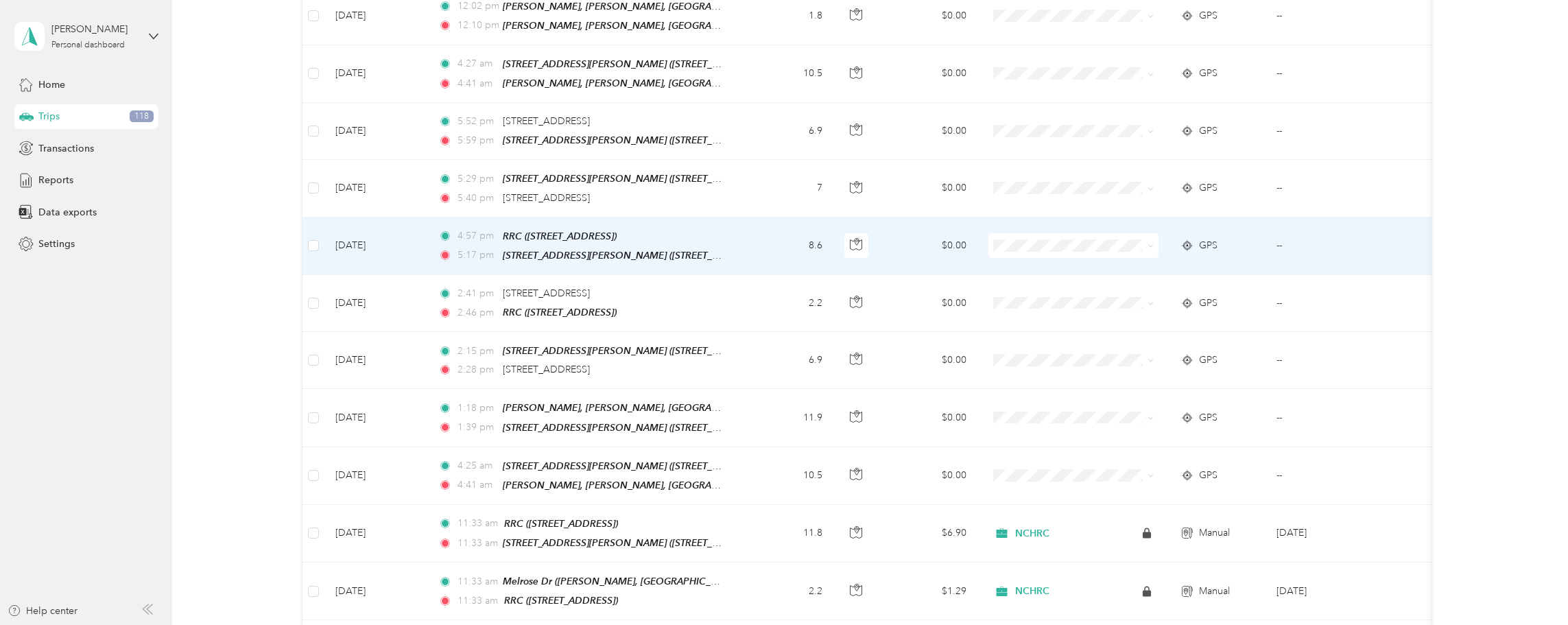 scroll, scrollTop: 1738, scrollLeft: 0, axis: vertical 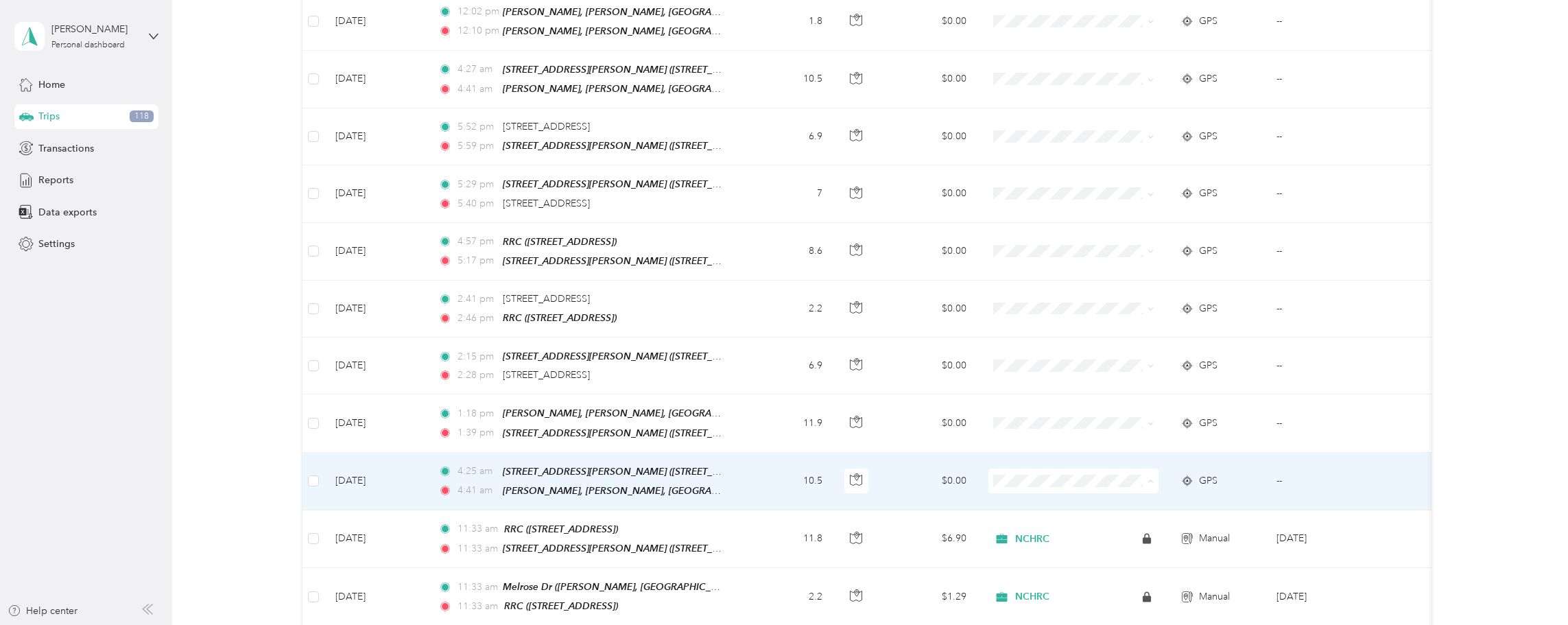 click on "NCHRC" at bounding box center [1085, 471] 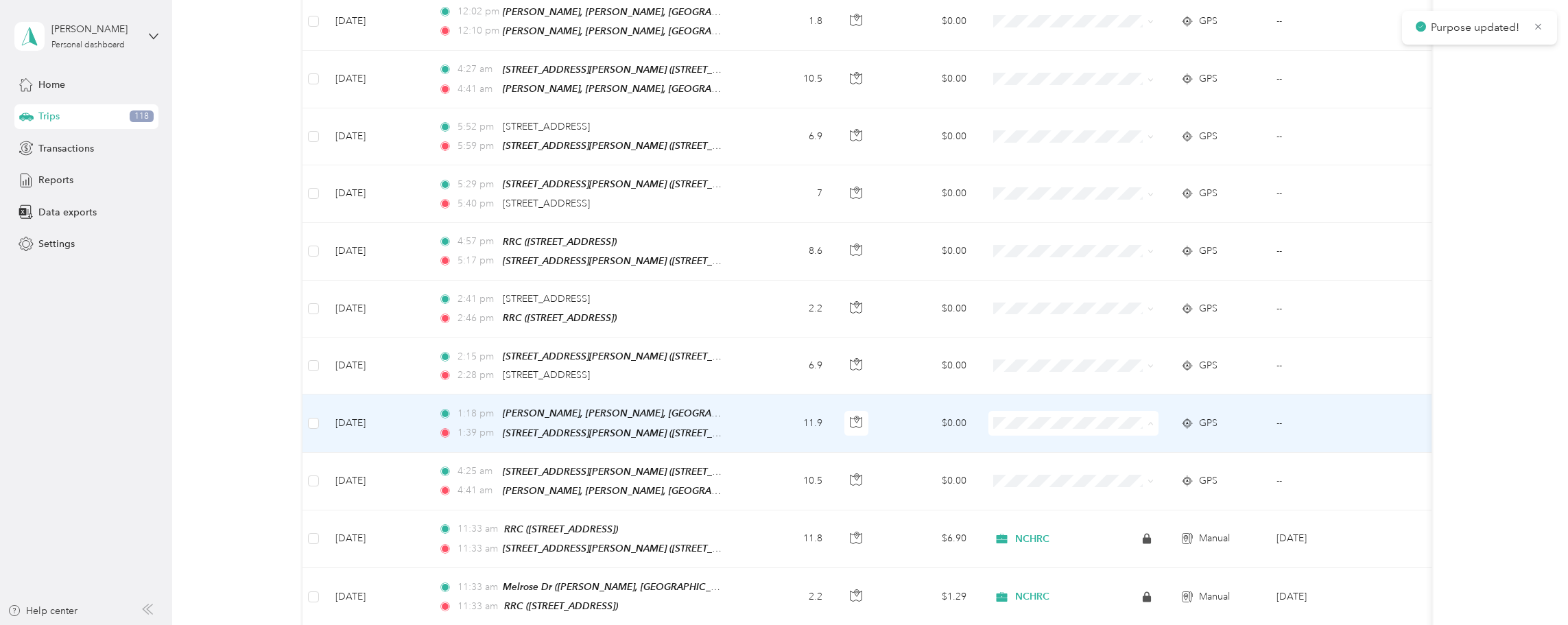 click on "NCHRC" at bounding box center (1073, 415) 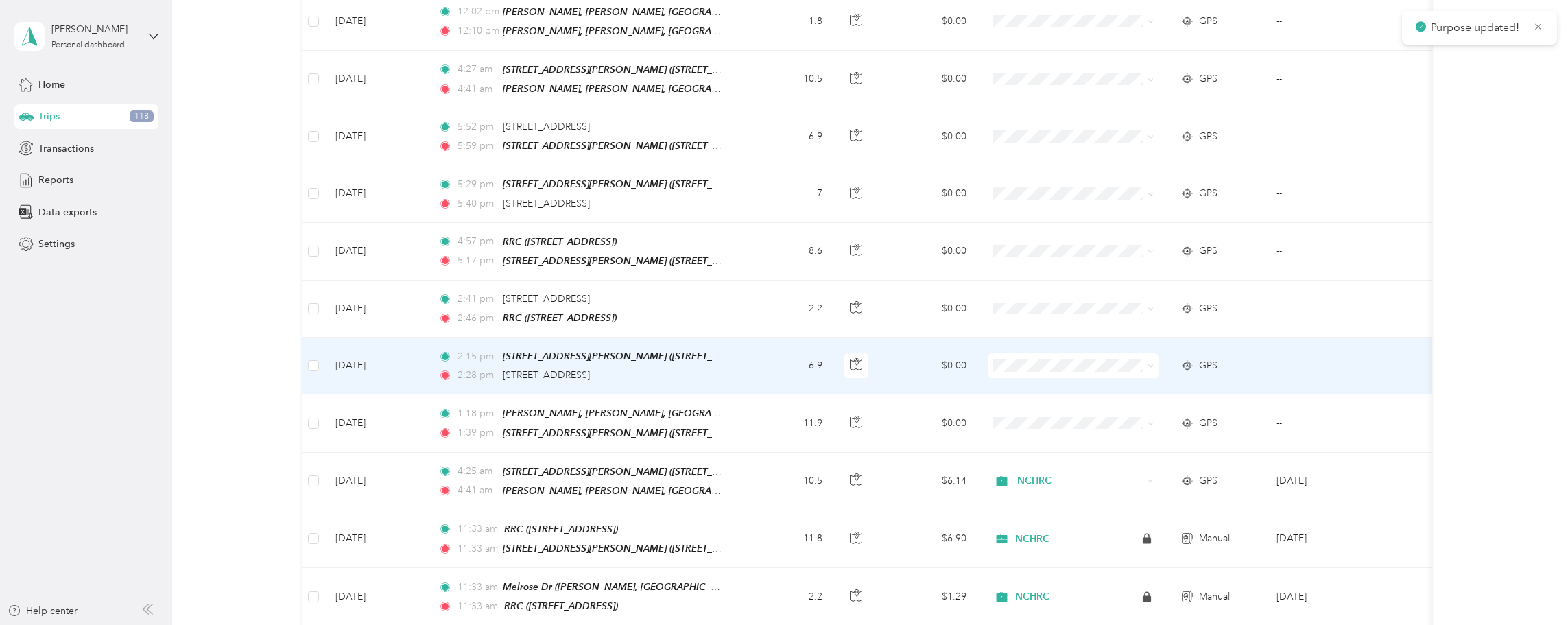 click at bounding box center (1073, 366) 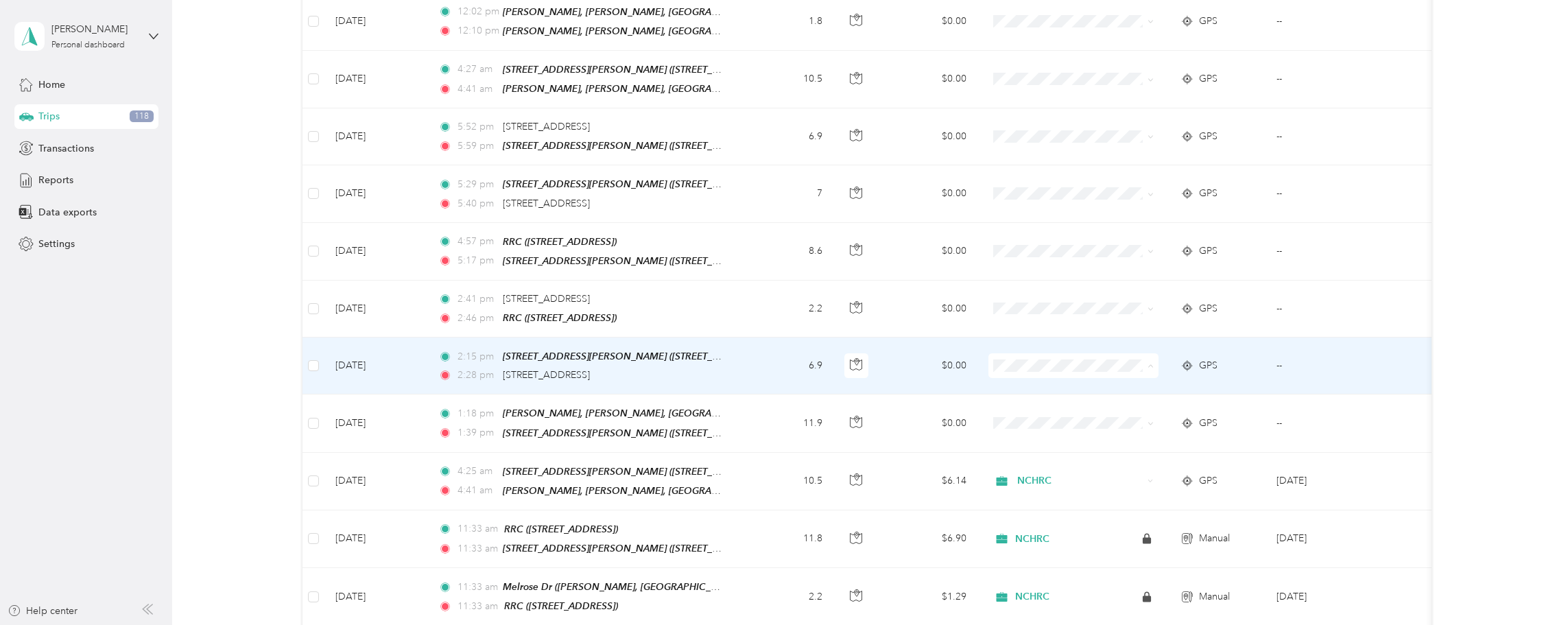 click on "NCHRC" at bounding box center (1085, 359) 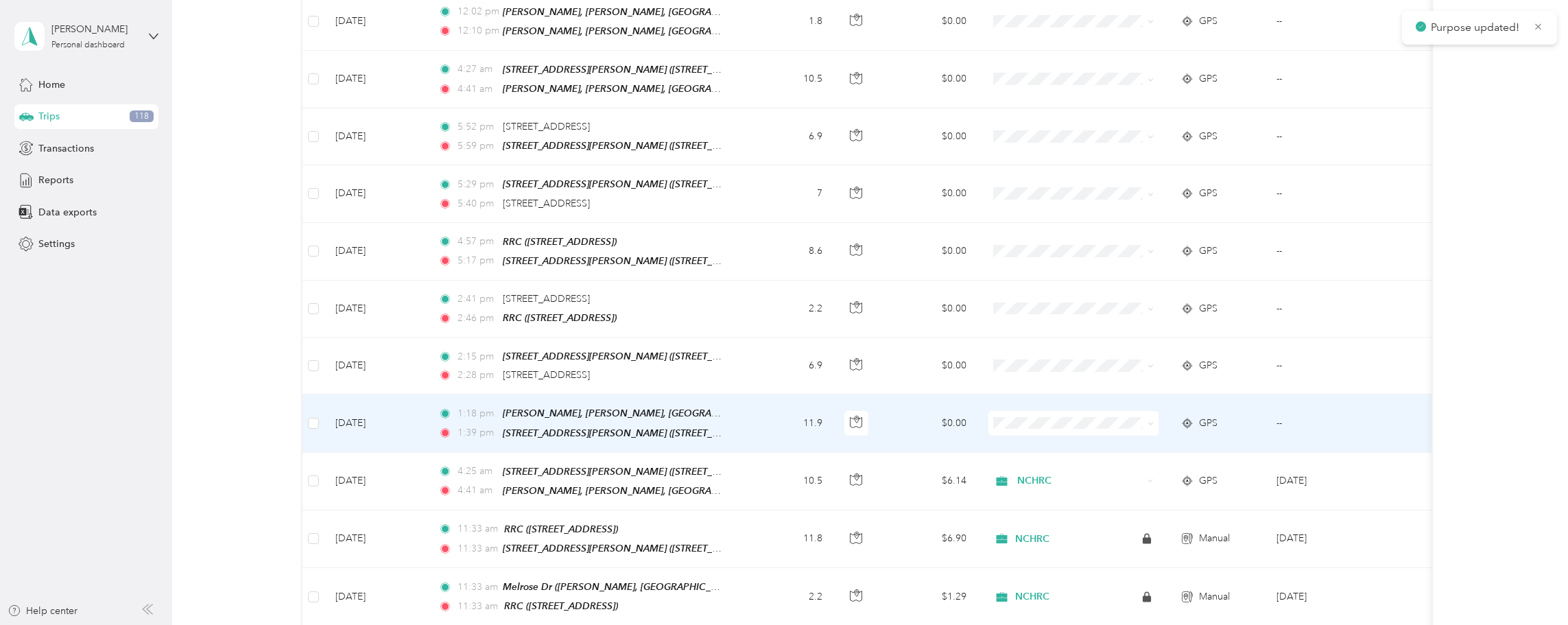 click on "NCHRC" at bounding box center [1073, 415] 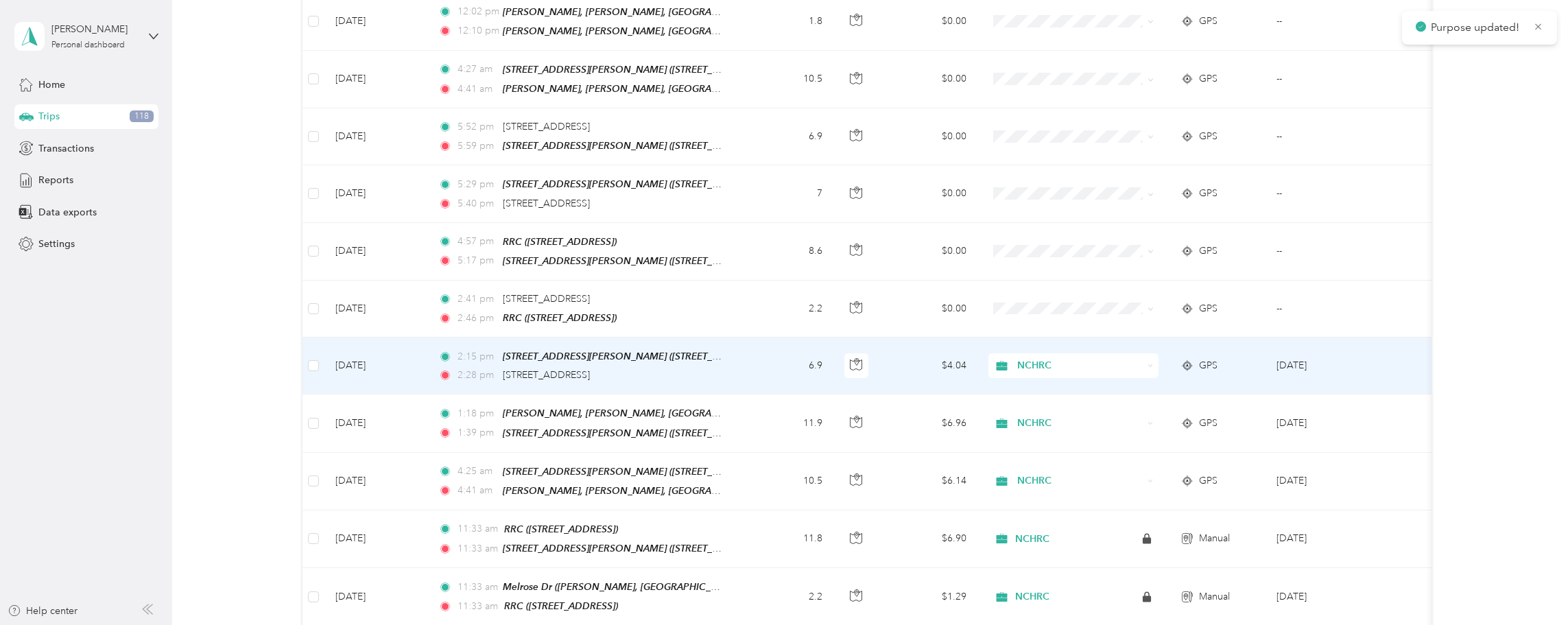 click on "NCHRC" at bounding box center (1068, 366) 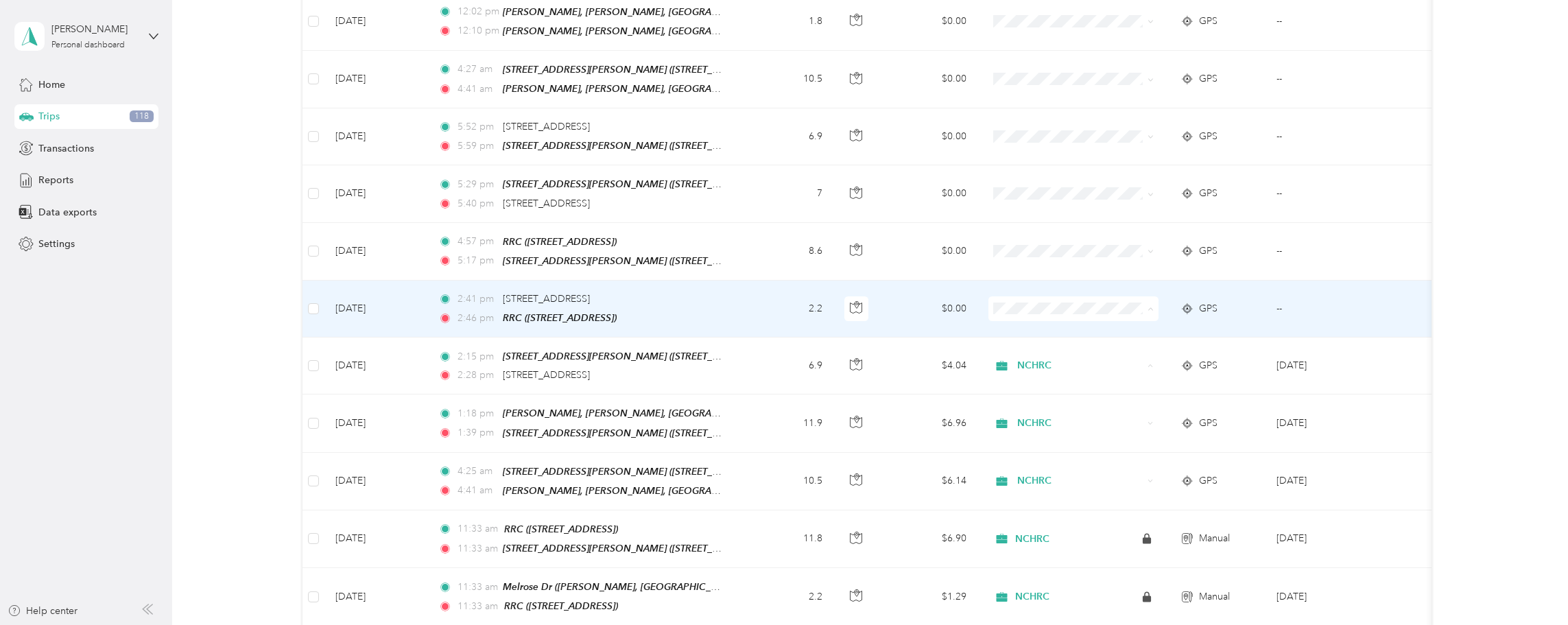 click on "NCHRC" at bounding box center (1073, 303) 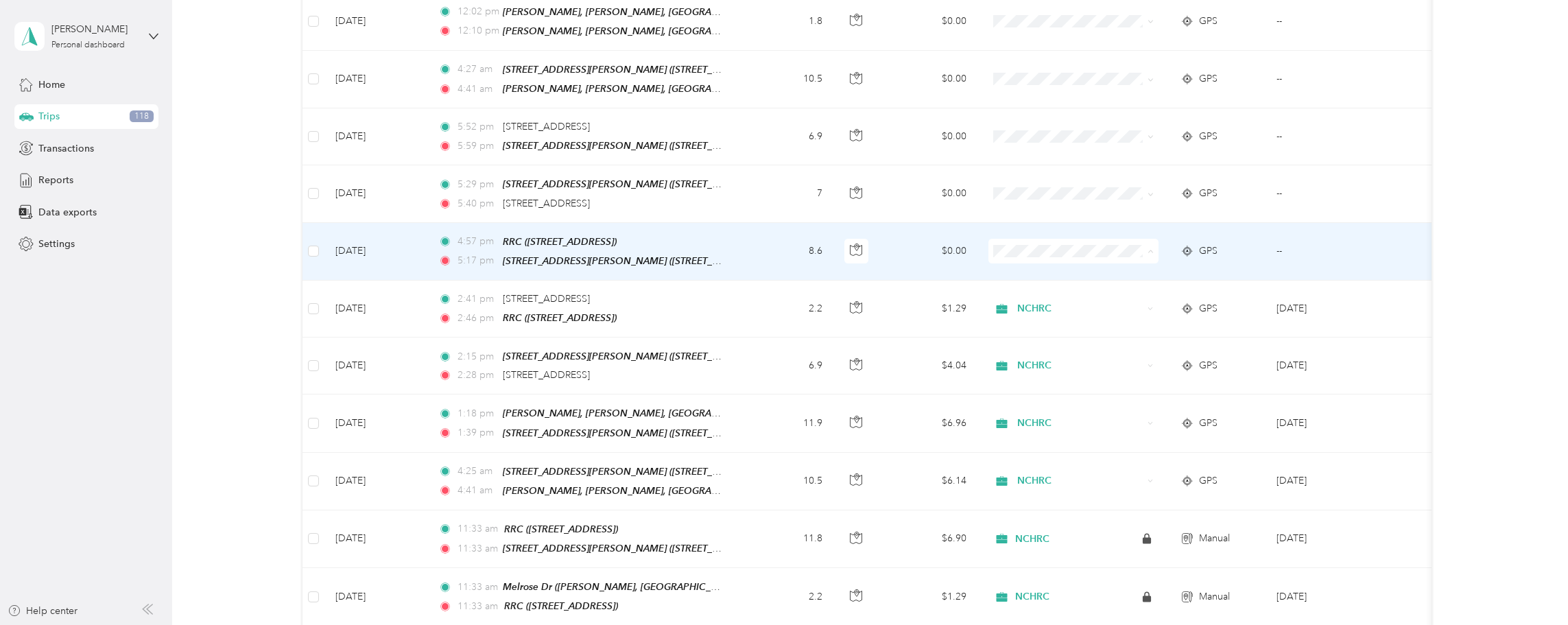 click 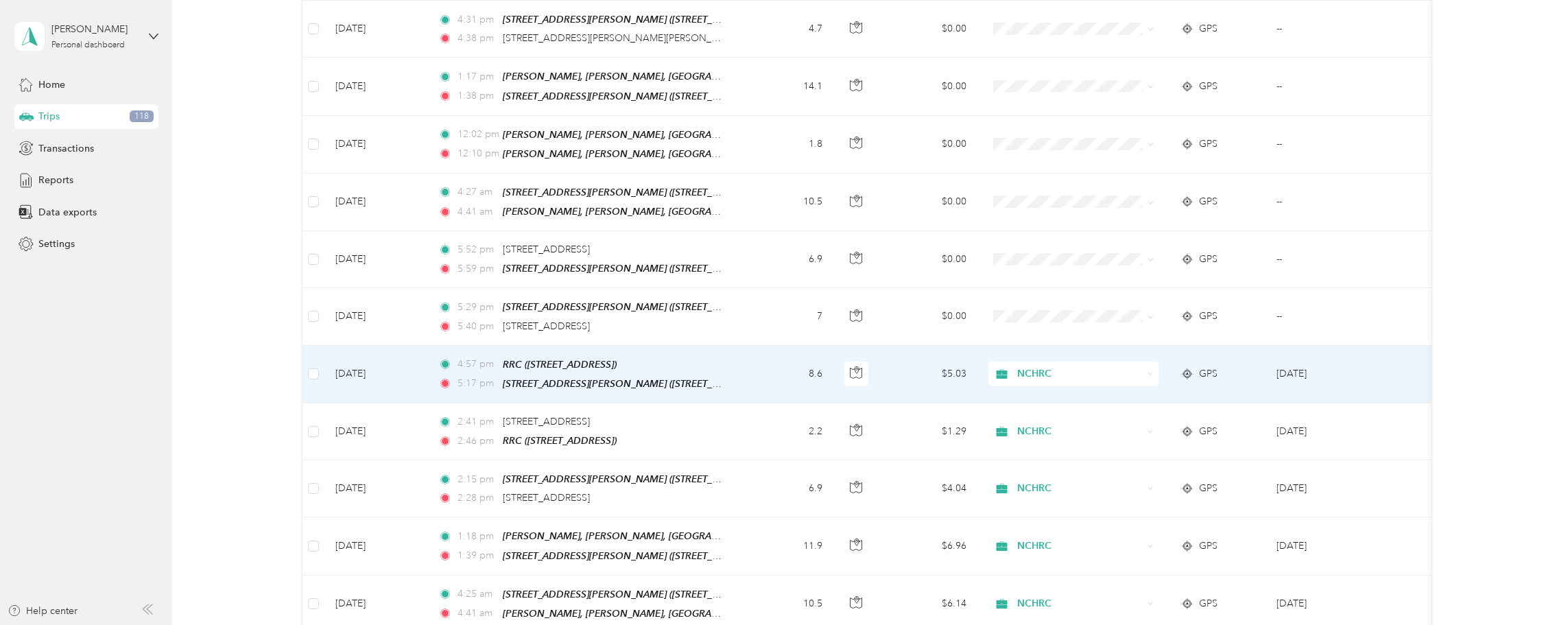 scroll, scrollTop: 1601, scrollLeft: 0, axis: vertical 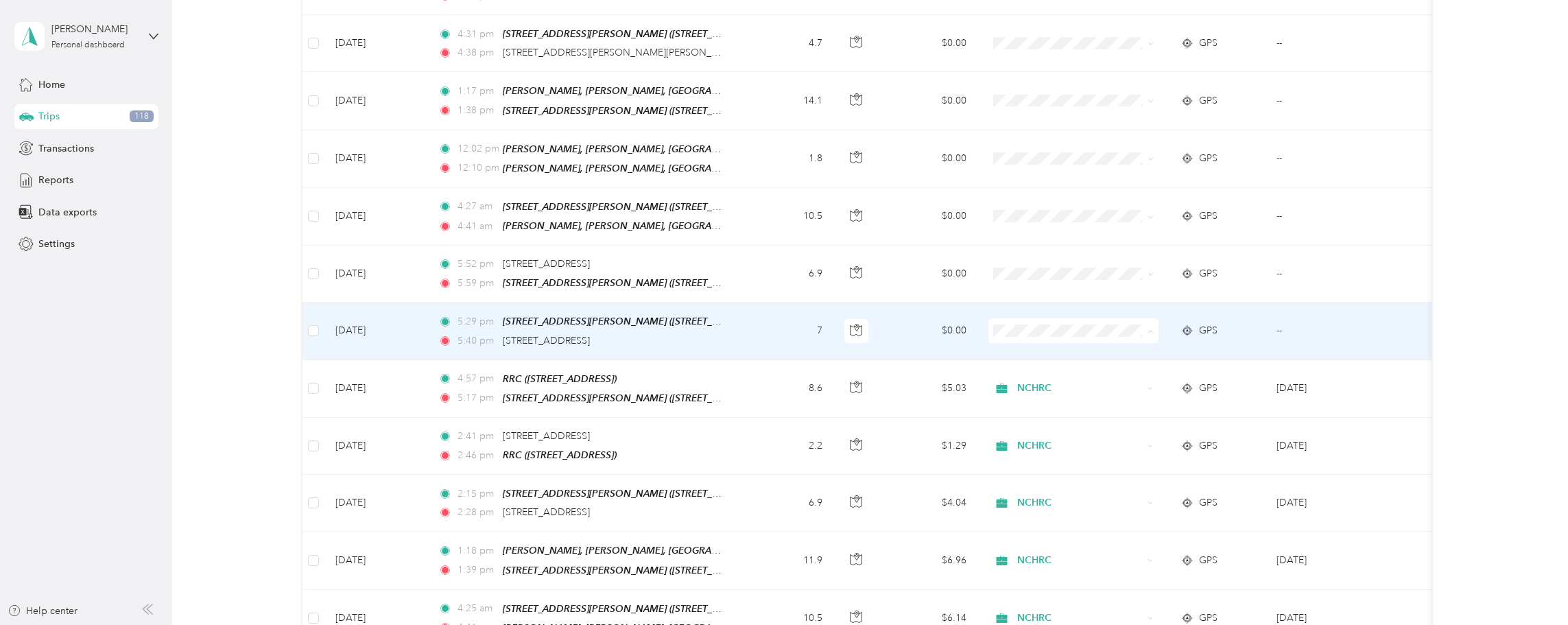 click 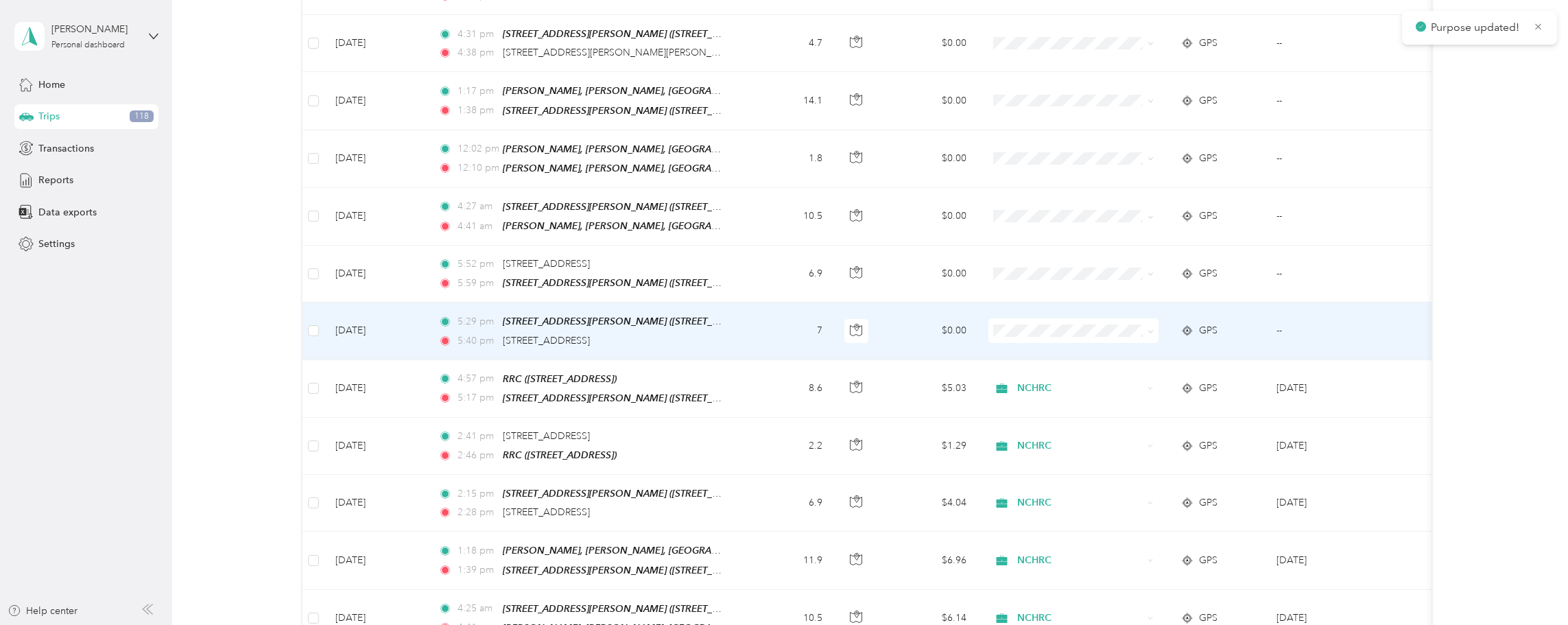 scroll, scrollTop: 1555, scrollLeft: 0, axis: vertical 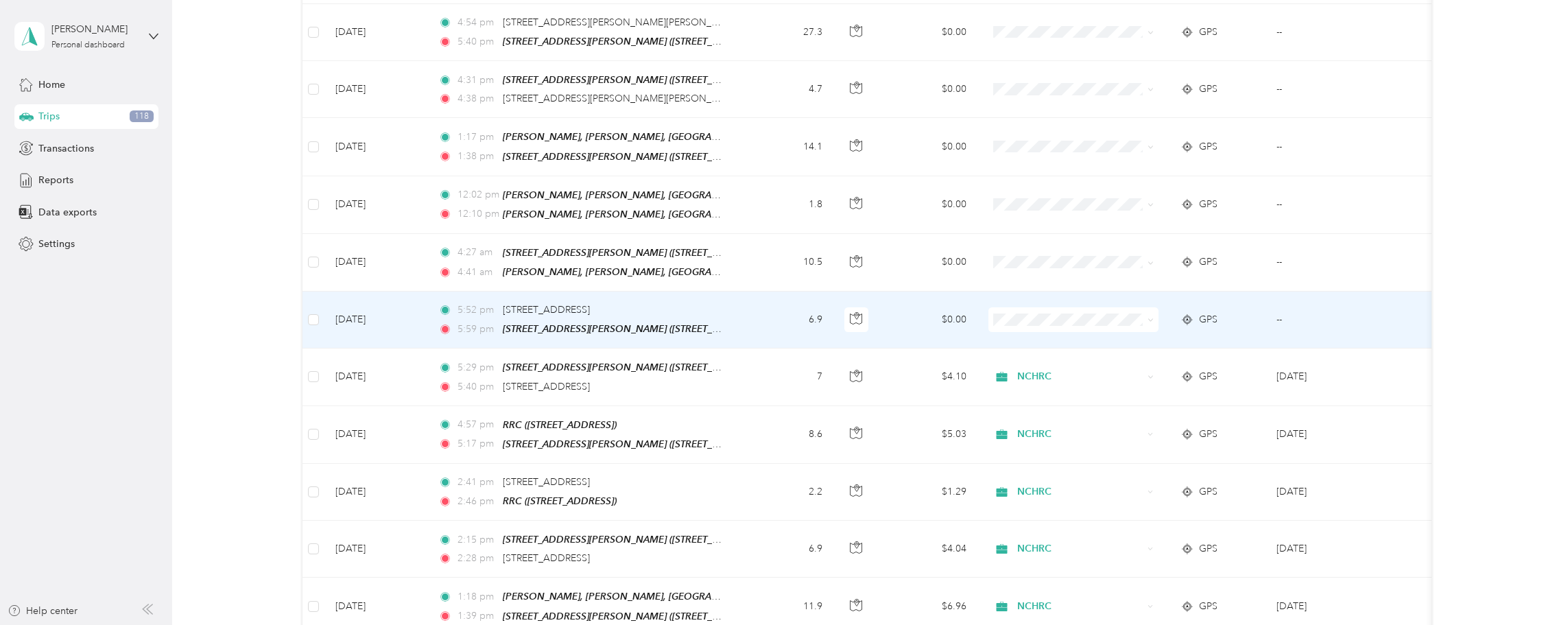 click on "NCHRC Personal" at bounding box center [1073, 326] 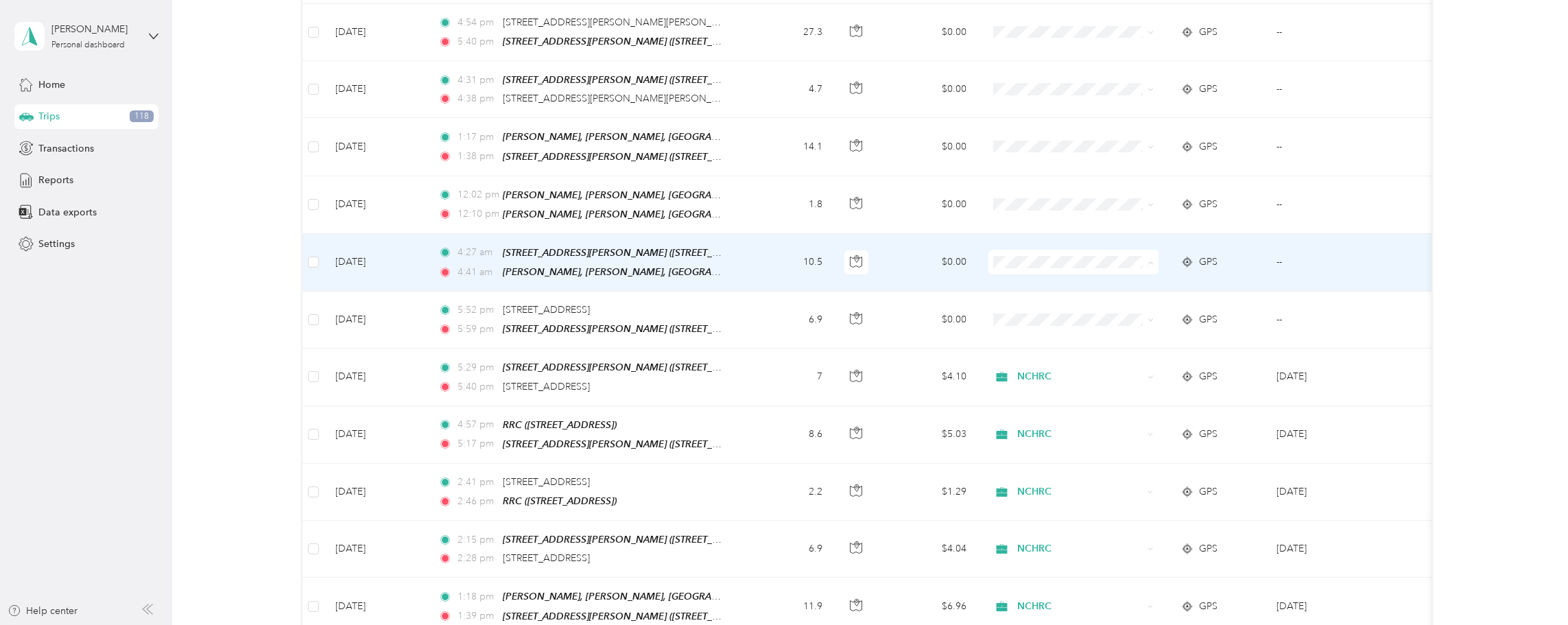 click on "NCHRC" at bounding box center (1073, 261) 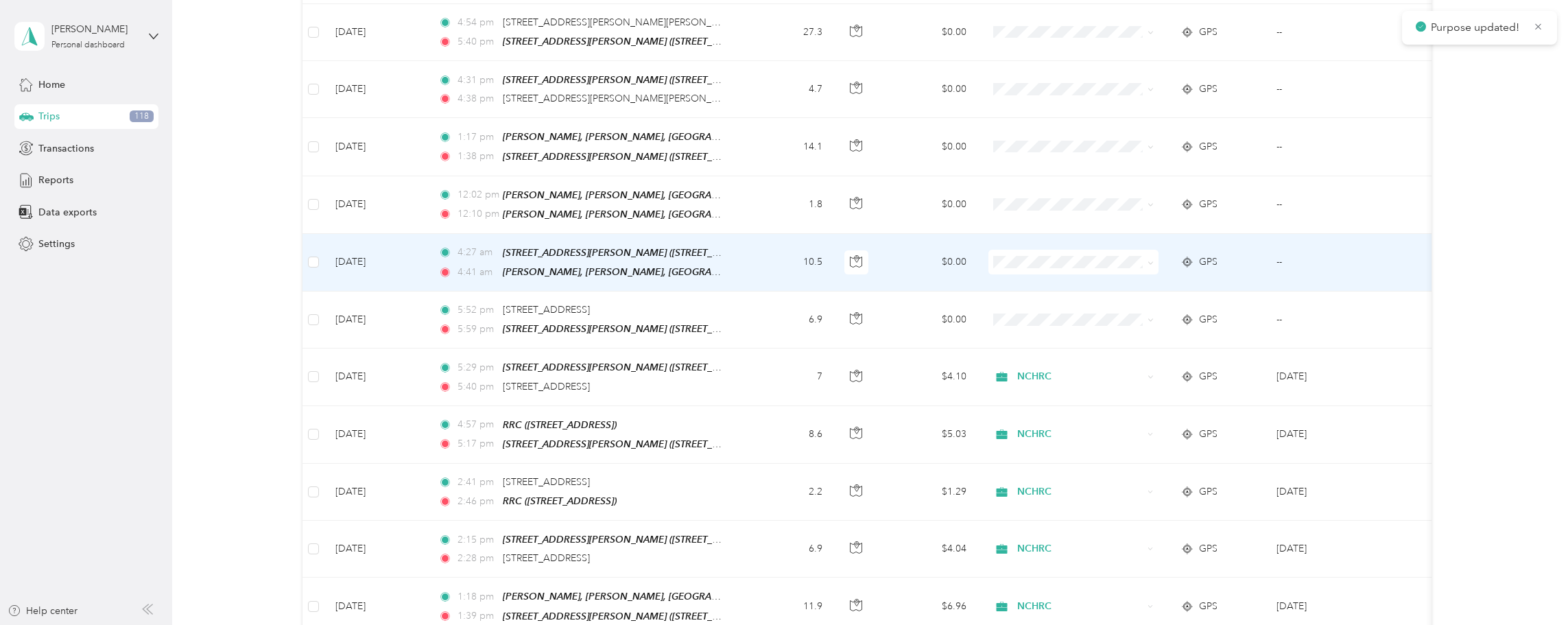 scroll, scrollTop: 1509, scrollLeft: 0, axis: vertical 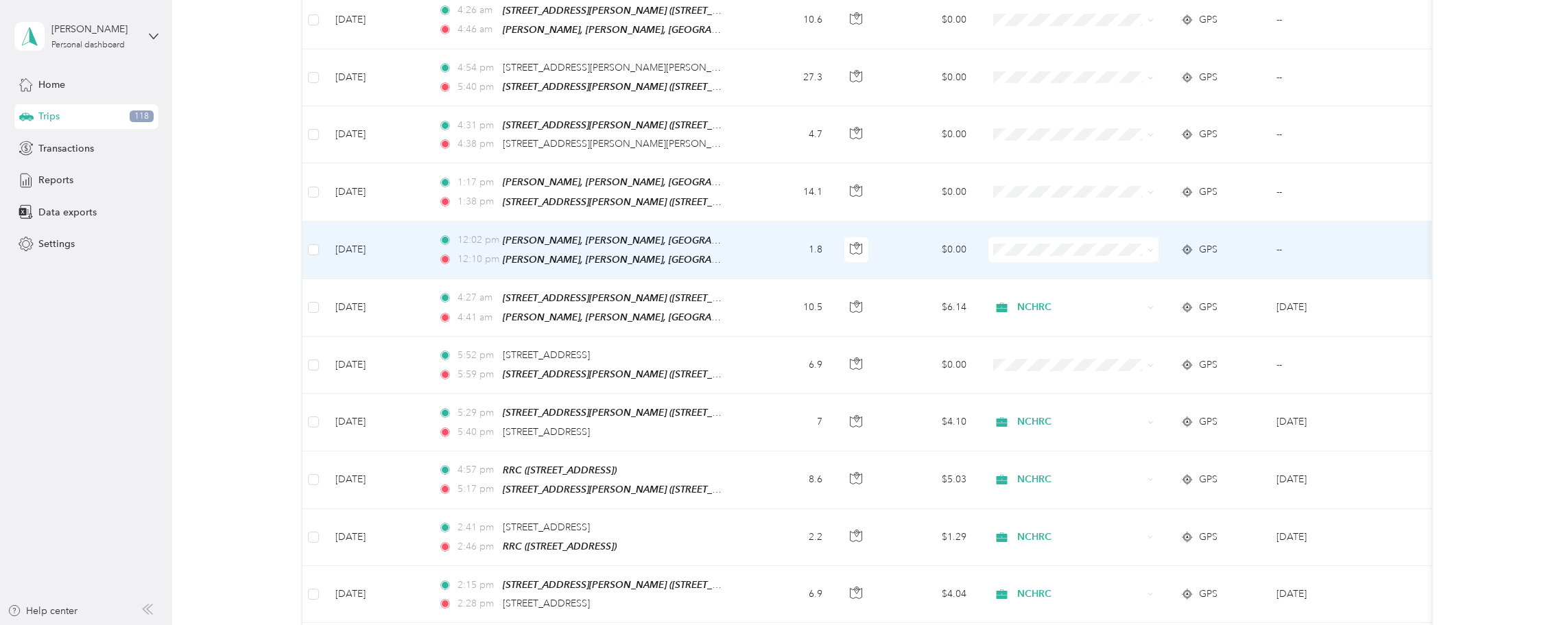 click 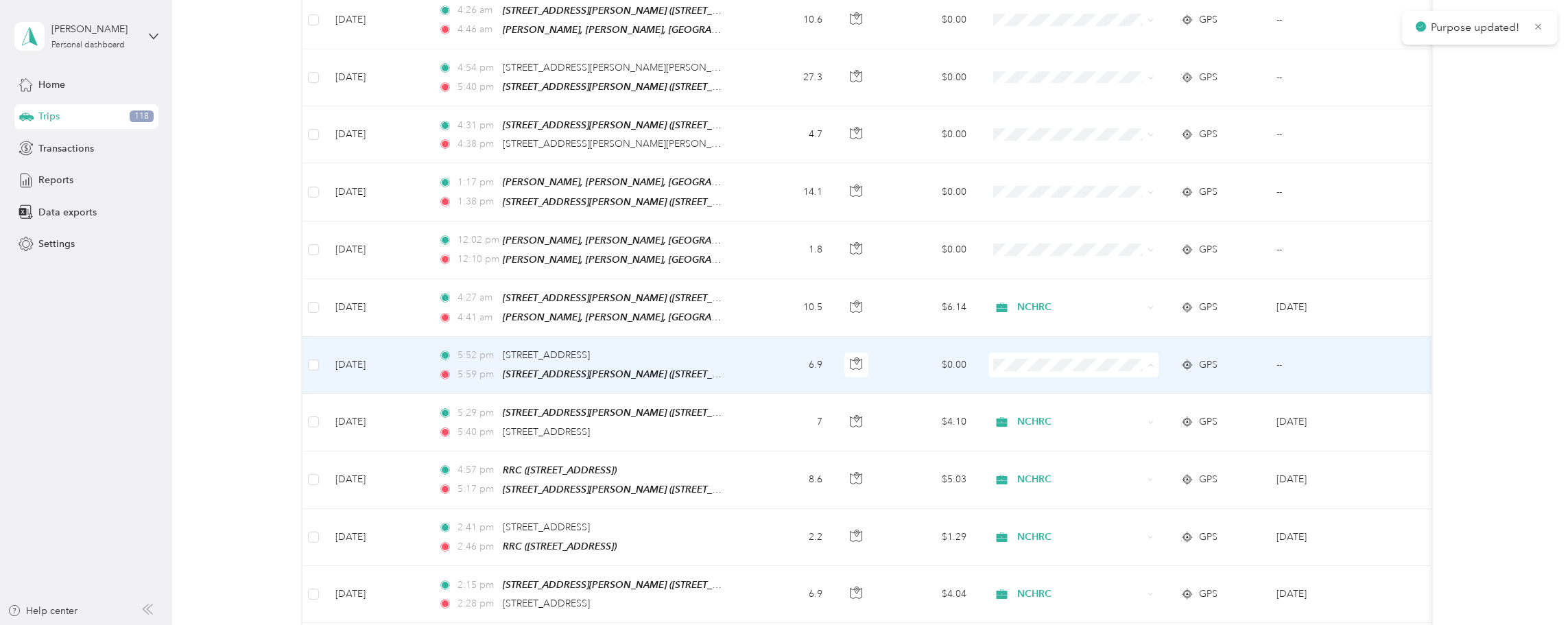click on "NCHRC" at bounding box center (1073, 363) 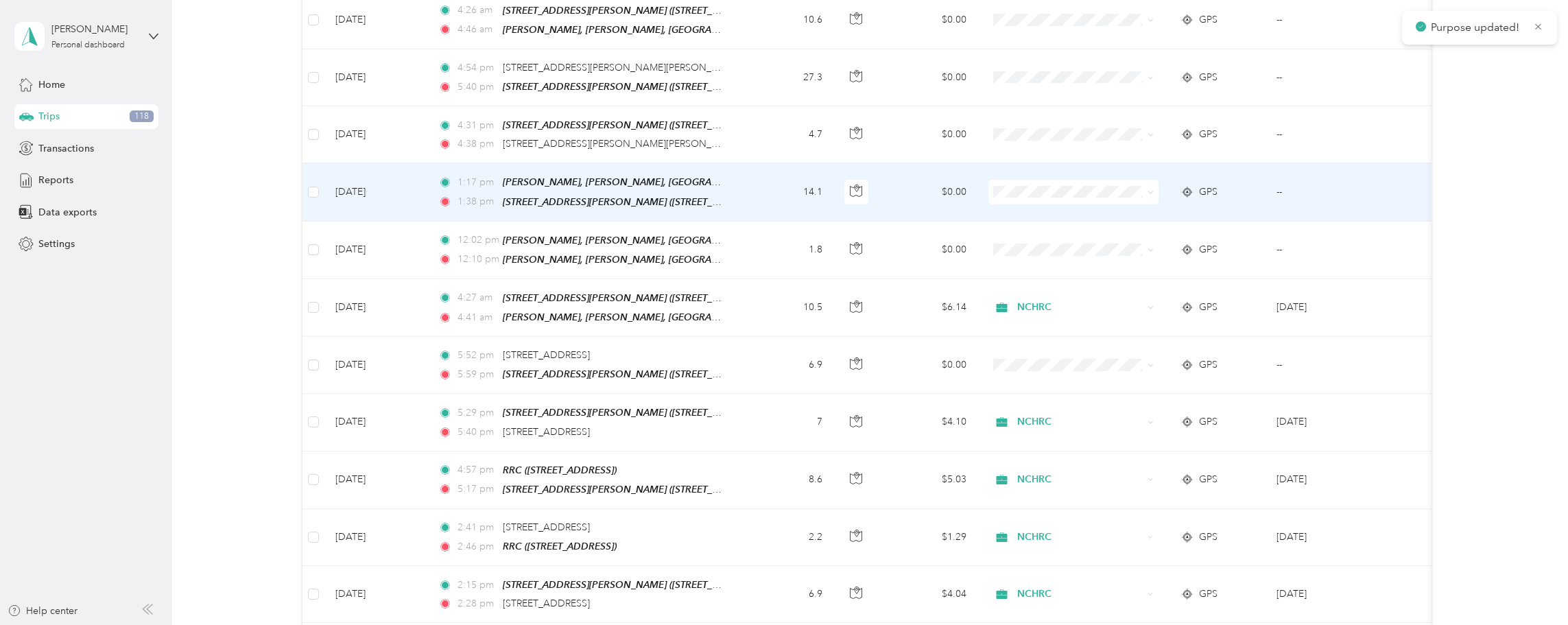 click at bounding box center [1073, 192] 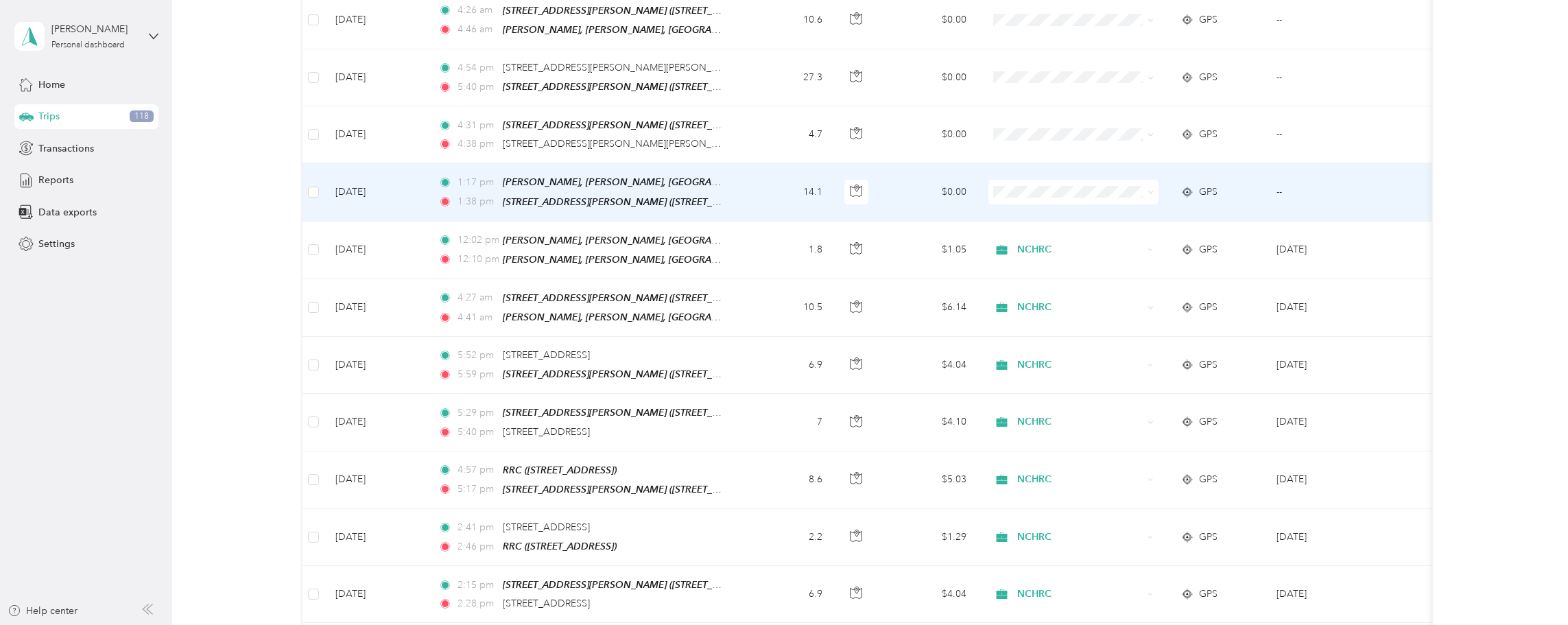 click 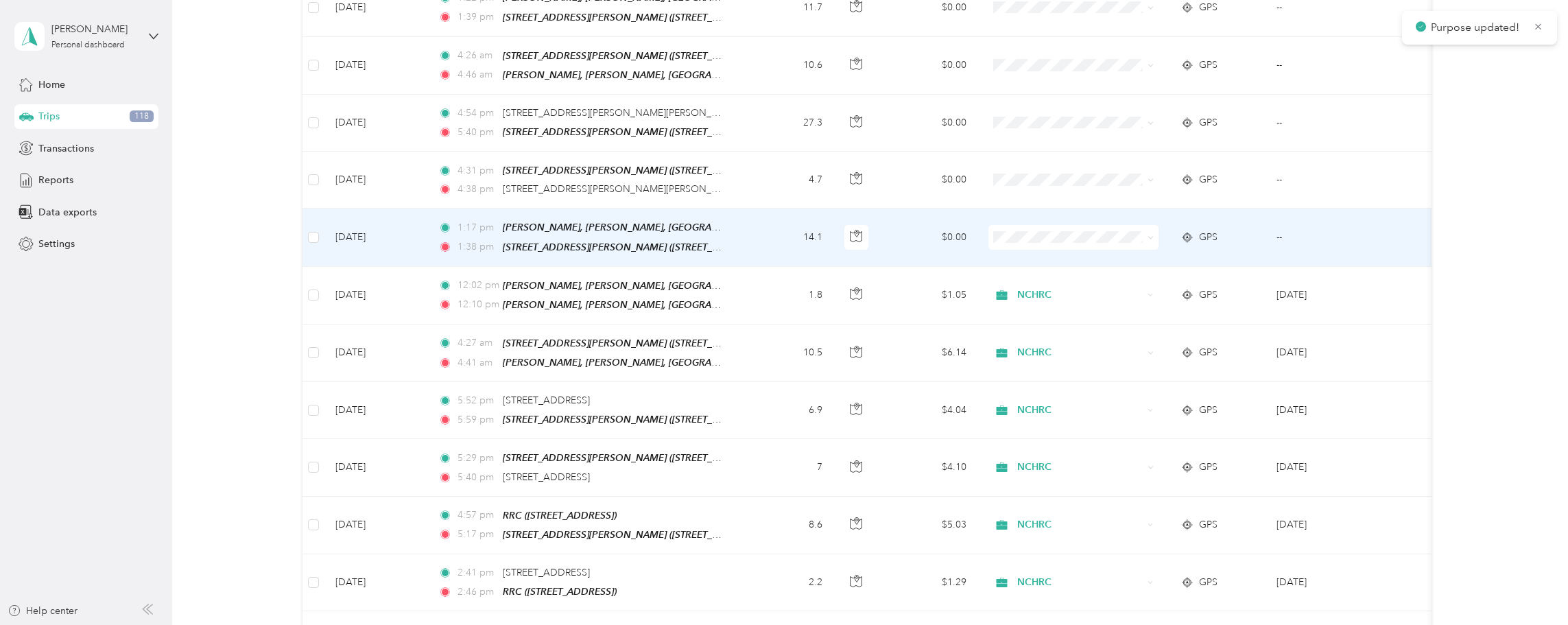 scroll, scrollTop: 1463, scrollLeft: 0, axis: vertical 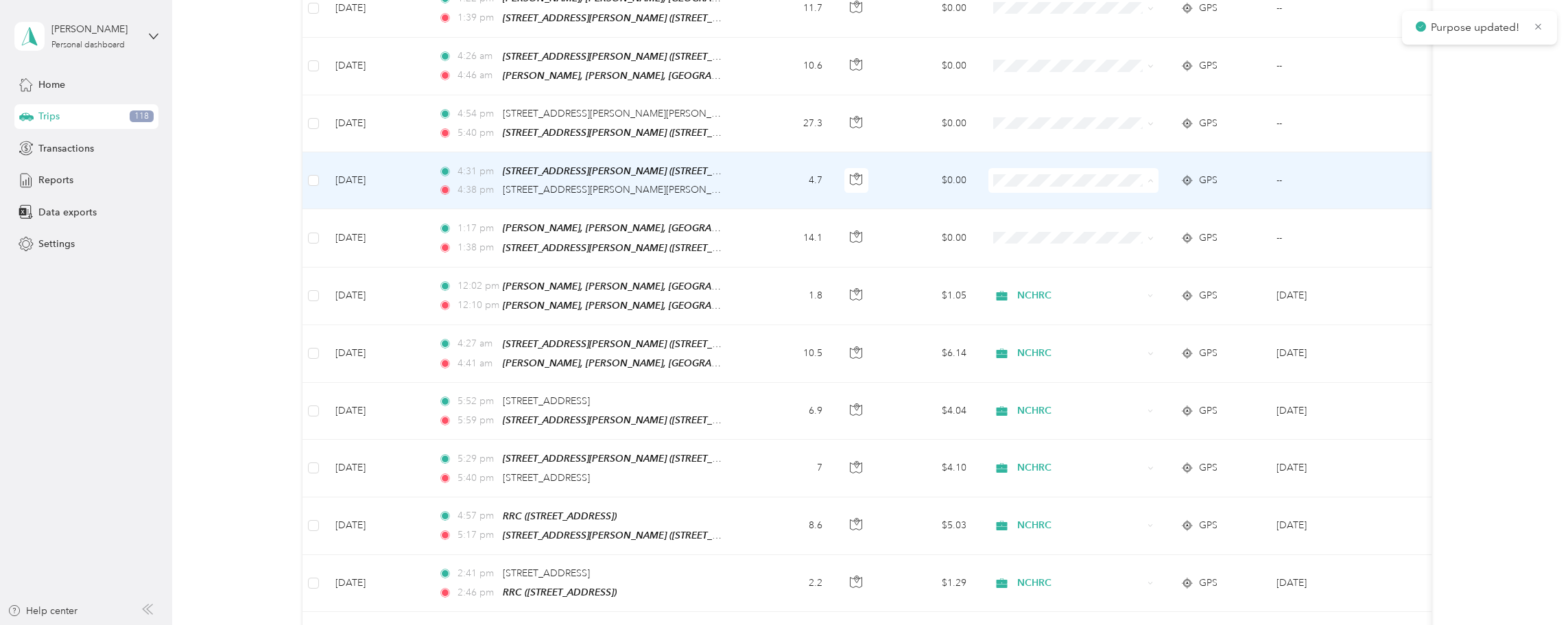click 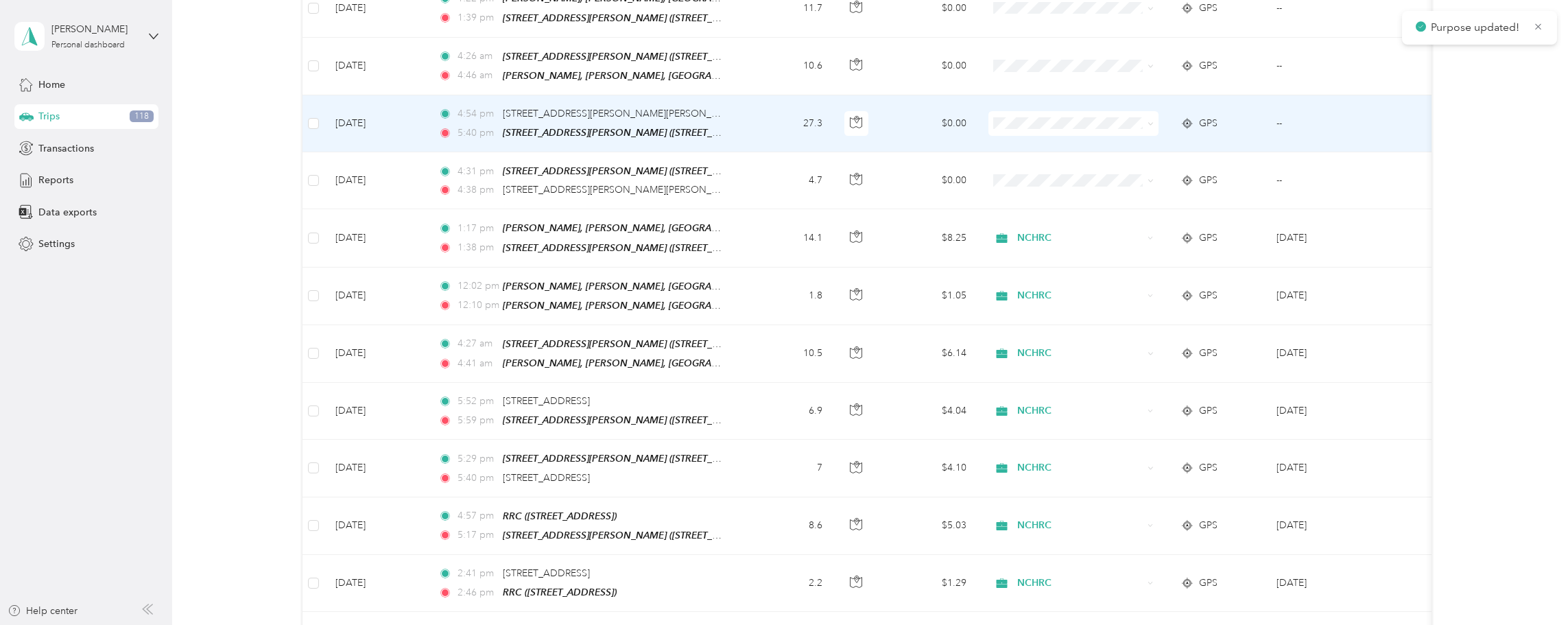 click on "NCHRC" at bounding box center (1073, 126) 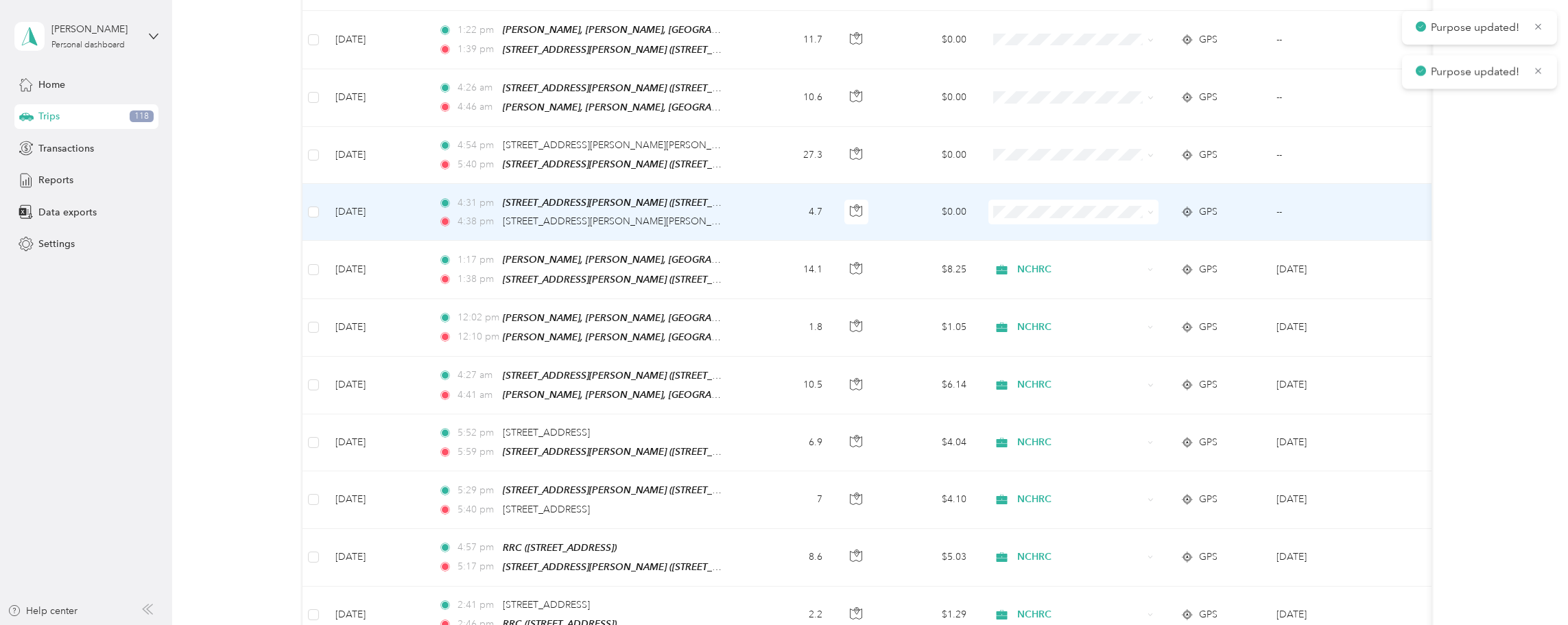scroll, scrollTop: 1417, scrollLeft: 0, axis: vertical 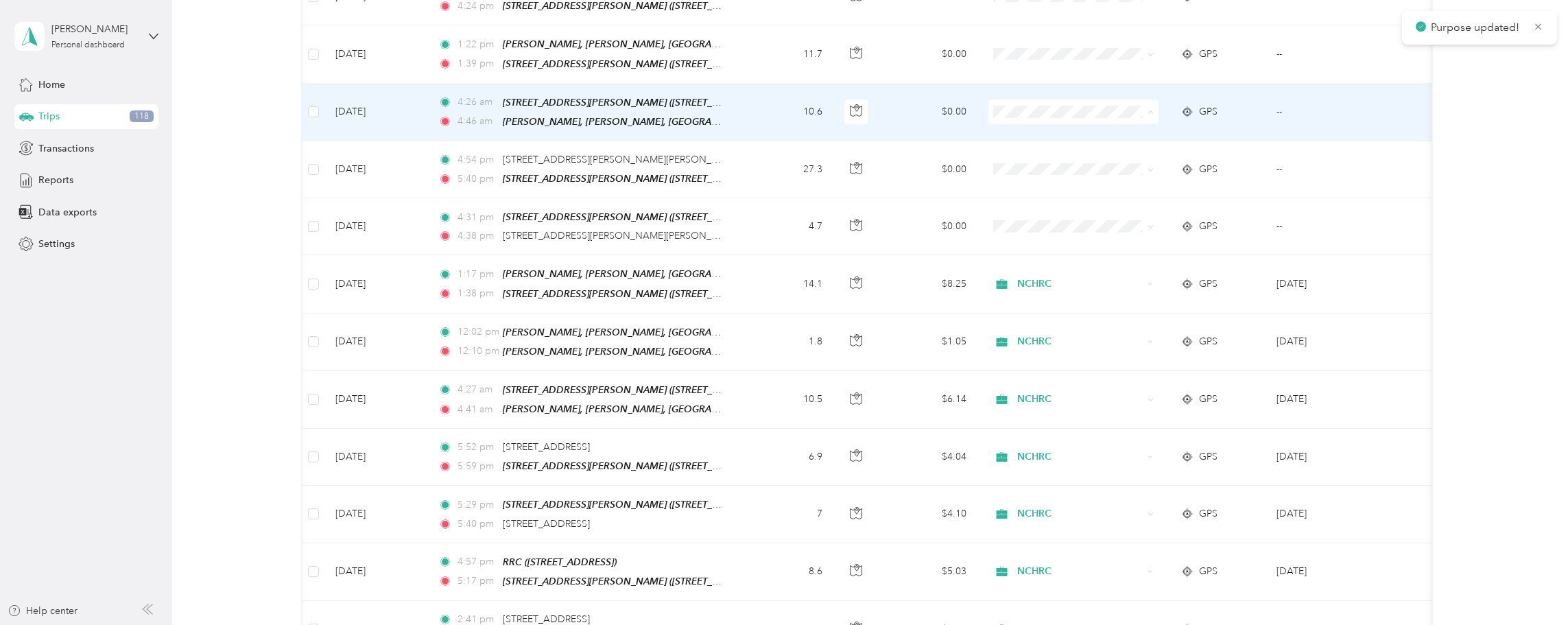 click on "NCHRC" at bounding box center [1073, 117] 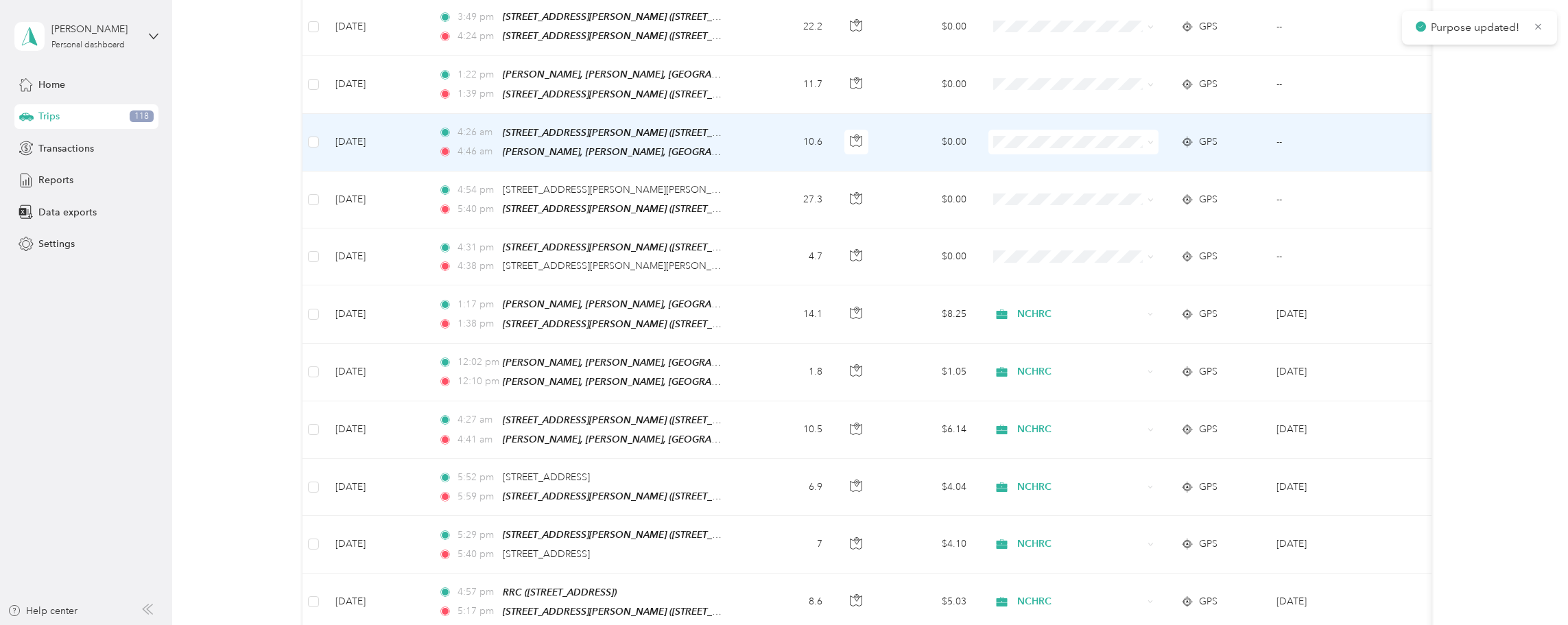 scroll, scrollTop: 1372, scrollLeft: 0, axis: vertical 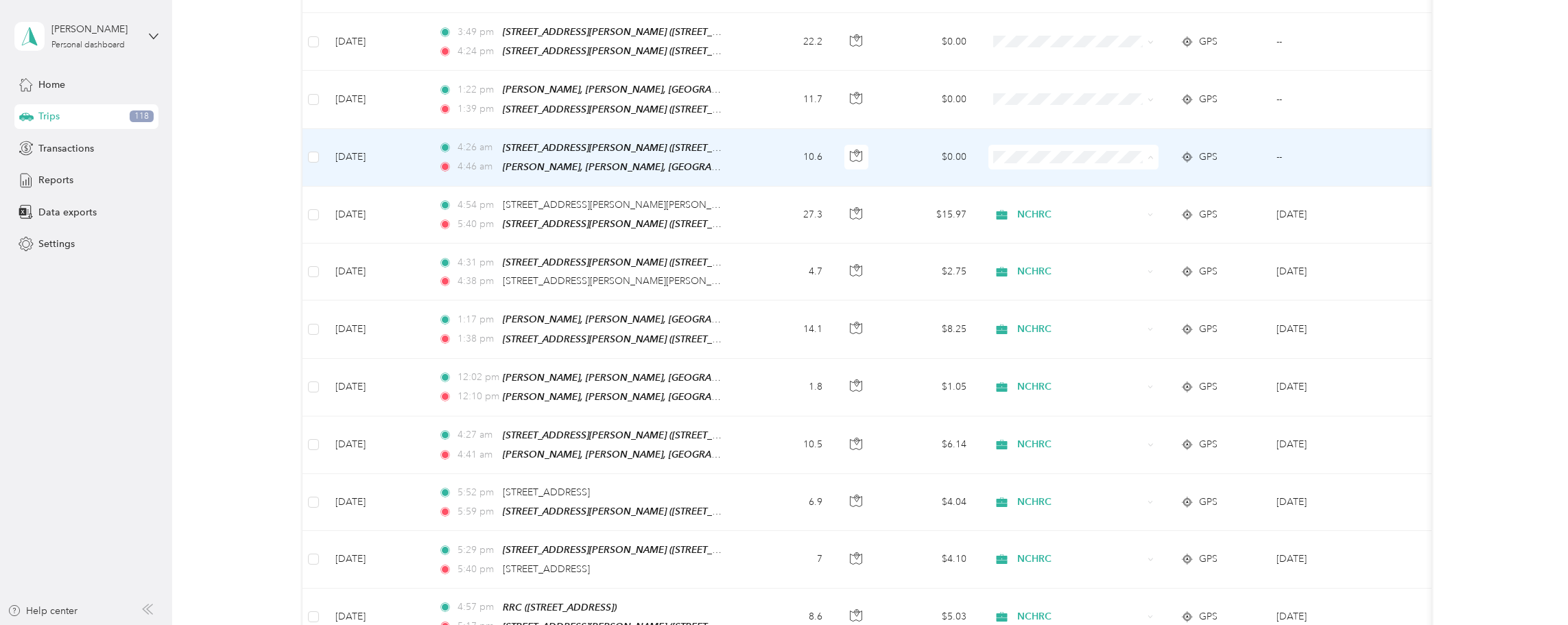 click on "NCHRC" at bounding box center [1073, 163] 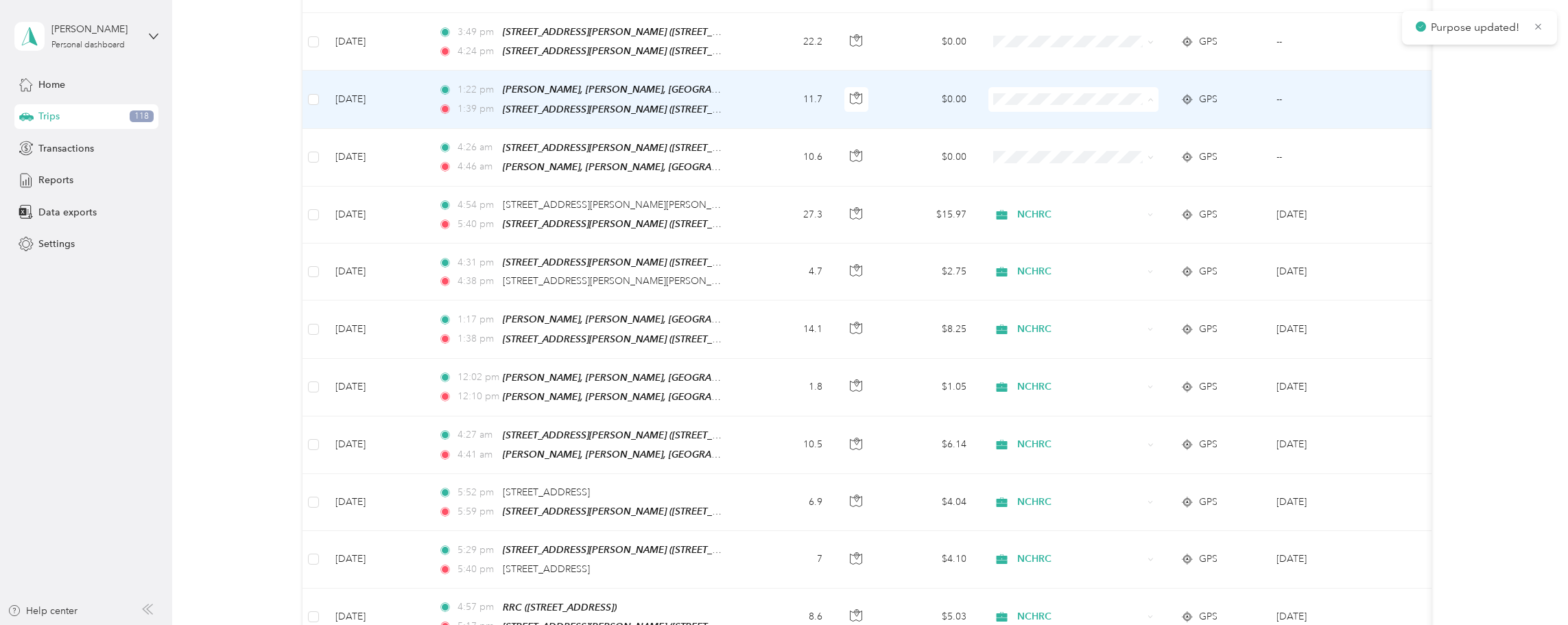 click 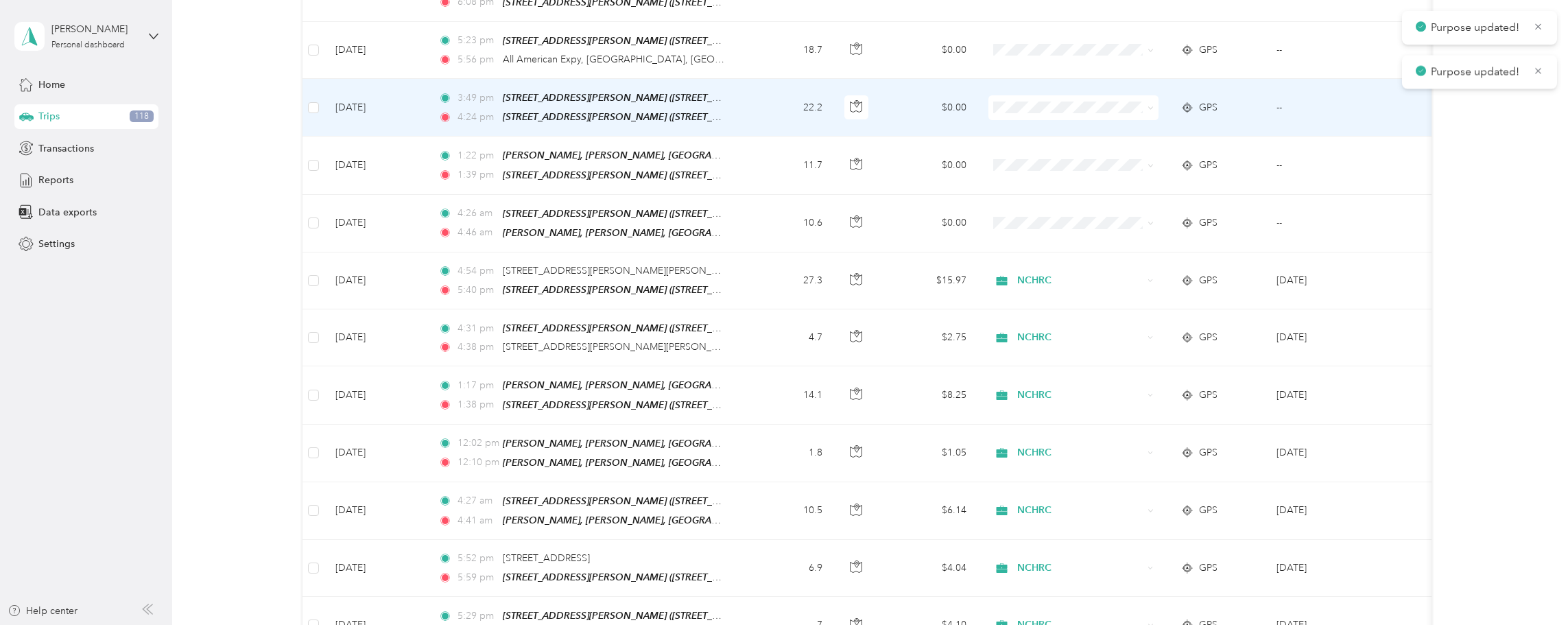 scroll, scrollTop: 1280, scrollLeft: 0, axis: vertical 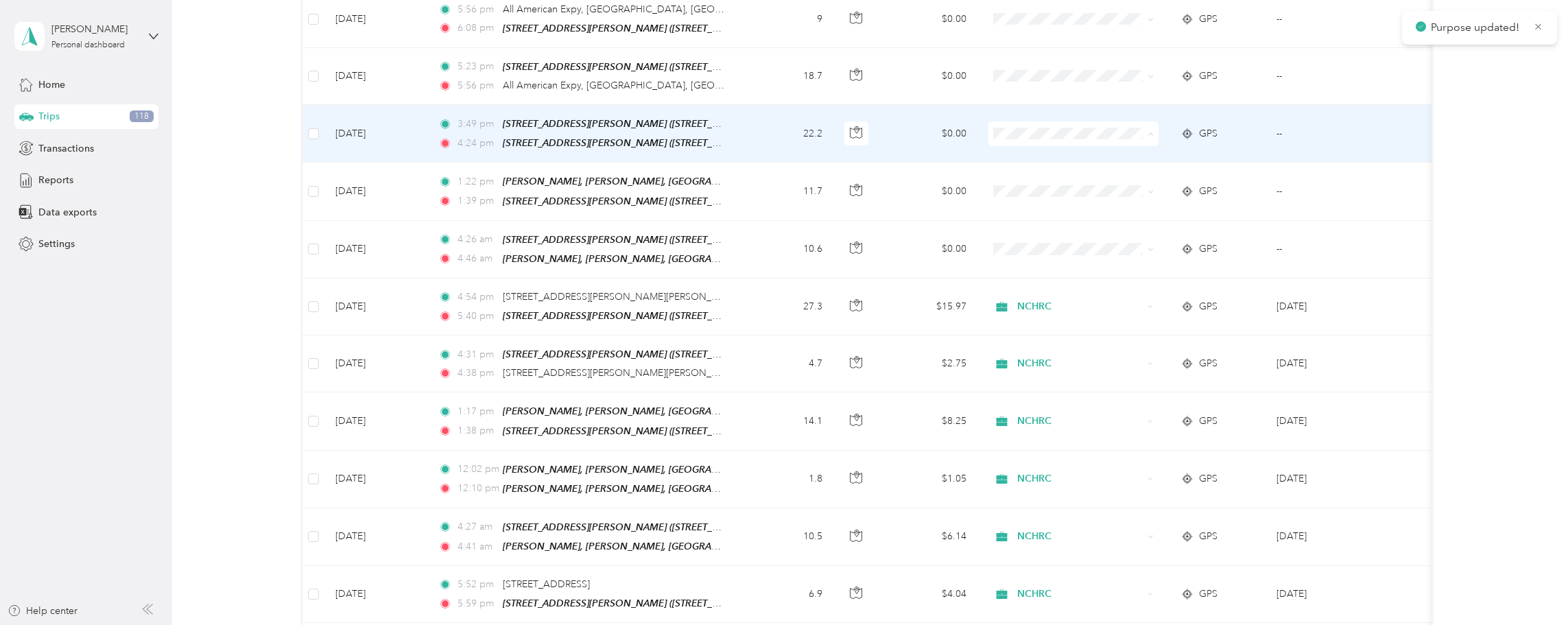 click on "NCHRC" at bounding box center (1073, 142) 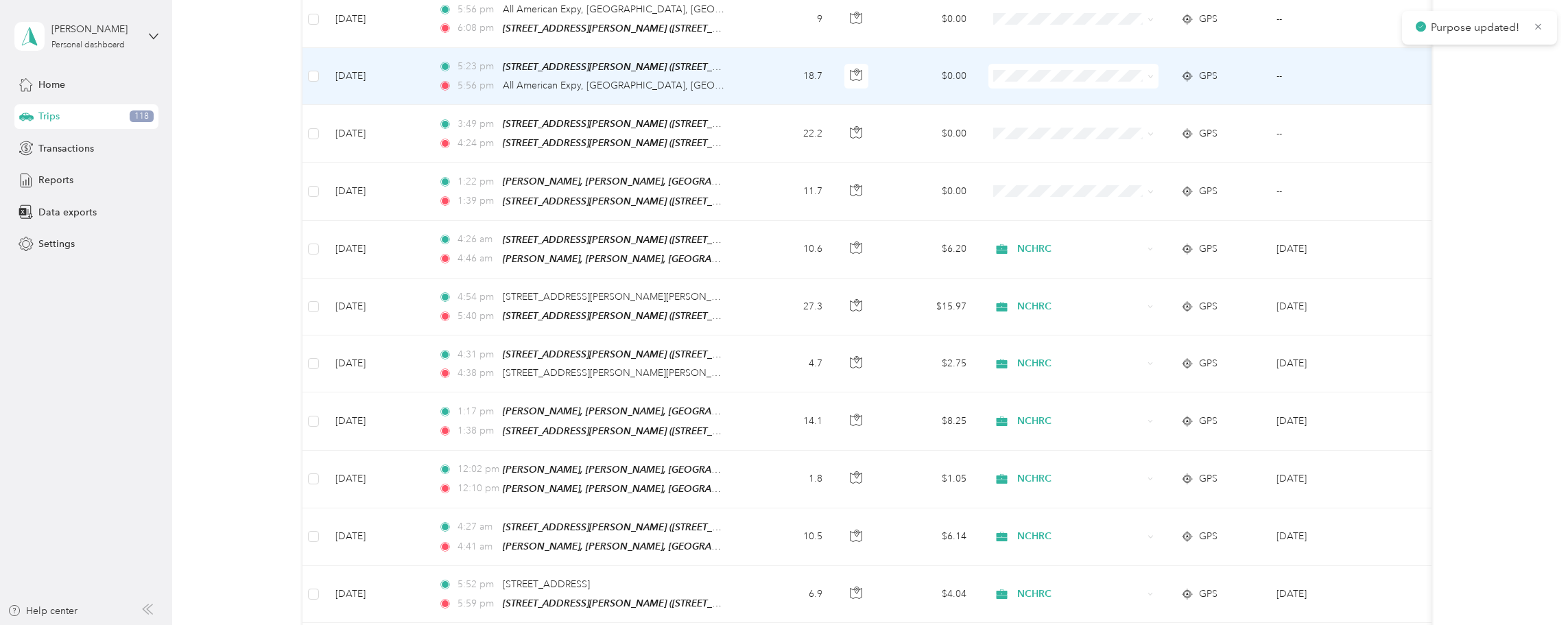 click on "NCHRC" at bounding box center [1073, 85] 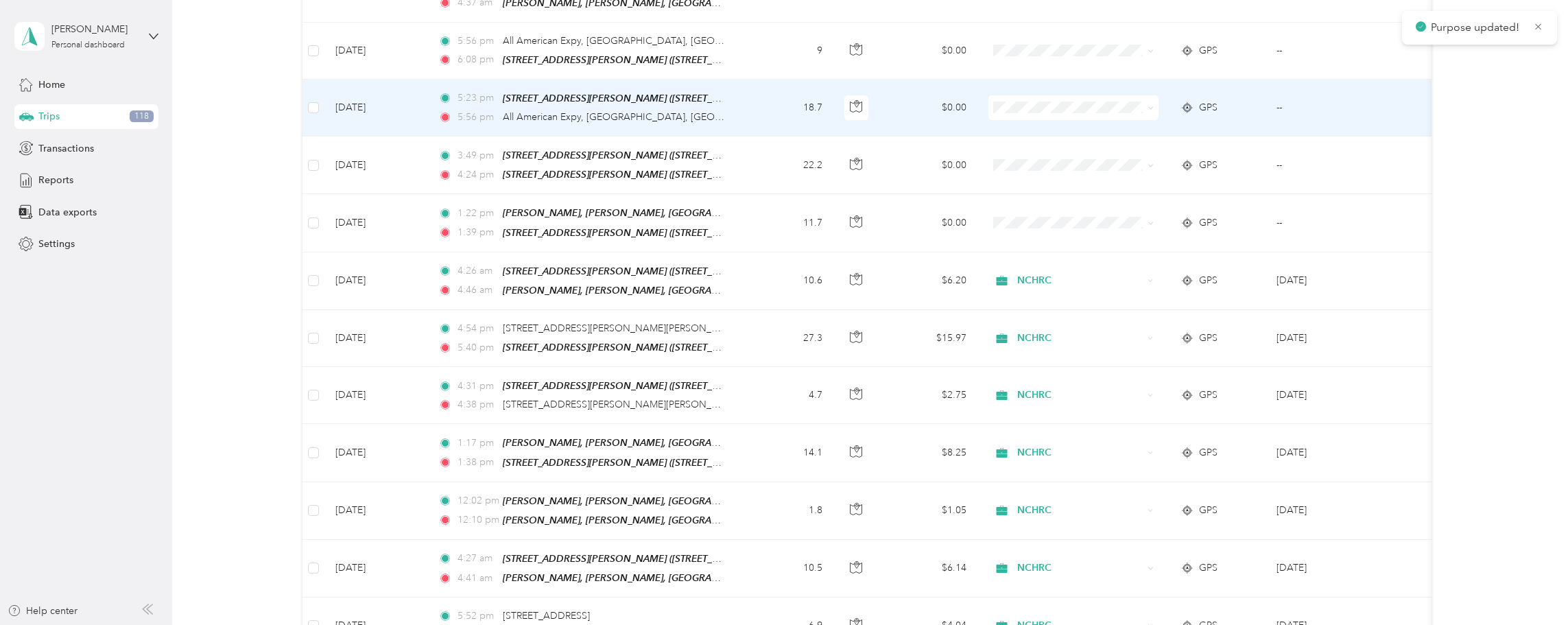 scroll, scrollTop: 1235, scrollLeft: 0, axis: vertical 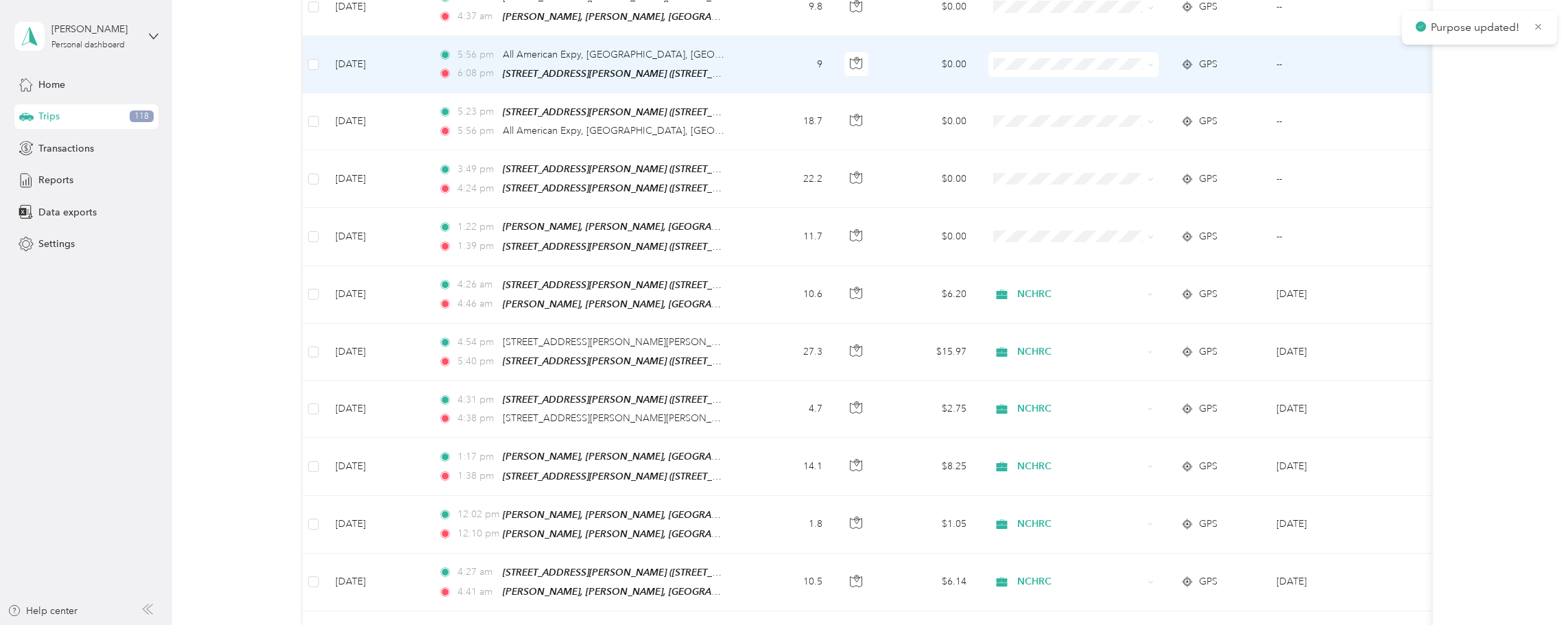 click on "NCHRC" at bounding box center (1085, 73) 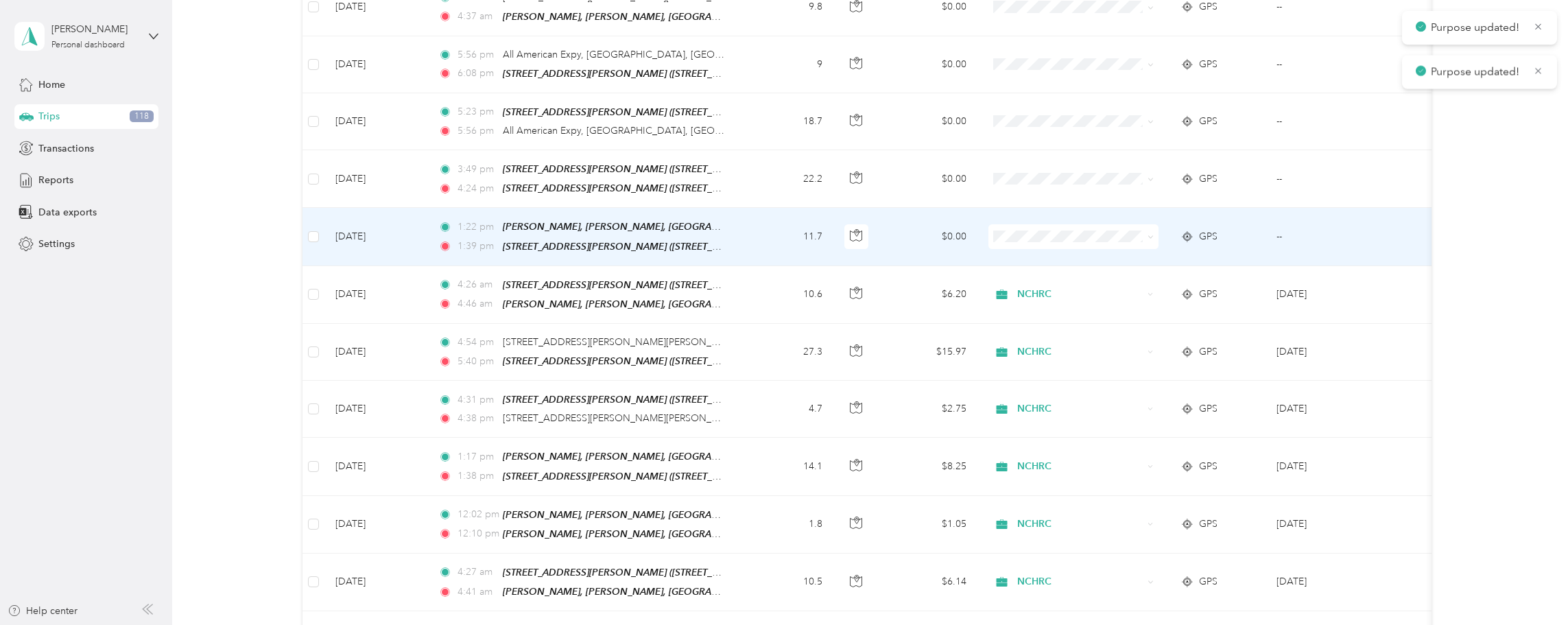 click at bounding box center (1073, 237) 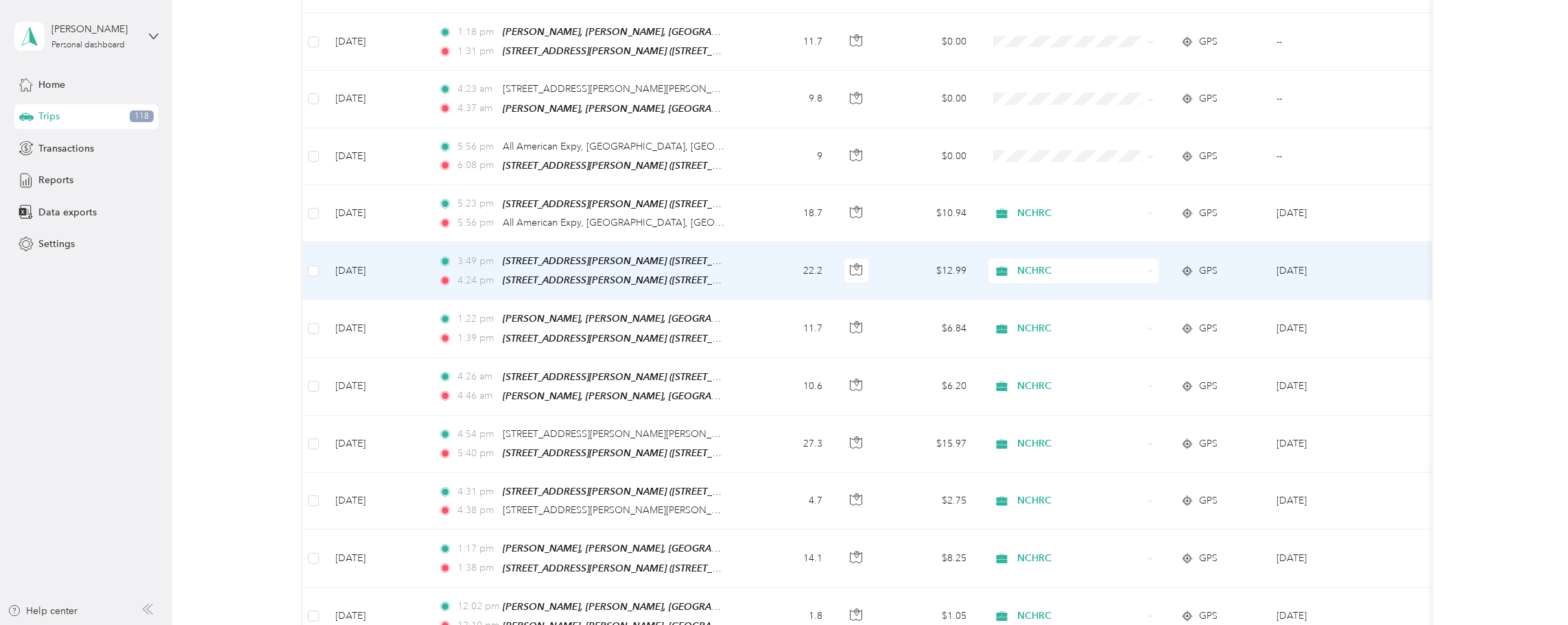 scroll, scrollTop: 1098, scrollLeft: 0, axis: vertical 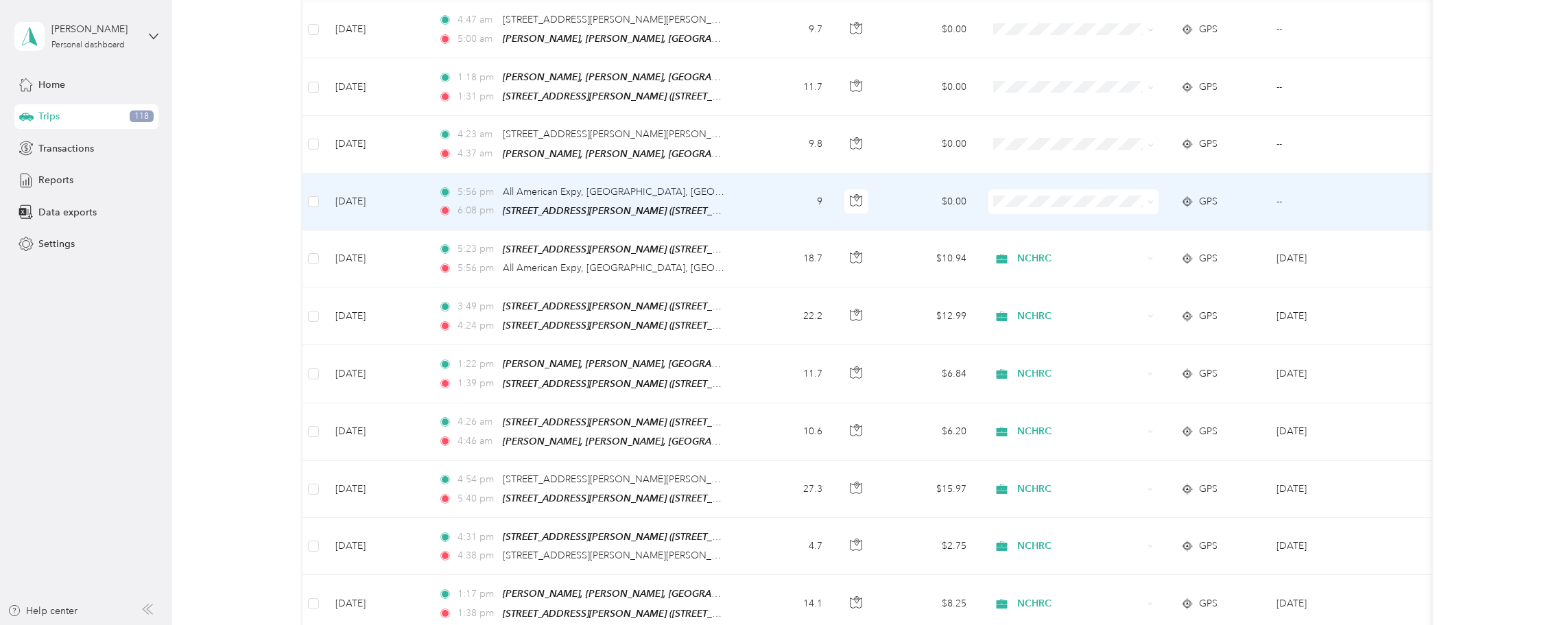 click 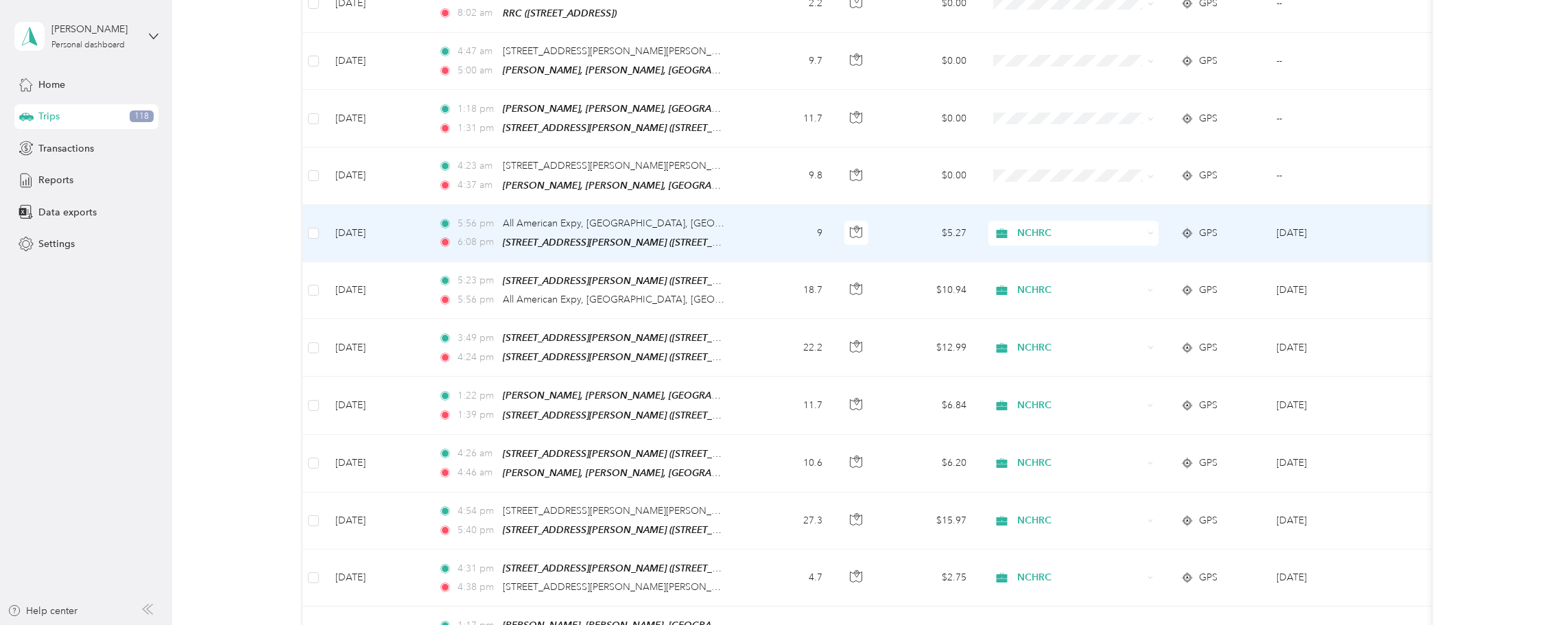 scroll, scrollTop: 1052, scrollLeft: 0, axis: vertical 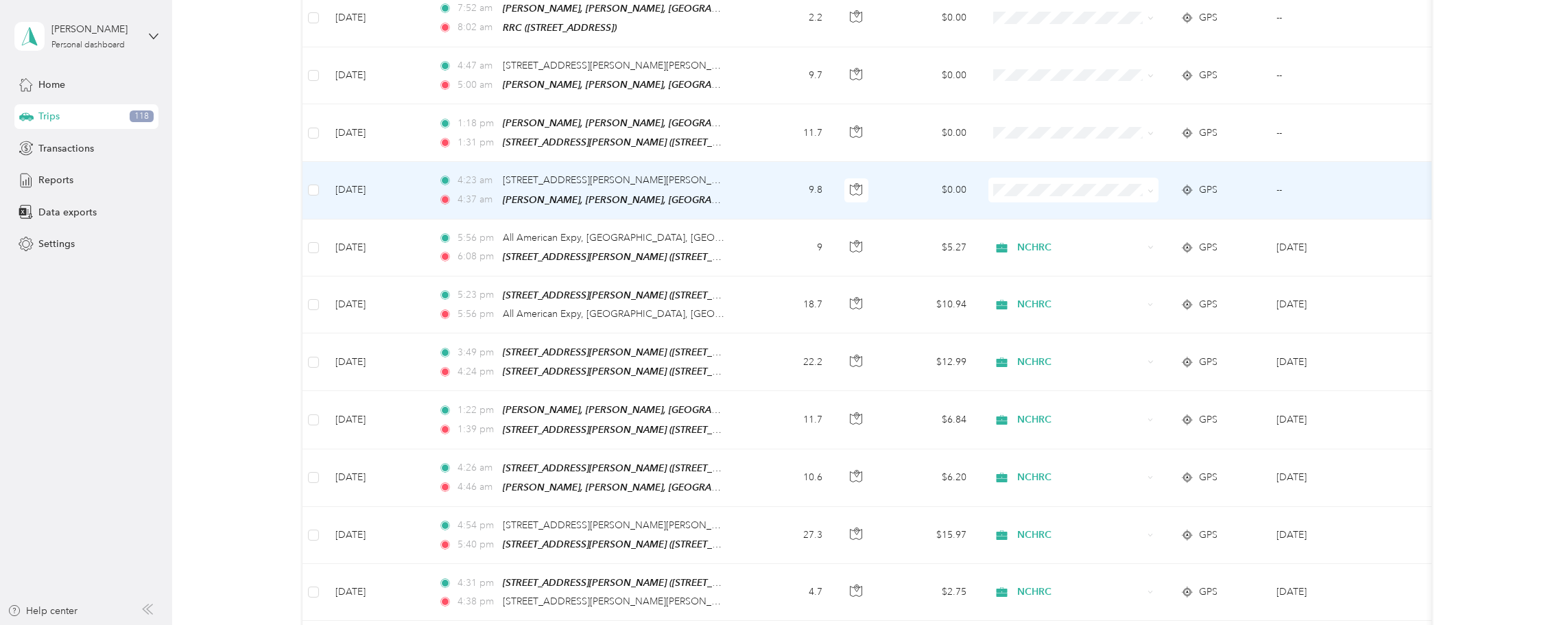 click at bounding box center (1073, 190) 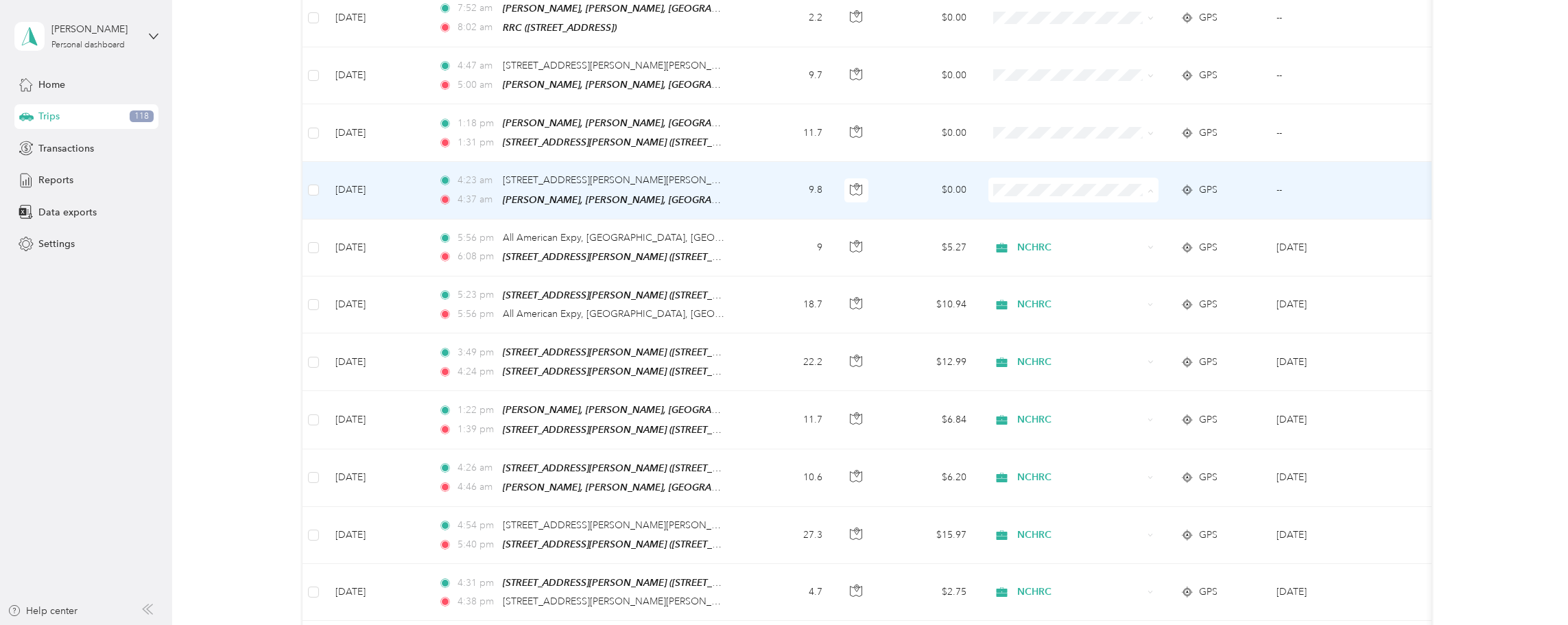 click 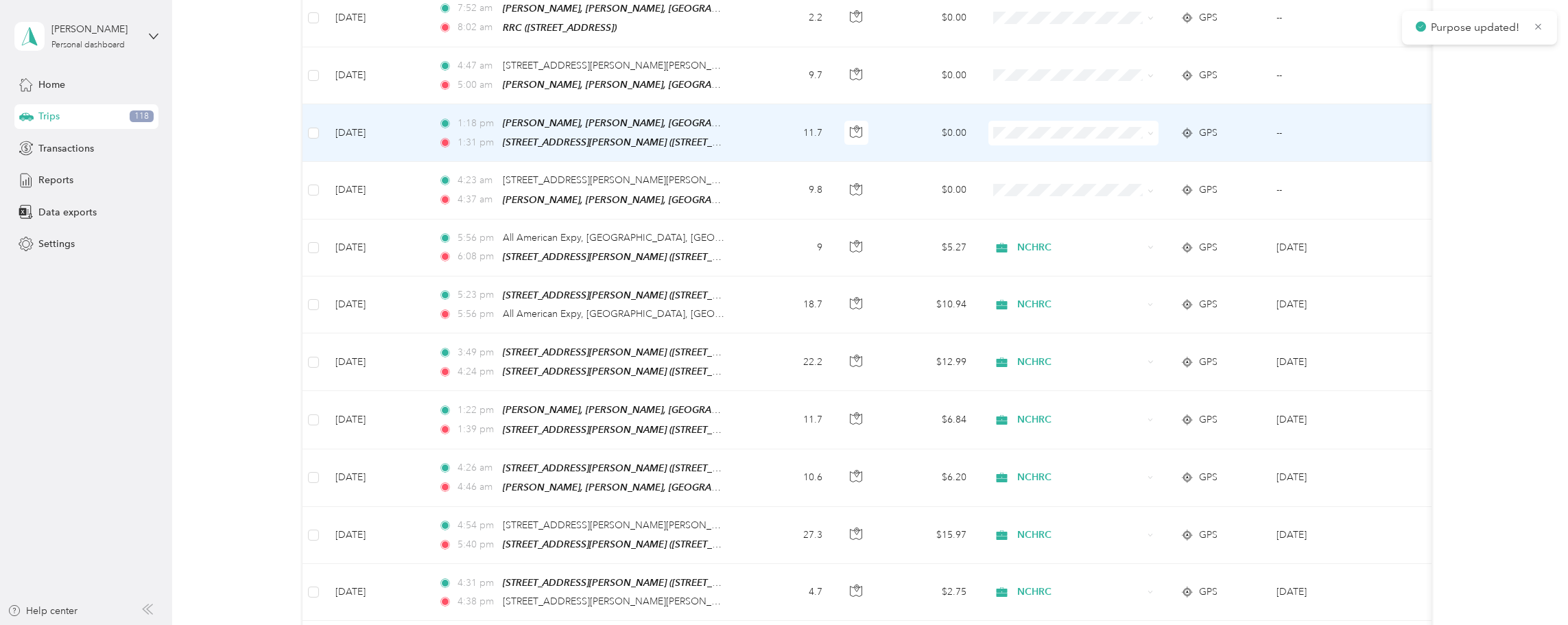 click at bounding box center [1073, 133] 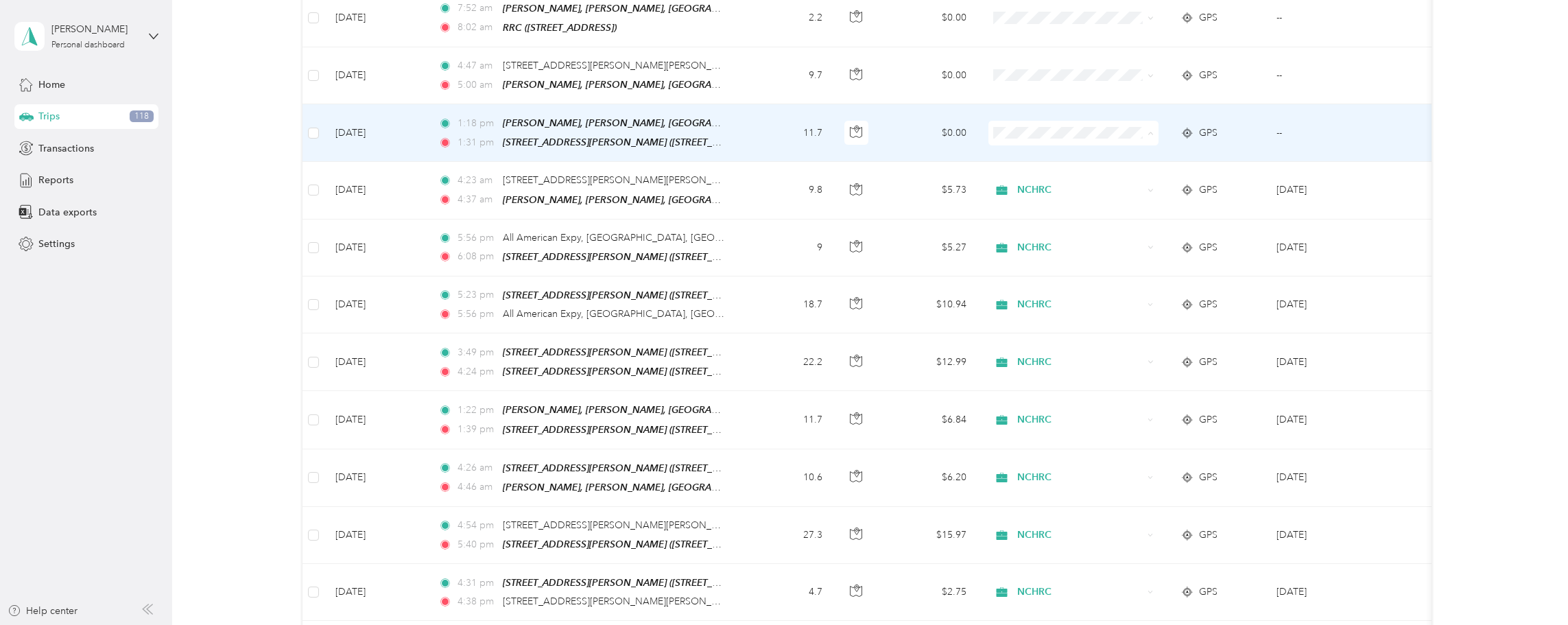 click on "NCHRC" at bounding box center [1073, 146] 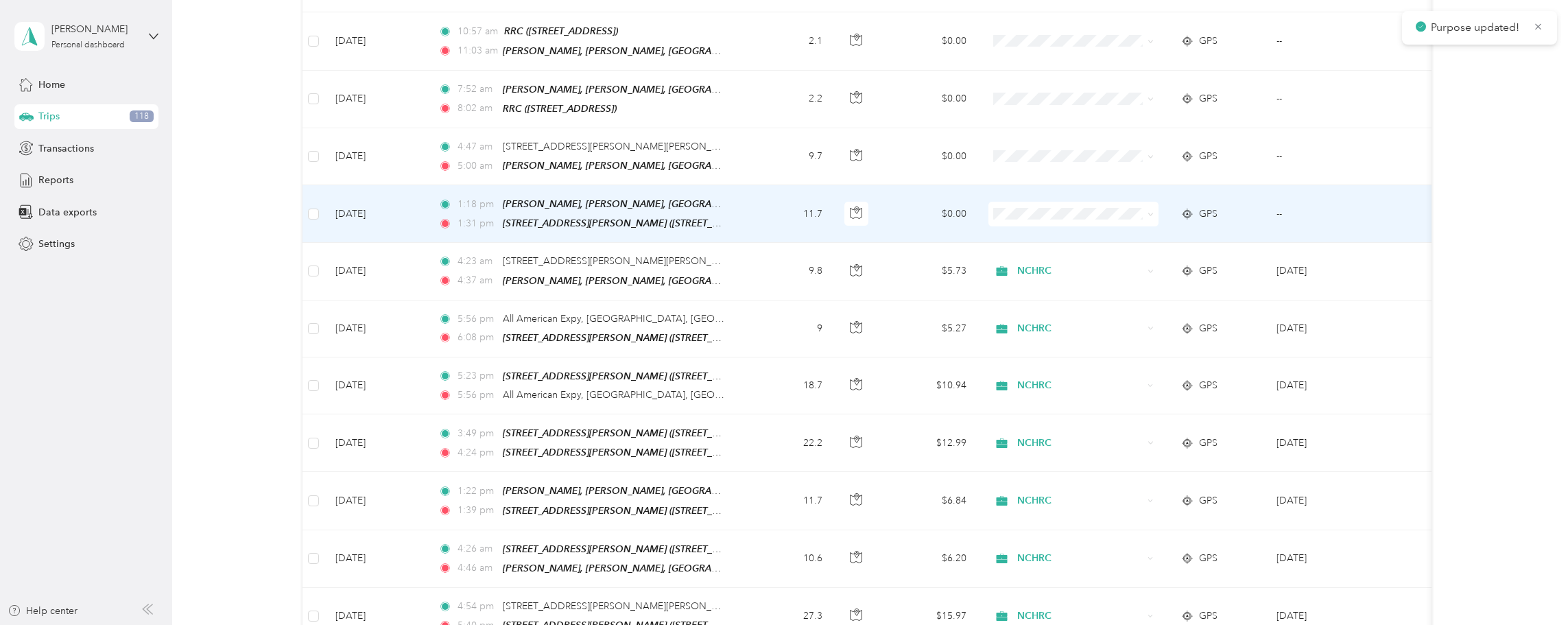 scroll, scrollTop: 960, scrollLeft: 0, axis: vertical 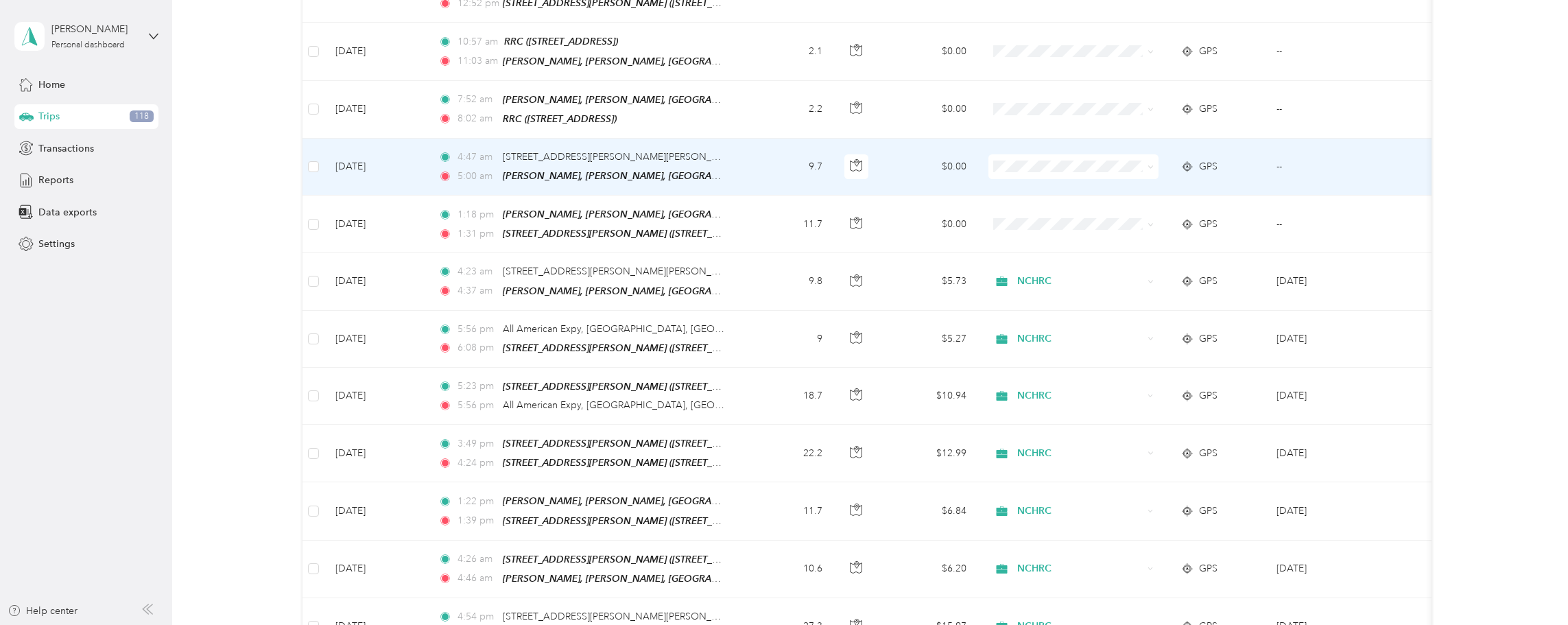 click on "NCHRC" at bounding box center (1073, 176) 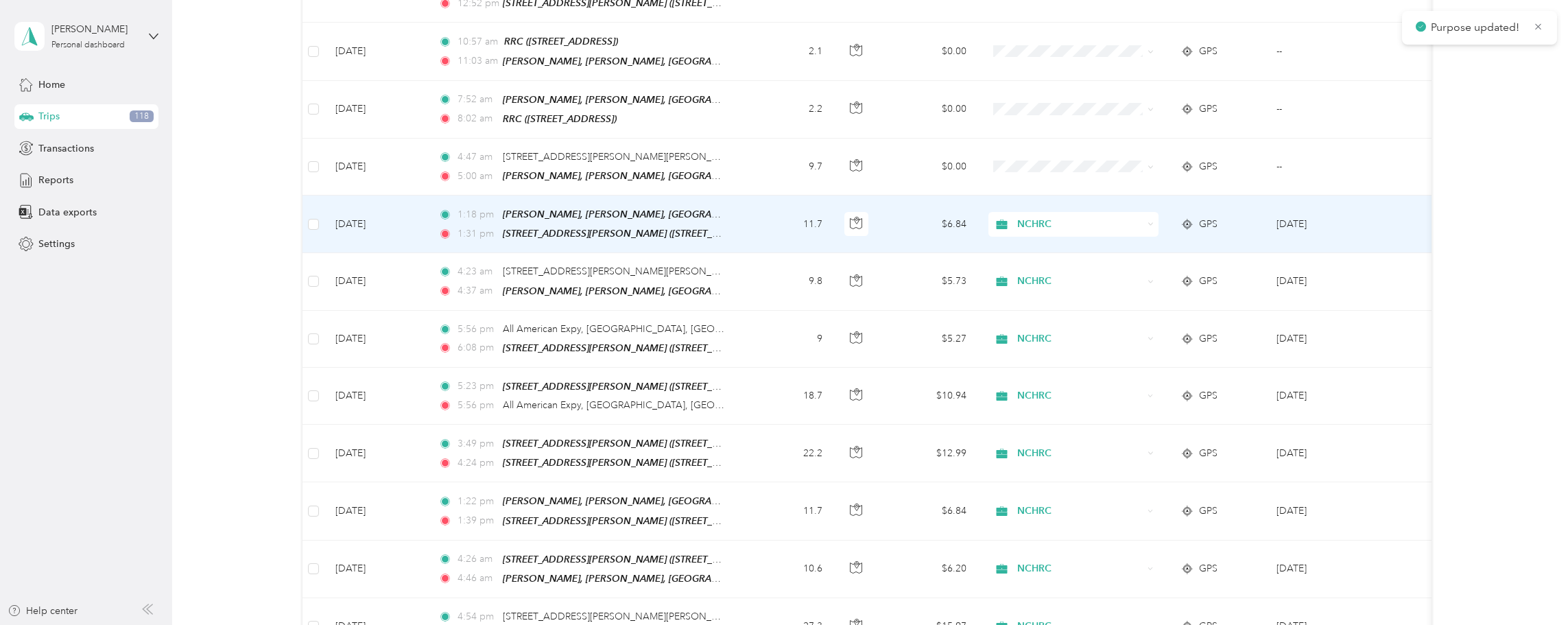 scroll, scrollTop: 915, scrollLeft: 0, axis: vertical 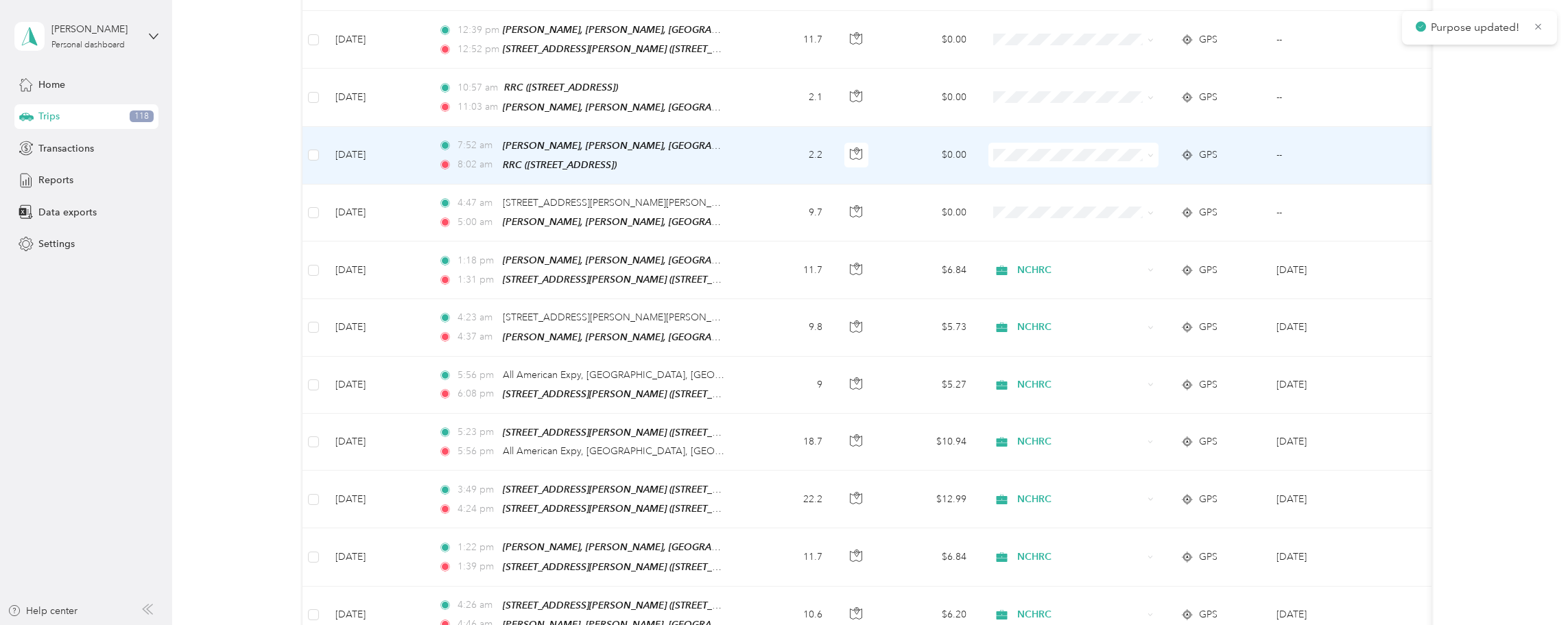 click on "NCHRC" at bounding box center [1073, 166] 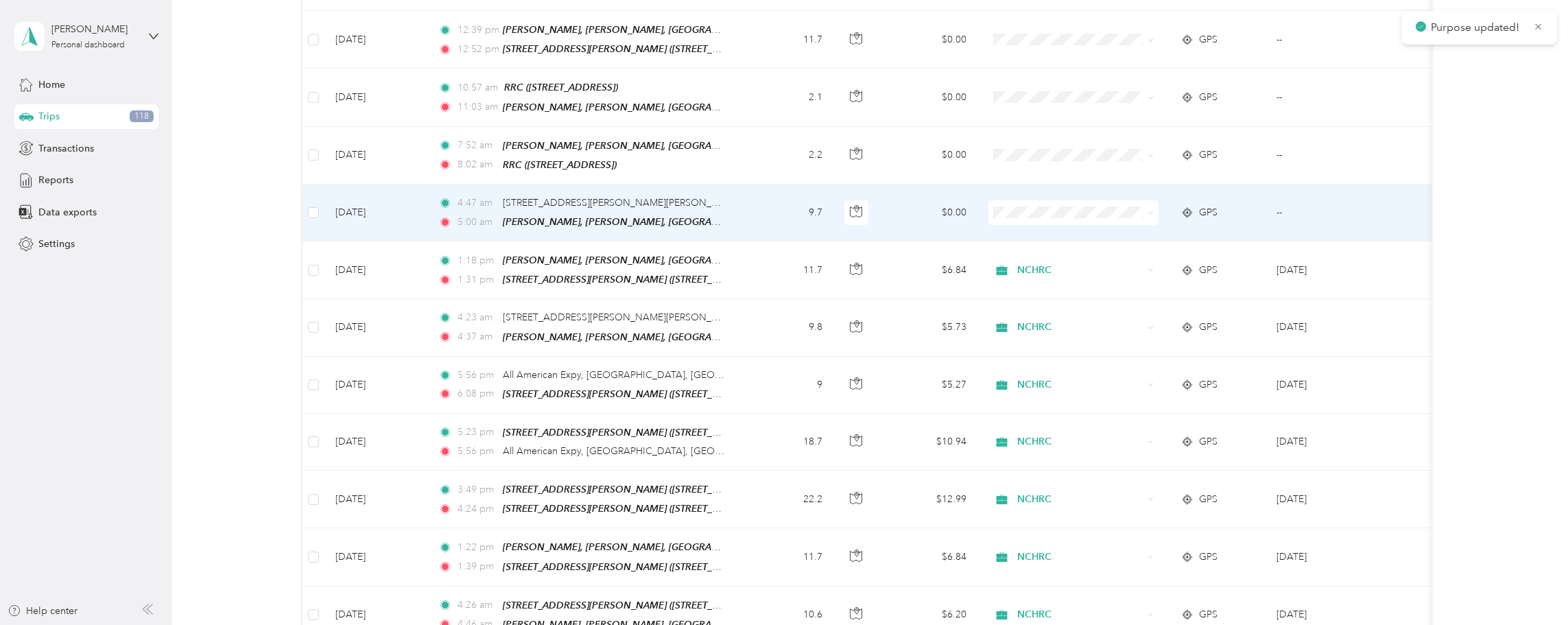 scroll, scrollTop: 869, scrollLeft: 0, axis: vertical 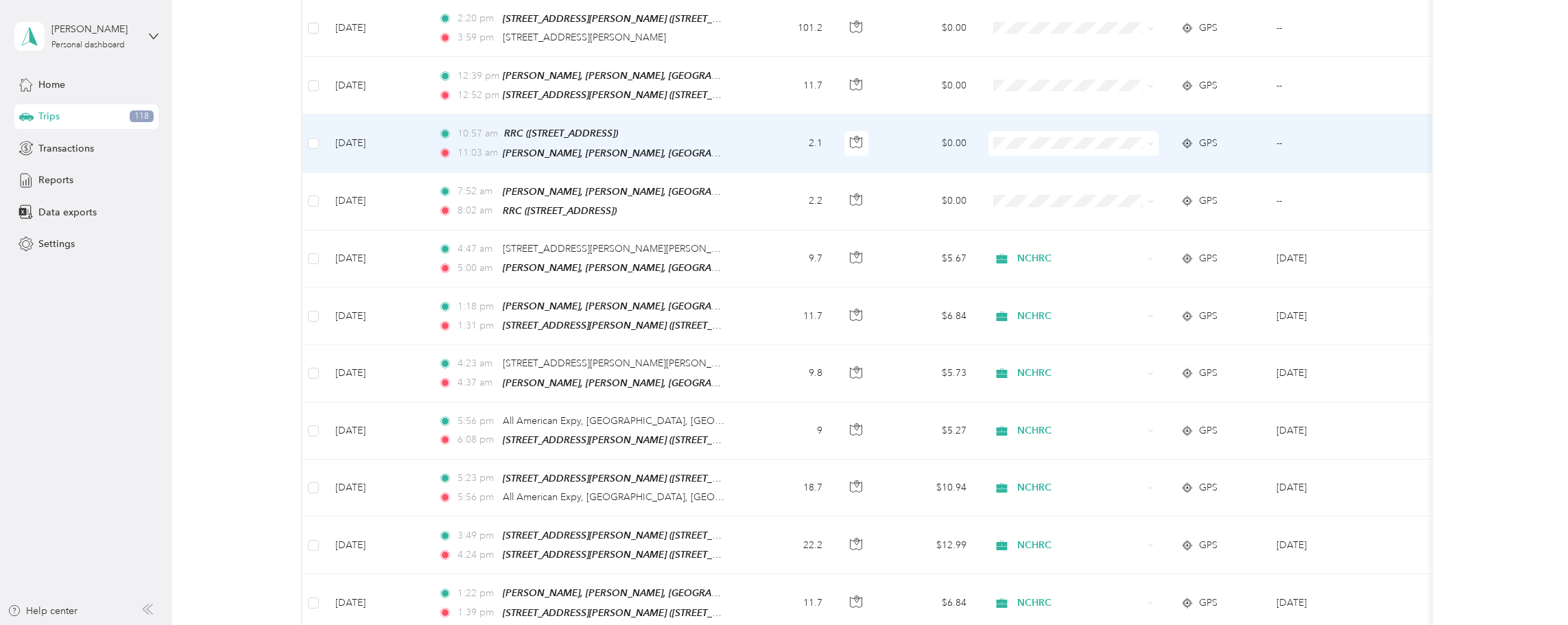 click 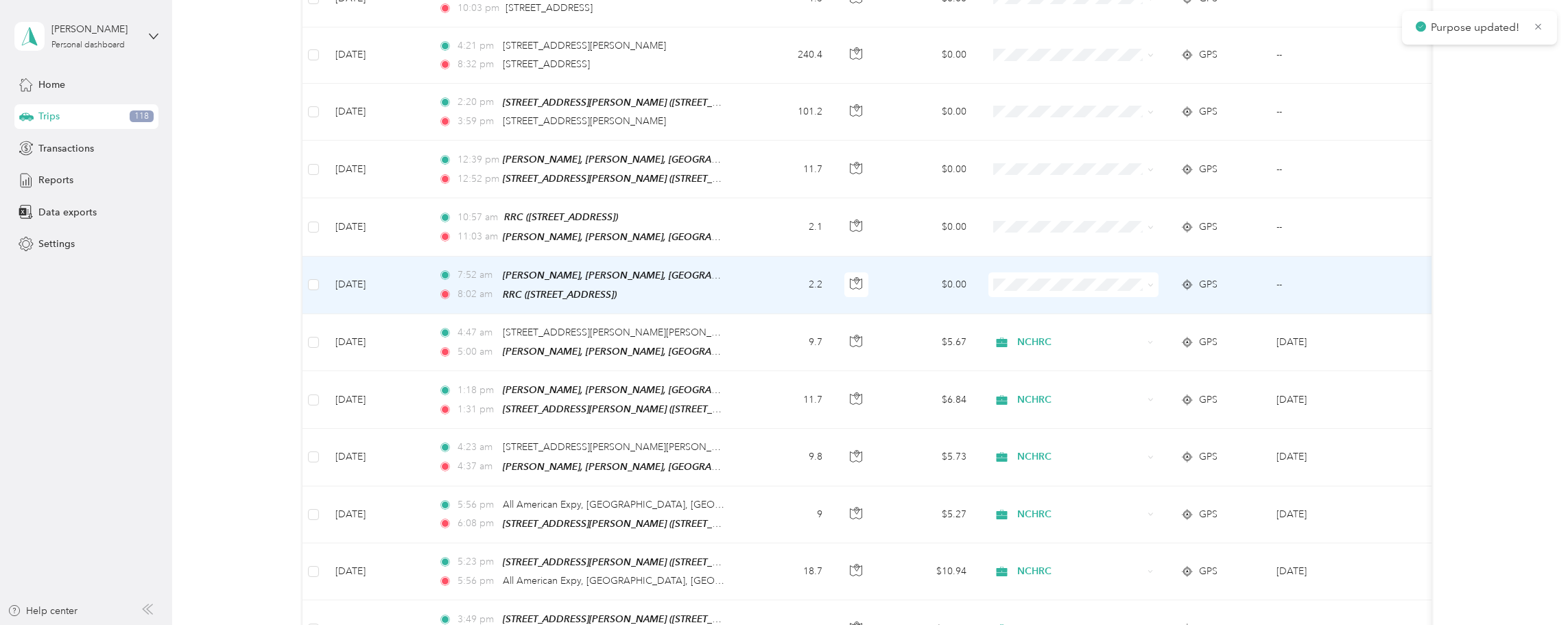scroll, scrollTop: 777, scrollLeft: 0, axis: vertical 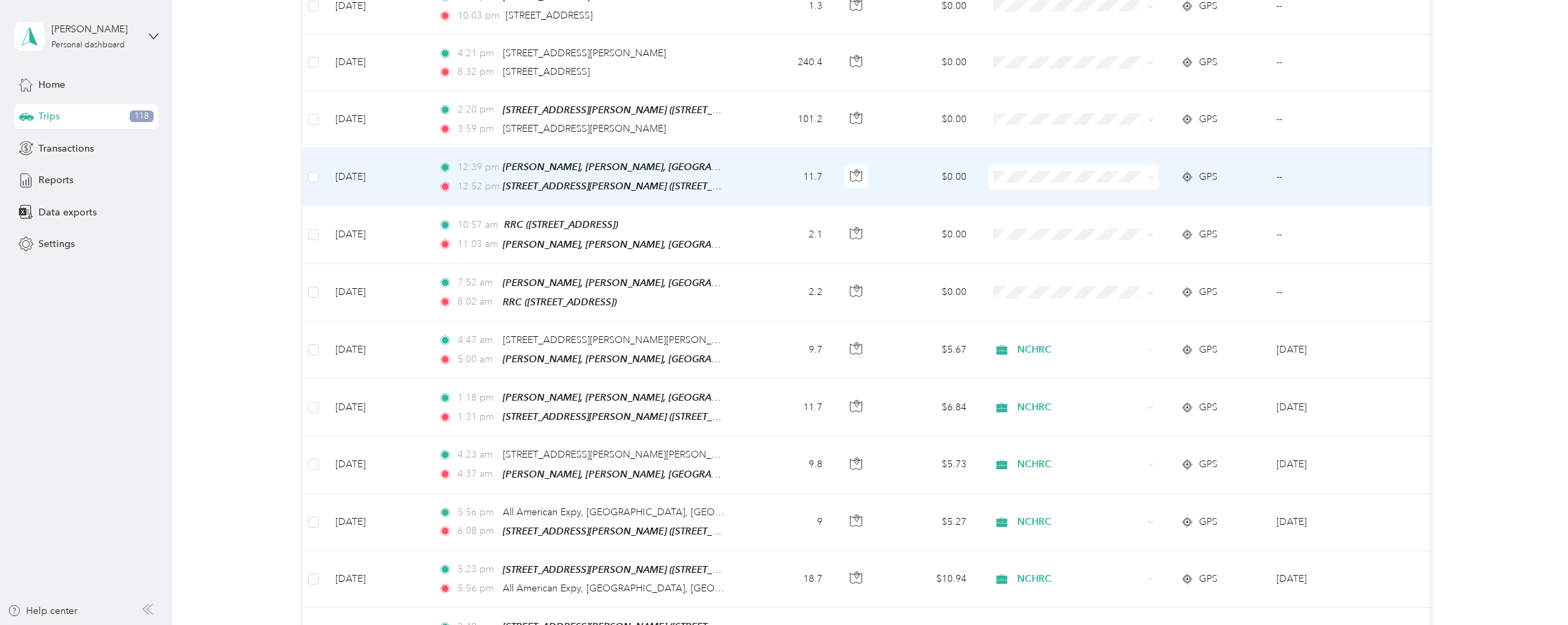 click on "NCHRC" at bounding box center [1073, 190] 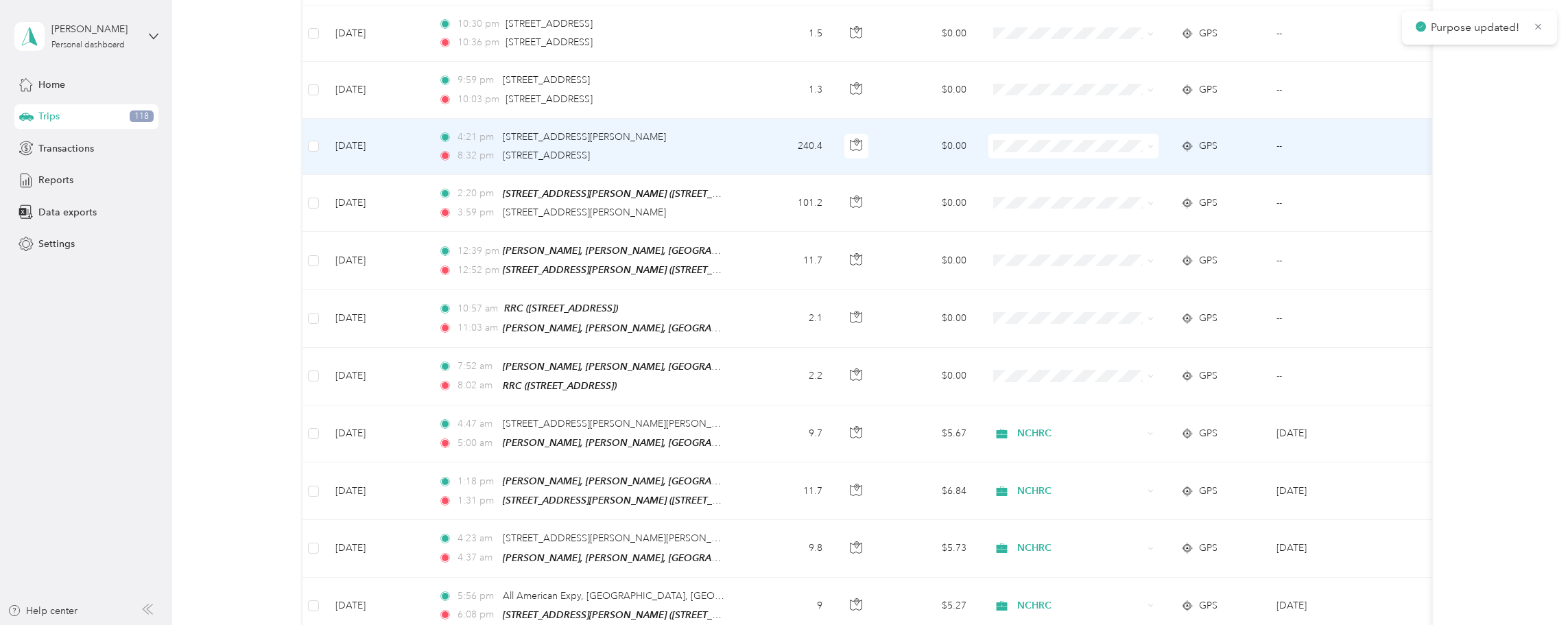 scroll, scrollTop: 686, scrollLeft: 0, axis: vertical 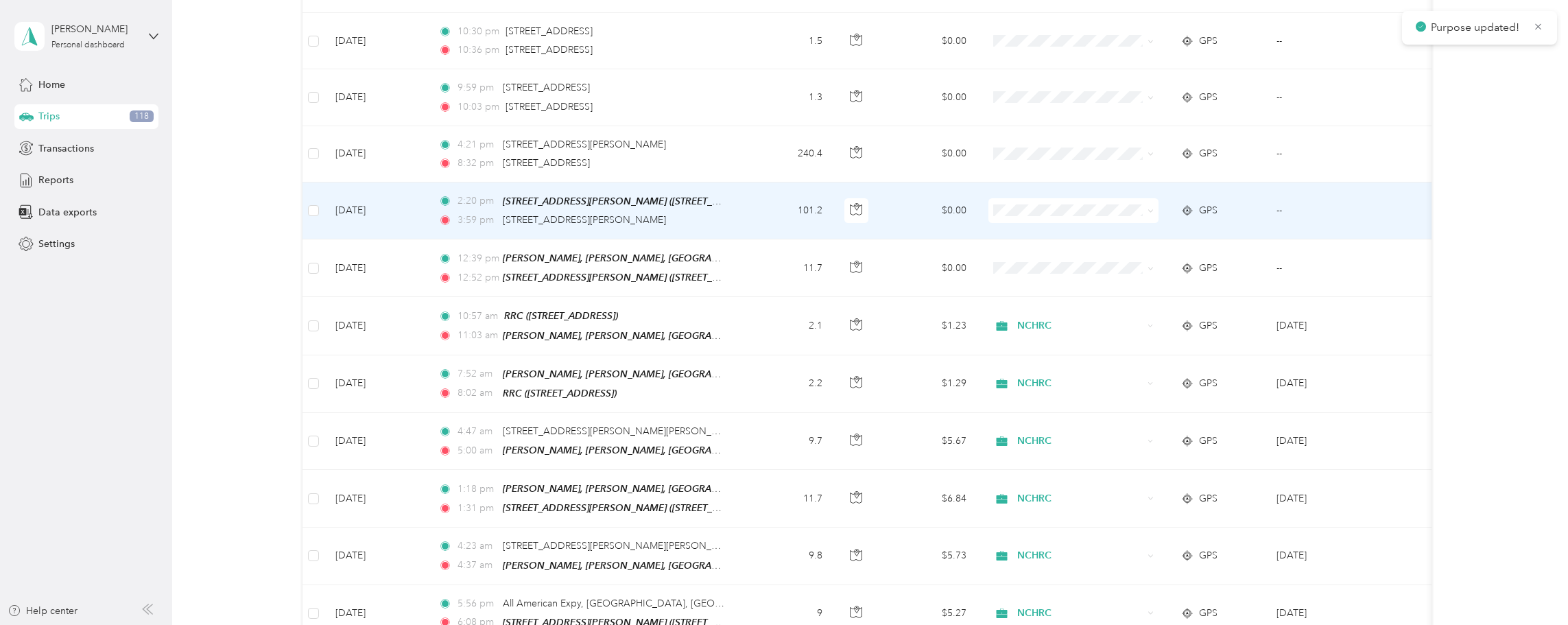 click on "--" at bounding box center [1328, 211] 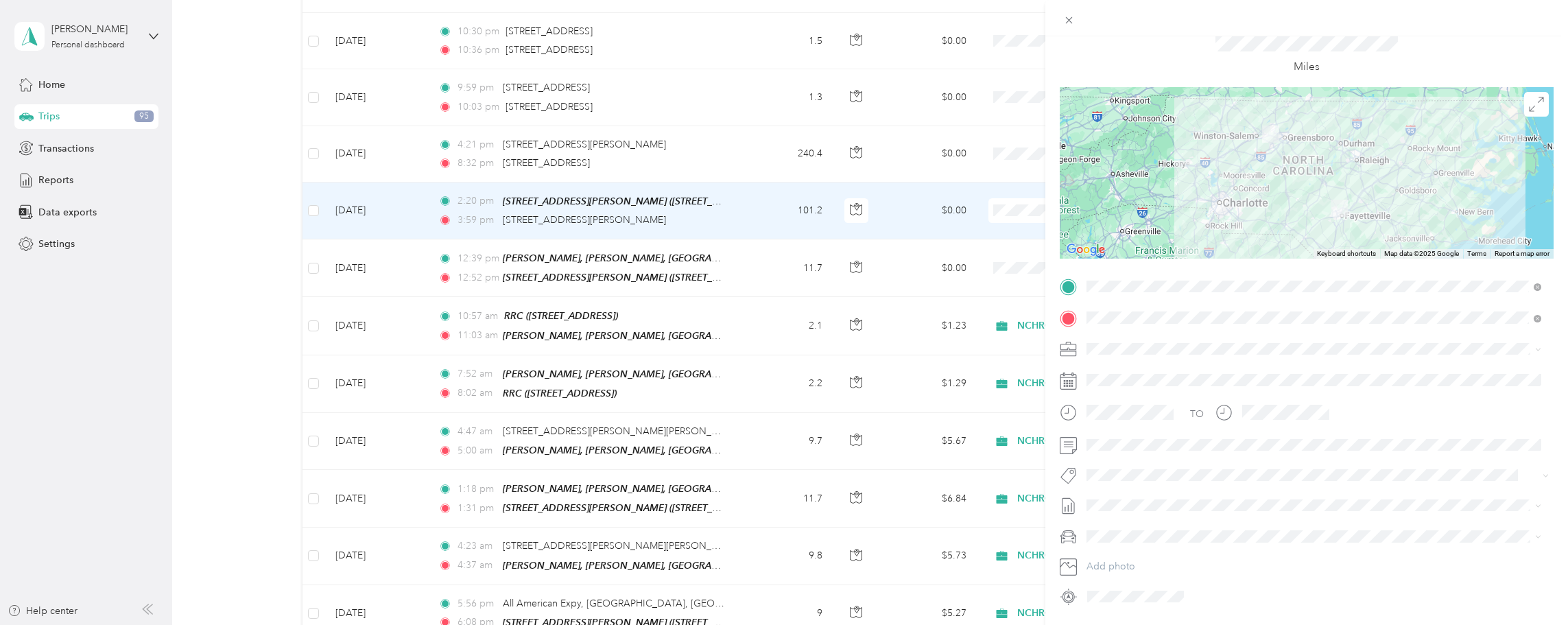 scroll, scrollTop: 0, scrollLeft: 0, axis: both 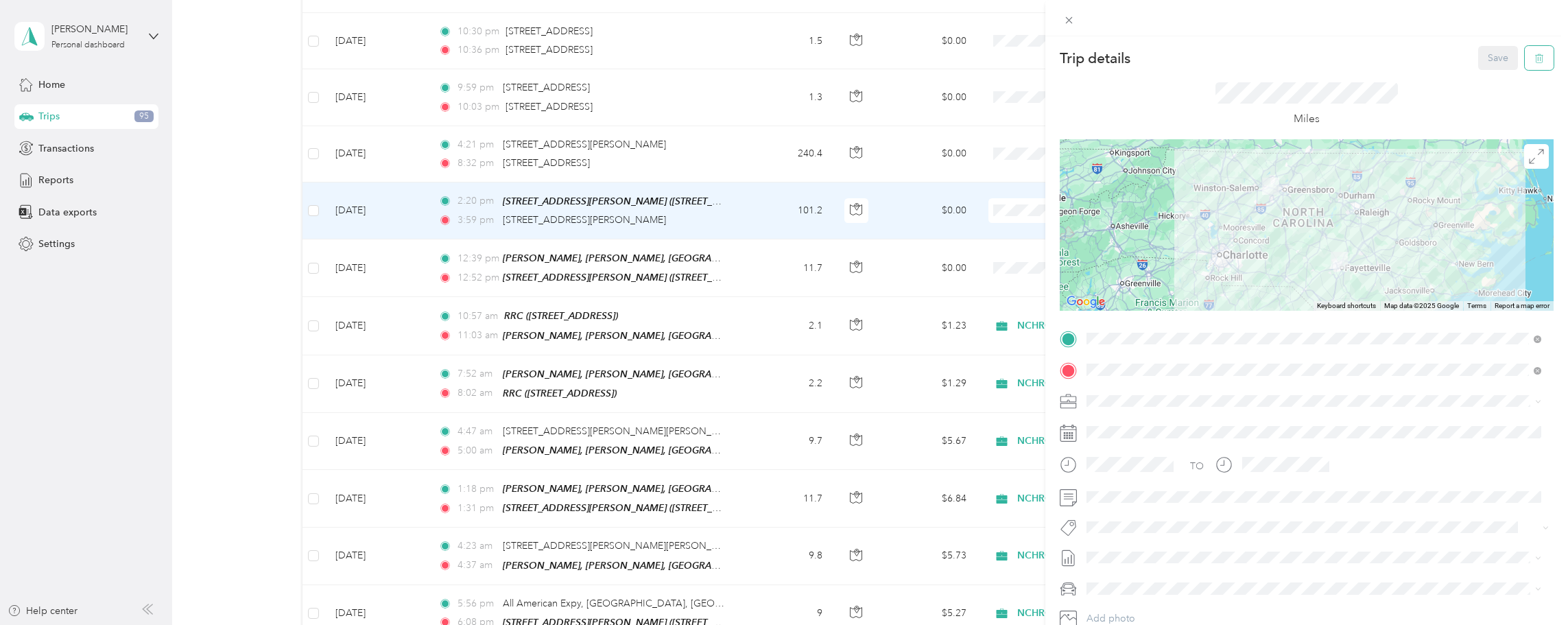 click 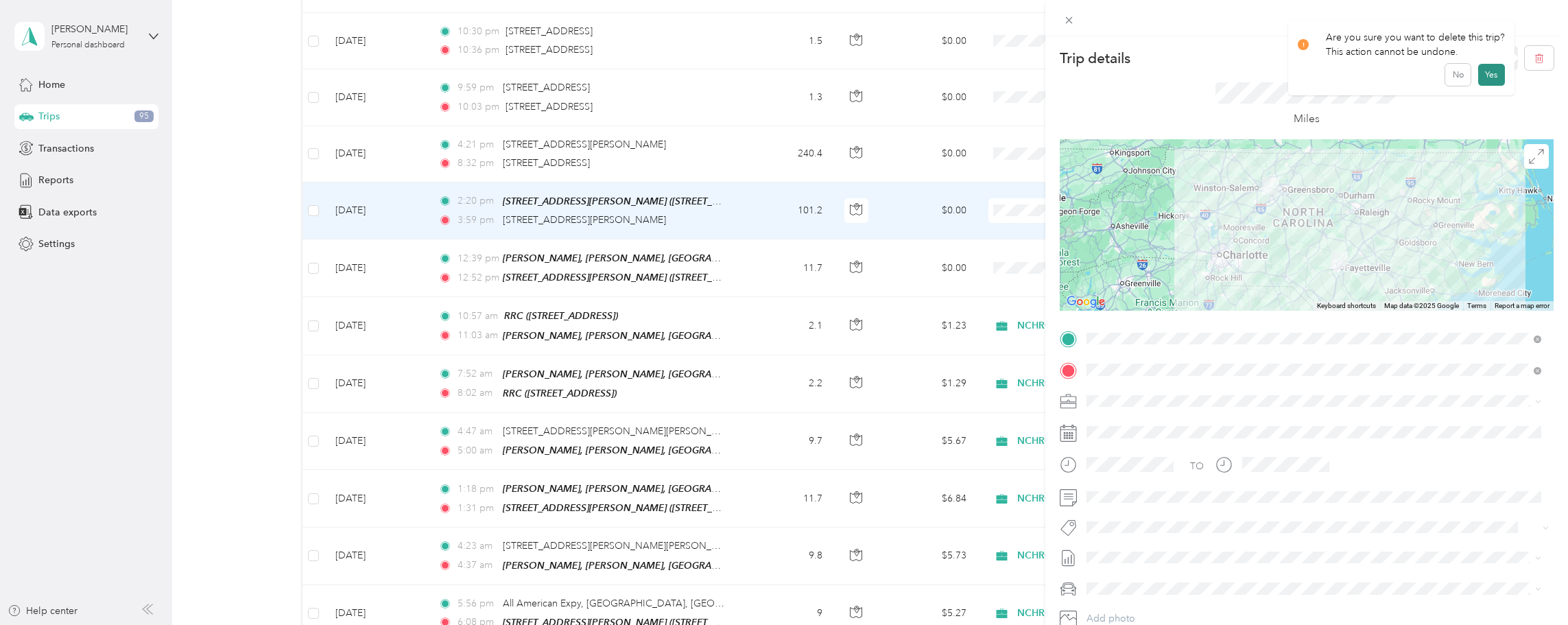 click on "Yes" at bounding box center (1491, 75) 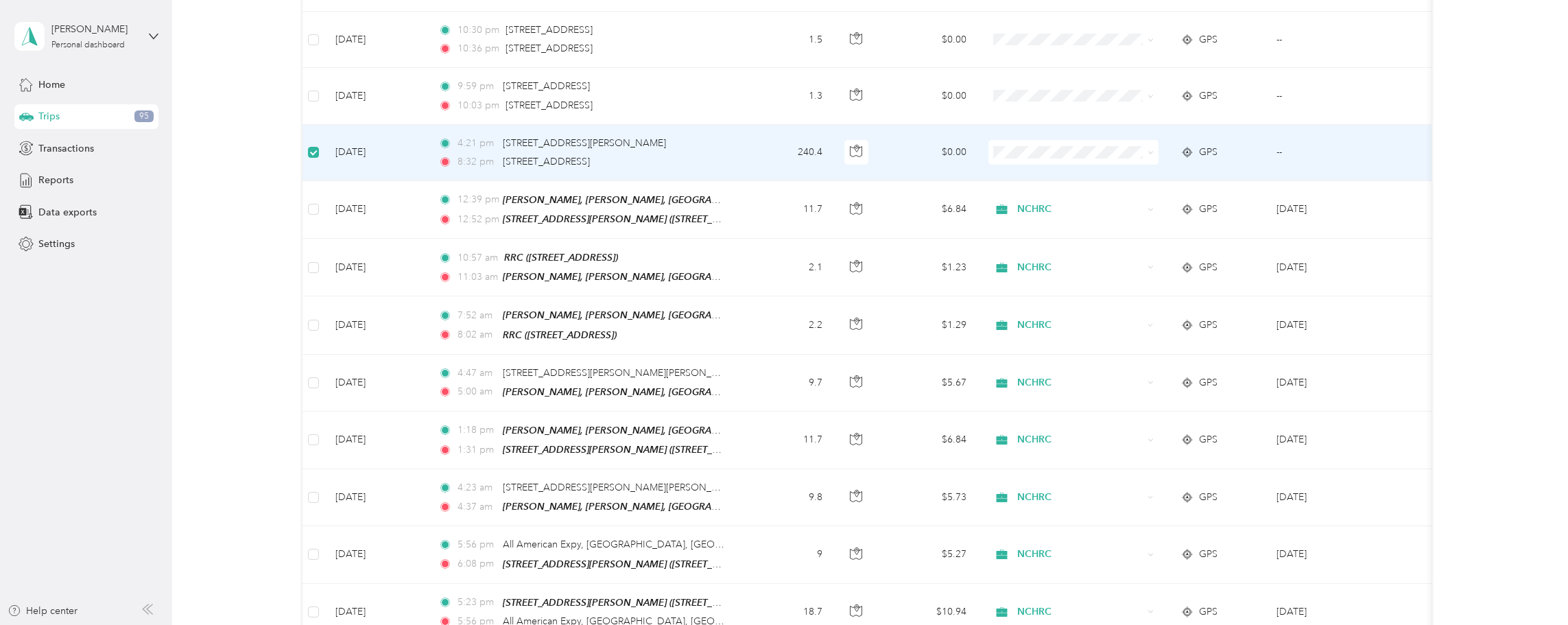 scroll, scrollTop: 685, scrollLeft: 0, axis: vertical 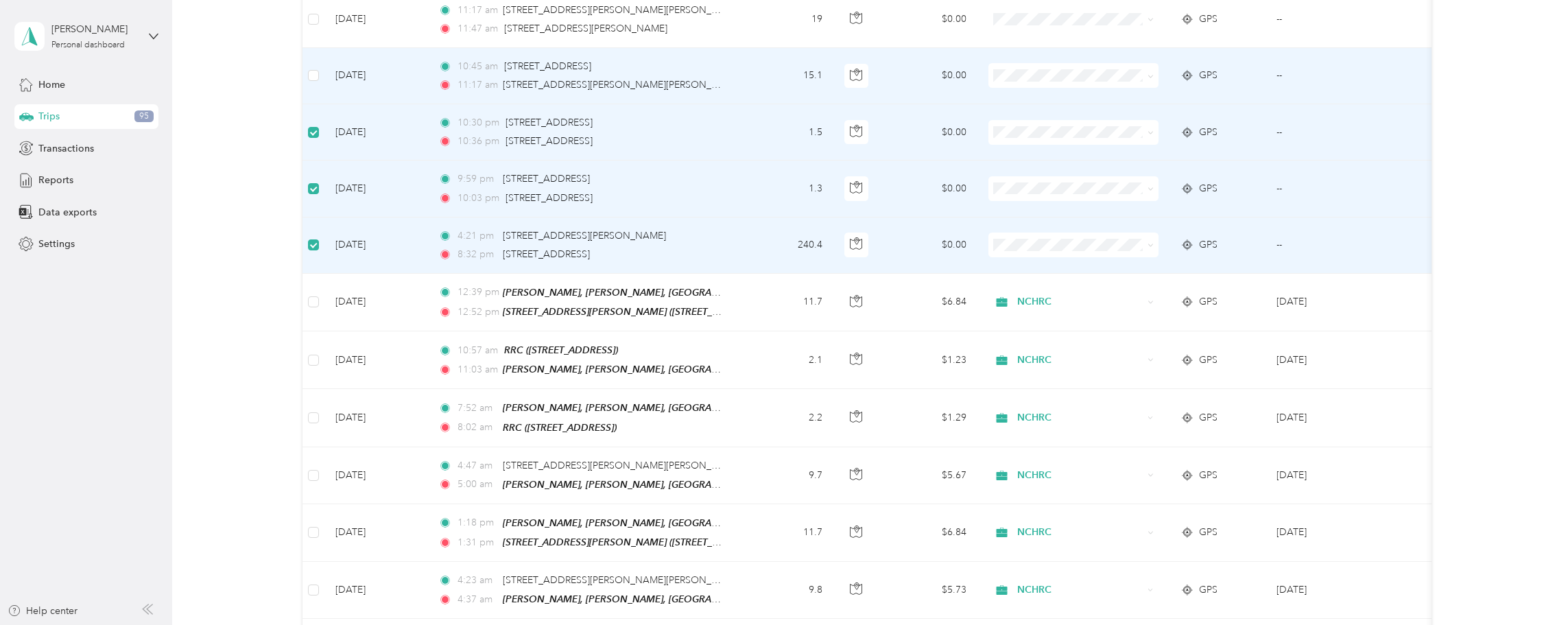 click at bounding box center (313, 76) 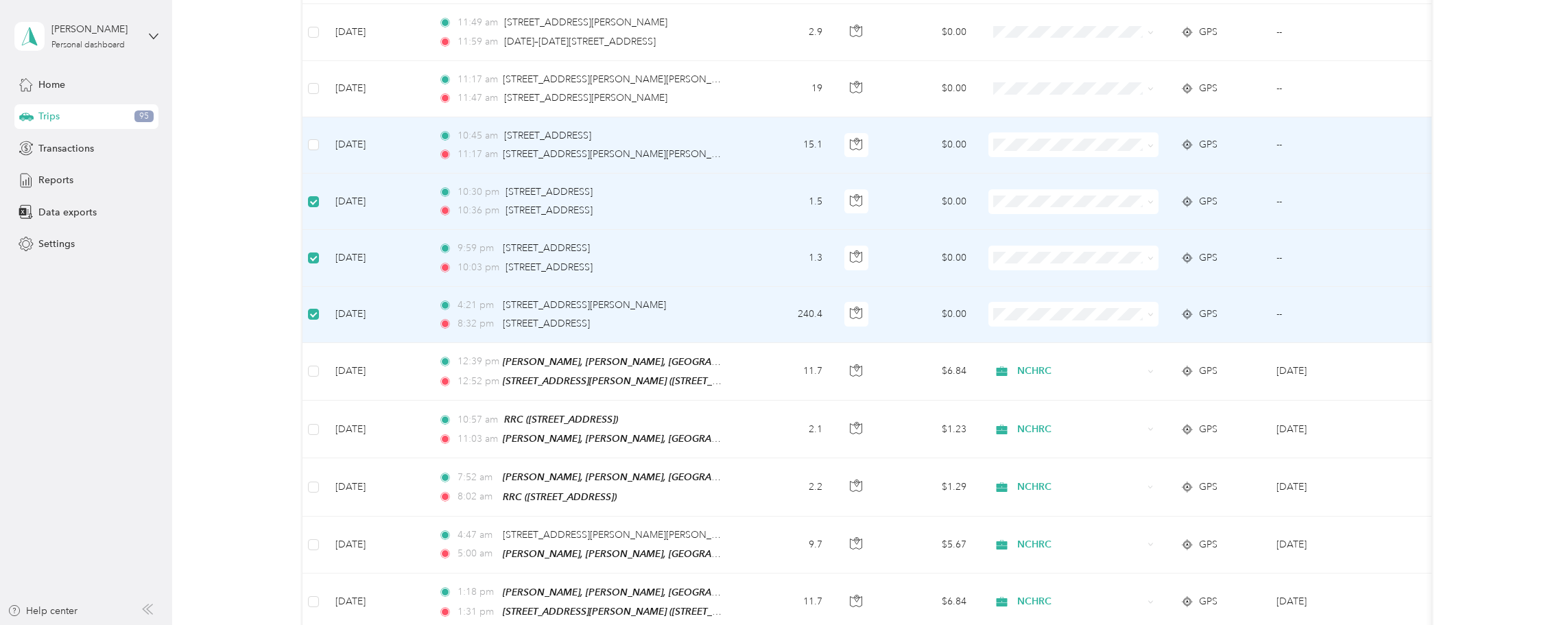 scroll, scrollTop: 502, scrollLeft: 0, axis: vertical 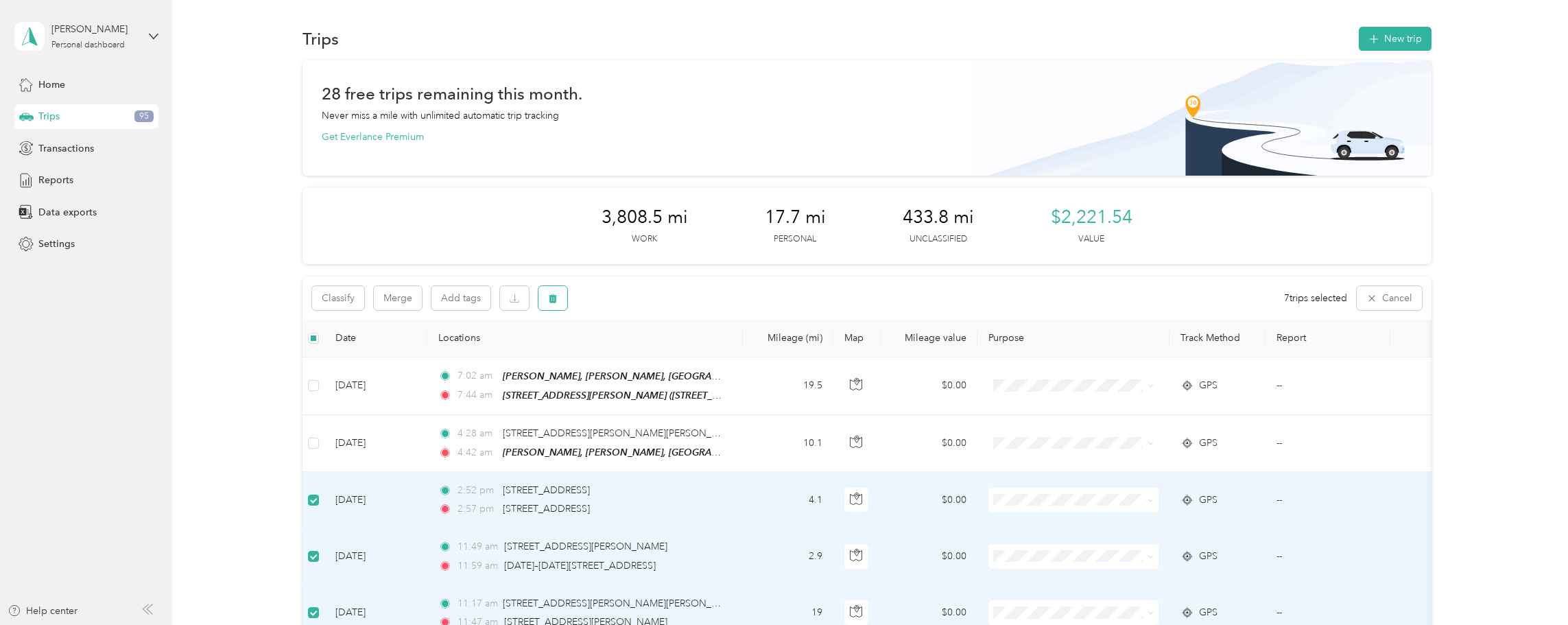 click at bounding box center [553, 298] 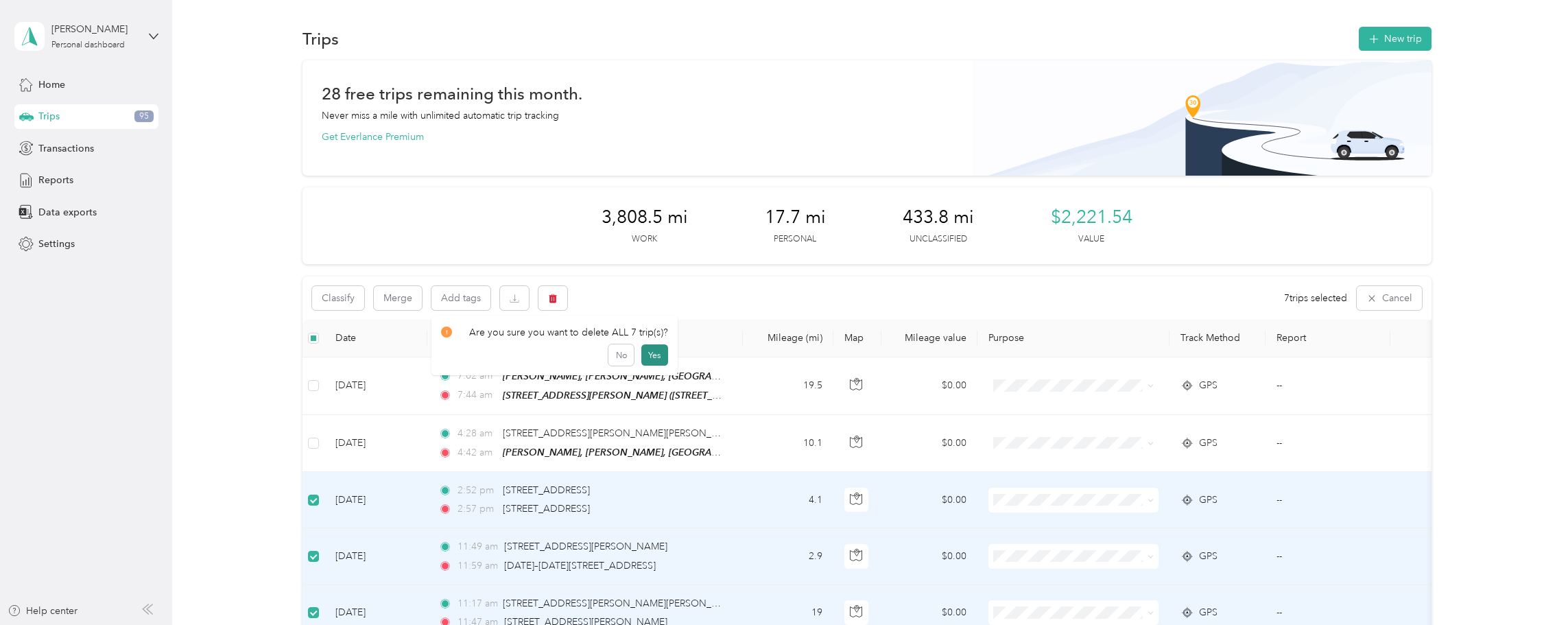click on "Yes" at bounding box center [654, 355] 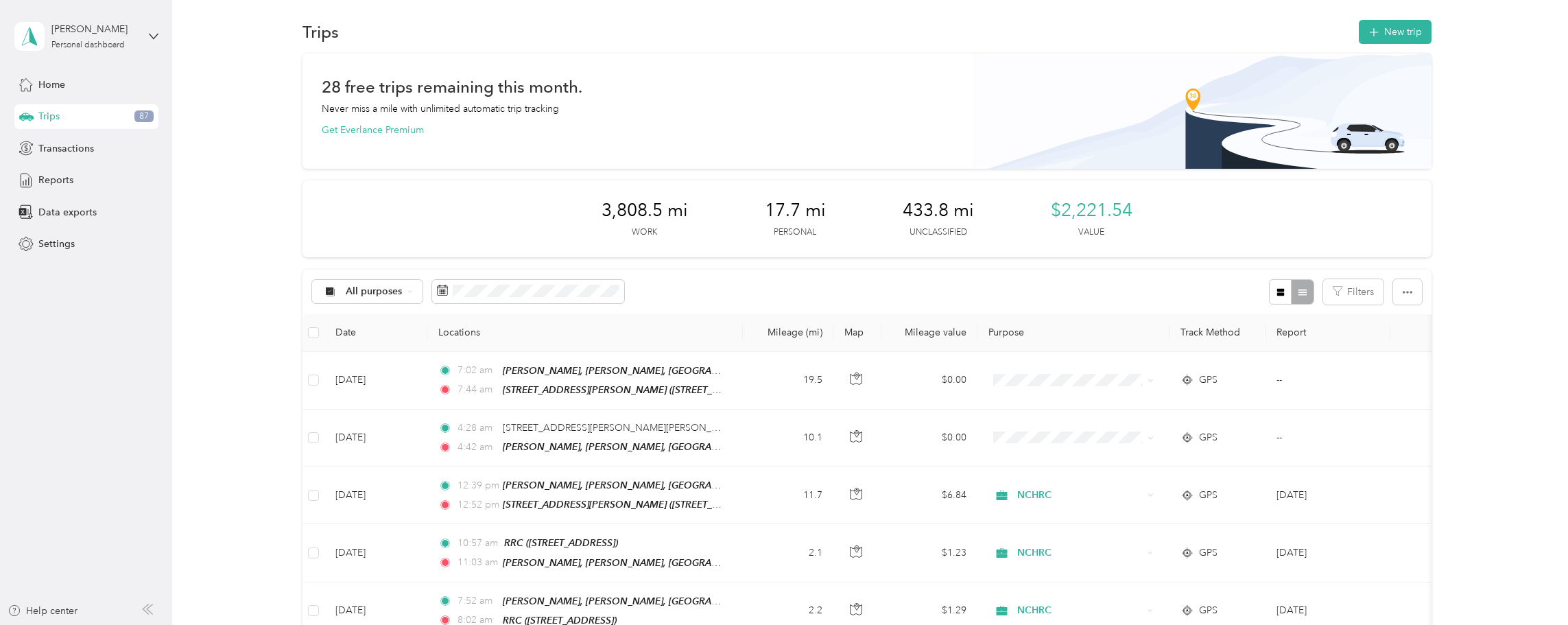 scroll, scrollTop: 0, scrollLeft: 0, axis: both 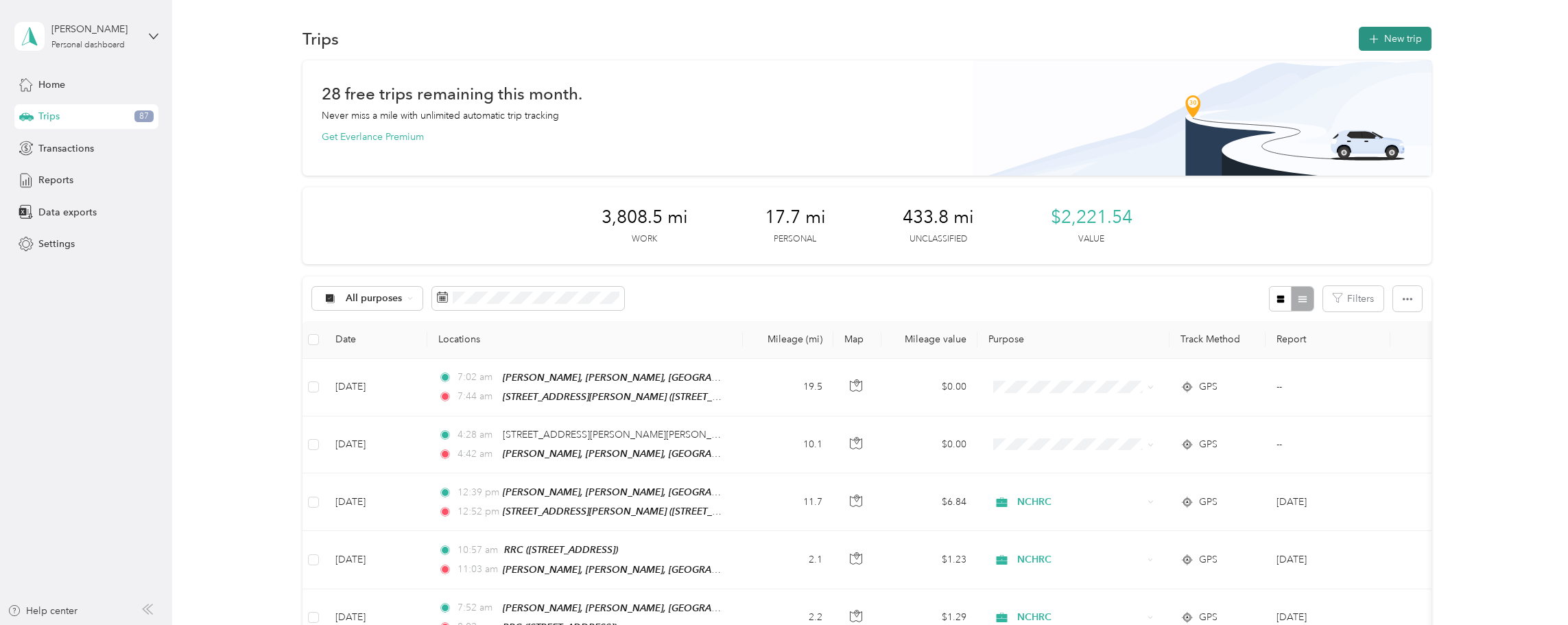 click on "New trip" at bounding box center (1395, 38) 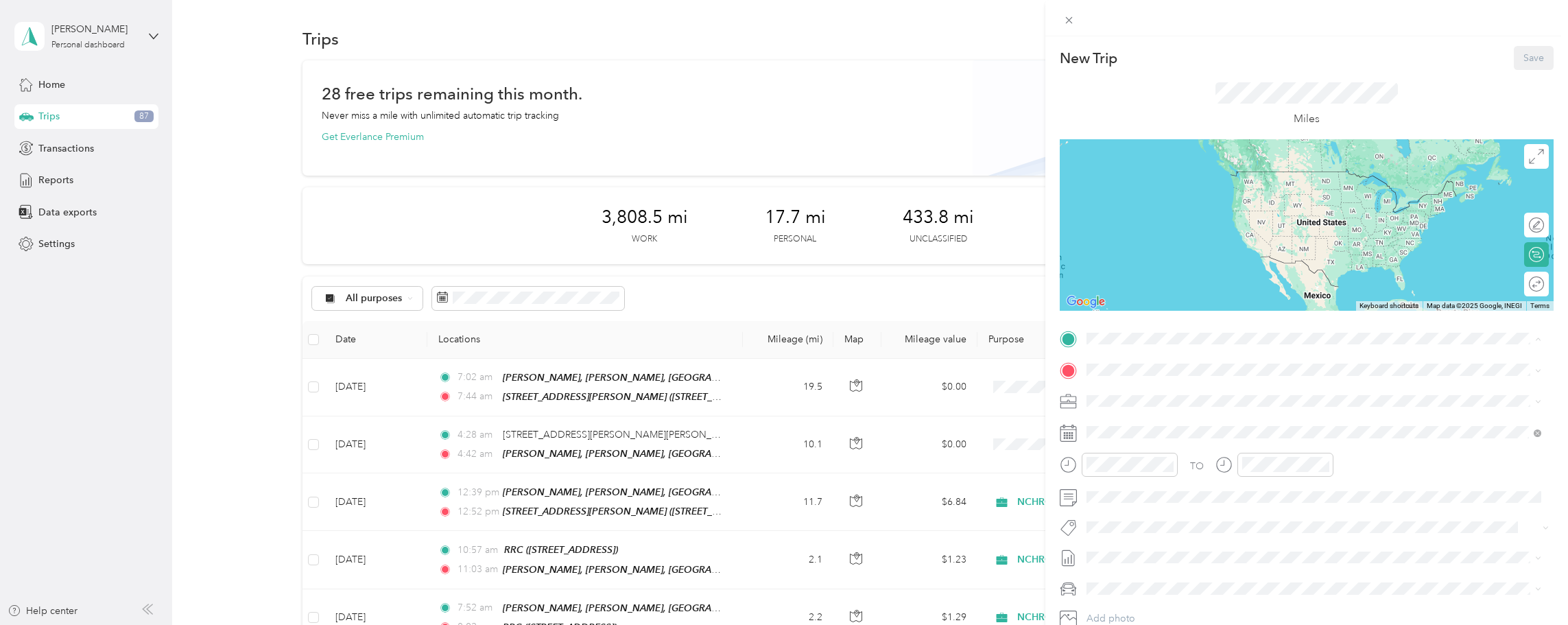 click on "[STREET_ADDRESS][PERSON_NAME]" at bounding box center [1199, 393] 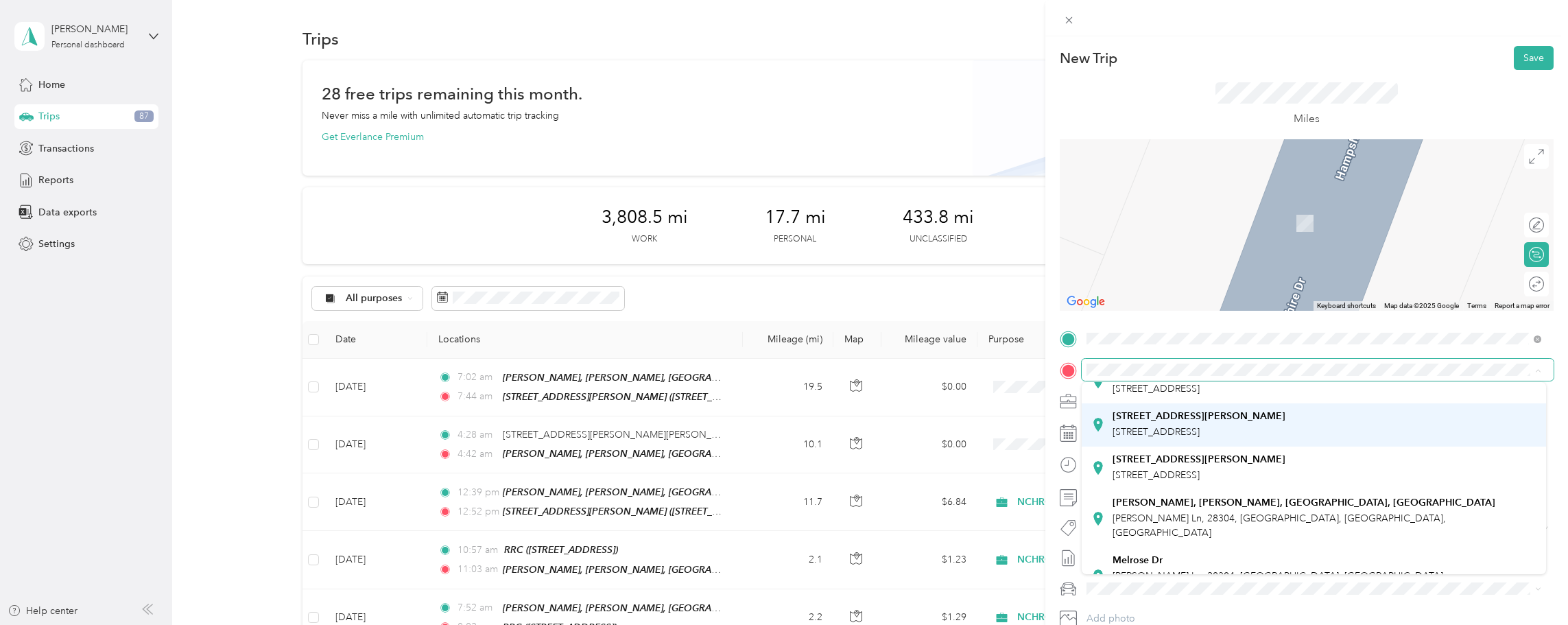scroll, scrollTop: 182, scrollLeft: 0, axis: vertical 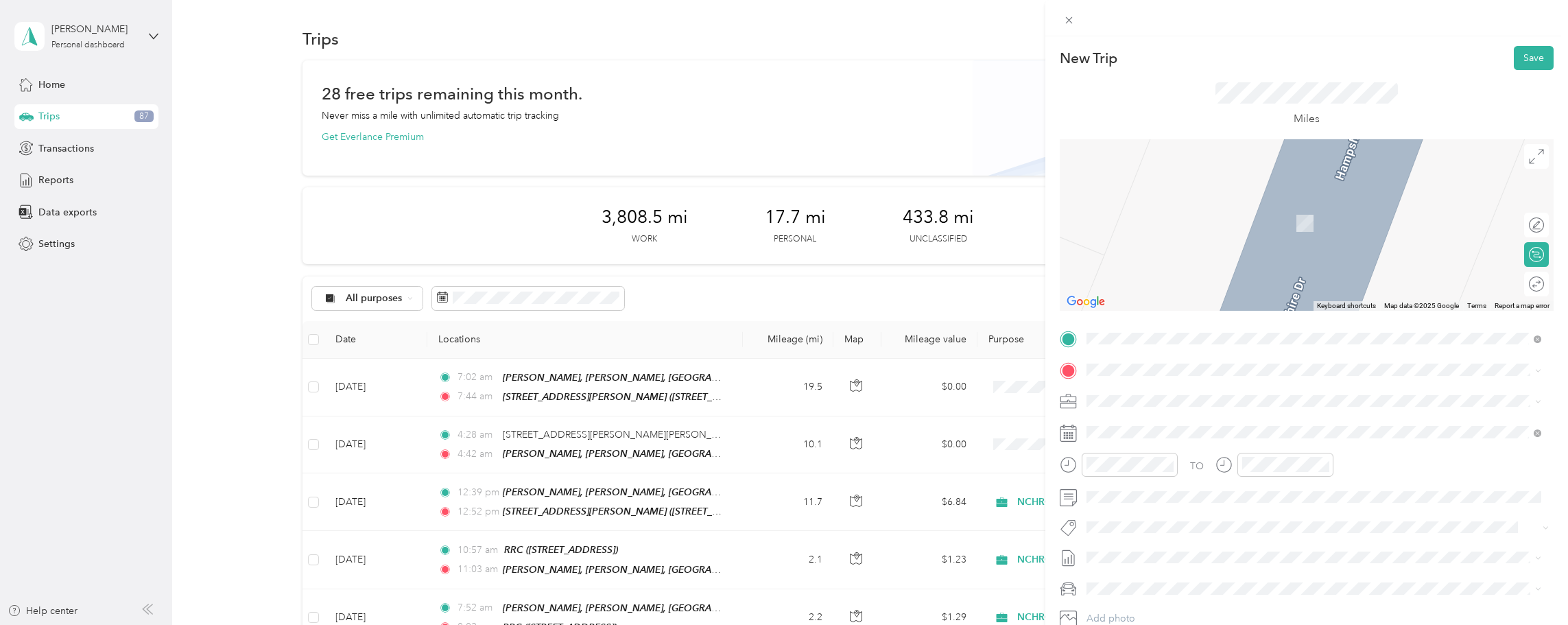 click on "Melrose Dr  [PERSON_NAME], 28304, [GEOGRAPHIC_DATA], [GEOGRAPHIC_DATA], [GEOGRAPHIC_DATA]" at bounding box center (1325, 526) 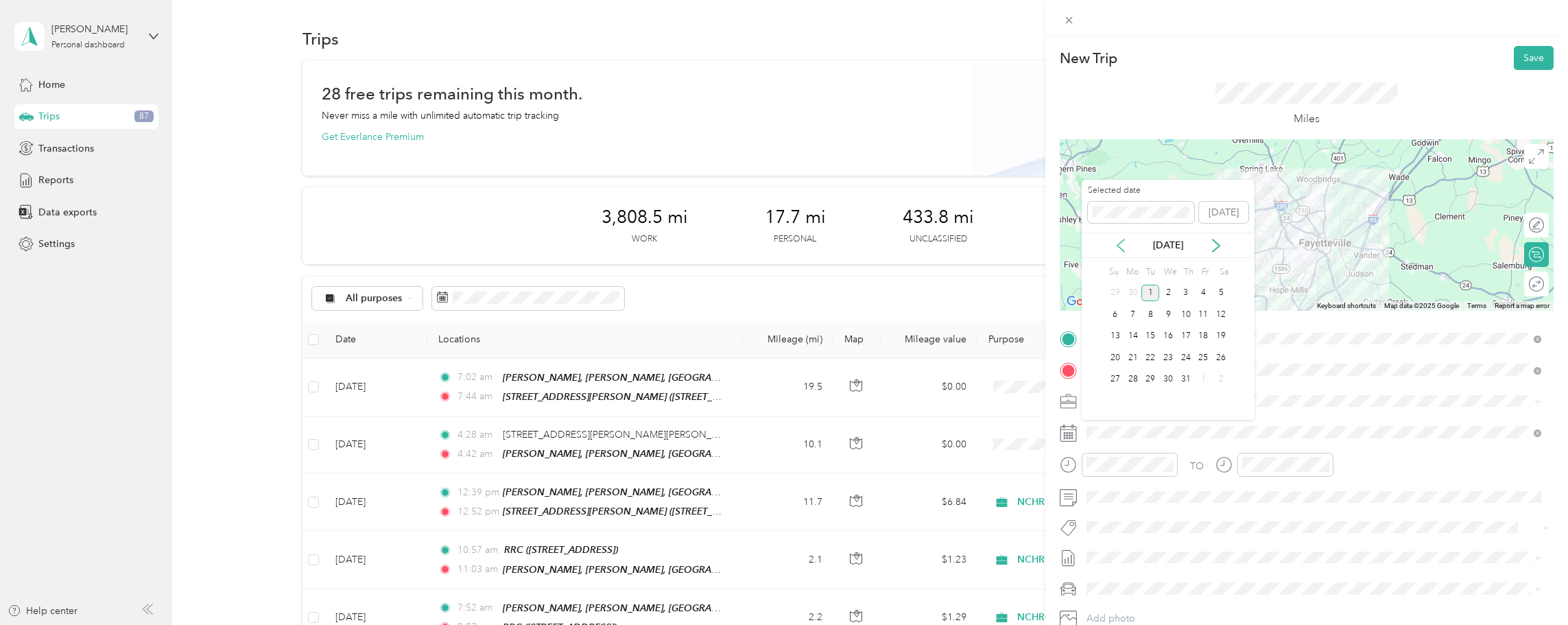click 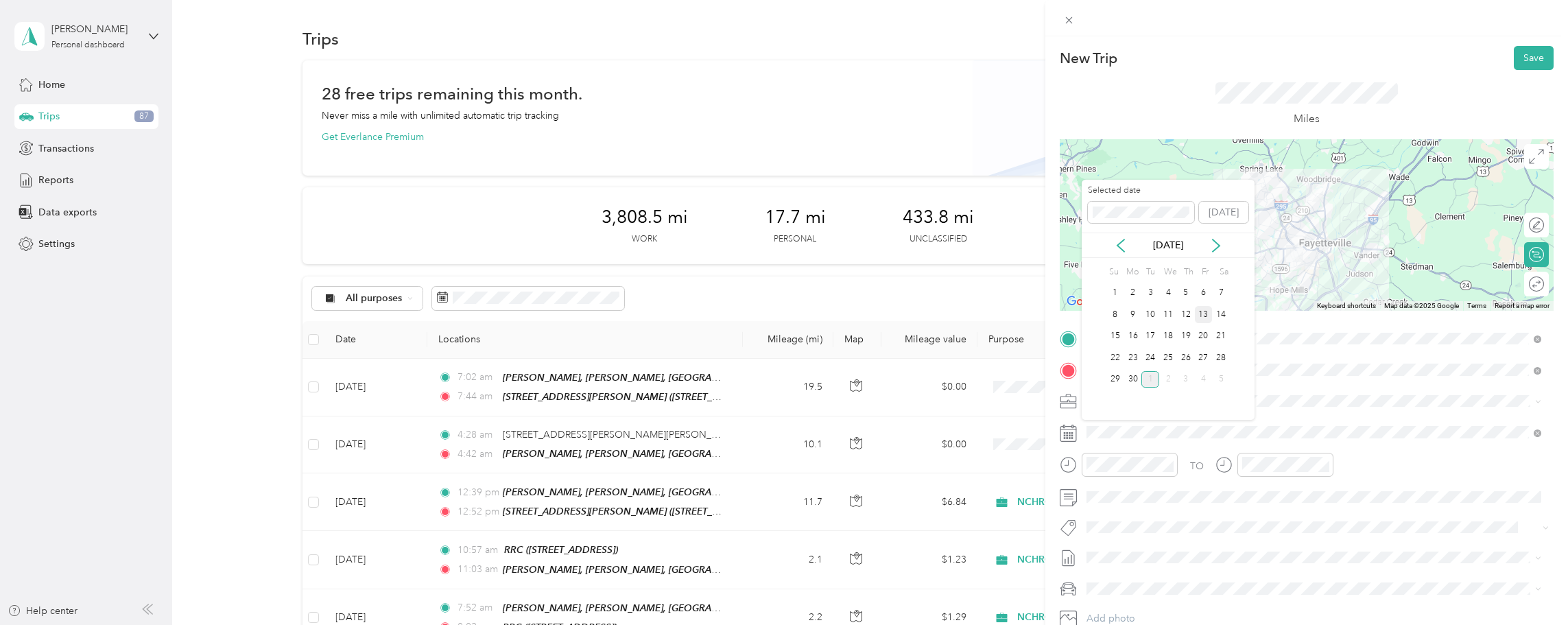 click on "13" at bounding box center (1204, 314) 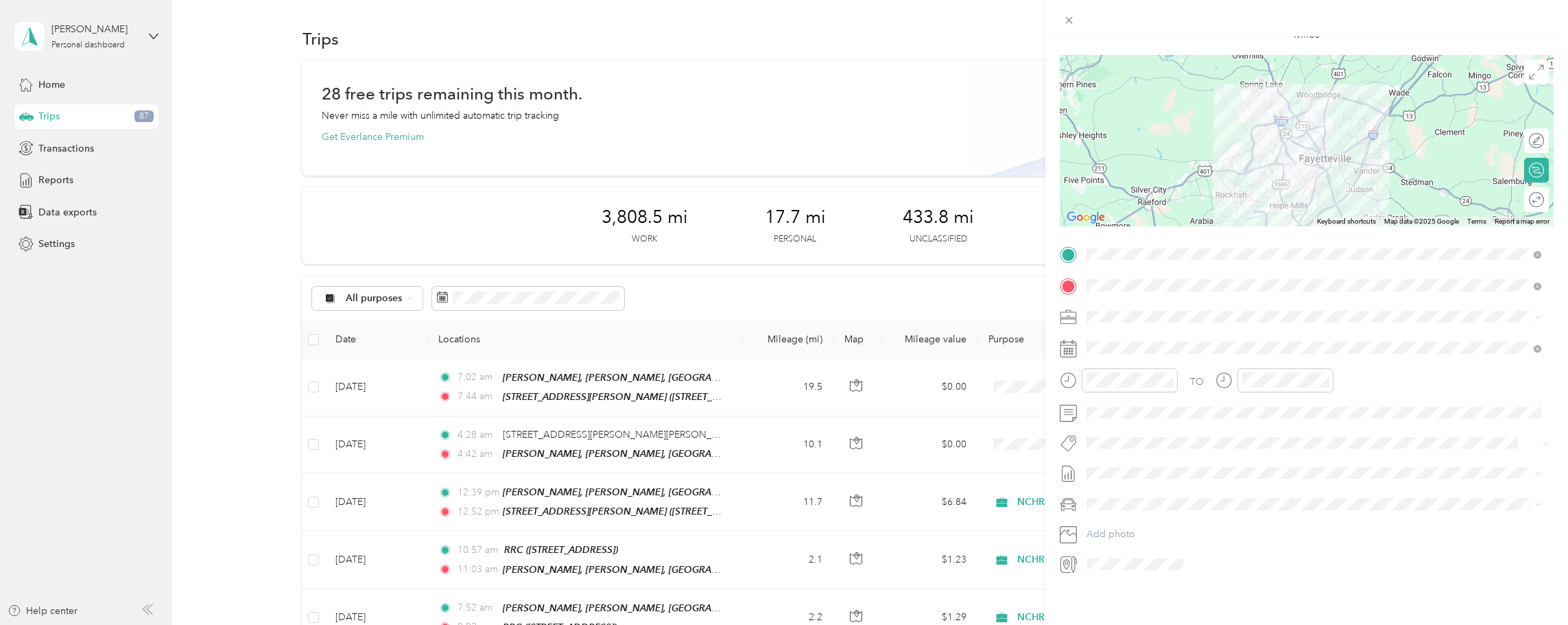 scroll, scrollTop: 92, scrollLeft: 0, axis: vertical 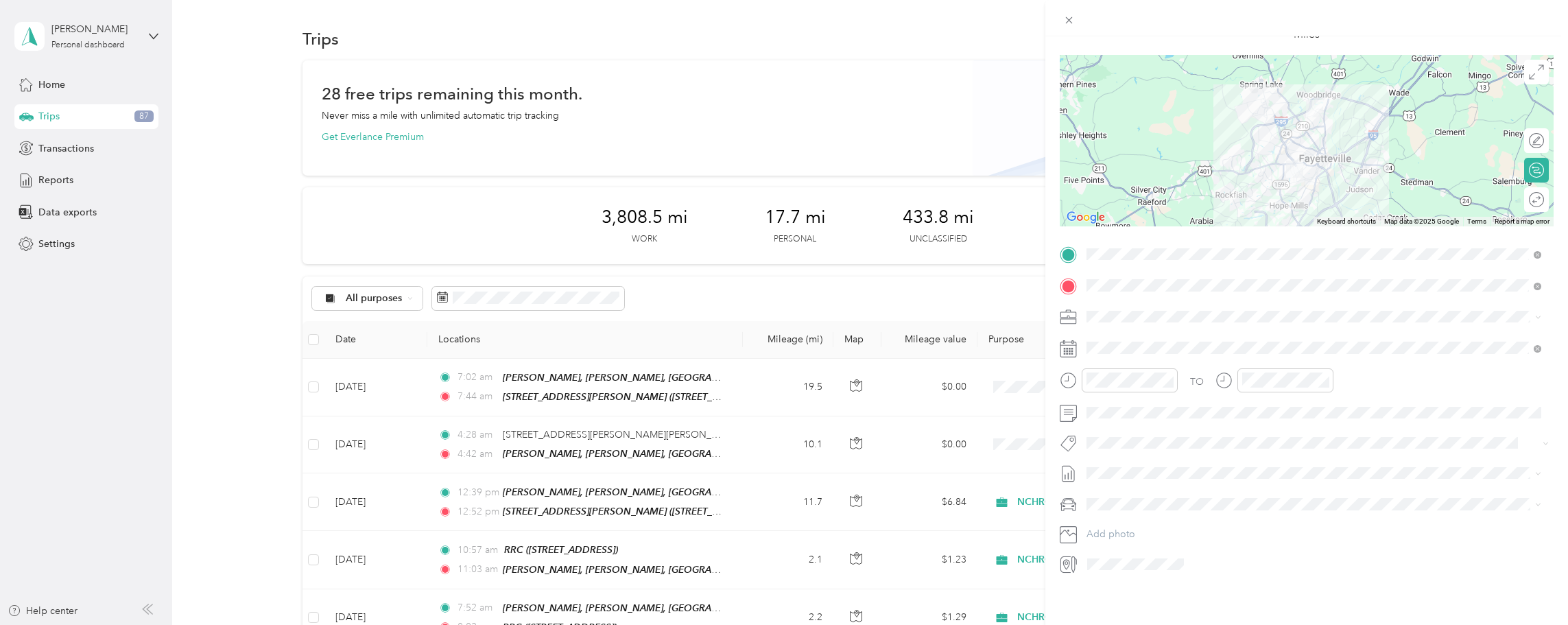 click on "[DATE]" at bounding box center [1102, 506] 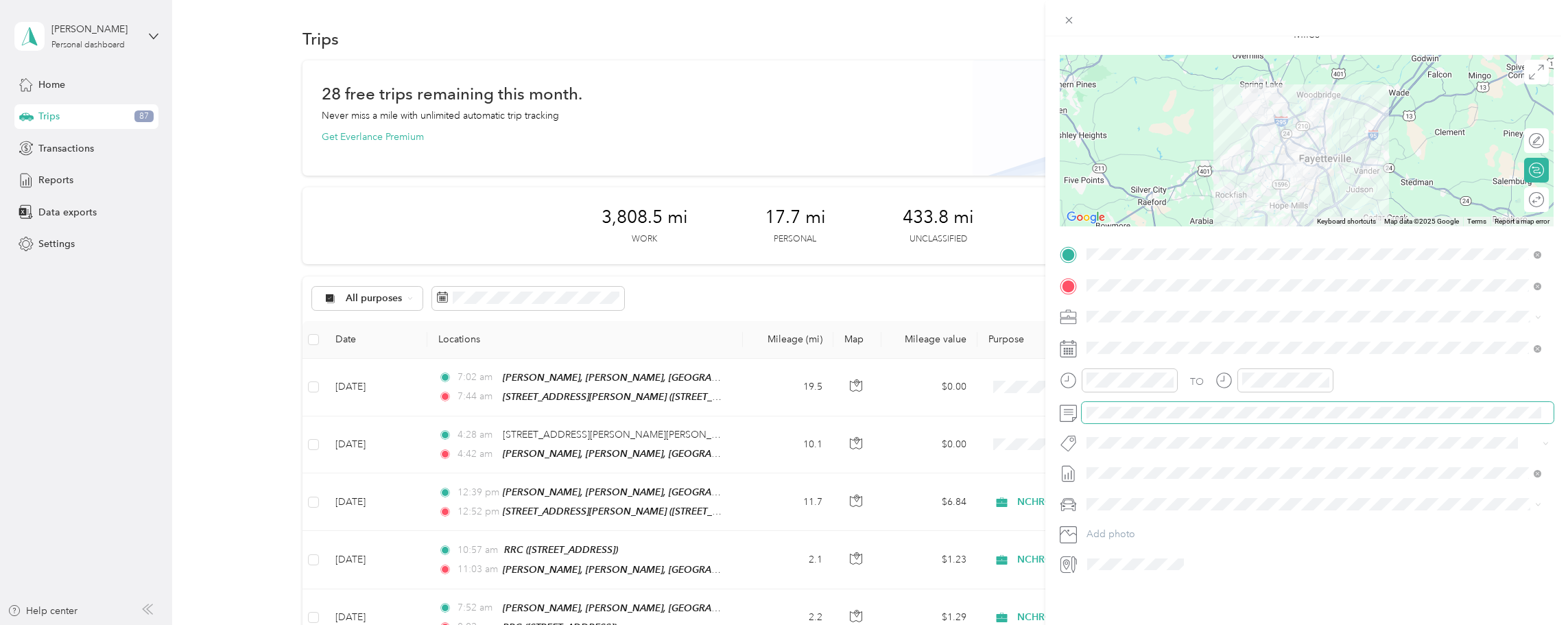 scroll, scrollTop: 0, scrollLeft: 0, axis: both 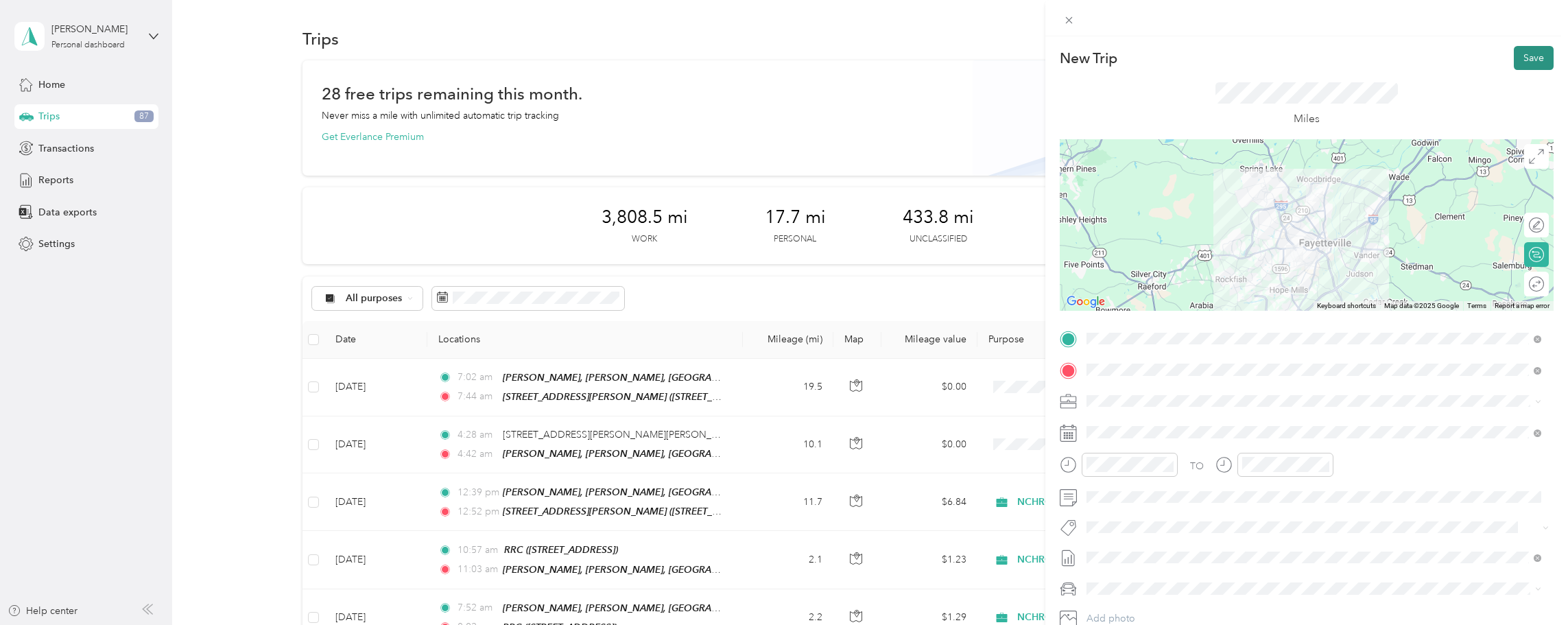click on "Save" at bounding box center [1534, 58] 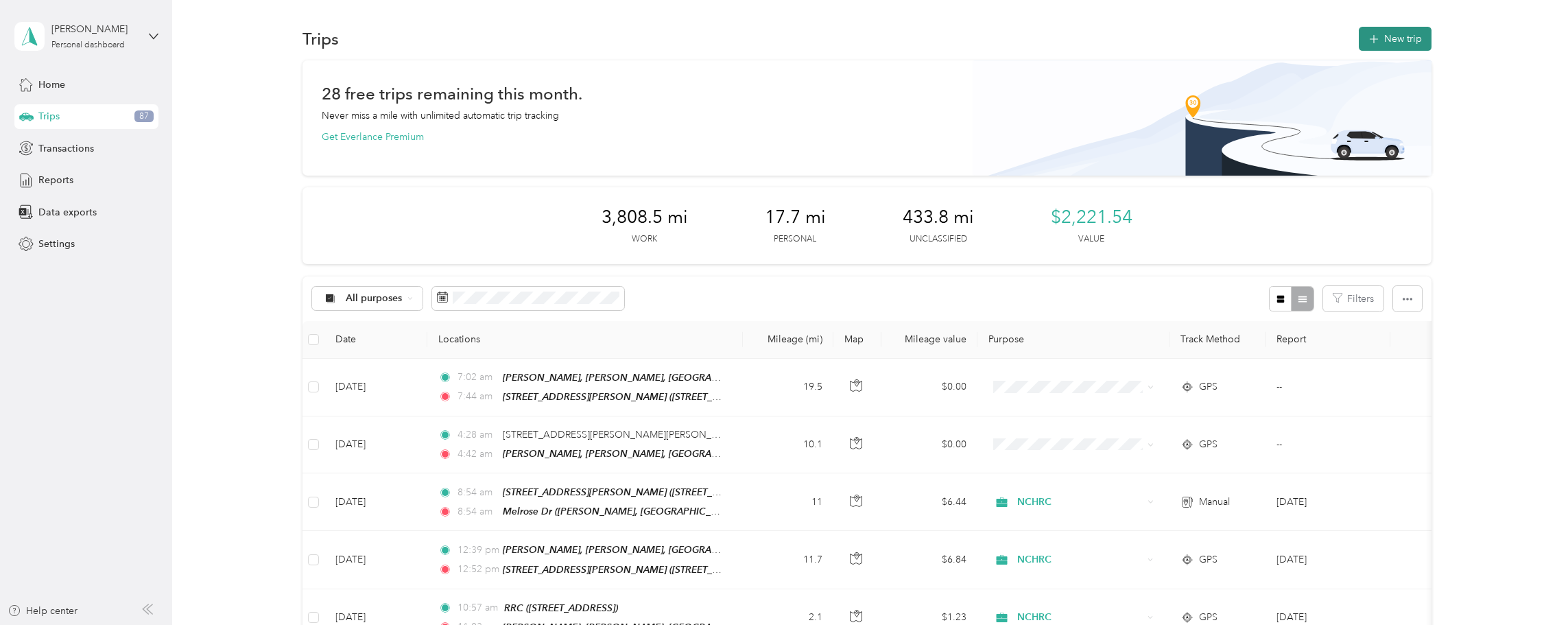 click on "New trip" at bounding box center [1395, 38] 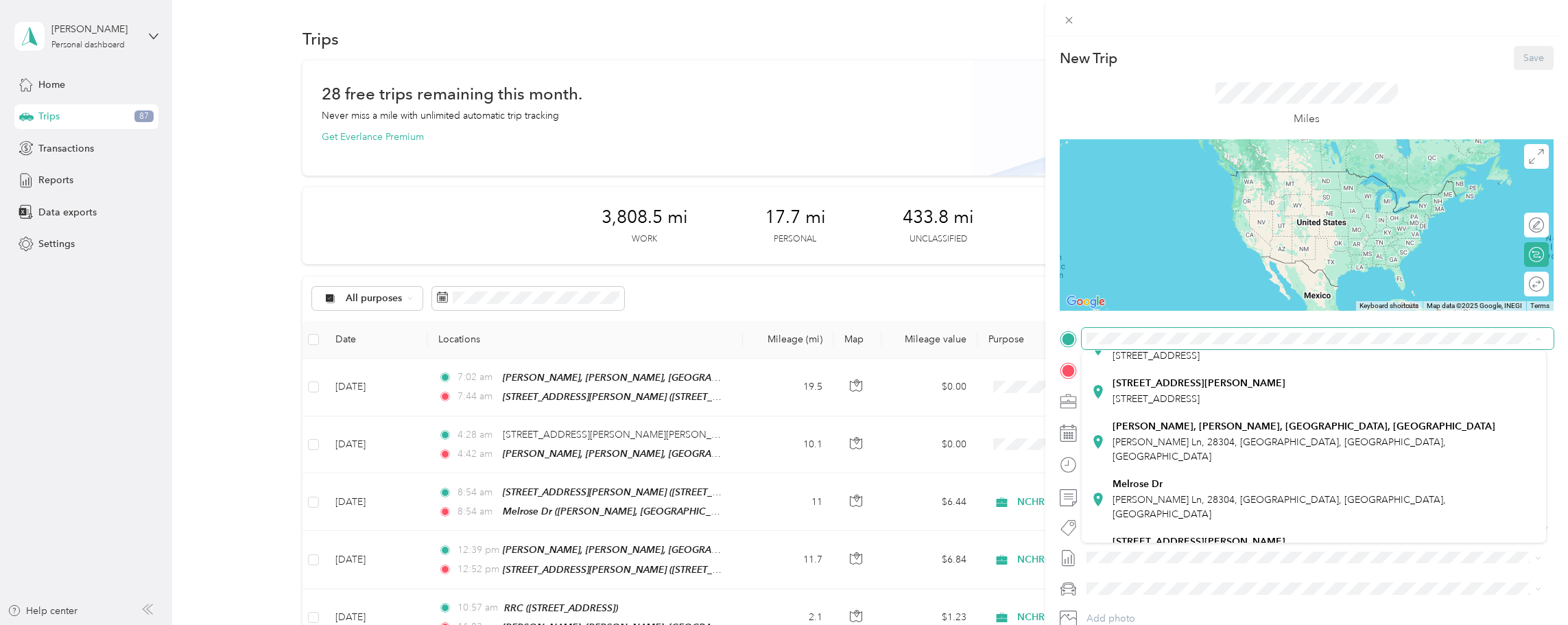 scroll, scrollTop: 182, scrollLeft: 0, axis: vertical 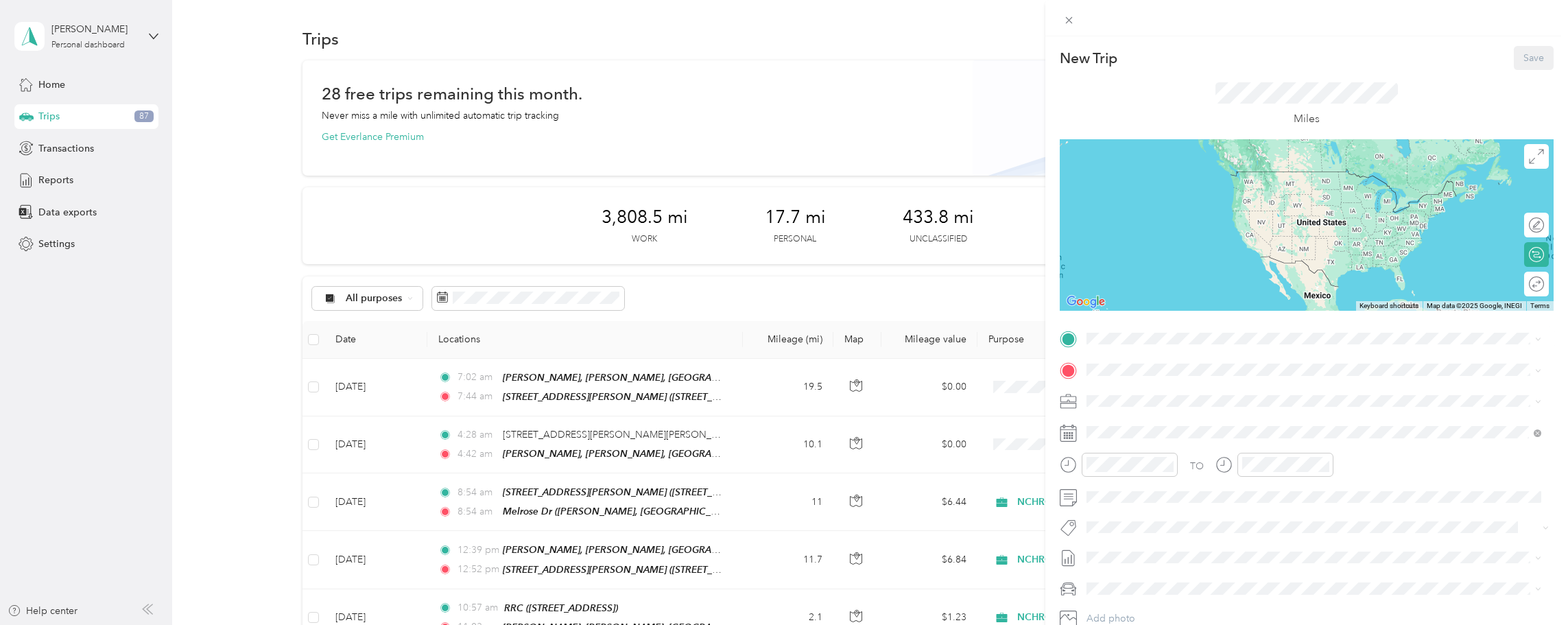 click on "Melrose Dr  [PERSON_NAME], 28304, [GEOGRAPHIC_DATA], [GEOGRAPHIC_DATA], [GEOGRAPHIC_DATA]" at bounding box center (1325, 497) 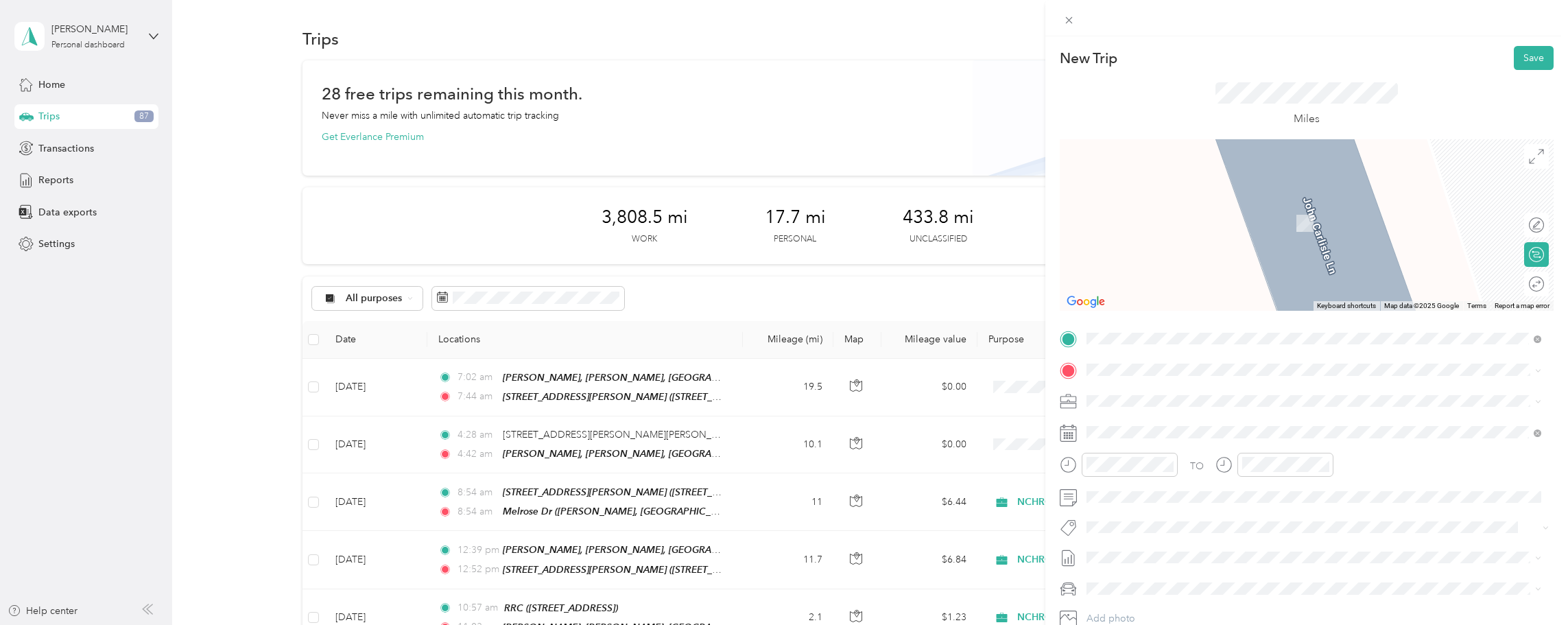 click on "RRC [STREET_ADDRESS]" at bounding box center (1156, 512) 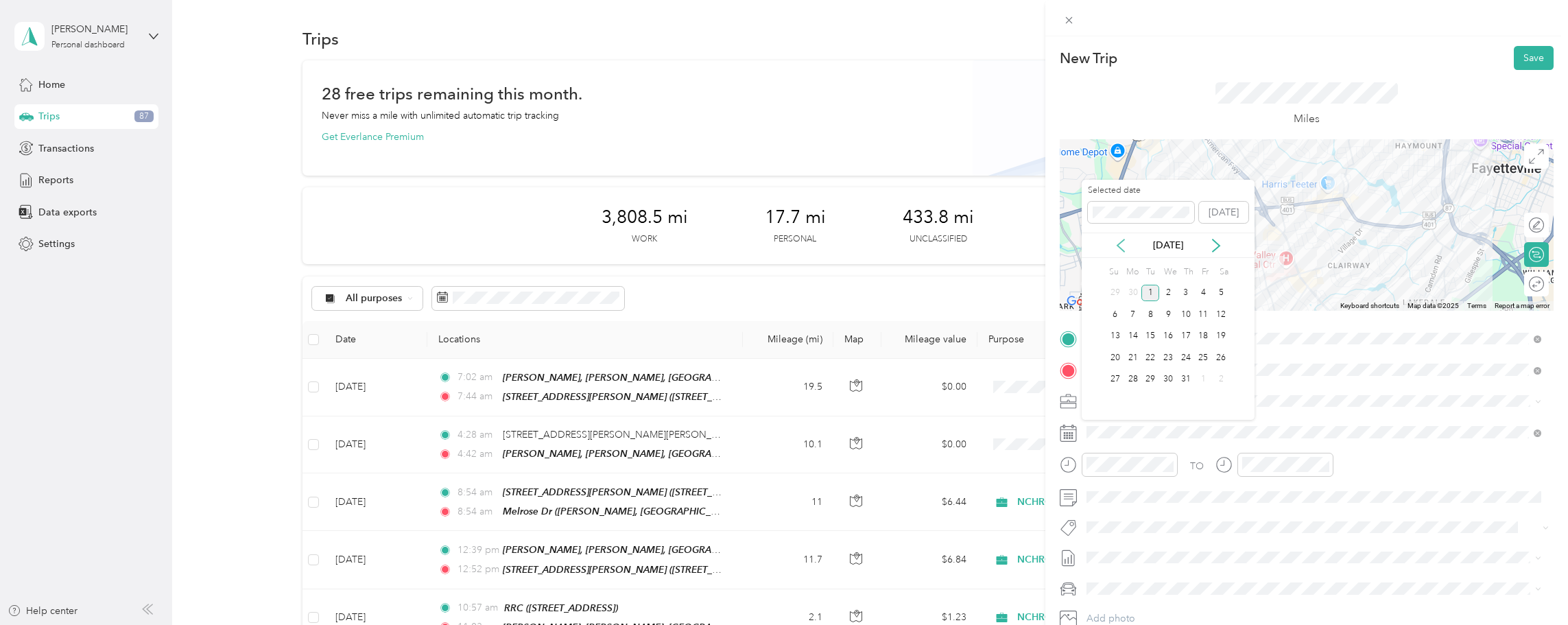 click 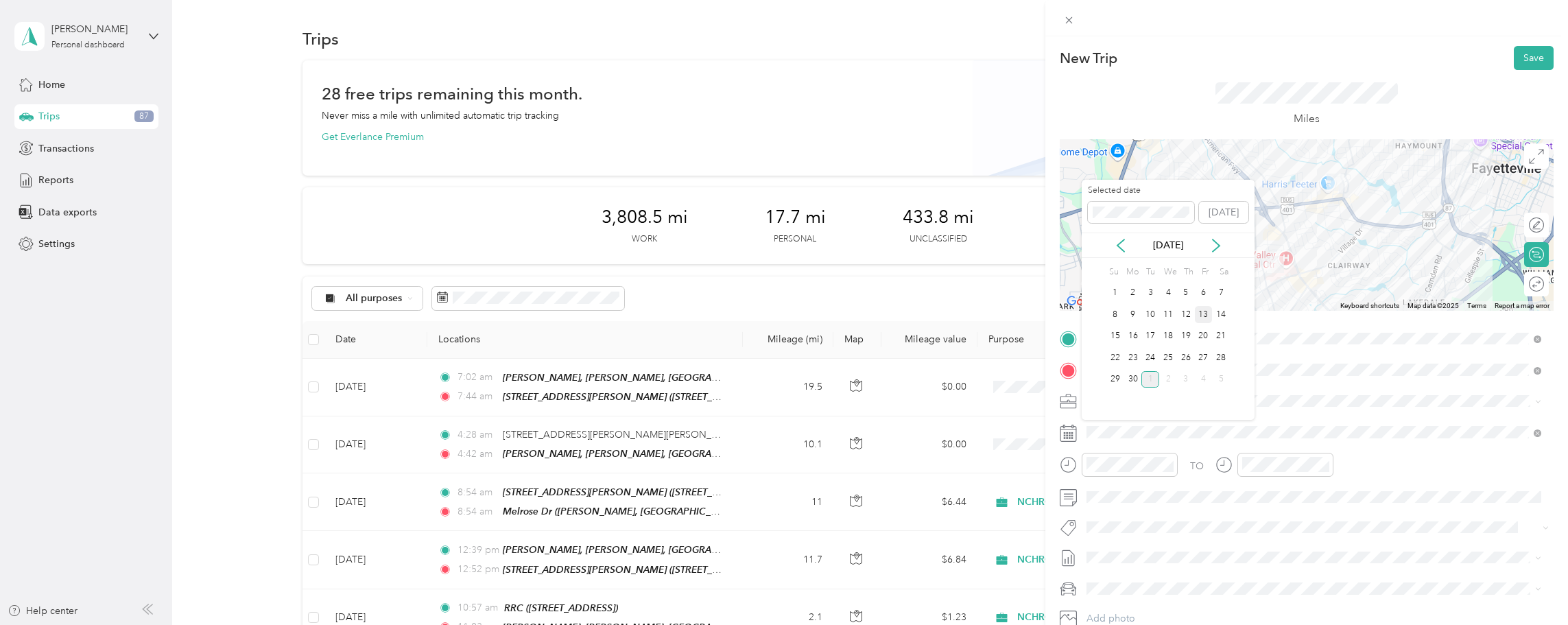 click on "13" at bounding box center (1204, 314) 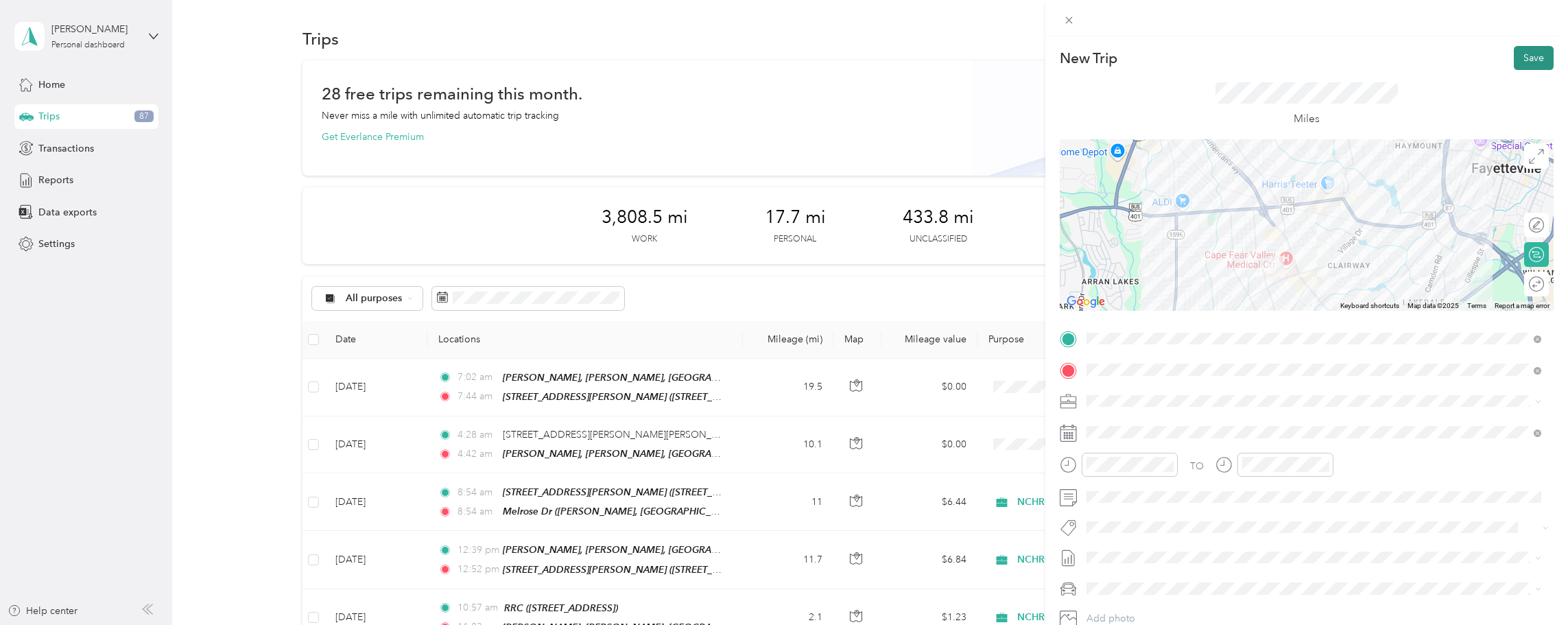 click on "Save" at bounding box center (1534, 58) 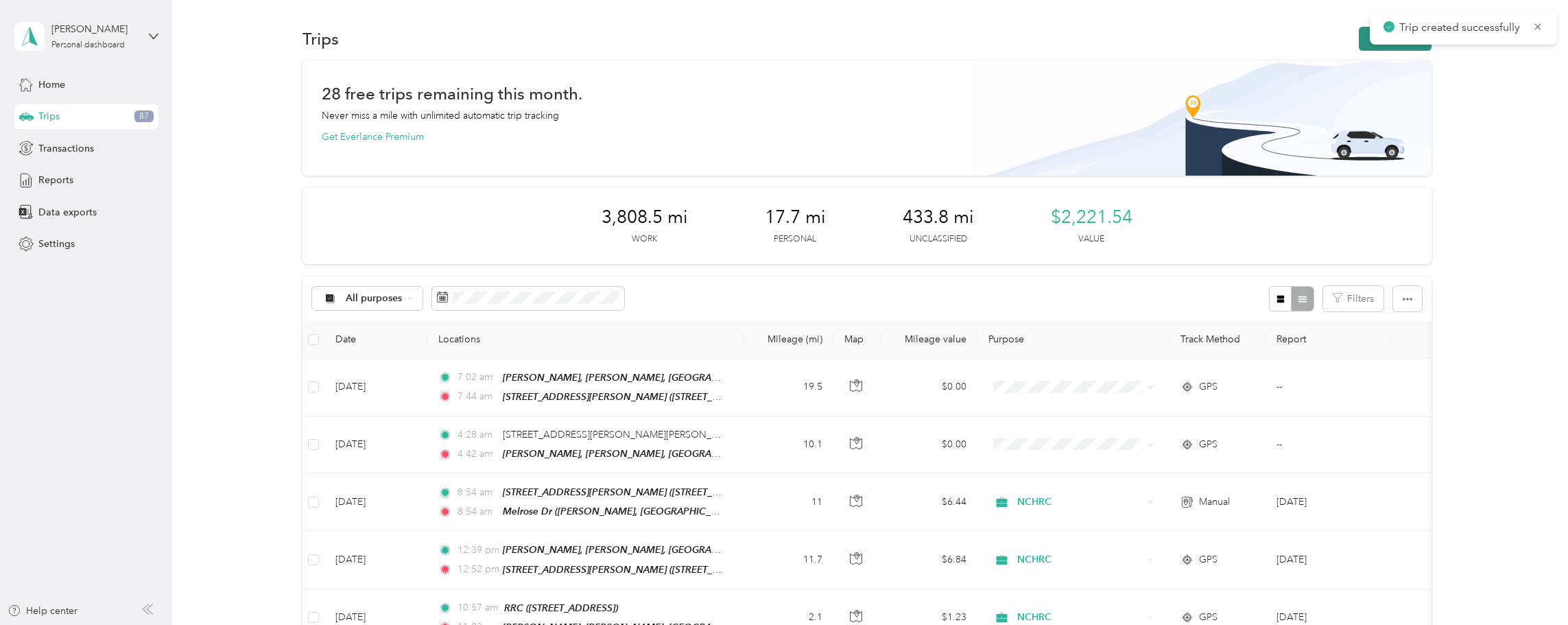 click 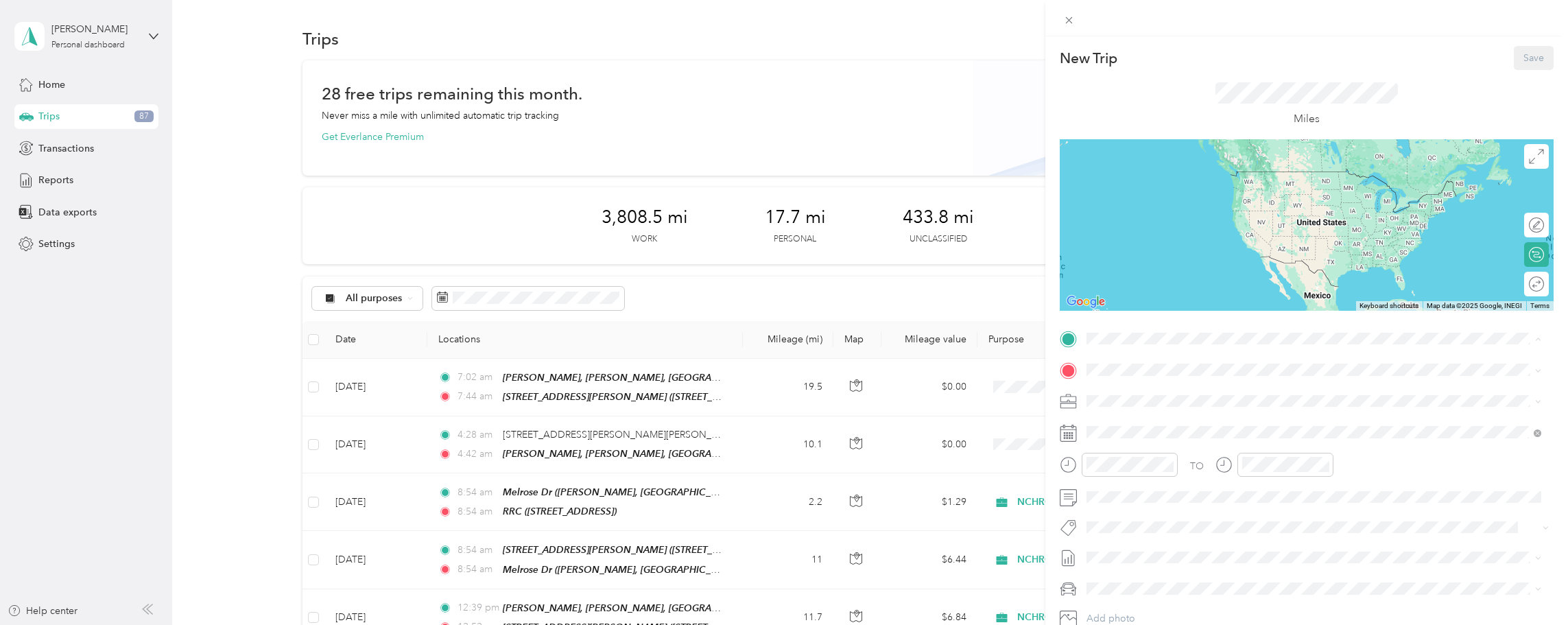 click on "RRC [STREET_ADDRESS]" at bounding box center (1156, 488) 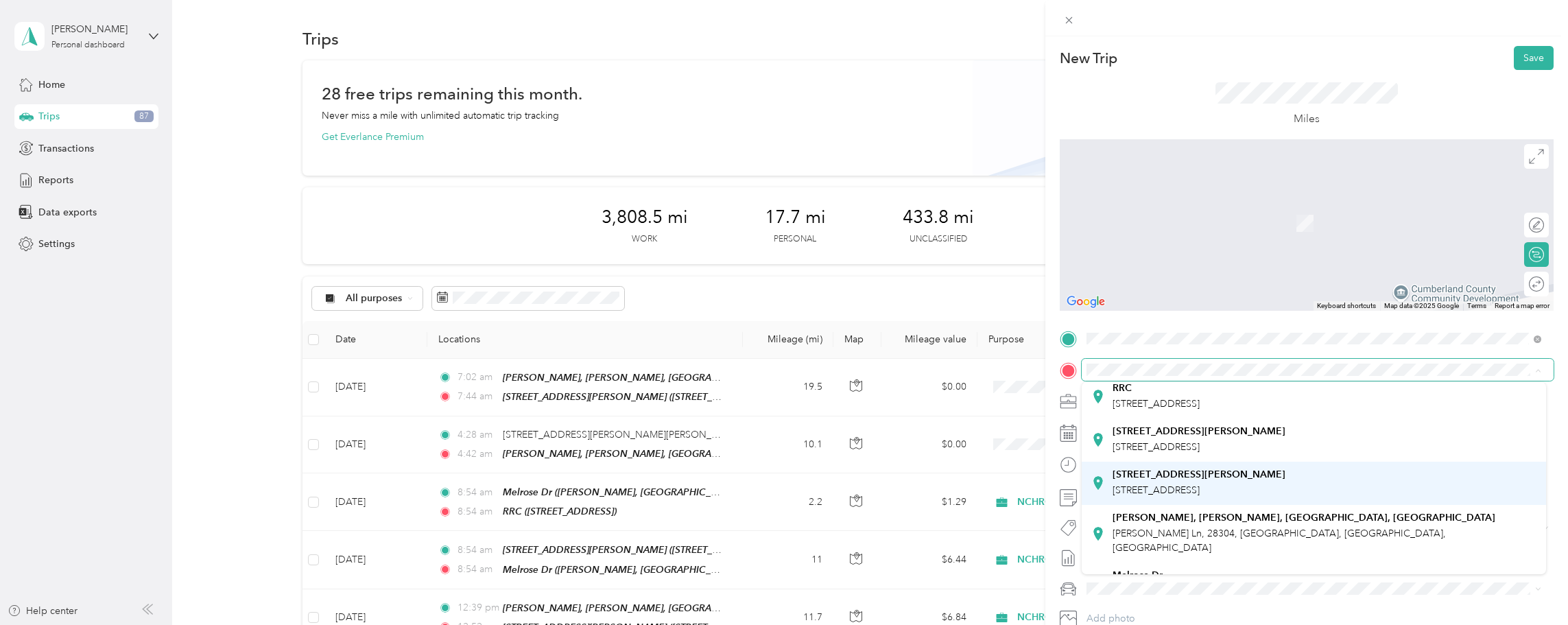 scroll, scrollTop: 137, scrollLeft: 0, axis: vertical 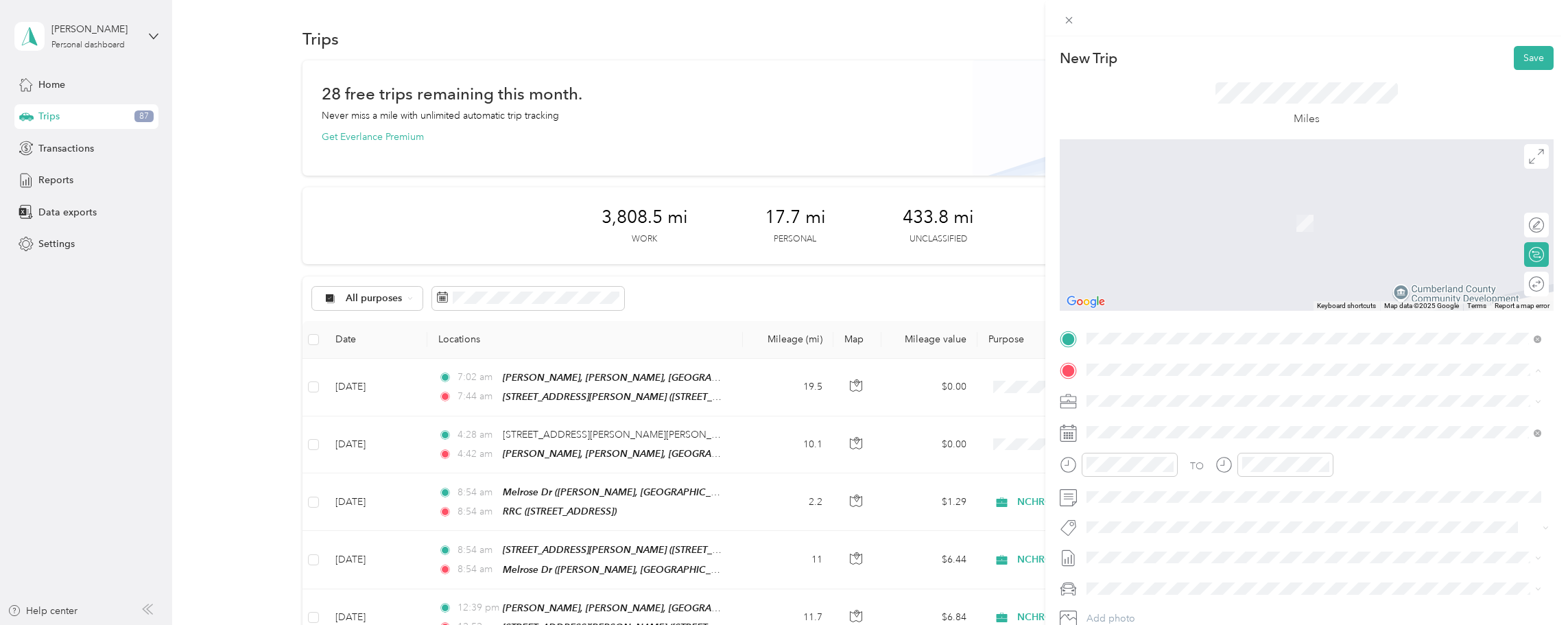 click on "Melrose Dr  [PERSON_NAME], 28304, [GEOGRAPHIC_DATA], [GEOGRAPHIC_DATA], [GEOGRAPHIC_DATA]" at bounding box center [1325, 576] 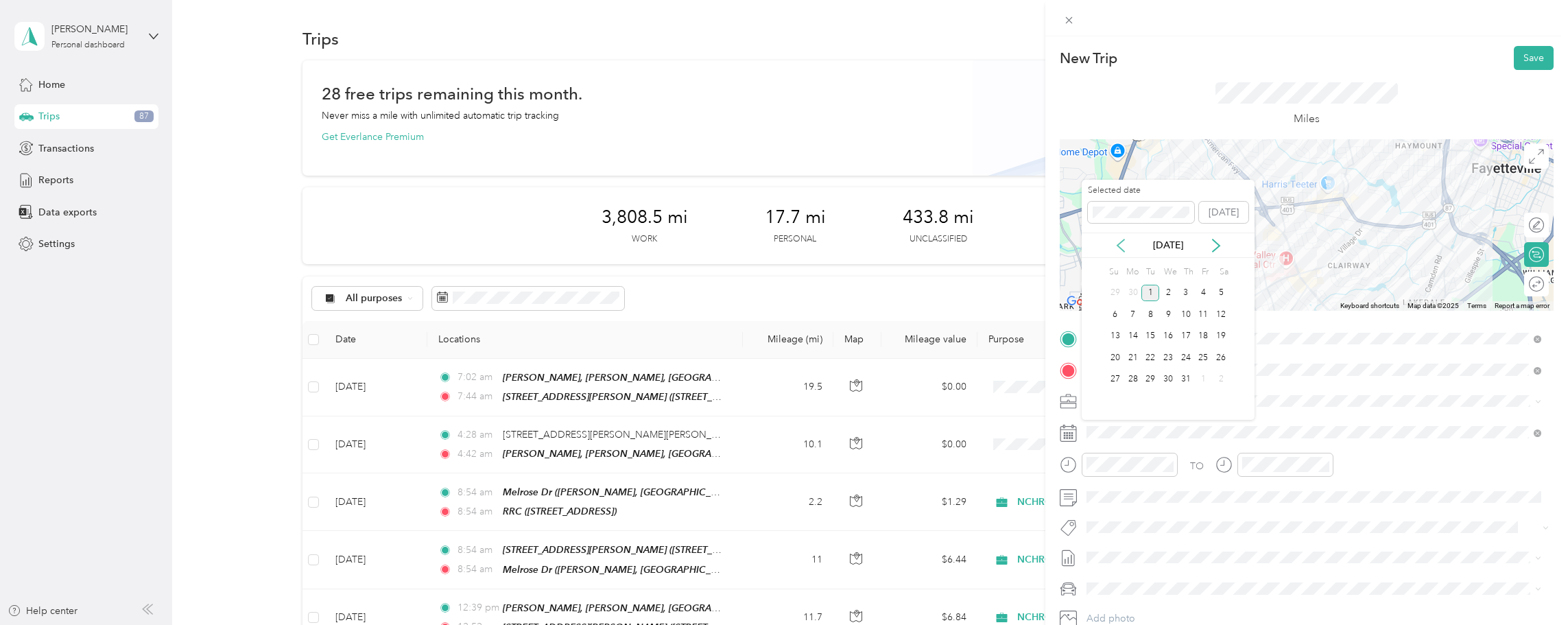 click 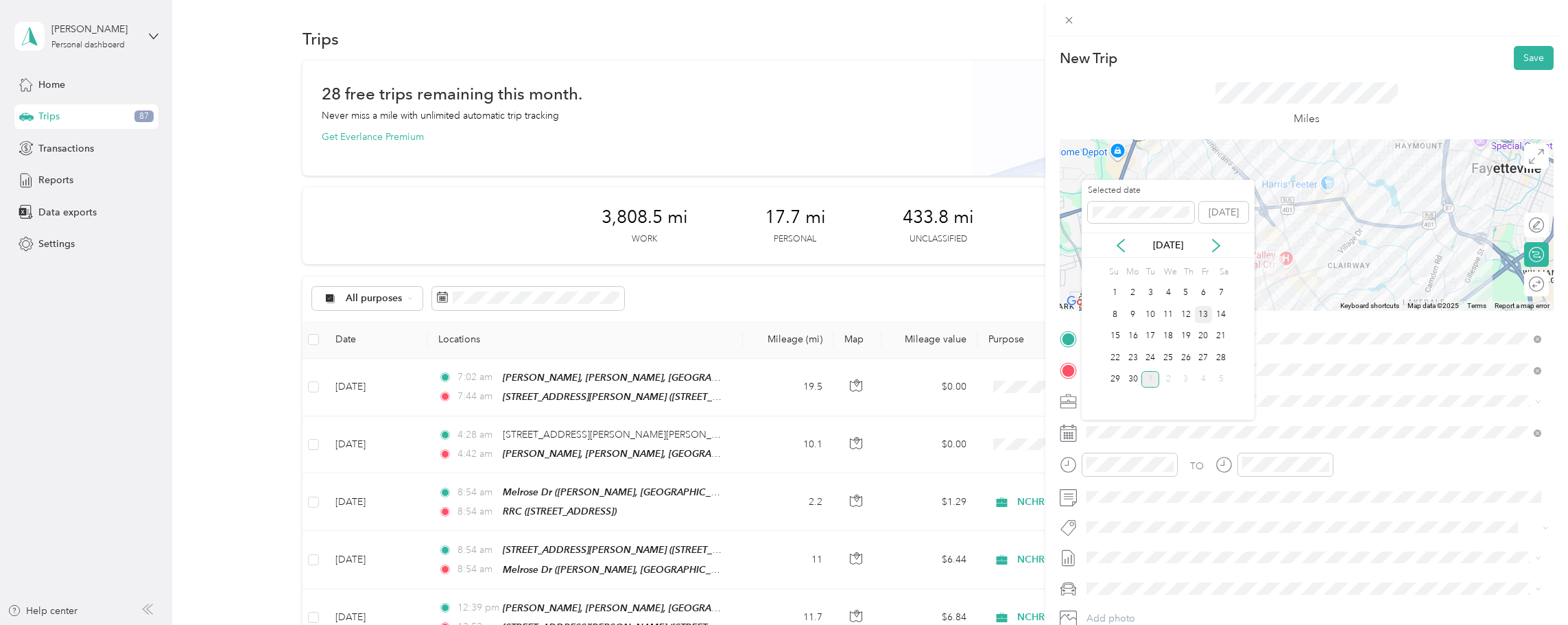 click on "13" at bounding box center (1204, 314) 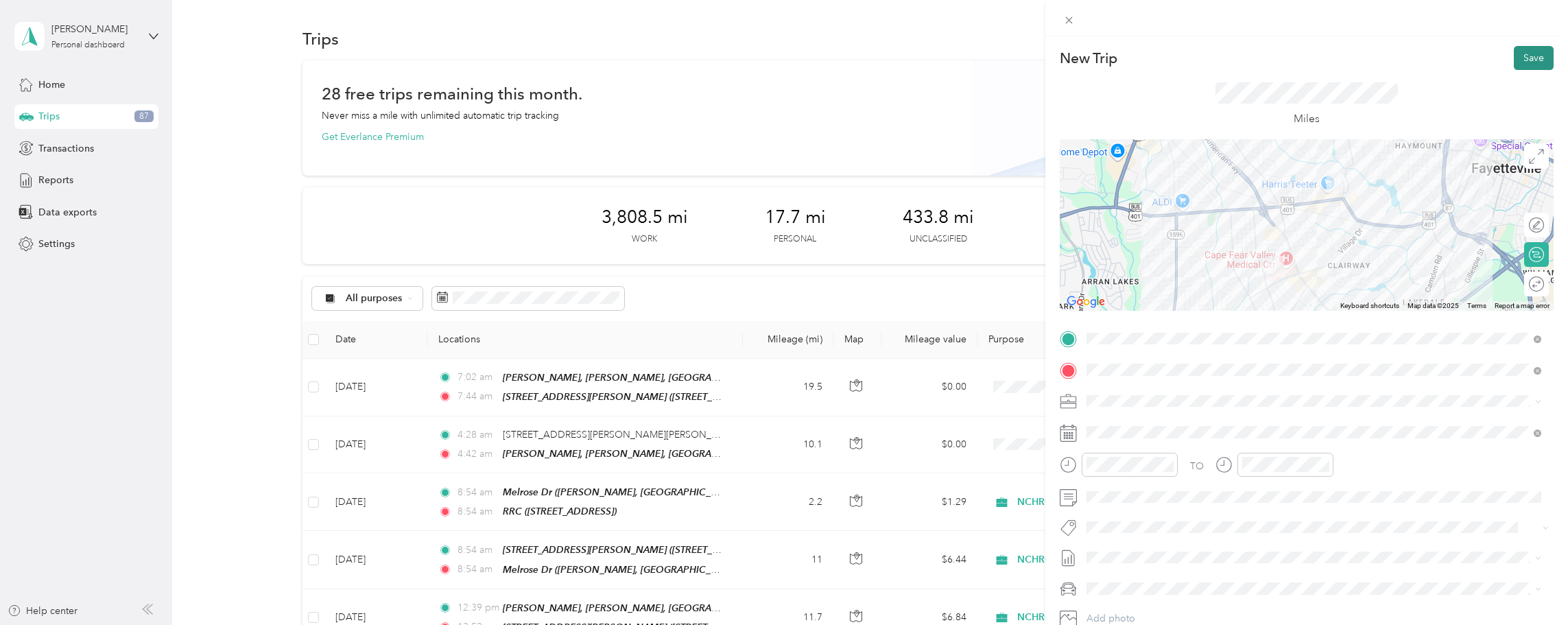 click on "Save" at bounding box center (1534, 58) 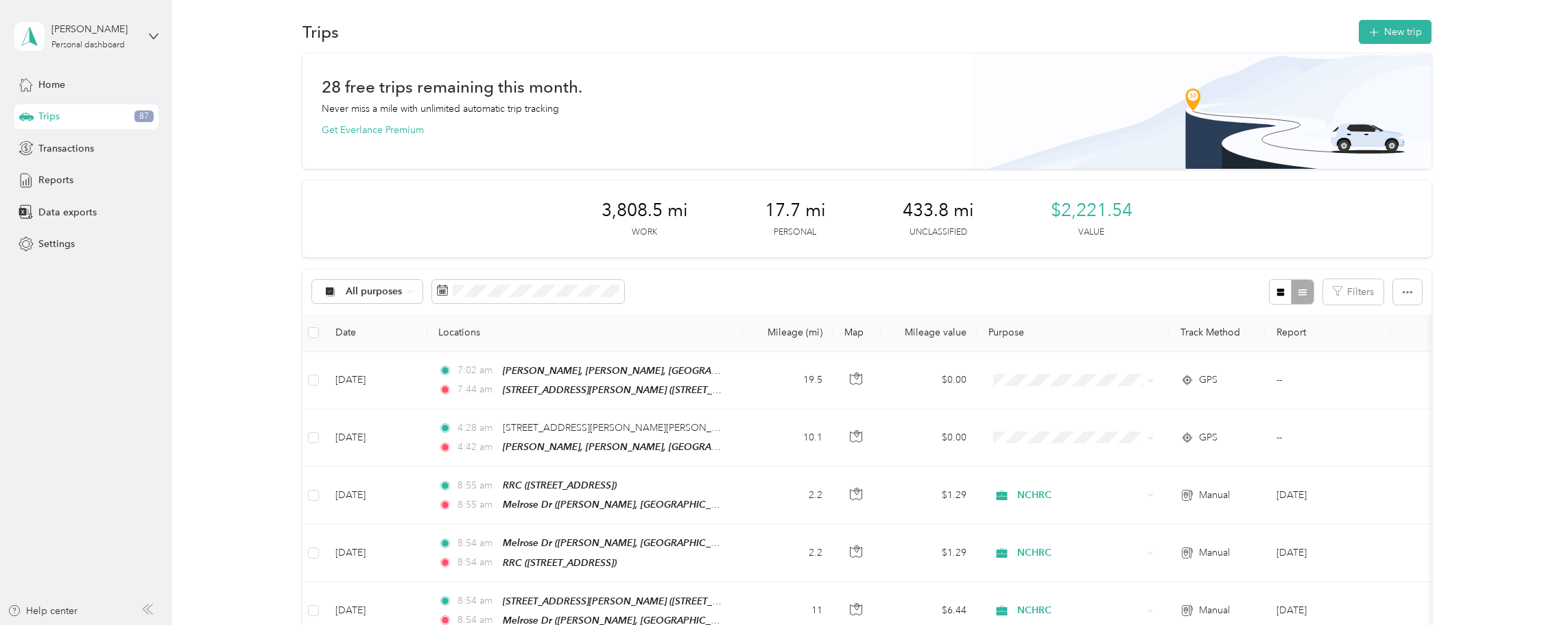 scroll, scrollTop: 0, scrollLeft: 0, axis: both 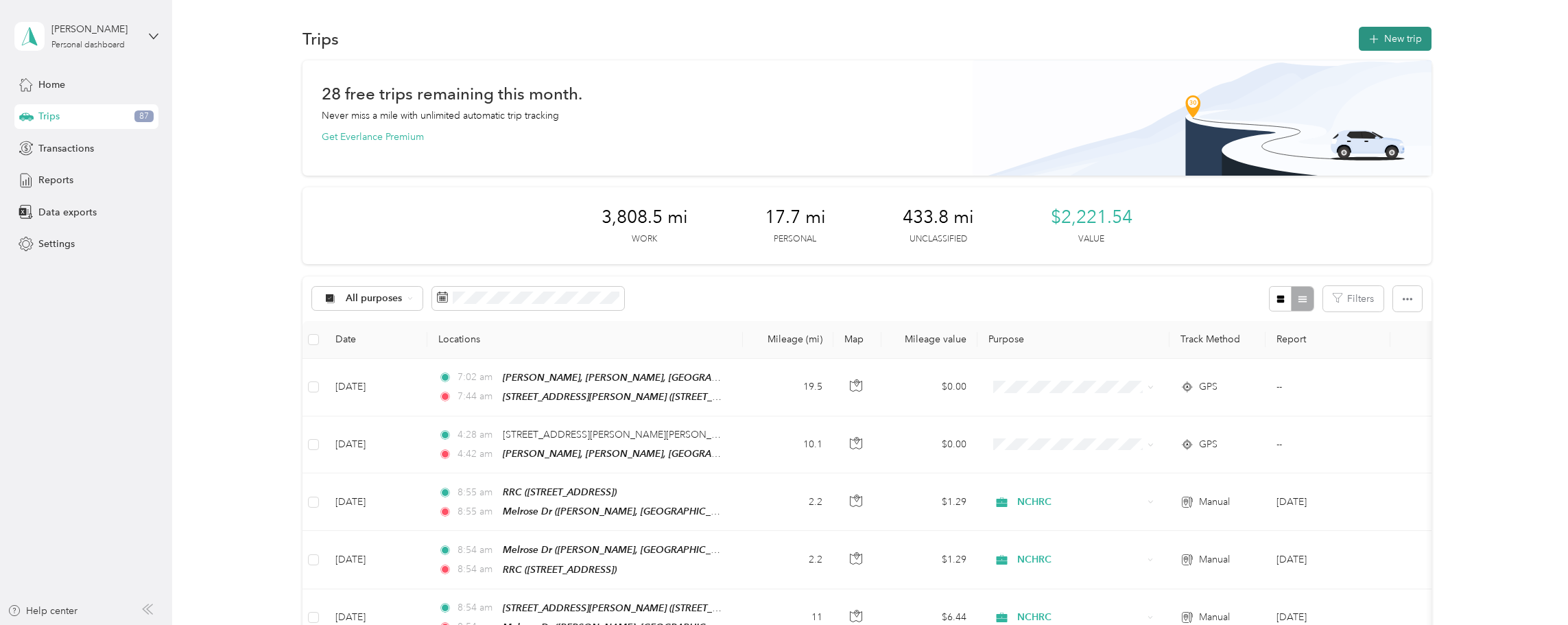 click on "New trip" at bounding box center (1395, 38) 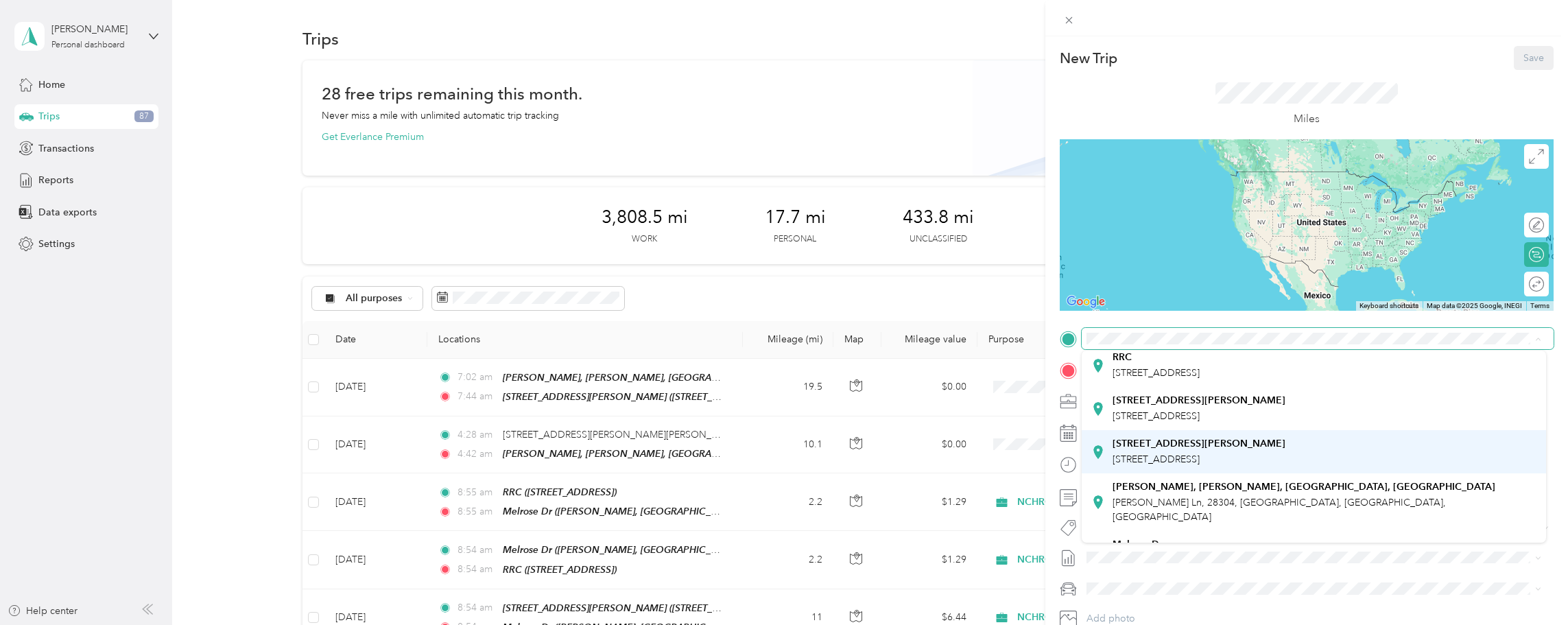 scroll, scrollTop: 137, scrollLeft: 0, axis: vertical 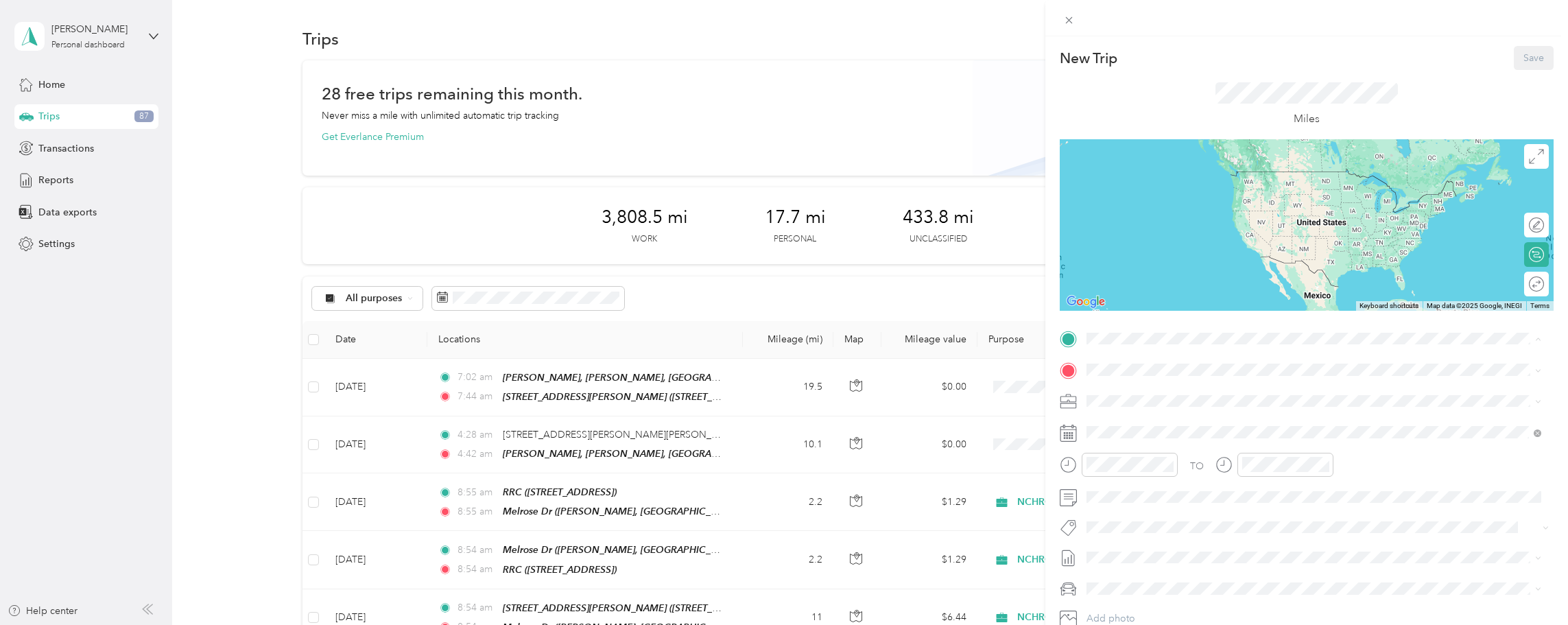 click on "[PERSON_NAME] Ln, 28304, [GEOGRAPHIC_DATA], [GEOGRAPHIC_DATA], [GEOGRAPHIC_DATA]" at bounding box center [1279, 552] 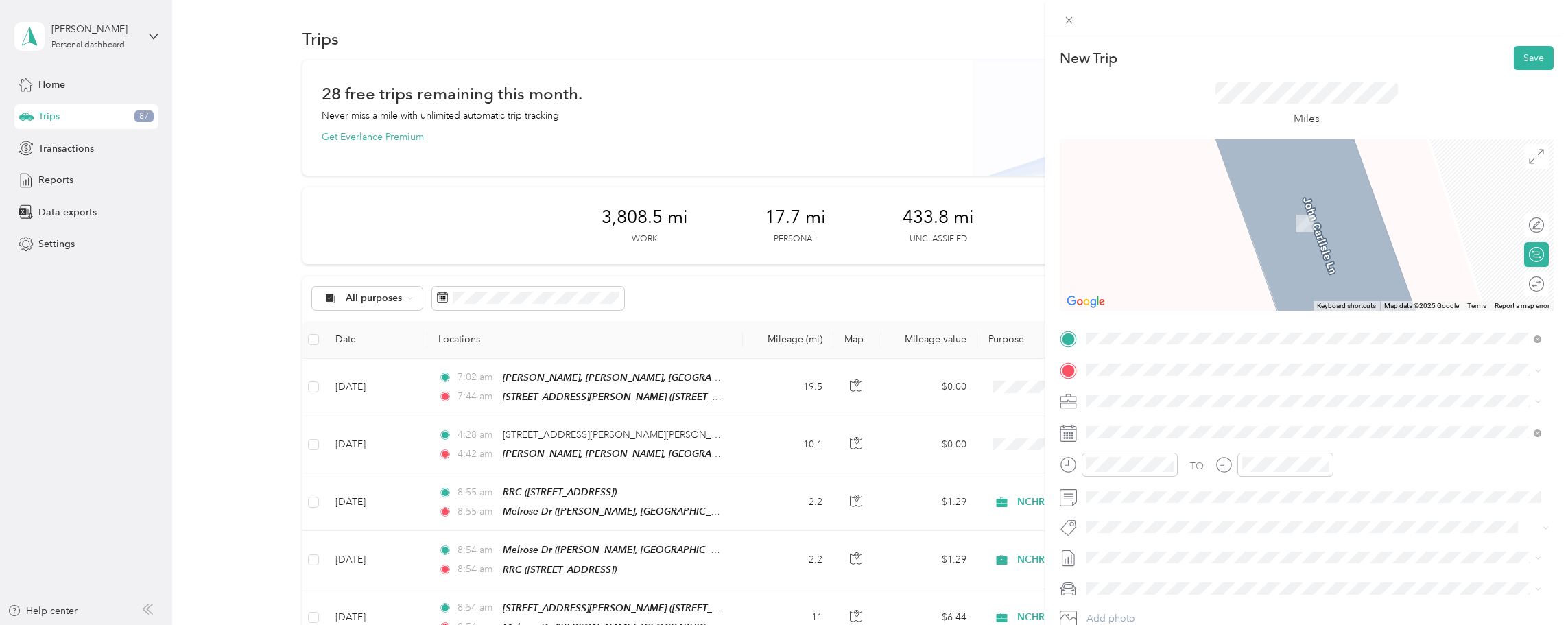 click on "RRC" at bounding box center [1156, 510] 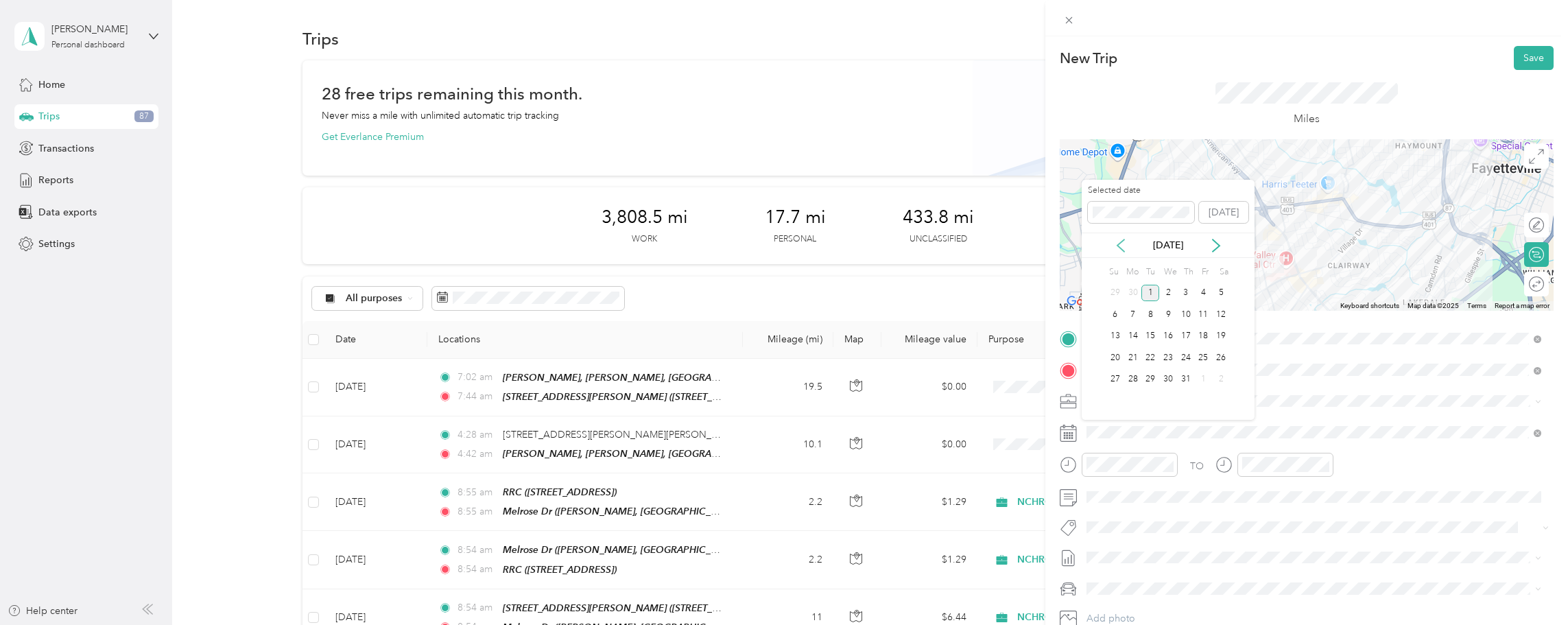 click 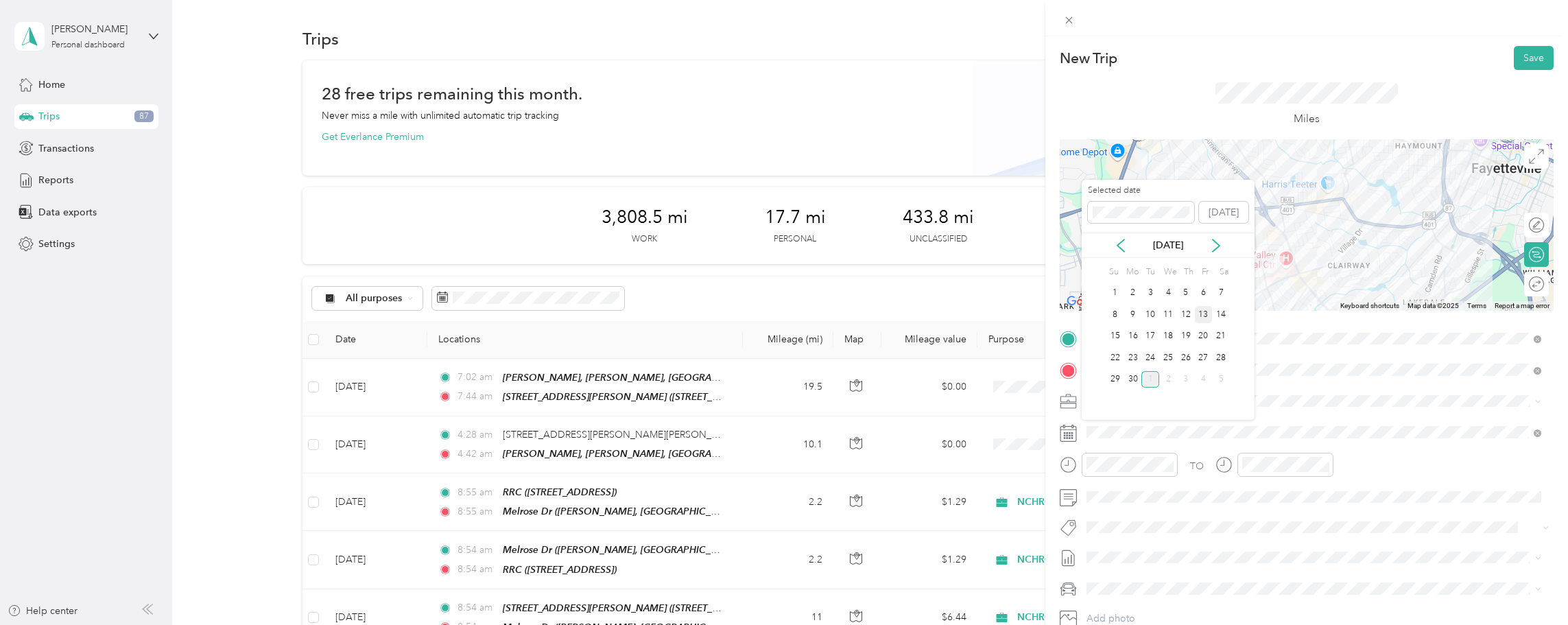 click on "13" at bounding box center (1204, 314) 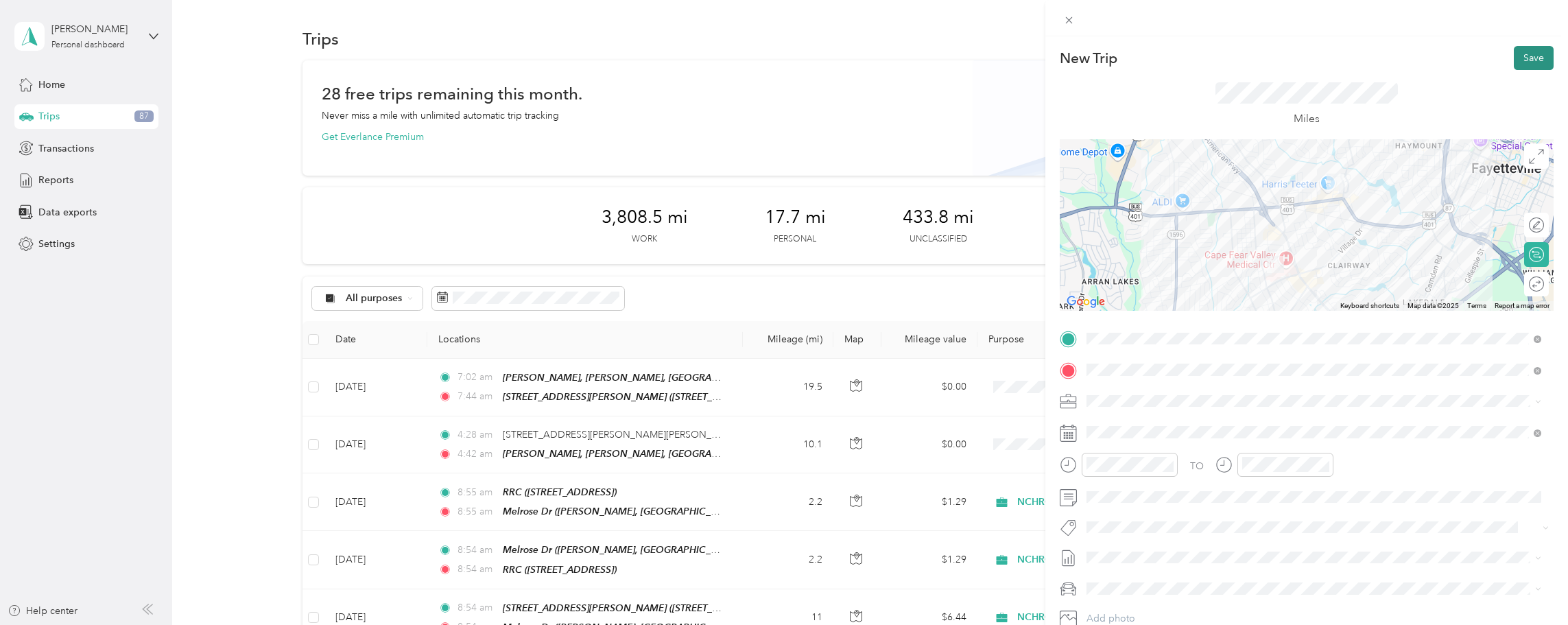 click on "Save" at bounding box center (1534, 58) 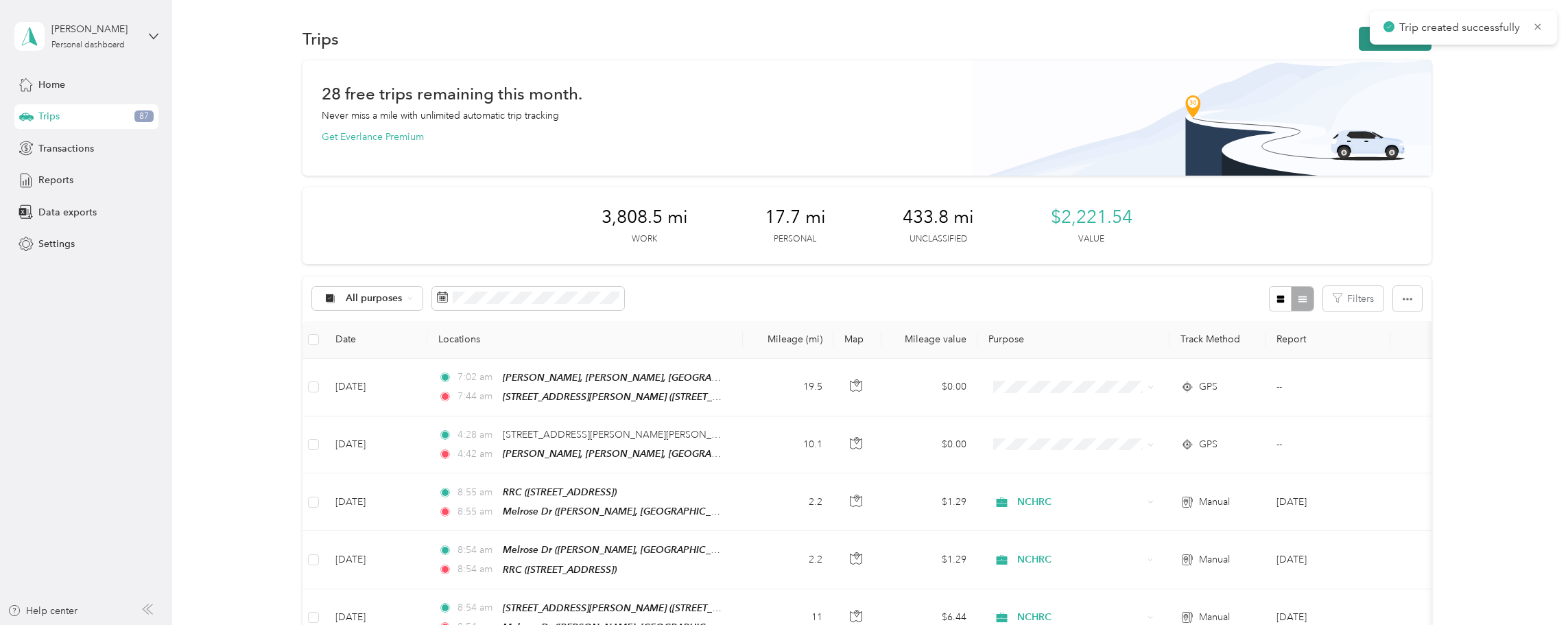 click on "New trip" at bounding box center [1395, 38] 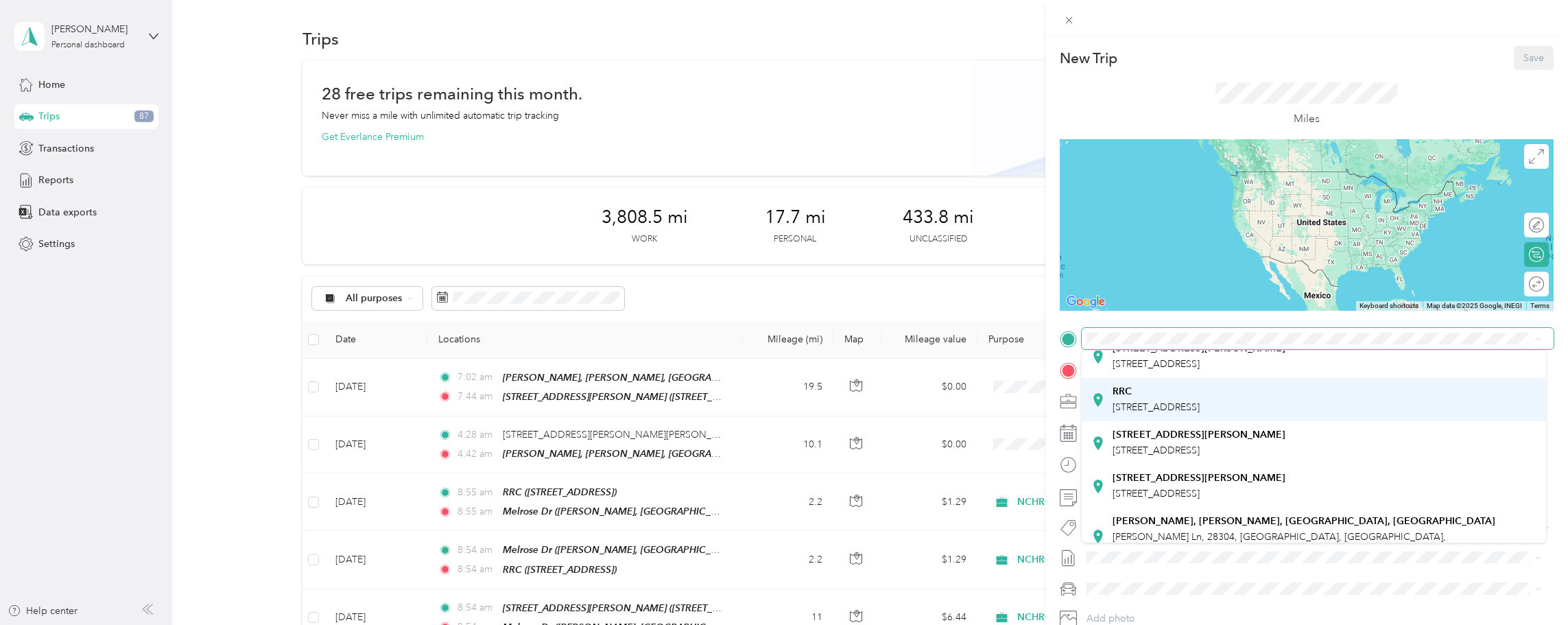 scroll, scrollTop: 91, scrollLeft: 0, axis: vertical 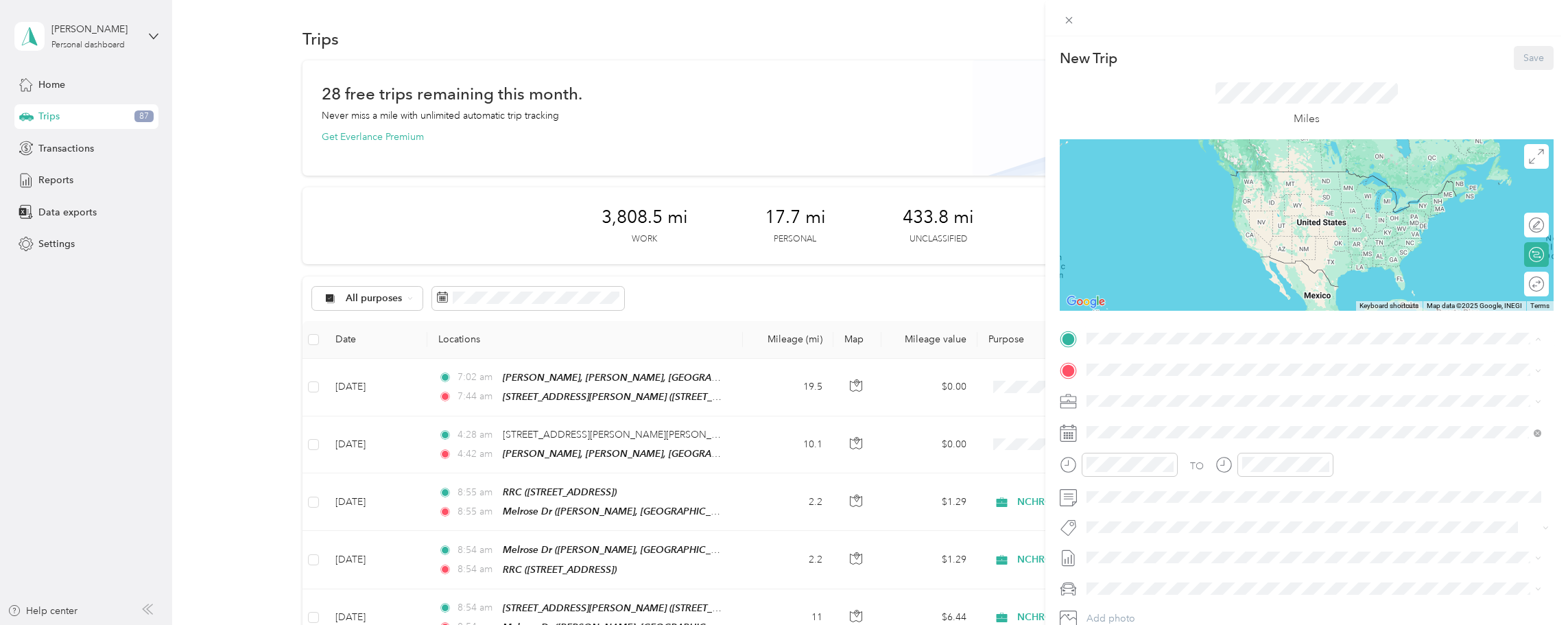 click on "[STREET_ADDRESS]" at bounding box center (1156, 403) 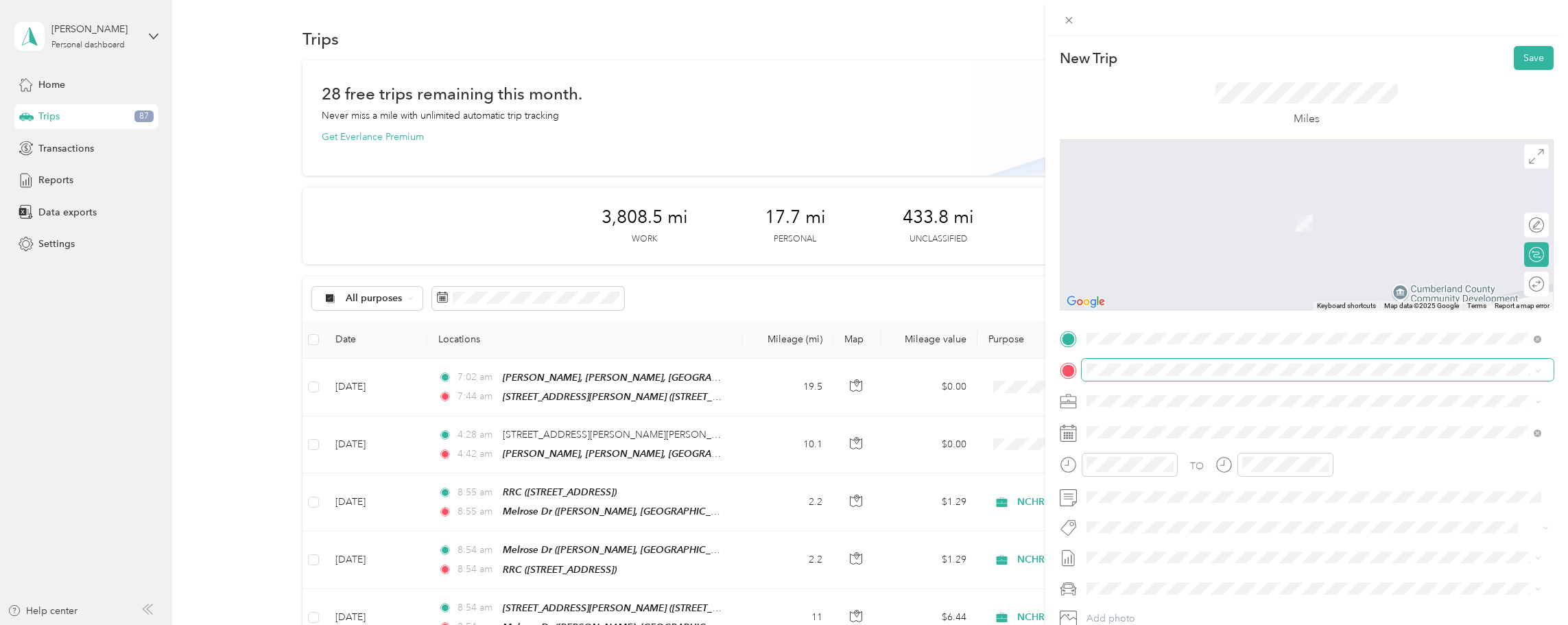 click at bounding box center [1318, 370] 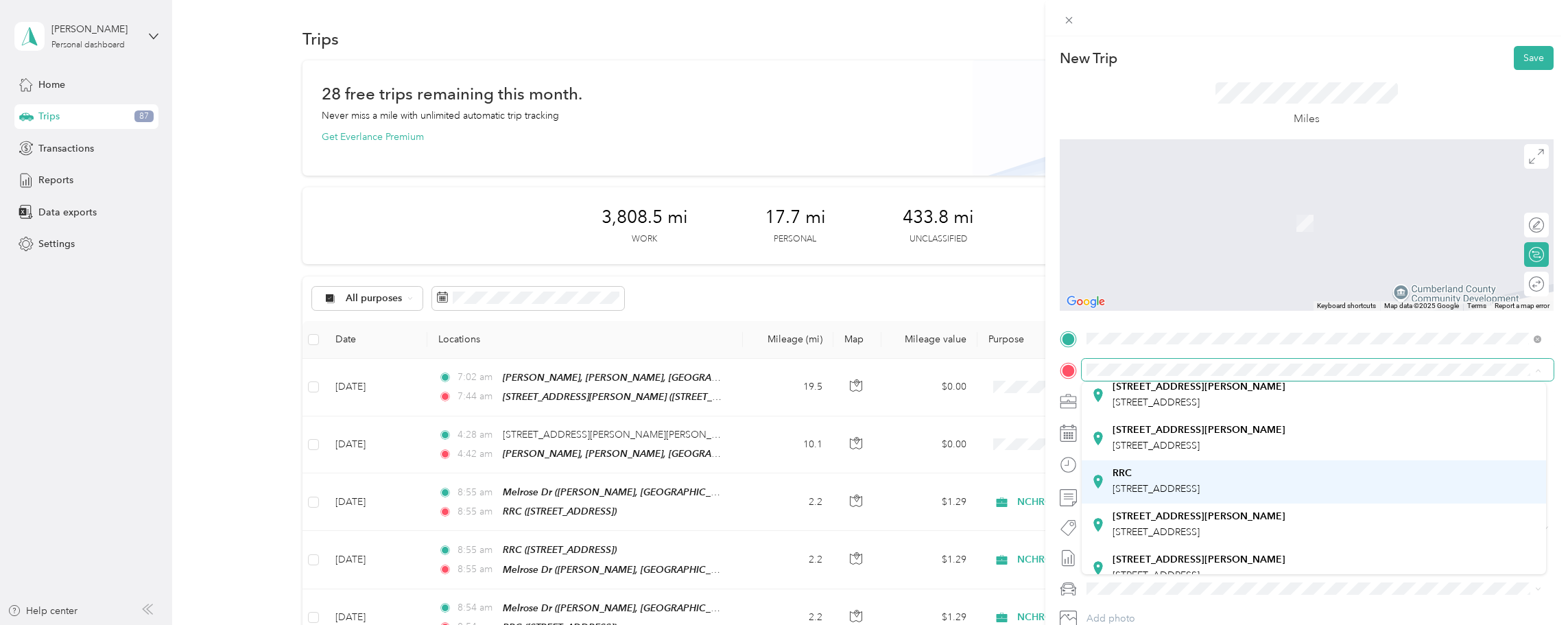 scroll, scrollTop: 45, scrollLeft: 0, axis: vertical 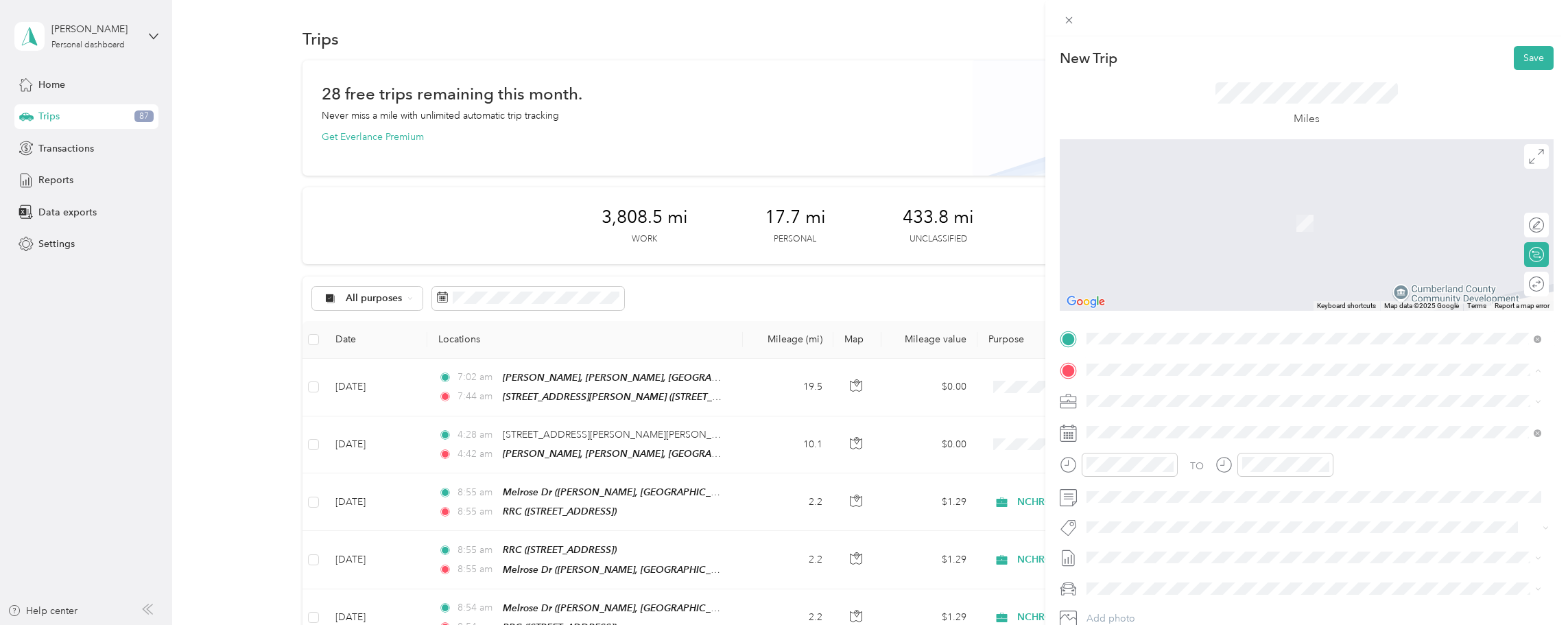 click on "[STREET_ADDRESS]" at bounding box center [1156, 437] 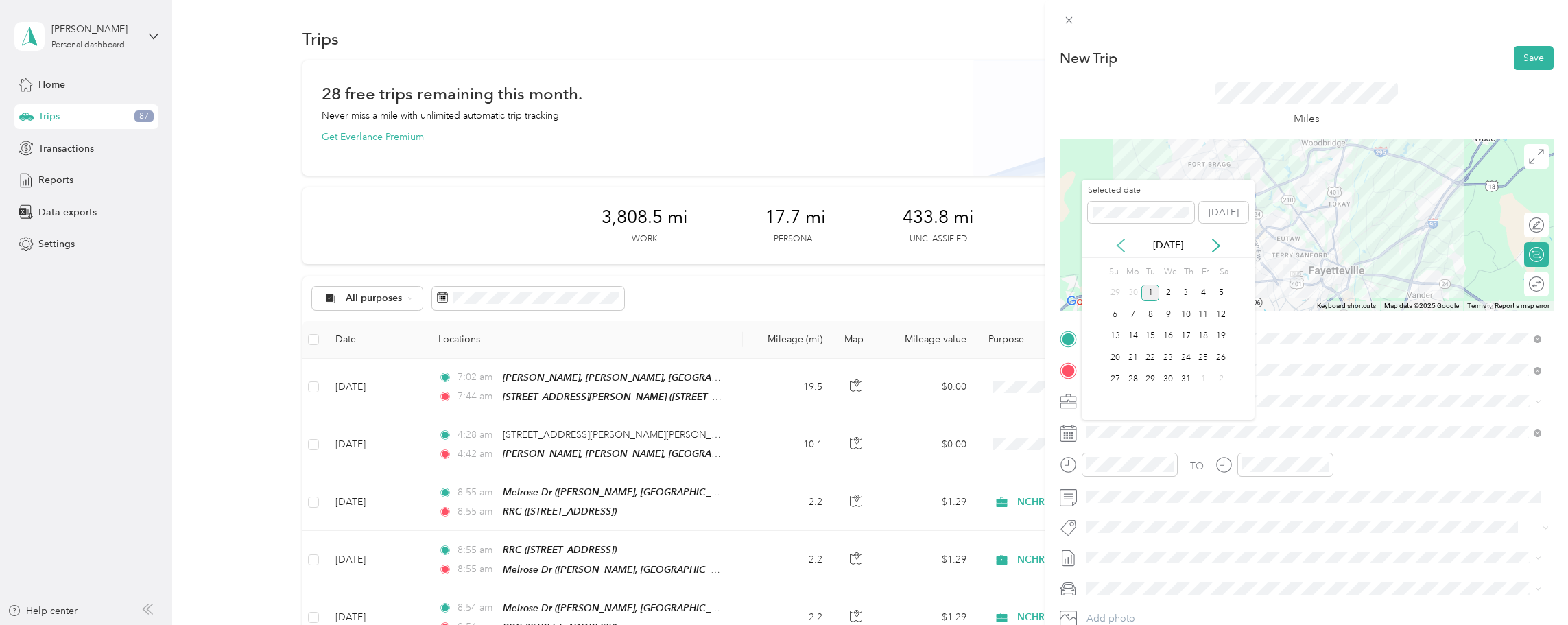 click 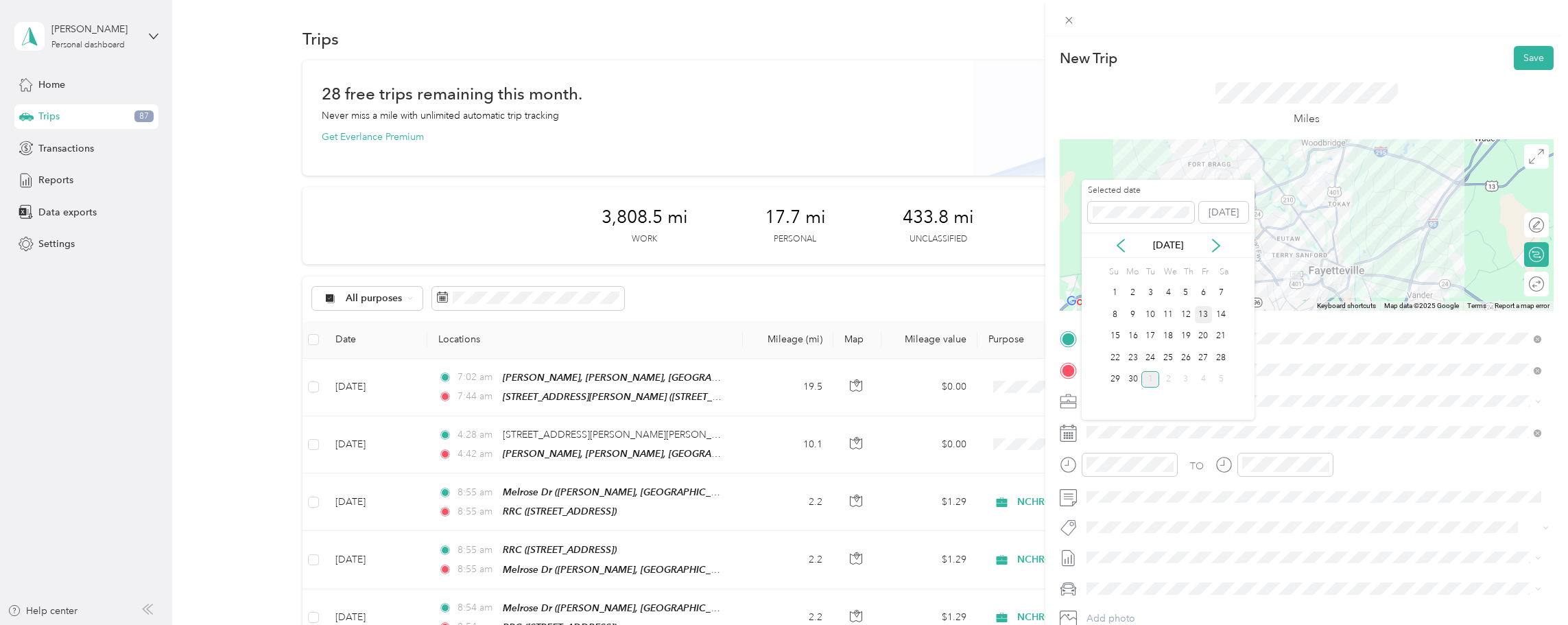 click on "13" at bounding box center (1204, 314) 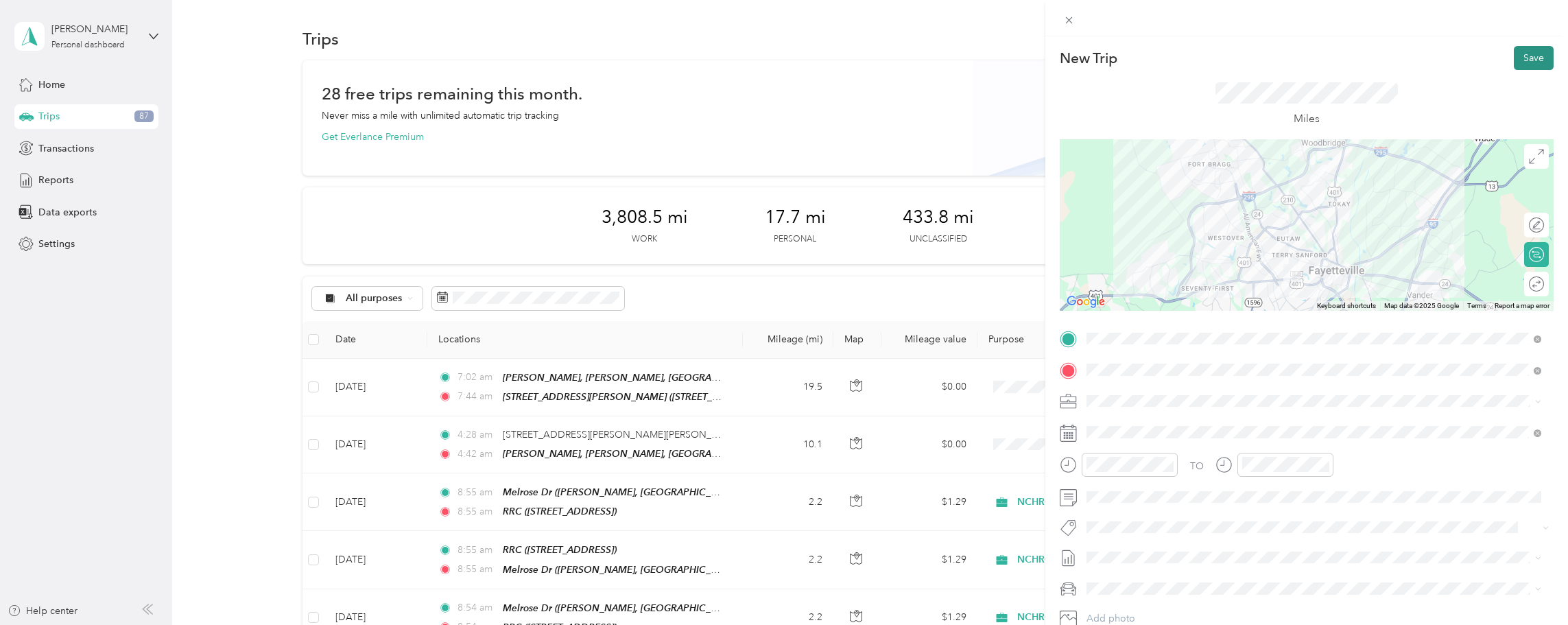click on "Save" at bounding box center [1534, 58] 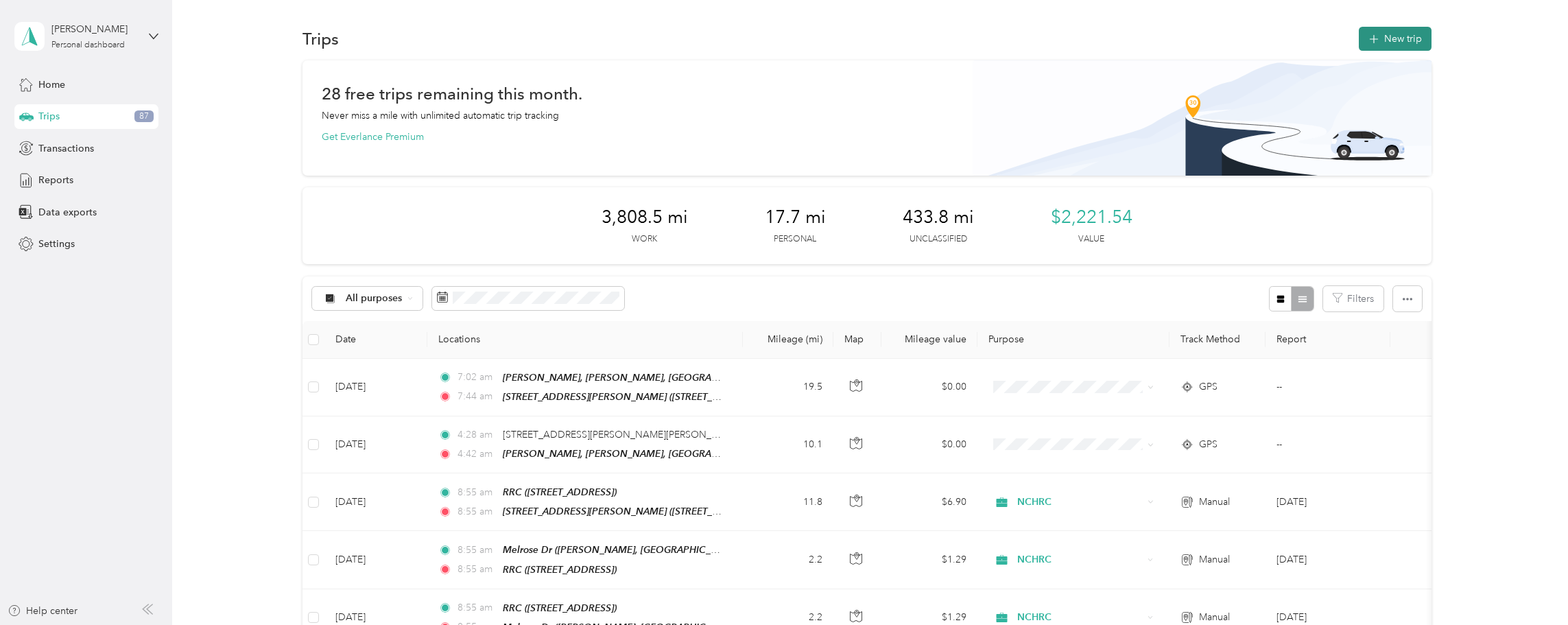 click on "New trip" at bounding box center [1395, 38] 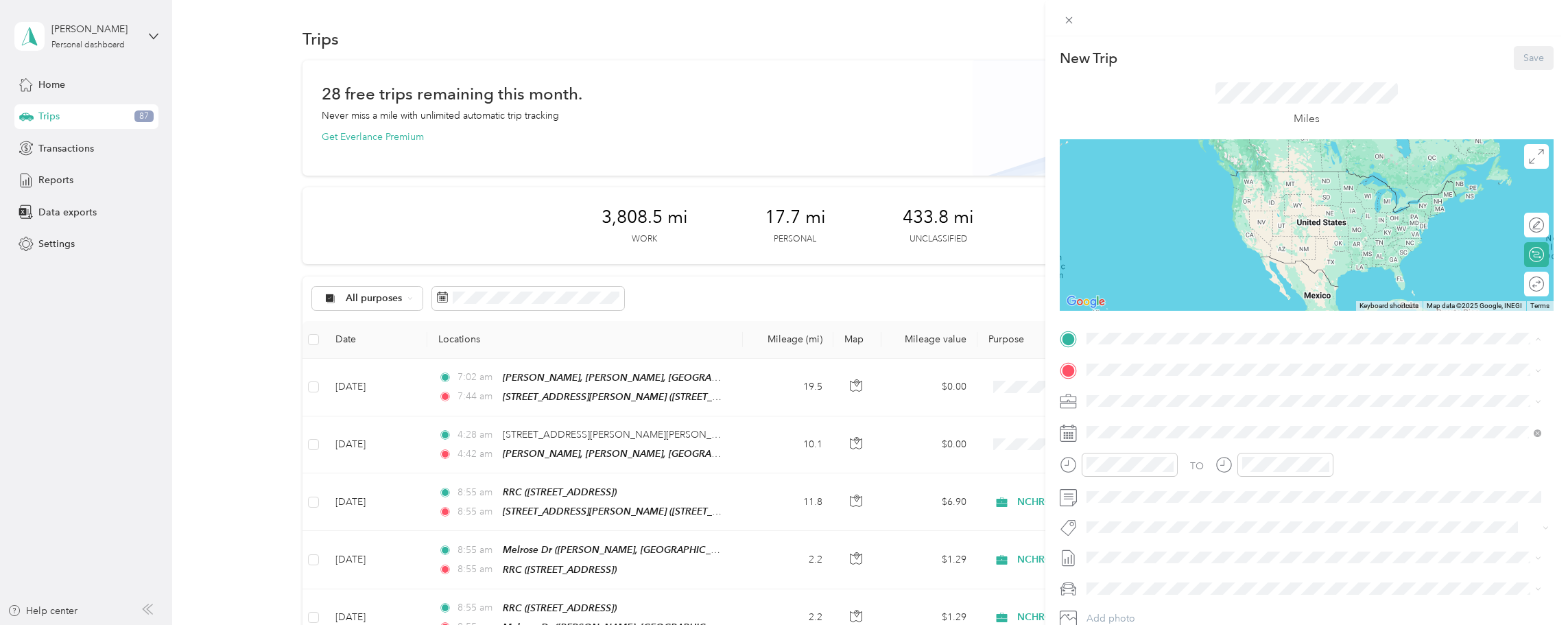 click on "[STREET_ADDRESS]" at bounding box center [1156, 408] 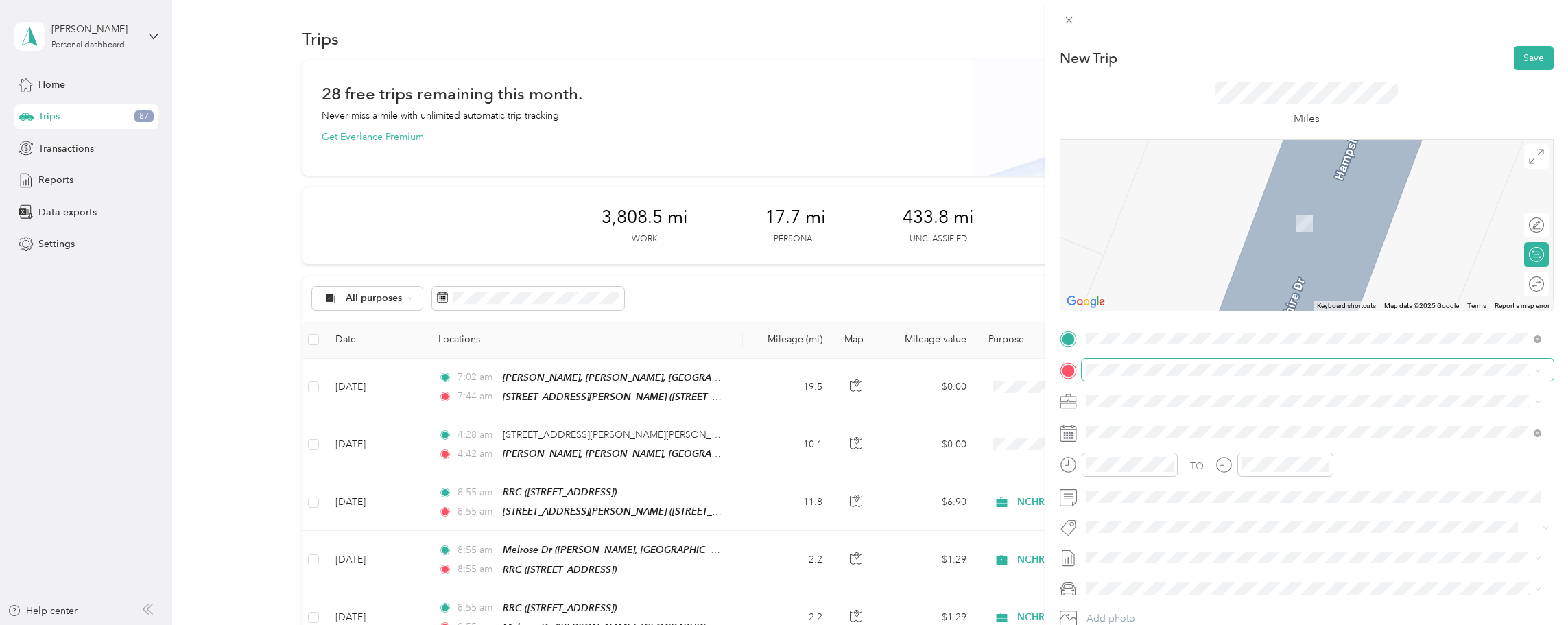 click at bounding box center (1318, 370) 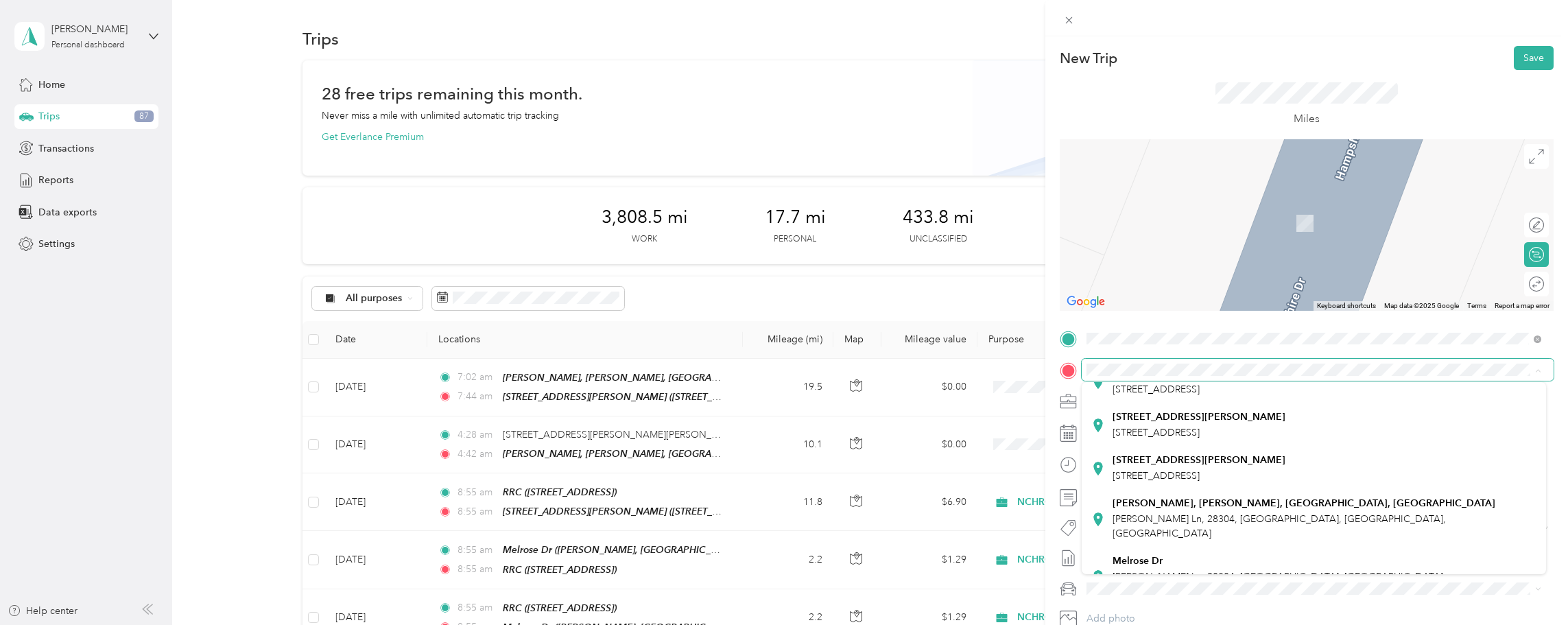 scroll, scrollTop: 137, scrollLeft: 0, axis: vertical 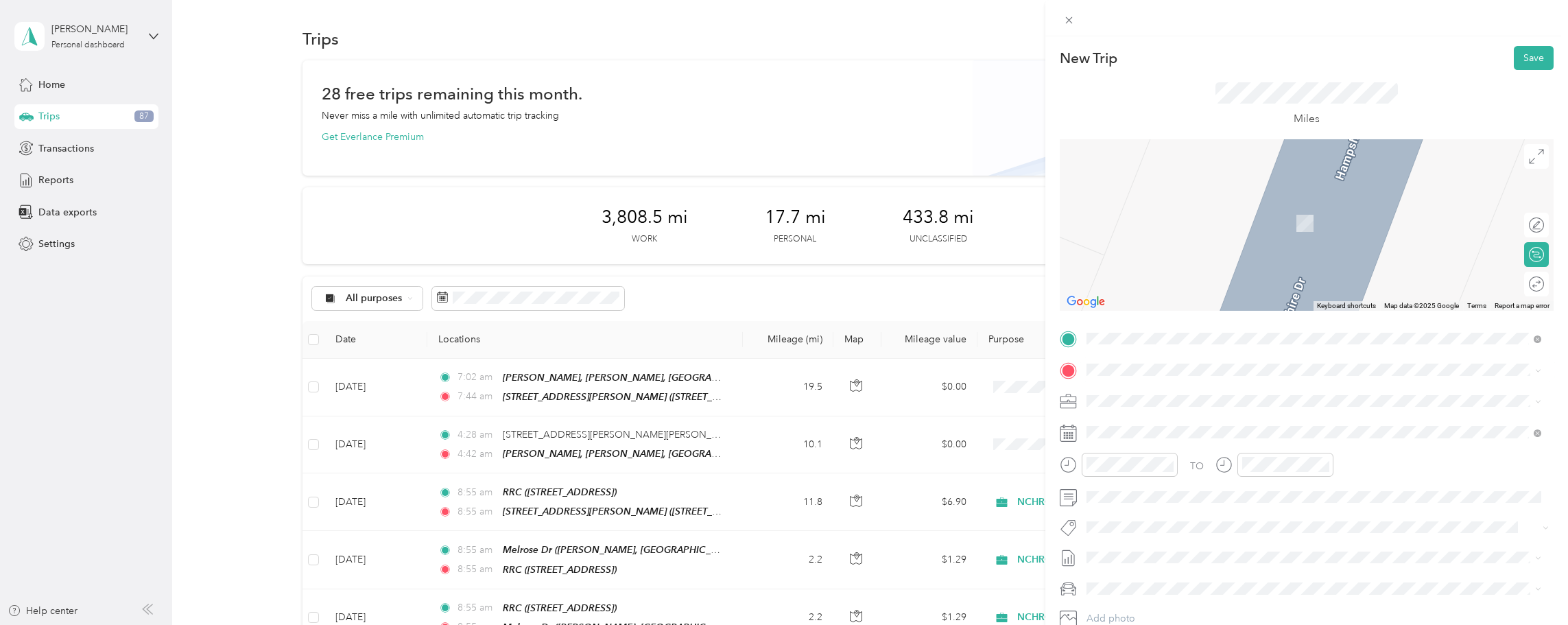 click on "Melrose Dr  [PERSON_NAME], 28304, [GEOGRAPHIC_DATA], [GEOGRAPHIC_DATA], [GEOGRAPHIC_DATA]" at bounding box center [1314, 574] 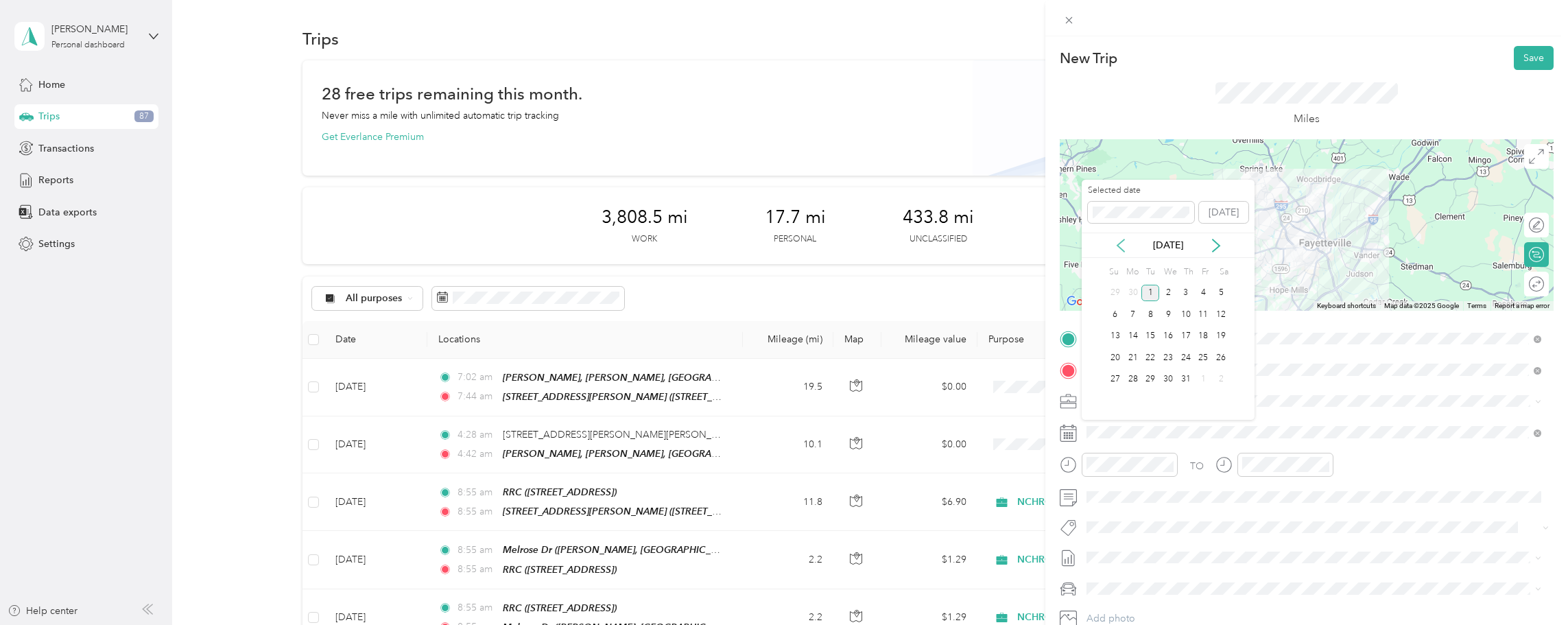 click 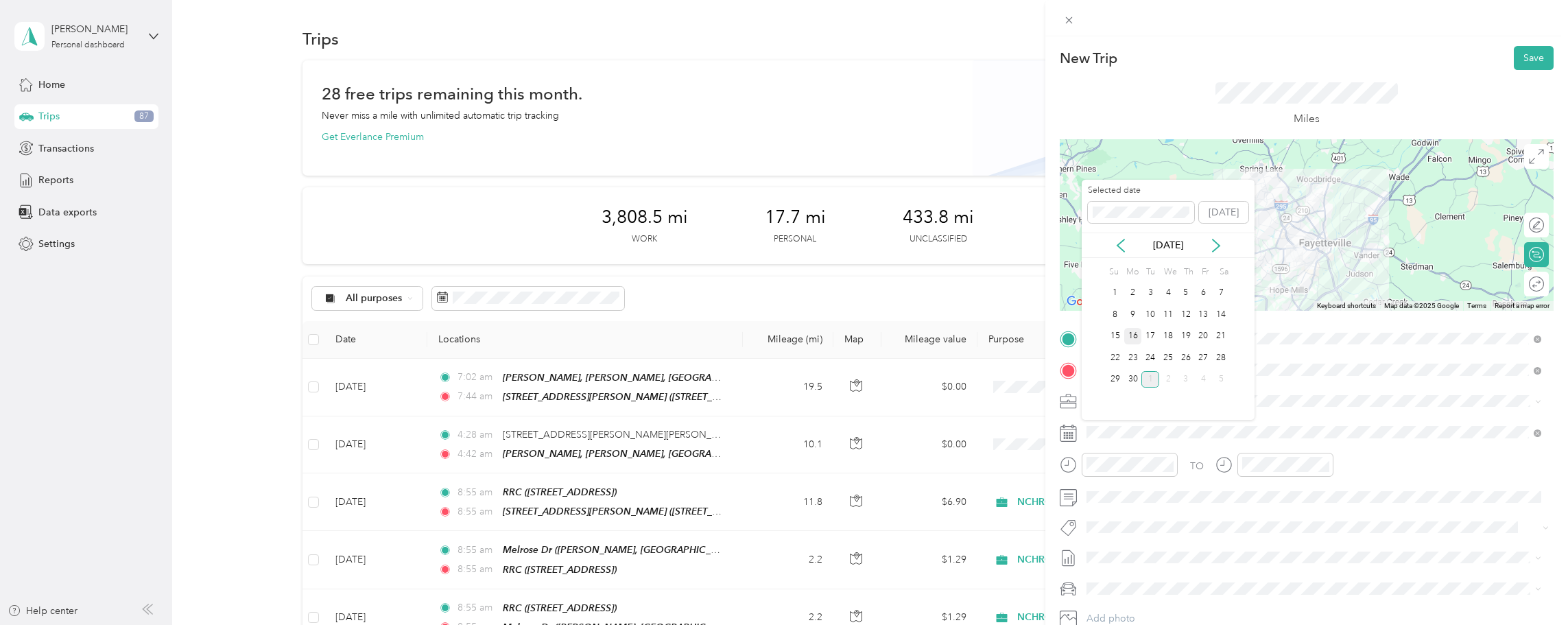 click on "16" at bounding box center [1133, 336] 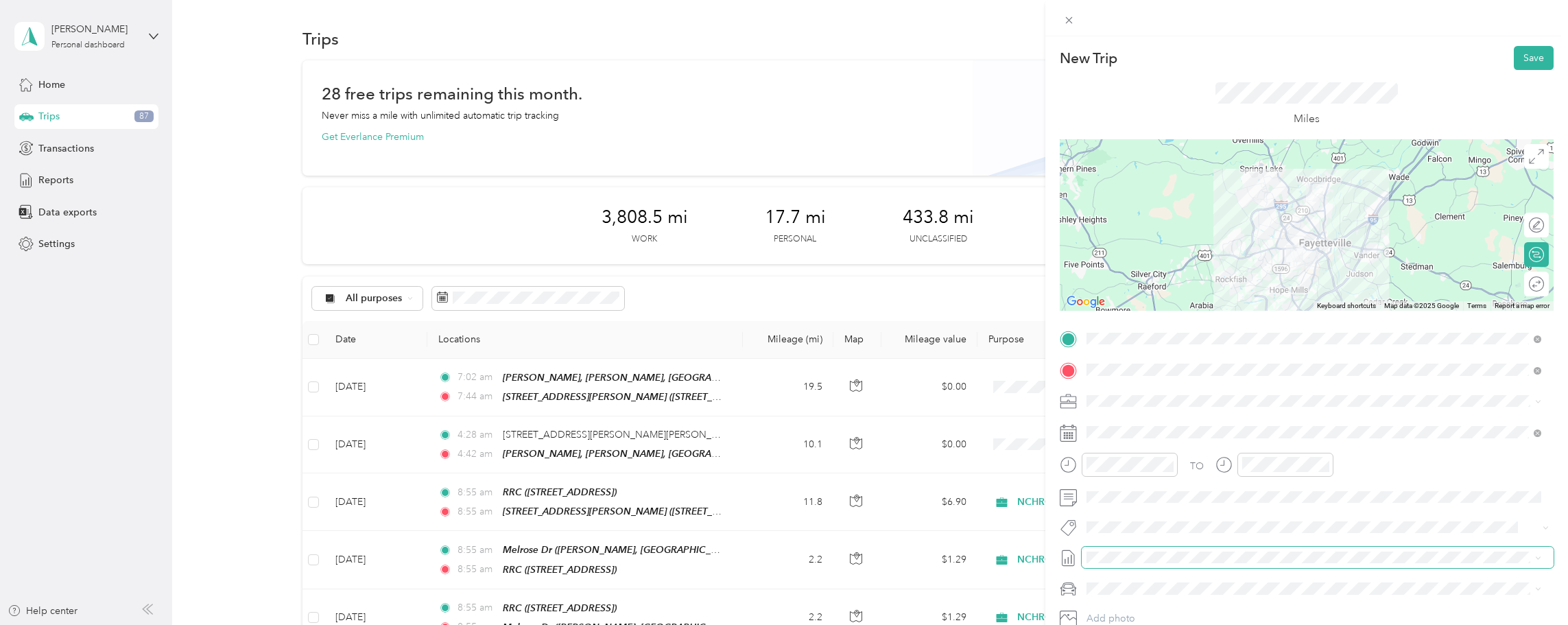 click at bounding box center [1318, 558] 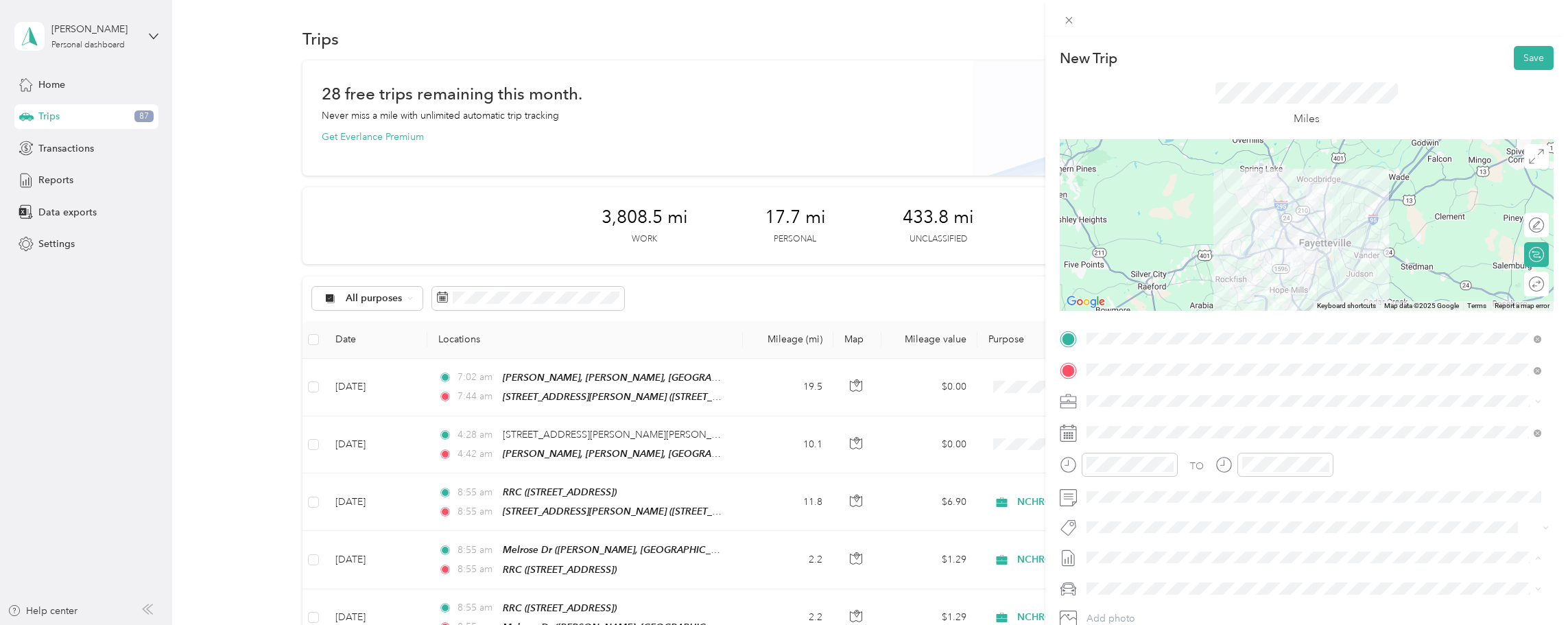 click on "[DATE]" at bounding box center (1102, 602) 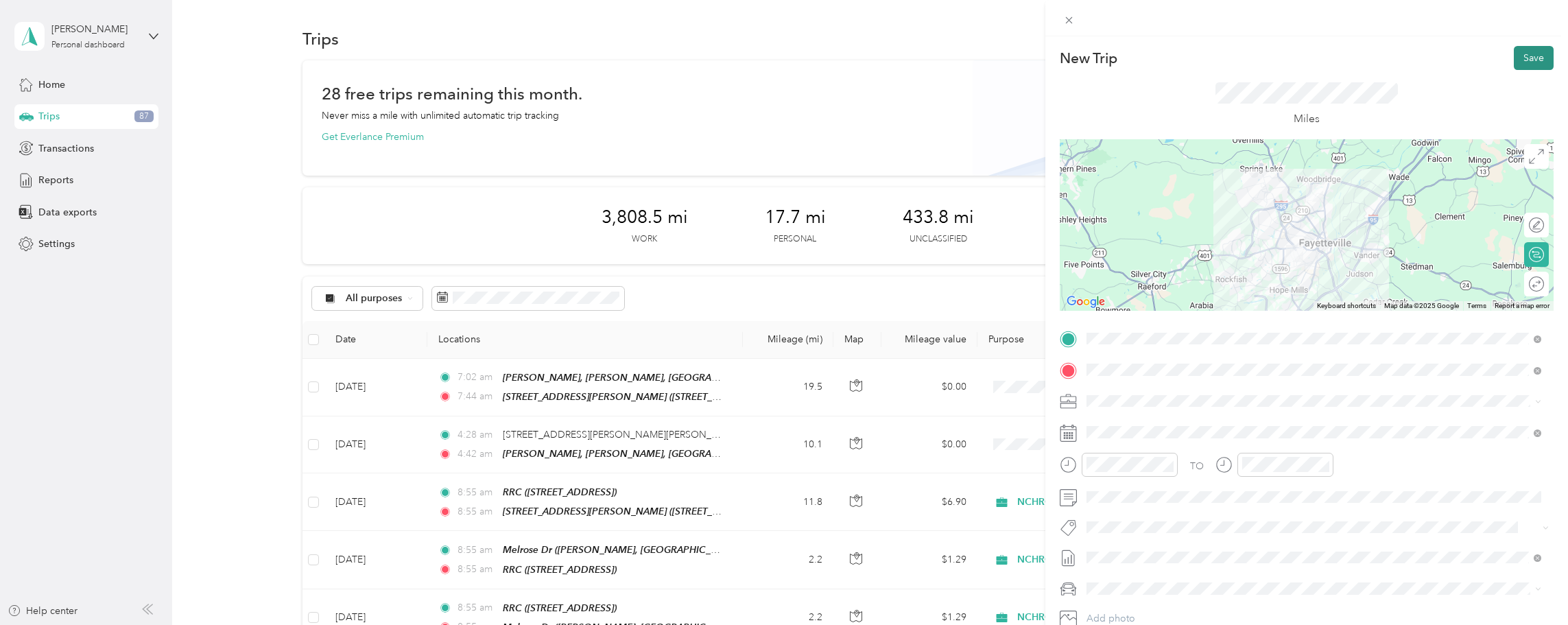 click on "Save" at bounding box center (1534, 58) 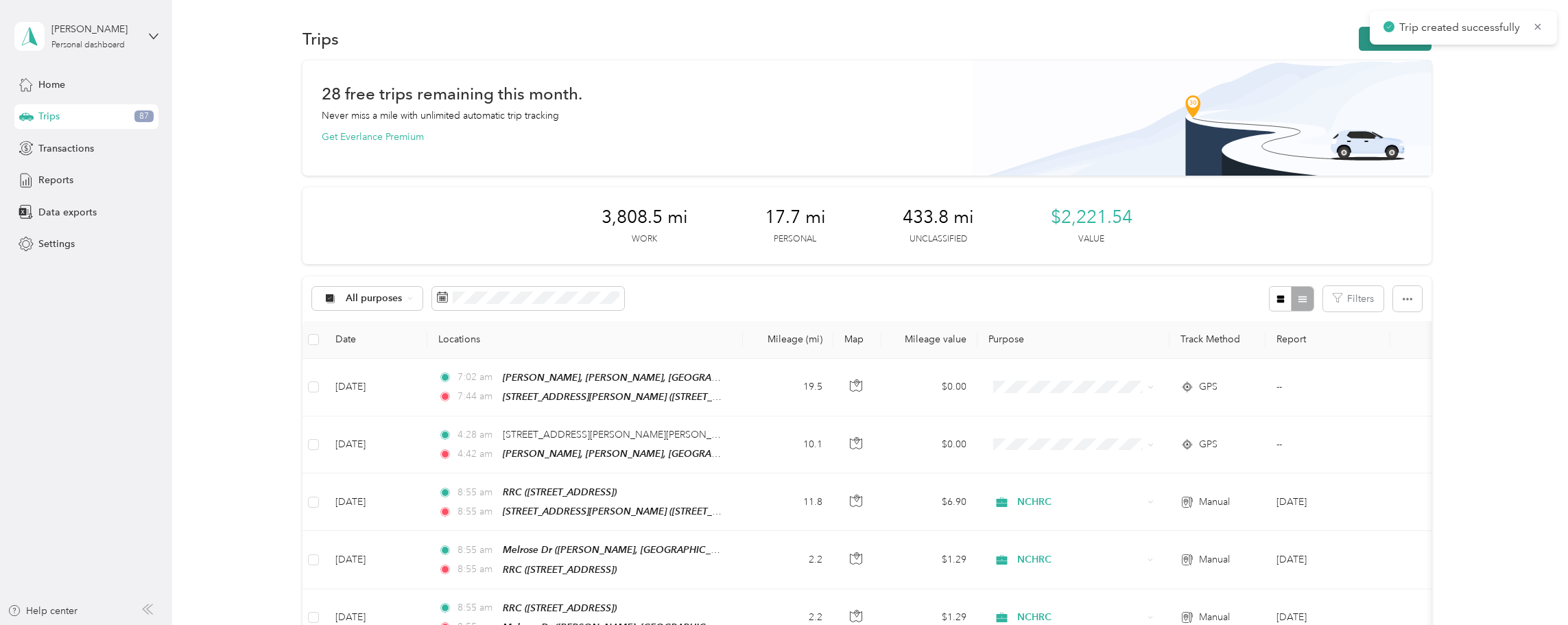 click on "New trip" at bounding box center (1395, 38) 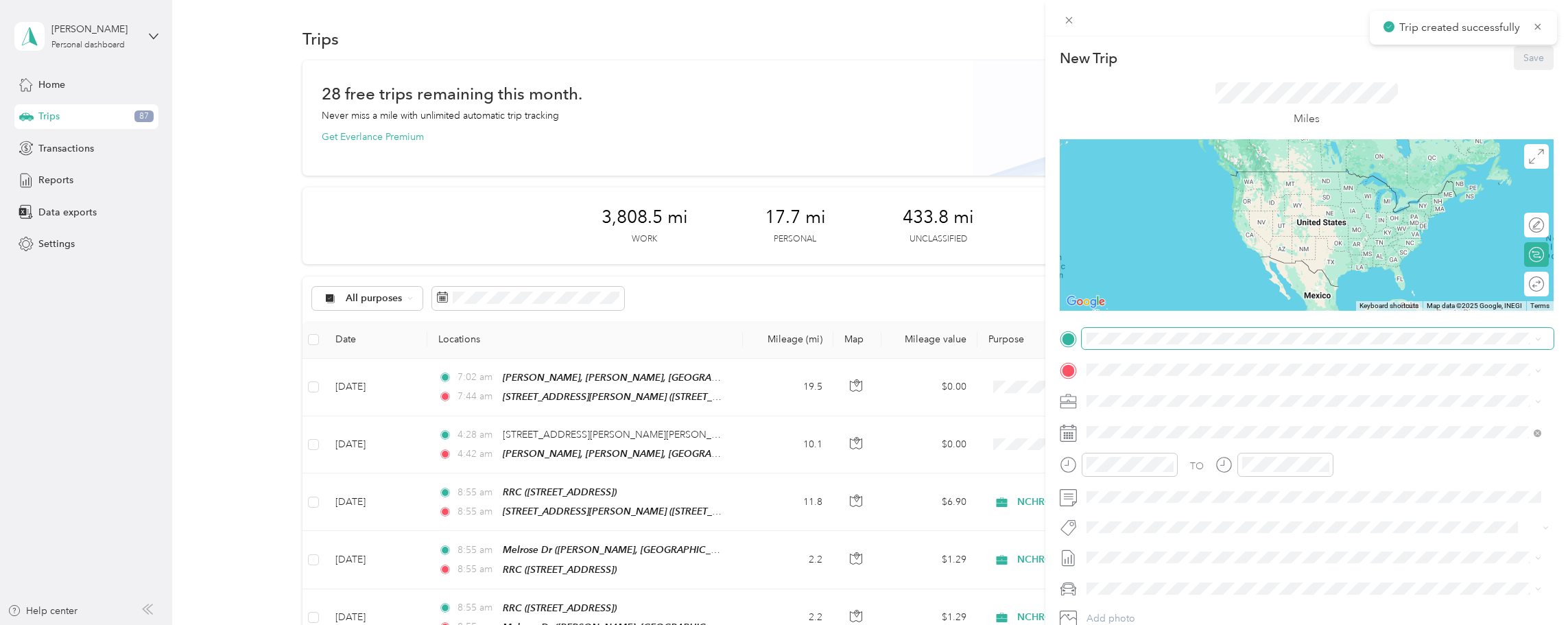 click at bounding box center (1318, 339) 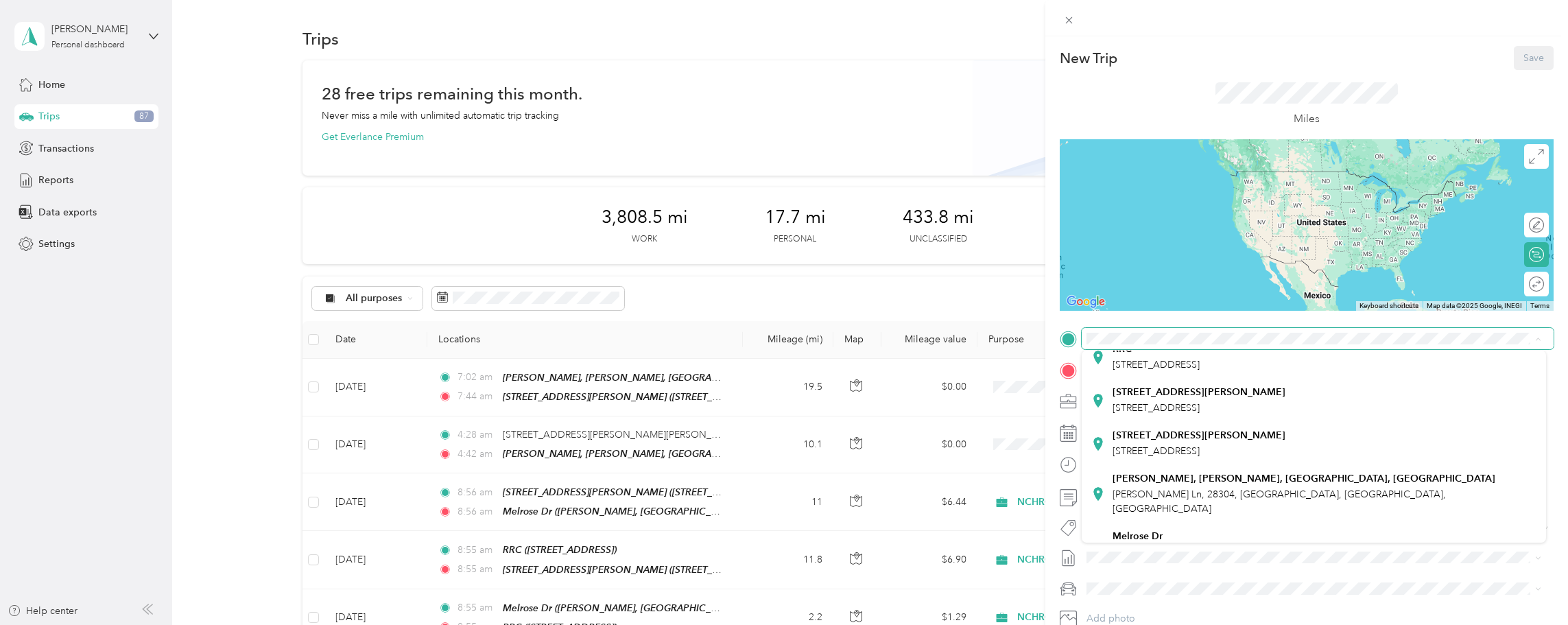 scroll, scrollTop: 182, scrollLeft: 0, axis: vertical 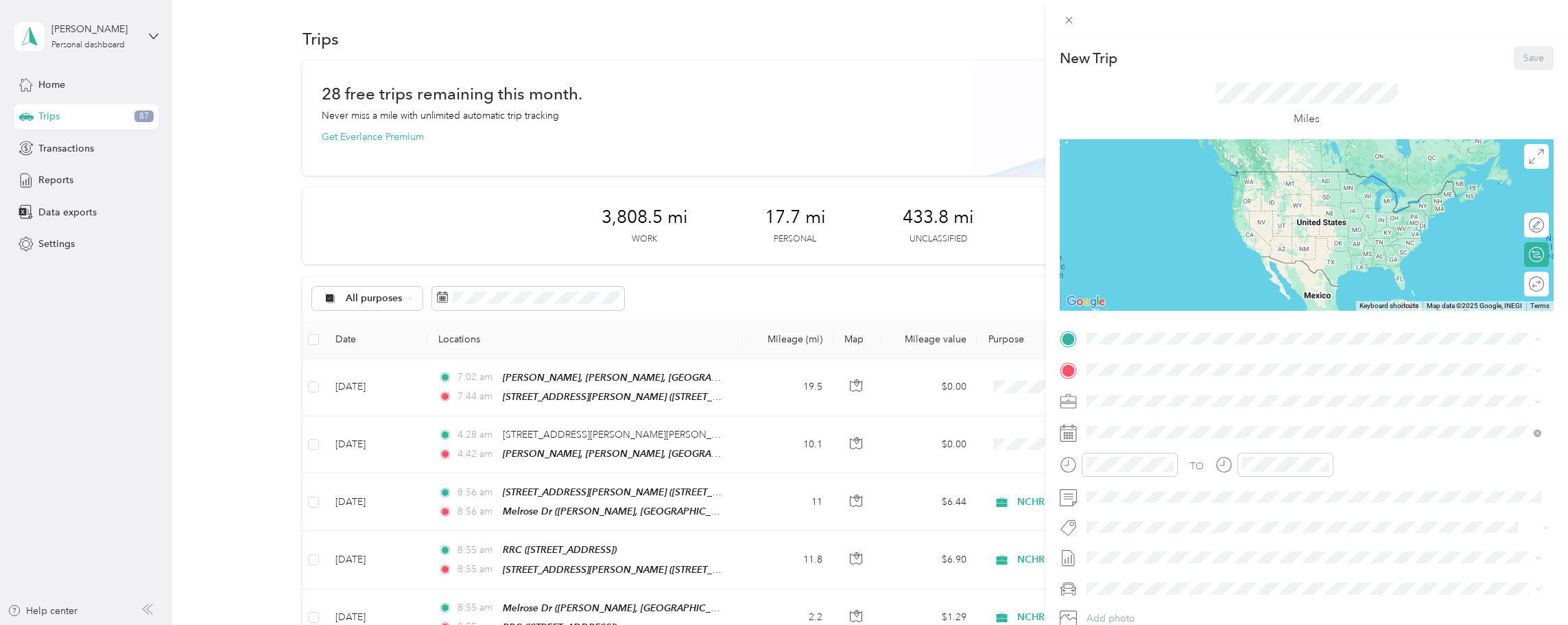 click on "[PERSON_NAME] Ln, 28304, [GEOGRAPHIC_DATA], [GEOGRAPHIC_DATA], [GEOGRAPHIC_DATA]" at bounding box center (1279, 507) 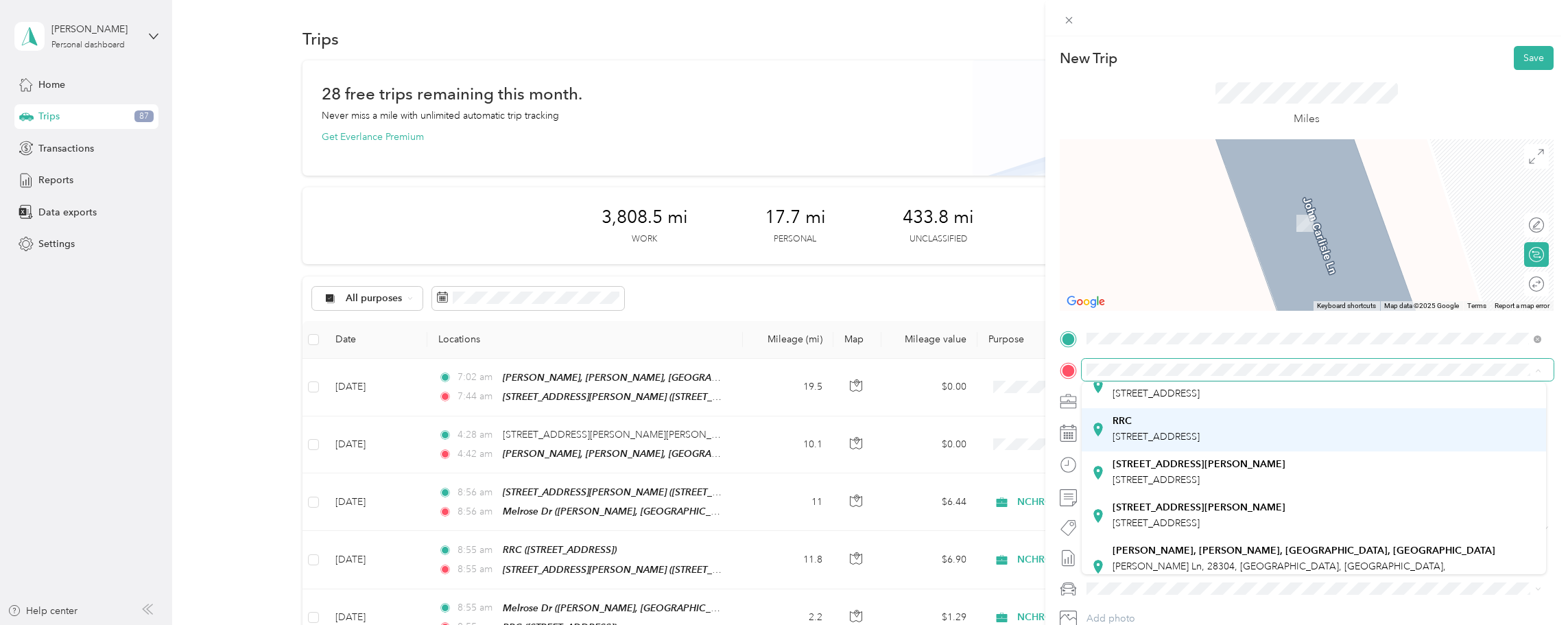 scroll, scrollTop: 91, scrollLeft: 0, axis: vertical 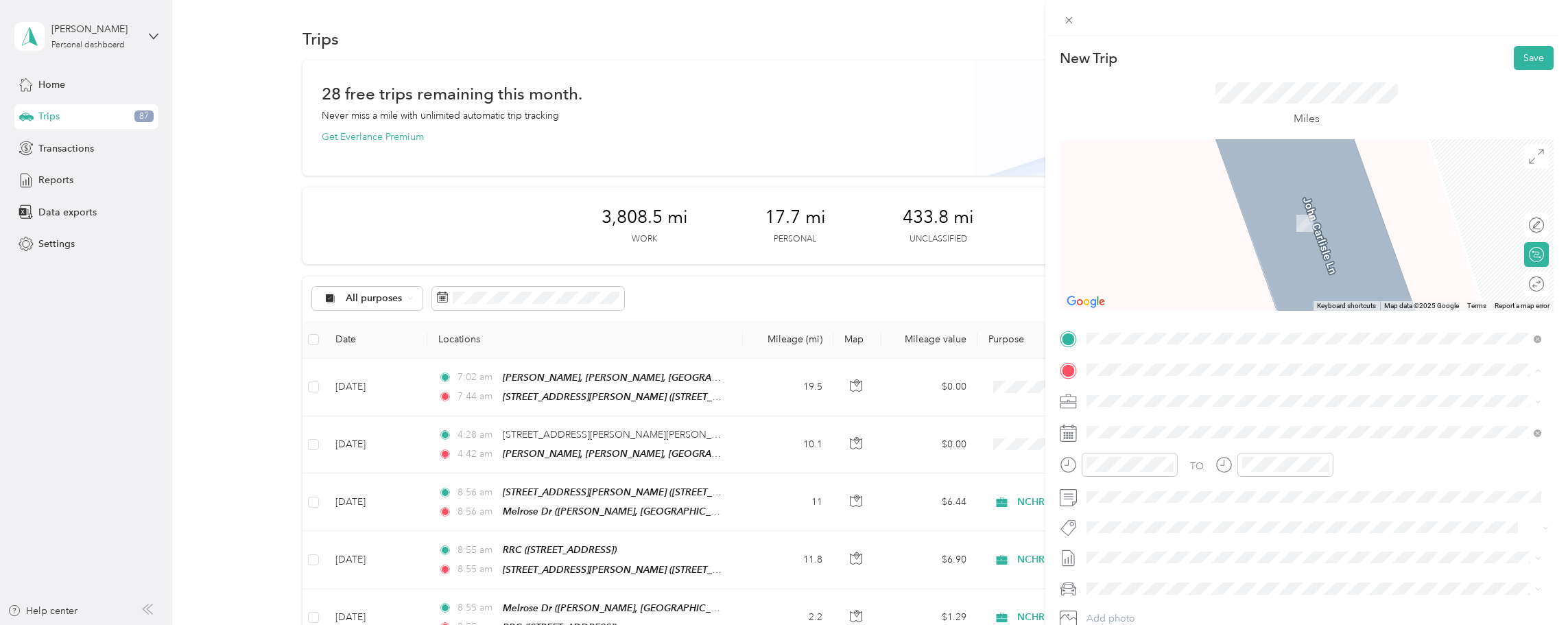 click on "RRC [STREET_ADDRESS]" at bounding box center (1156, 427) 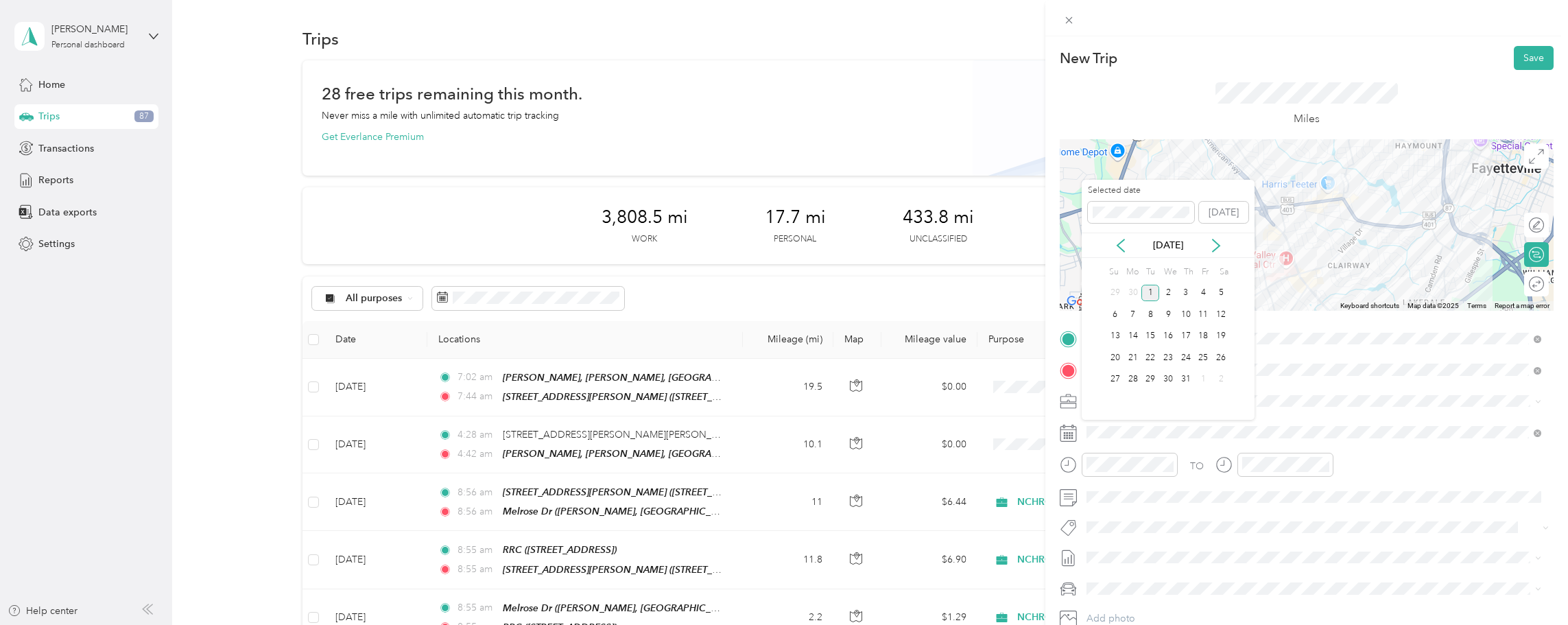 click on "[DATE]" at bounding box center (1168, 245) 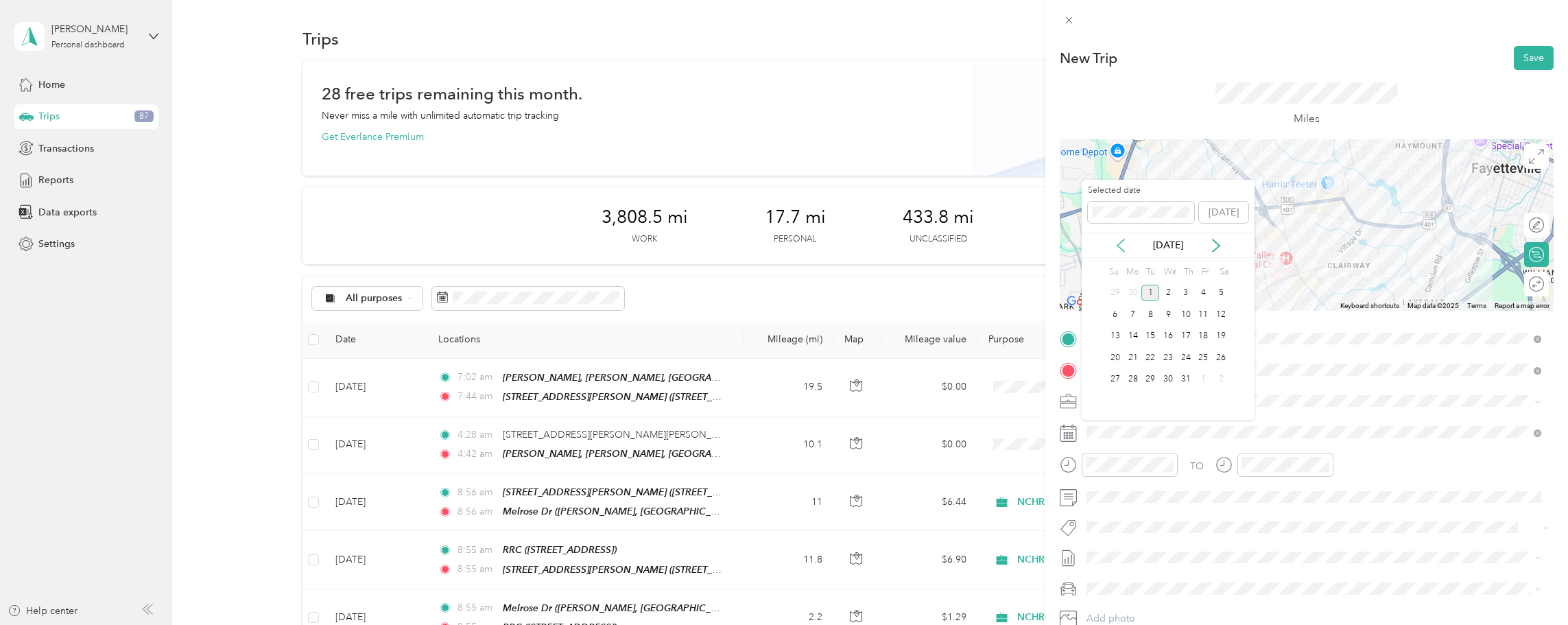 click 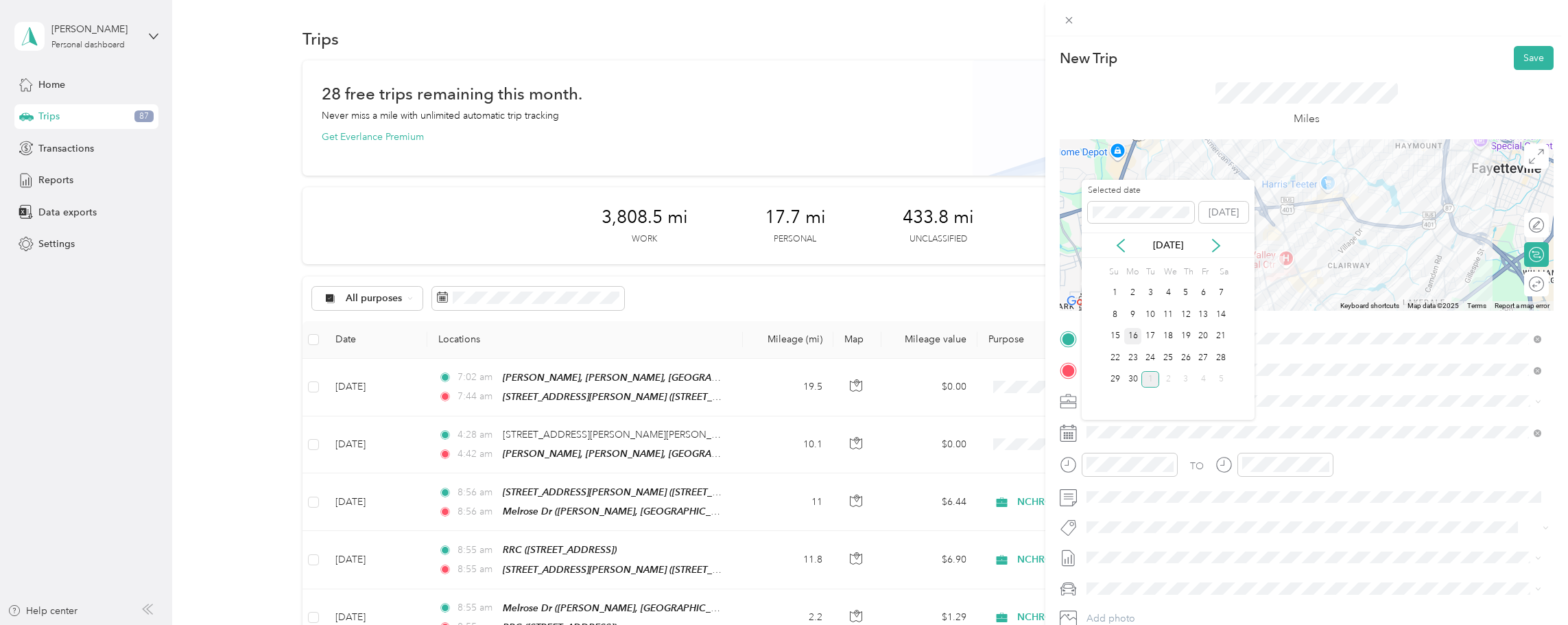 click on "16" at bounding box center (1133, 336) 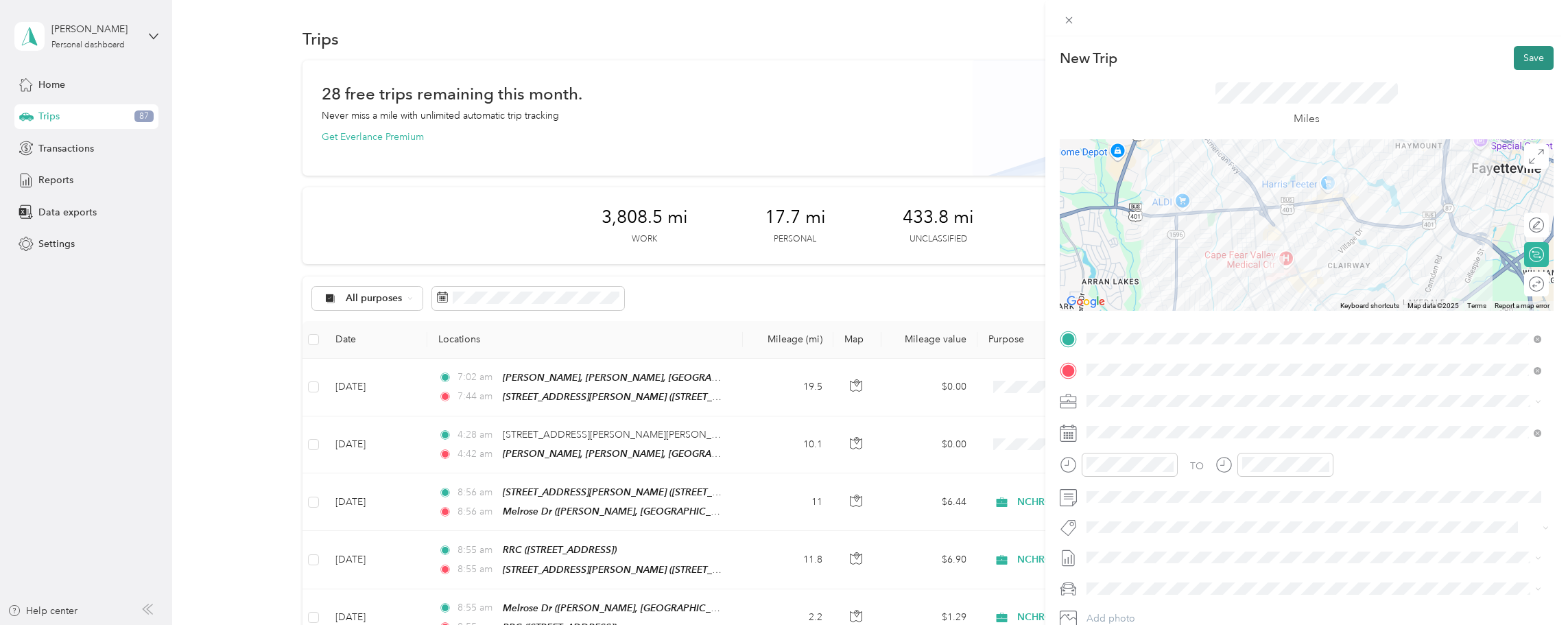 click on "Save" at bounding box center [1534, 58] 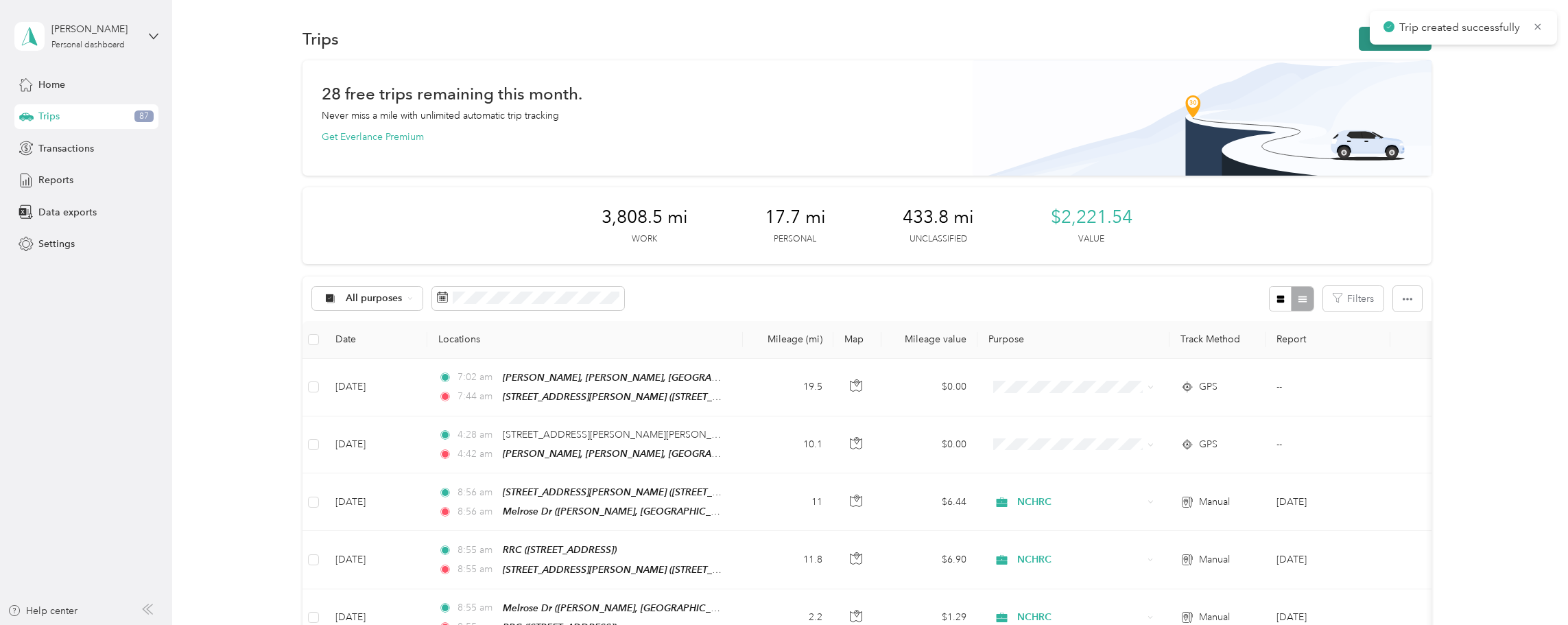 click on "New trip" at bounding box center (1395, 38) 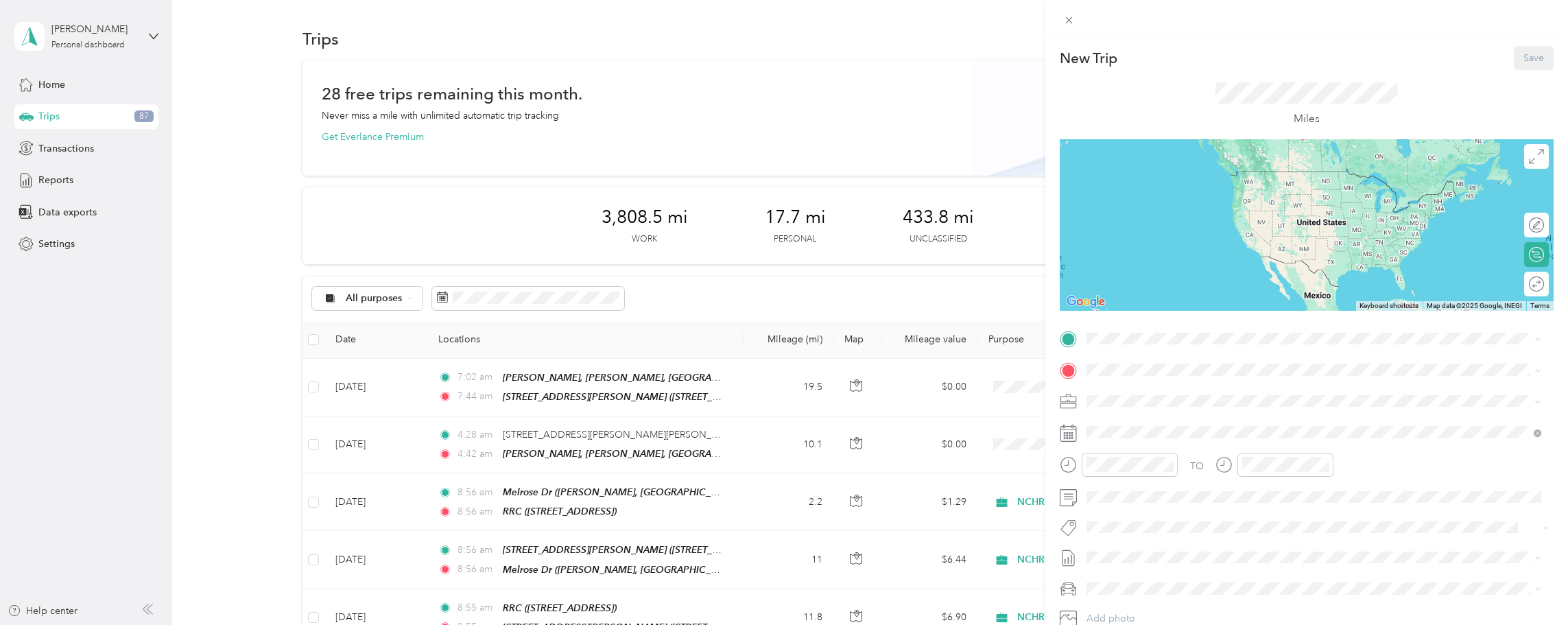 click on "RRC" at bounding box center (1122, 476) 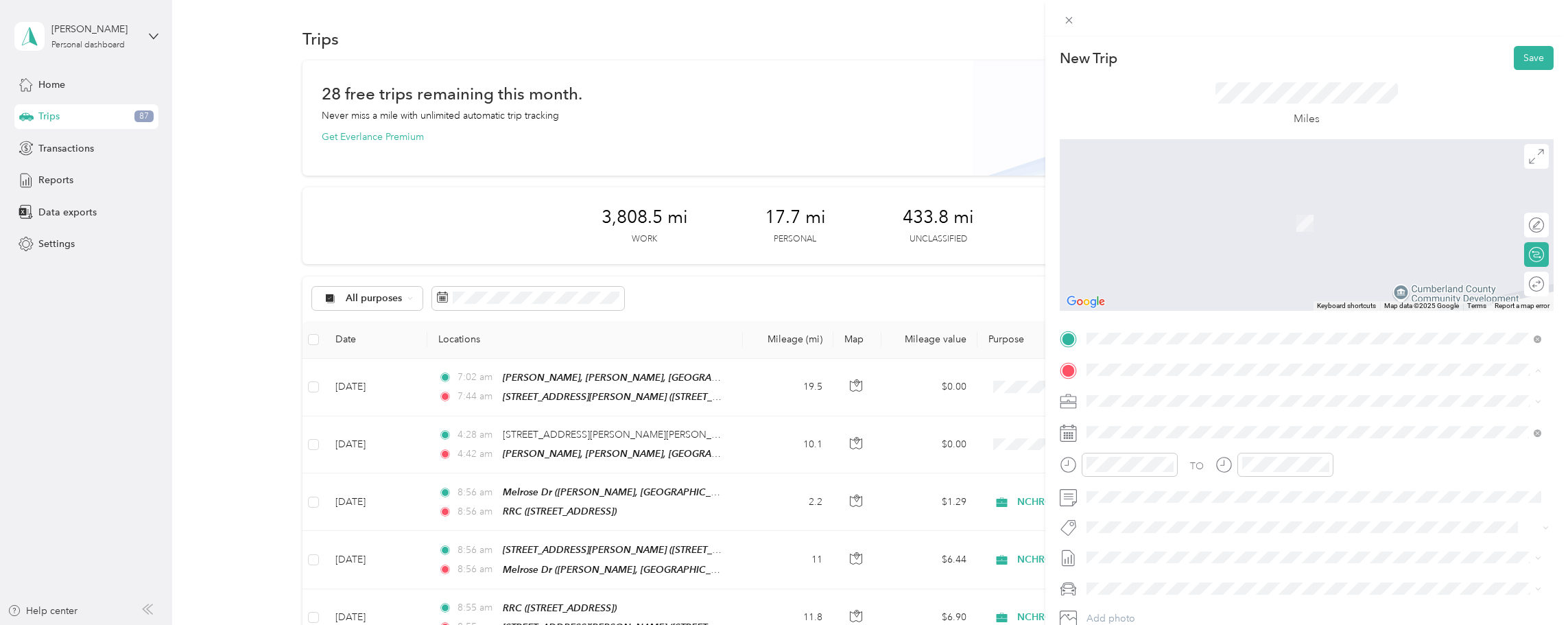 click on "[STREET_ADDRESS][PERSON_NAME]" at bounding box center (1199, 432) 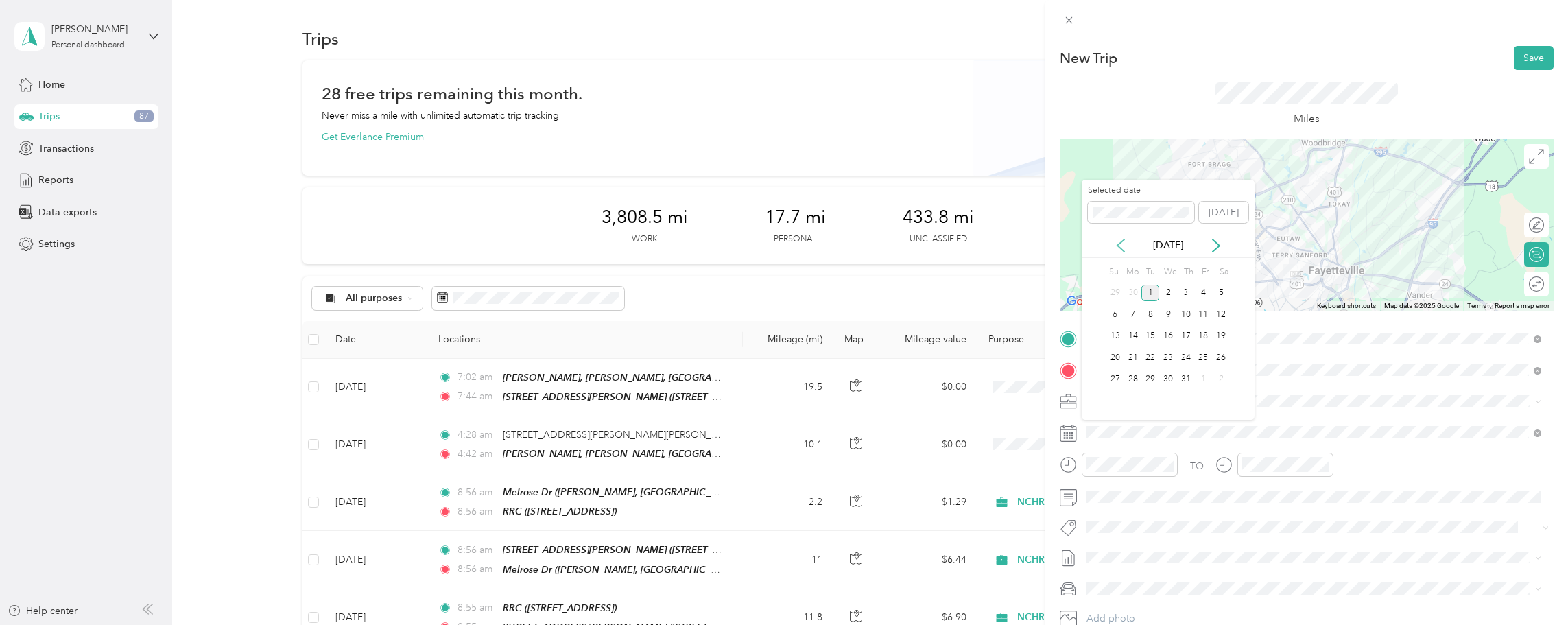 click 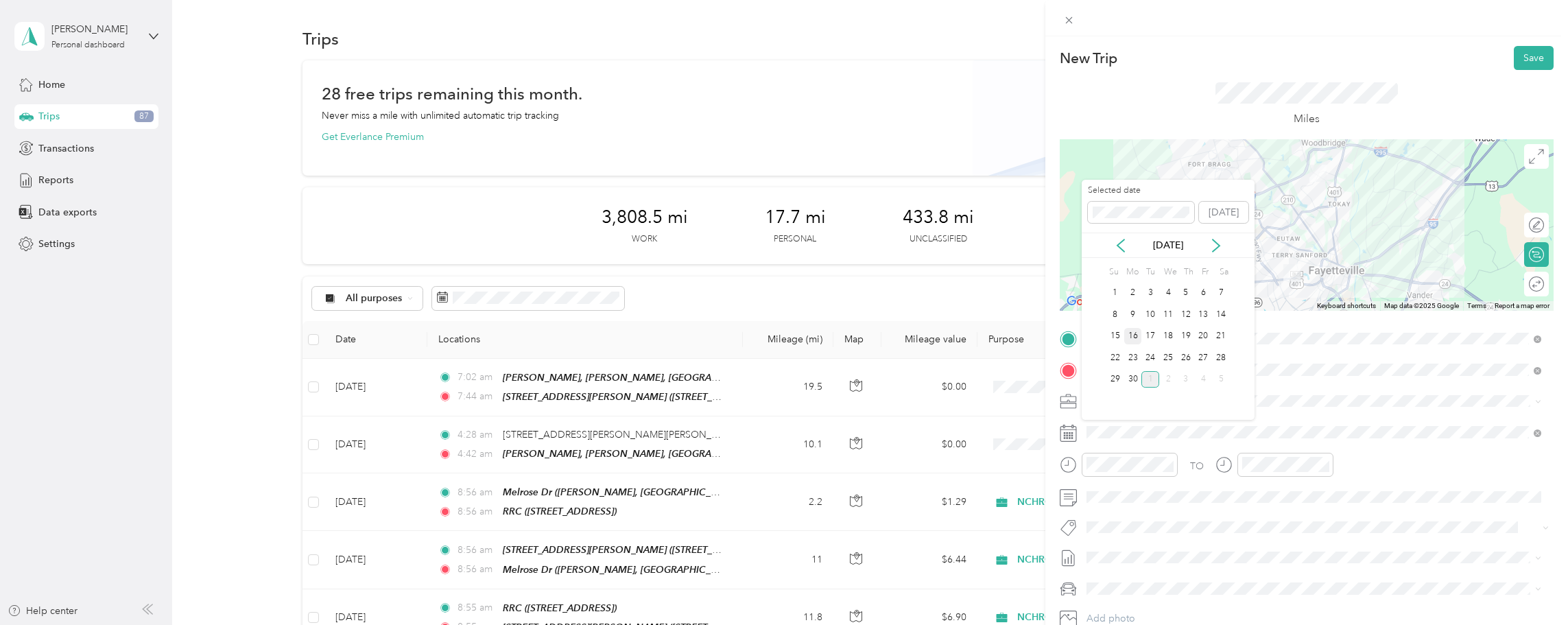 click on "16" at bounding box center (1133, 336) 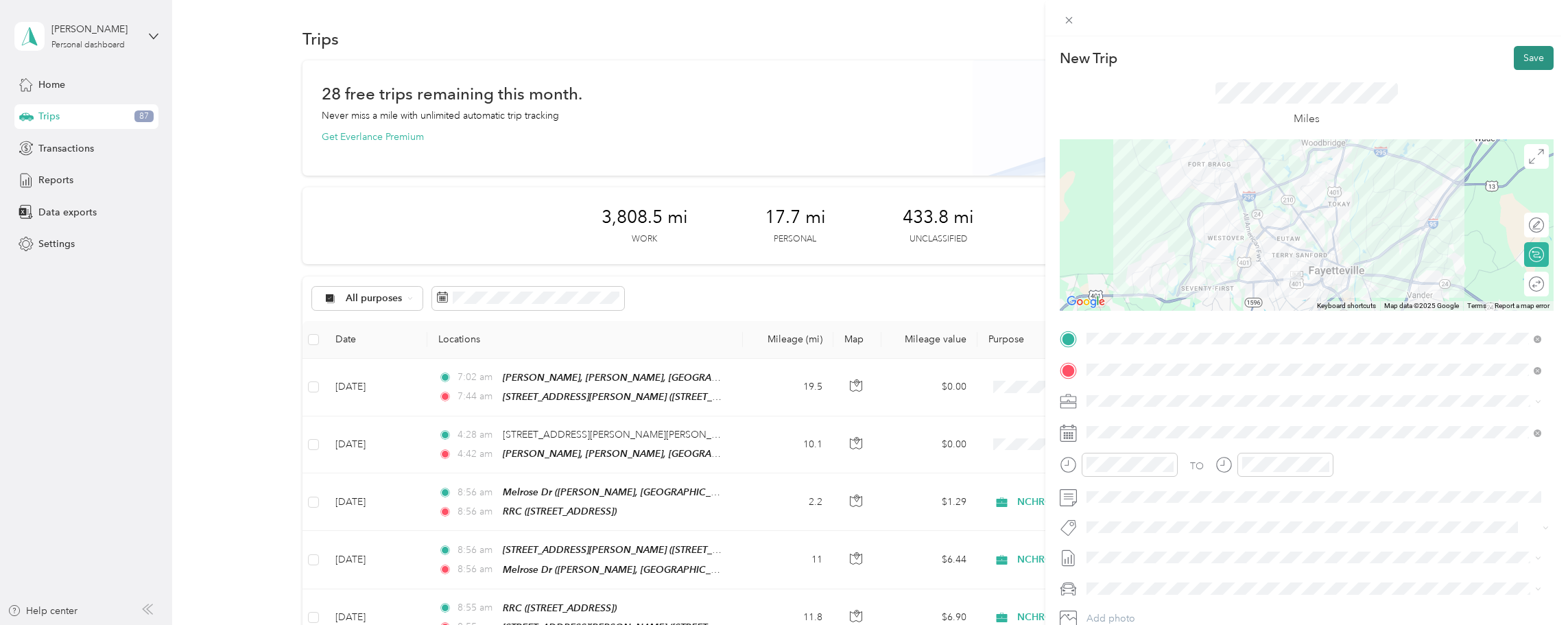 click on "Save" at bounding box center [1534, 58] 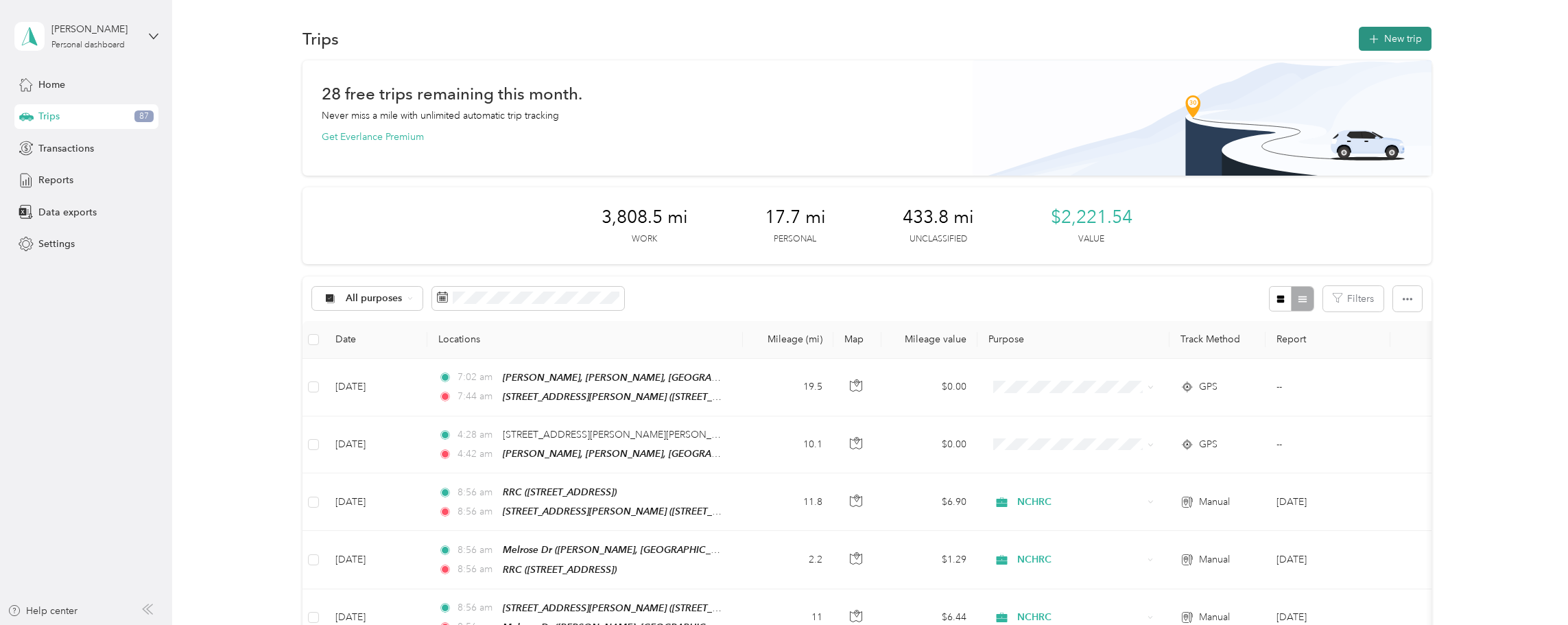 click on "New trip" at bounding box center [1395, 38] 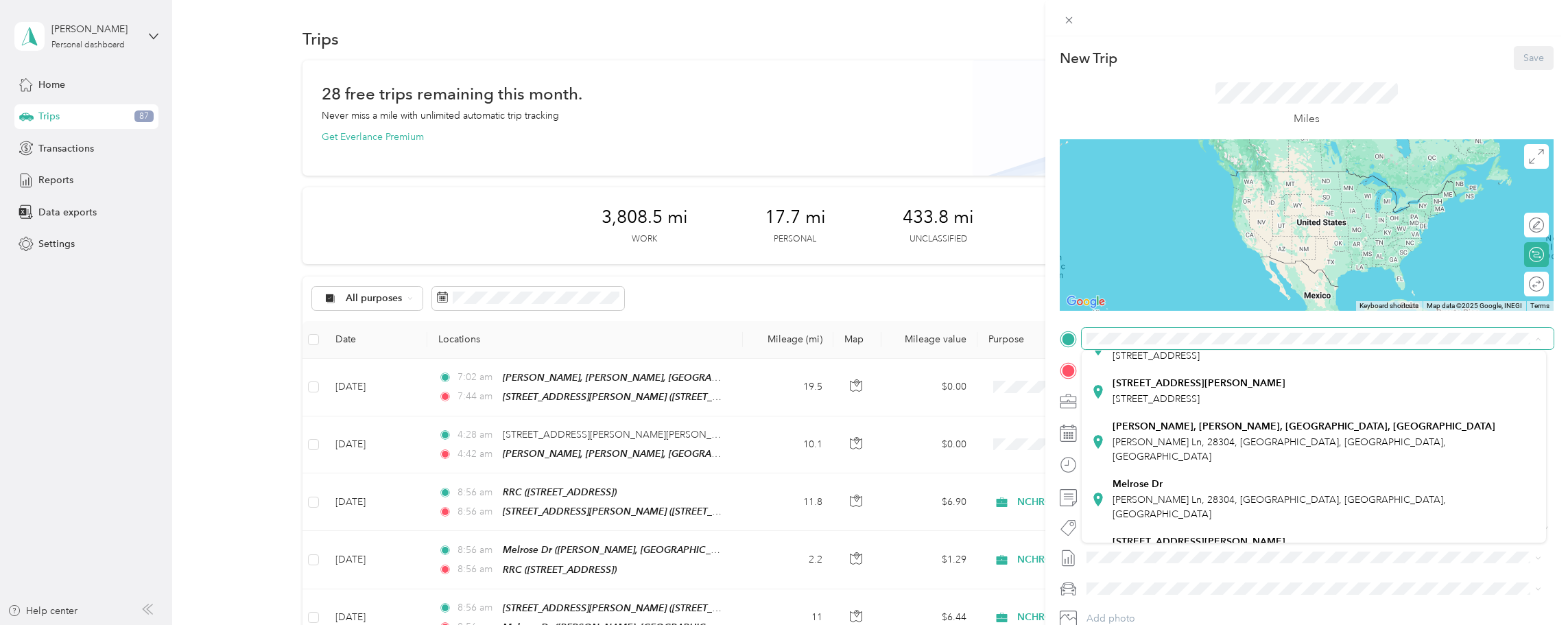 scroll, scrollTop: 45, scrollLeft: 0, axis: vertical 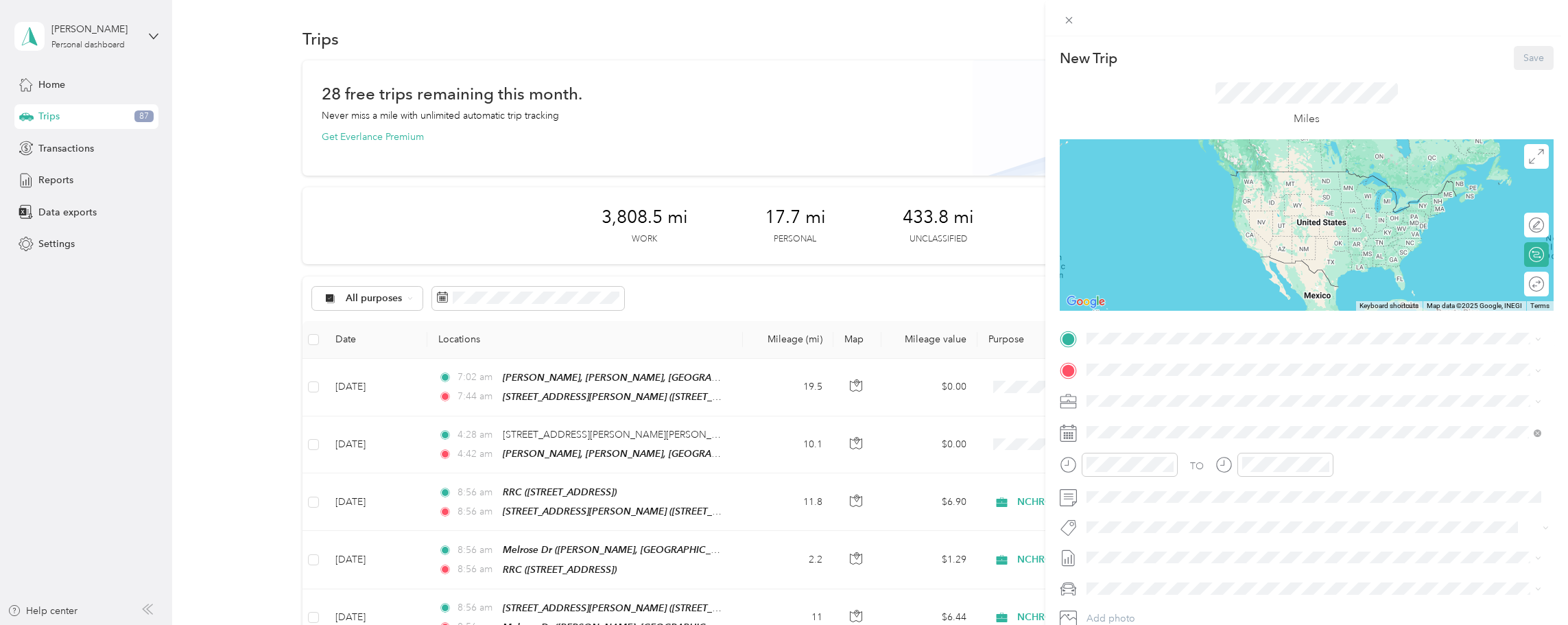 click on "[STREET_ADDRESS]" at bounding box center (1156, 401) 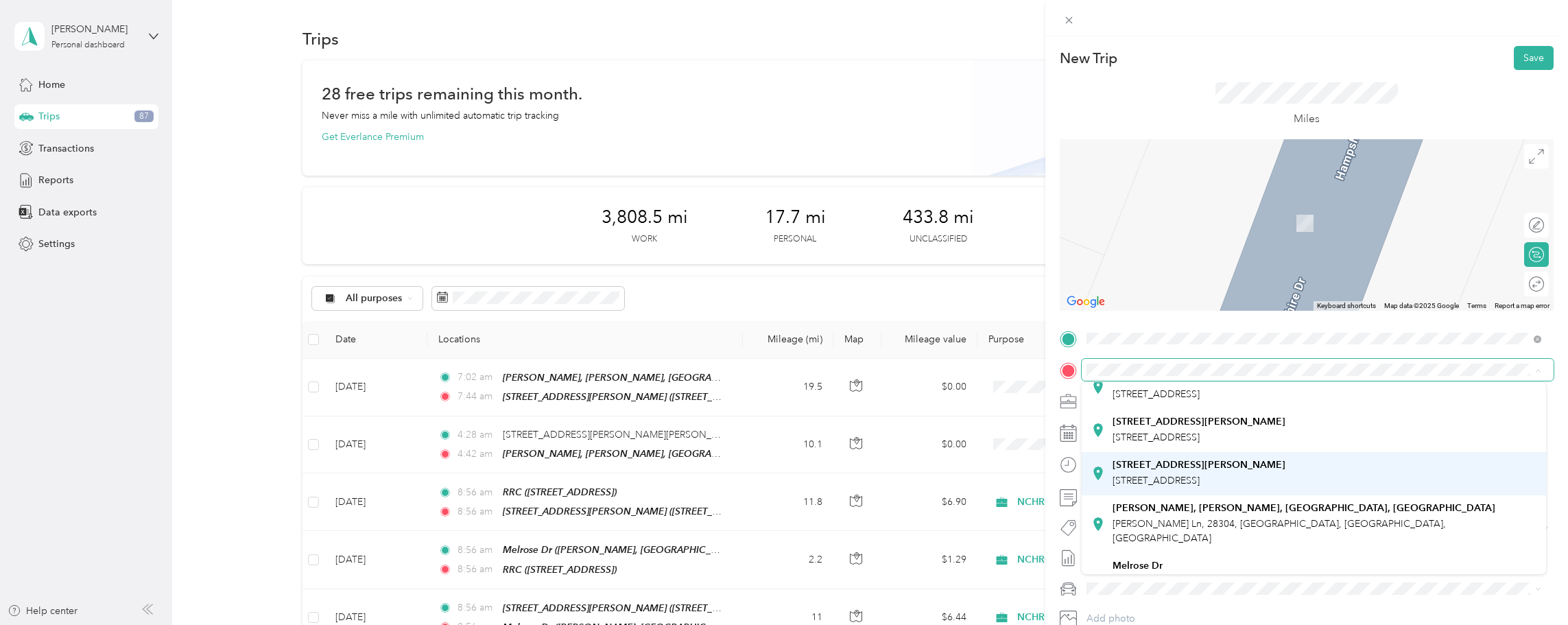 scroll, scrollTop: 182, scrollLeft: 0, axis: vertical 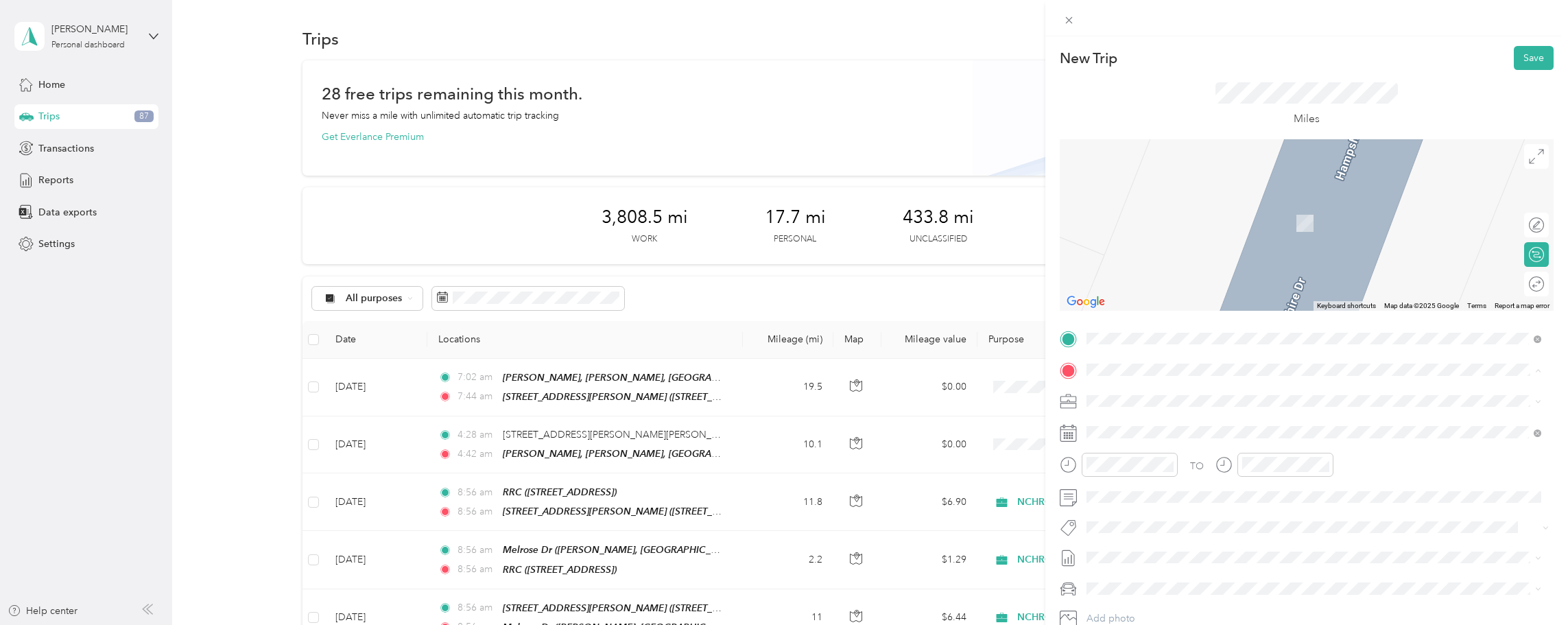 click on "Melrose Dr" at bounding box center (1137, 515) 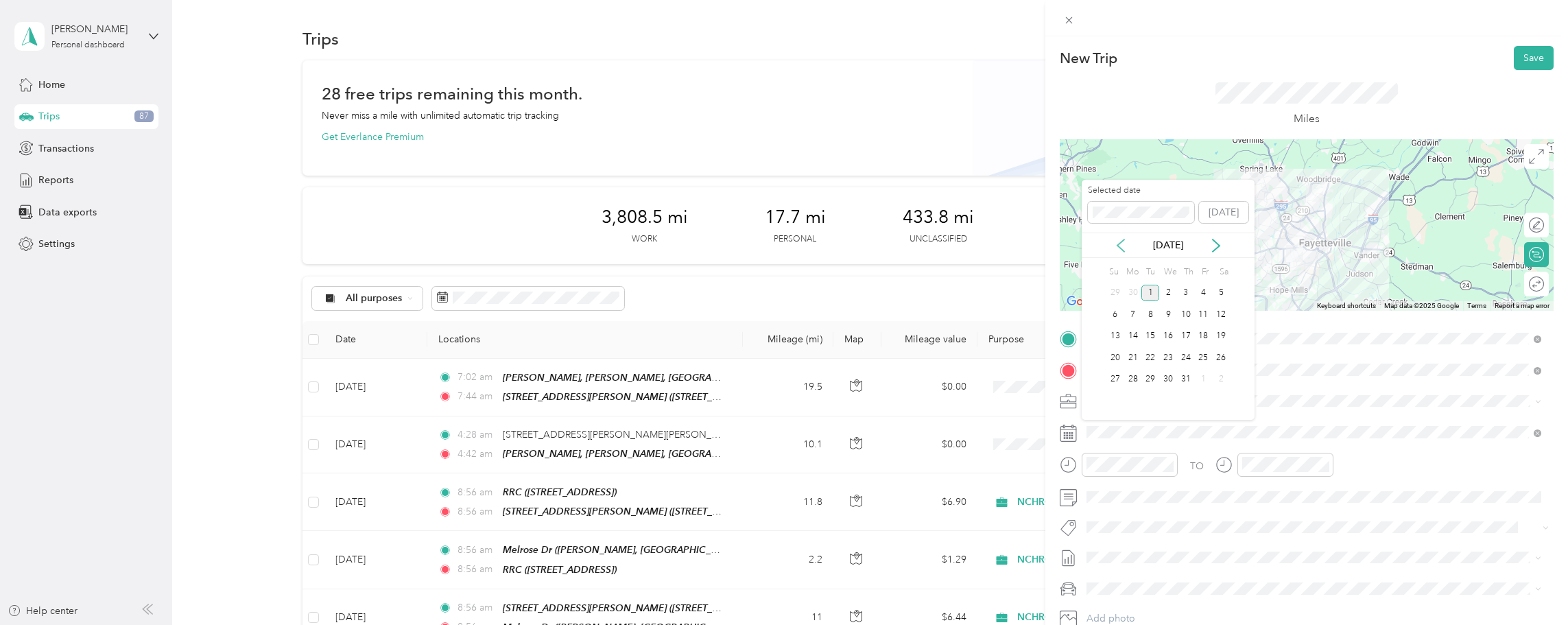 click 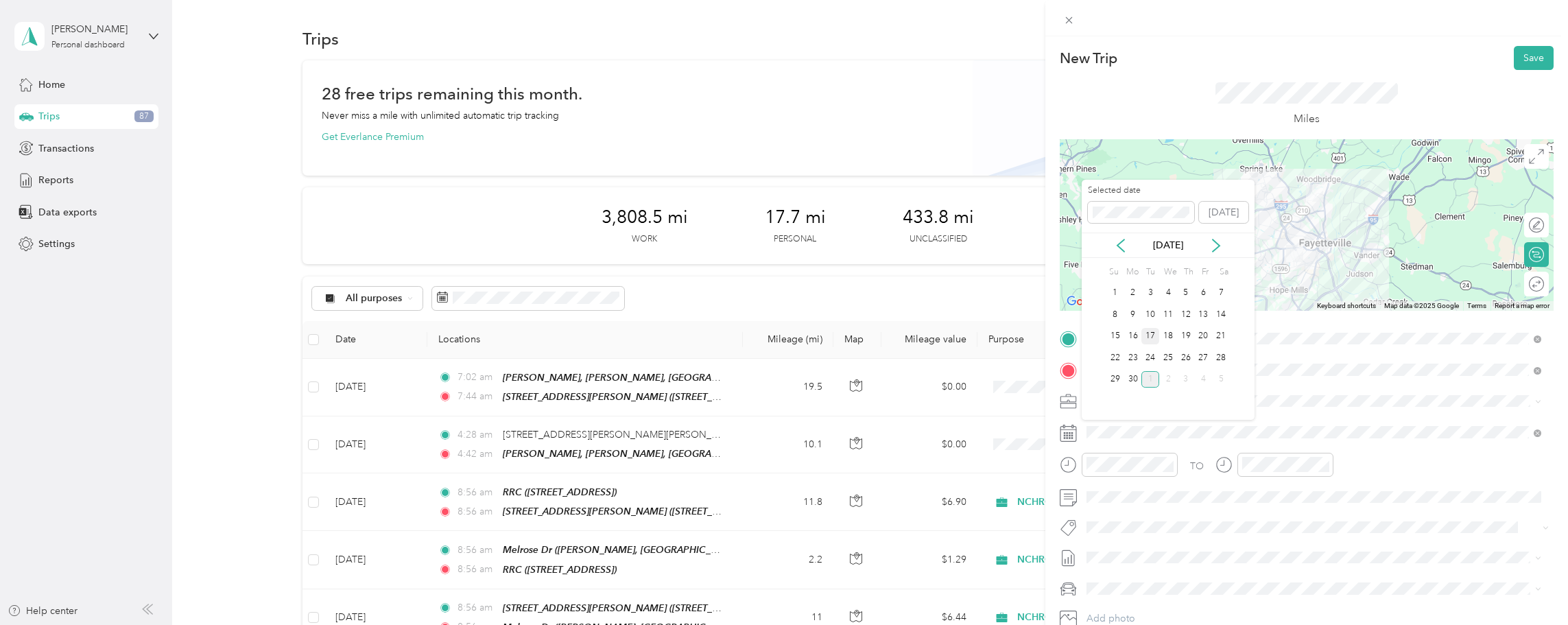click on "17" at bounding box center (1150, 336) 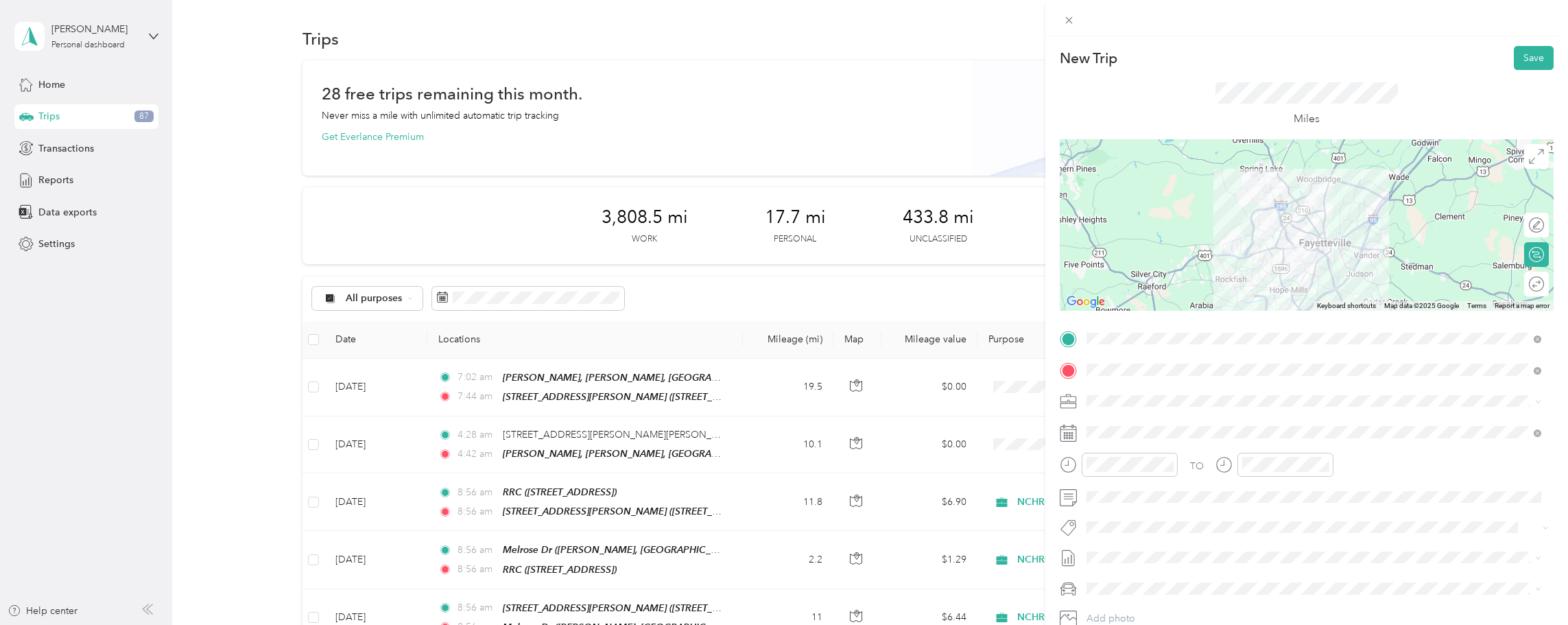 click on "TO Add photo" at bounding box center (1307, 493) 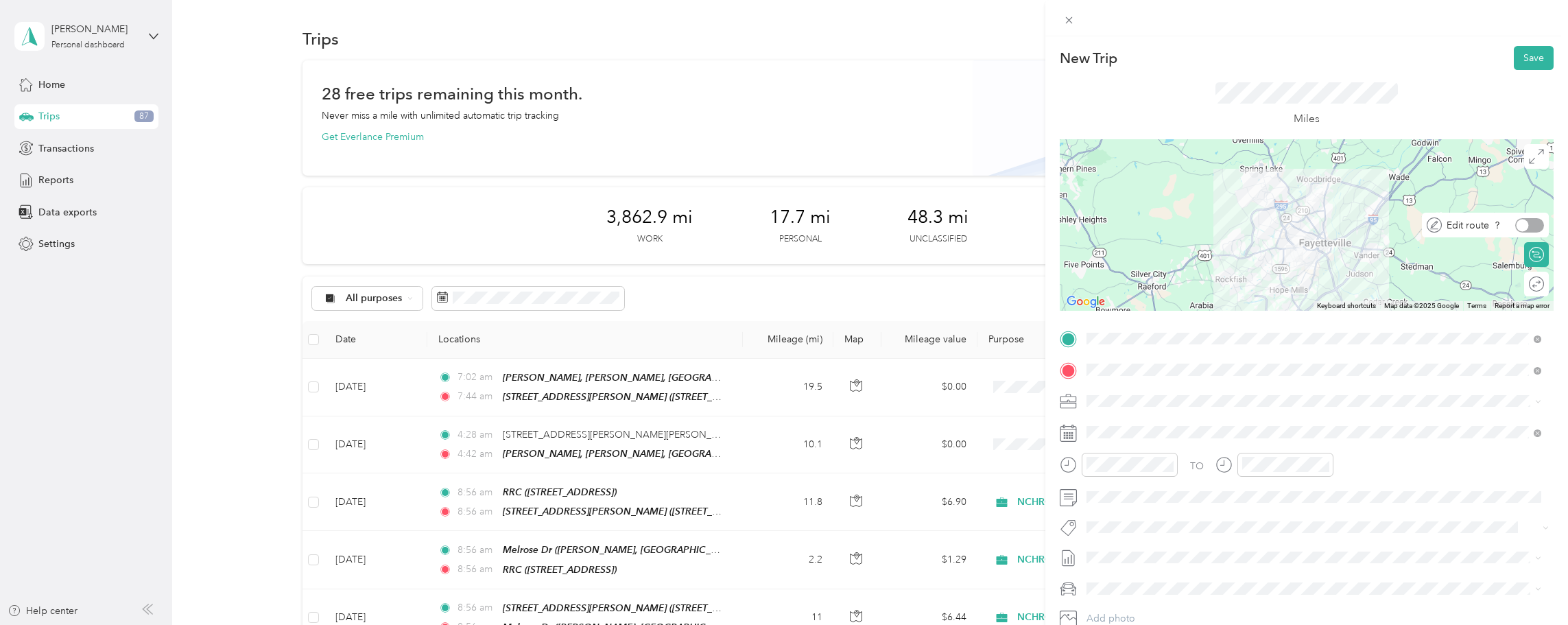 click at bounding box center (1530, 225) 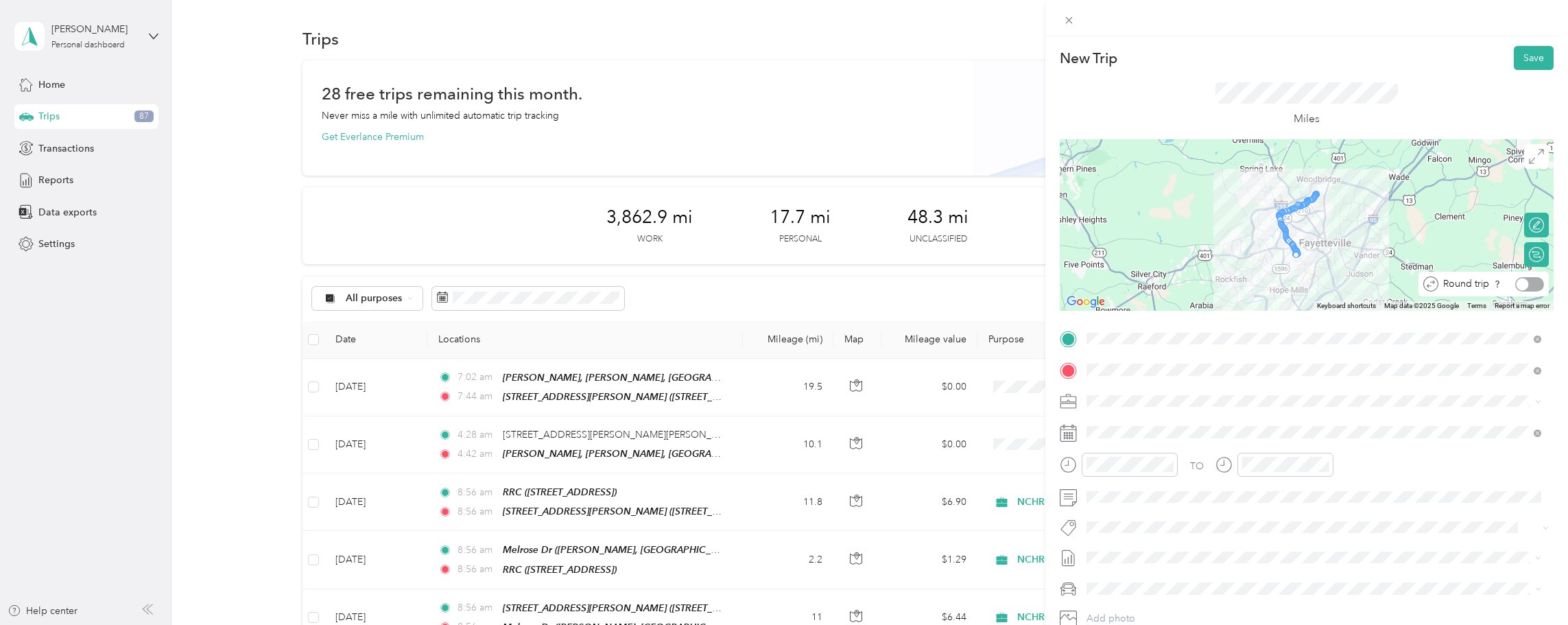 click at bounding box center (1530, 284) 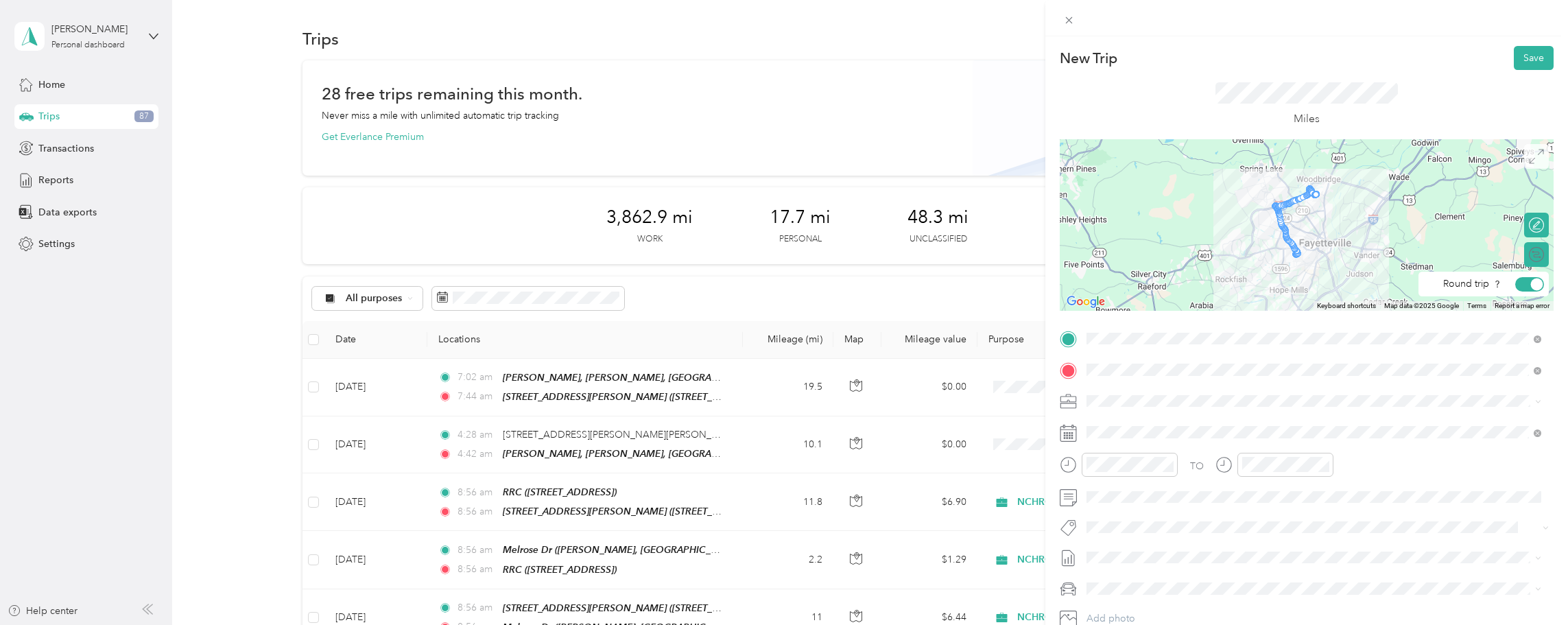 click 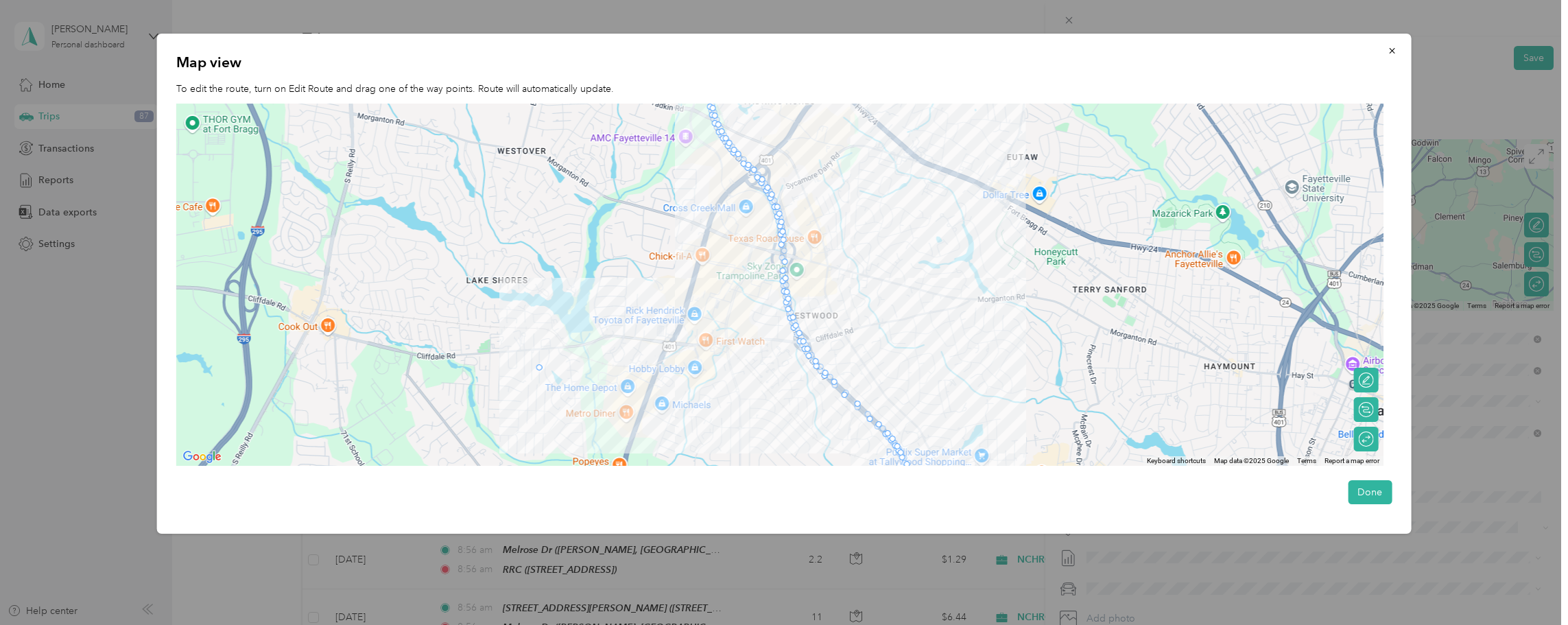 drag, startPoint x: 787, startPoint y: 307, endPoint x: 535, endPoint y: 368, distance: 259.27784 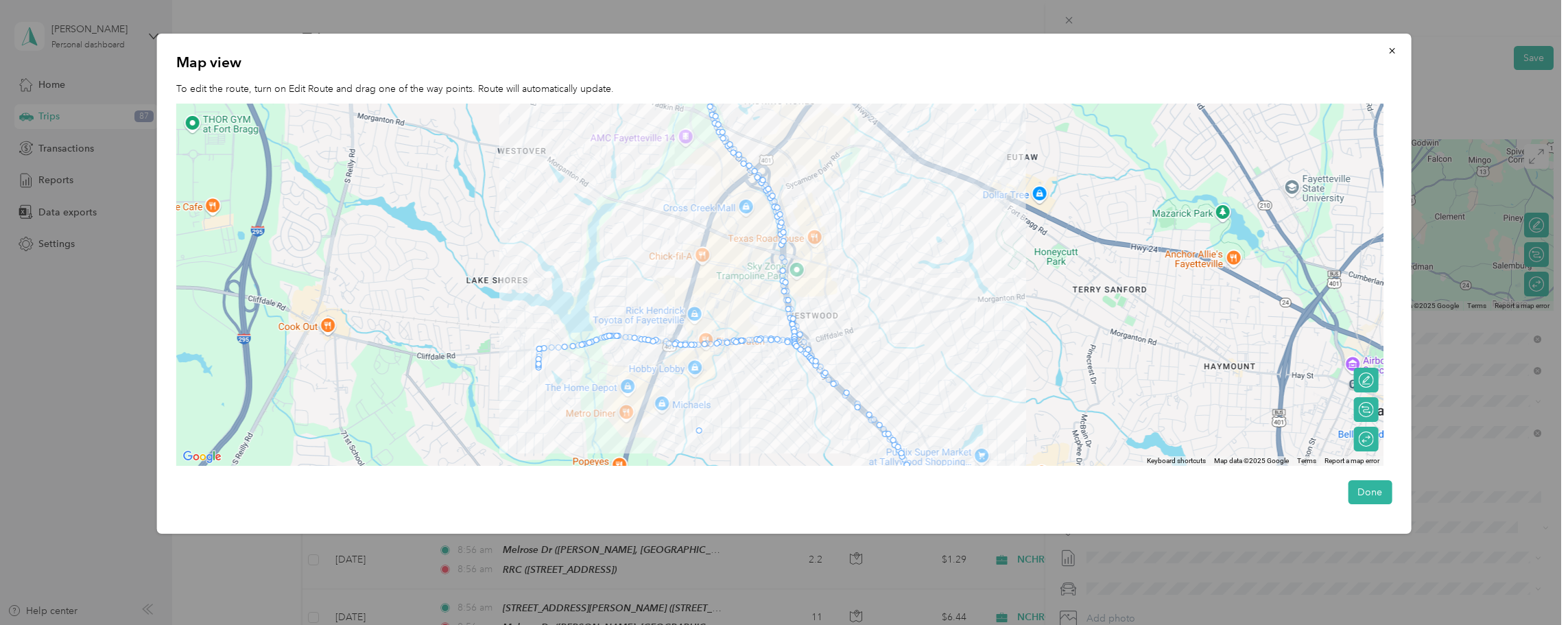 drag, startPoint x: 663, startPoint y: 343, endPoint x: 703, endPoint y: 435, distance: 100.3195 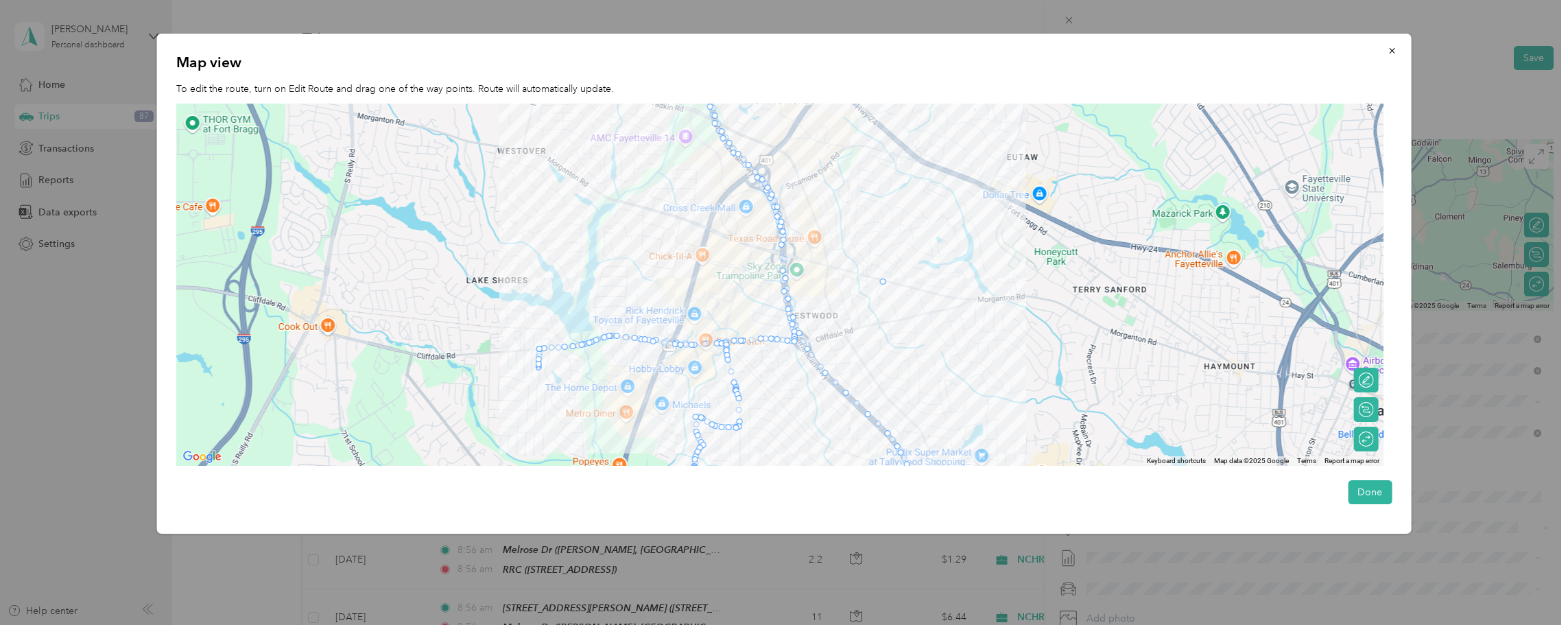 drag, startPoint x: 819, startPoint y: 364, endPoint x: 888, endPoint y: 283, distance: 106.40489 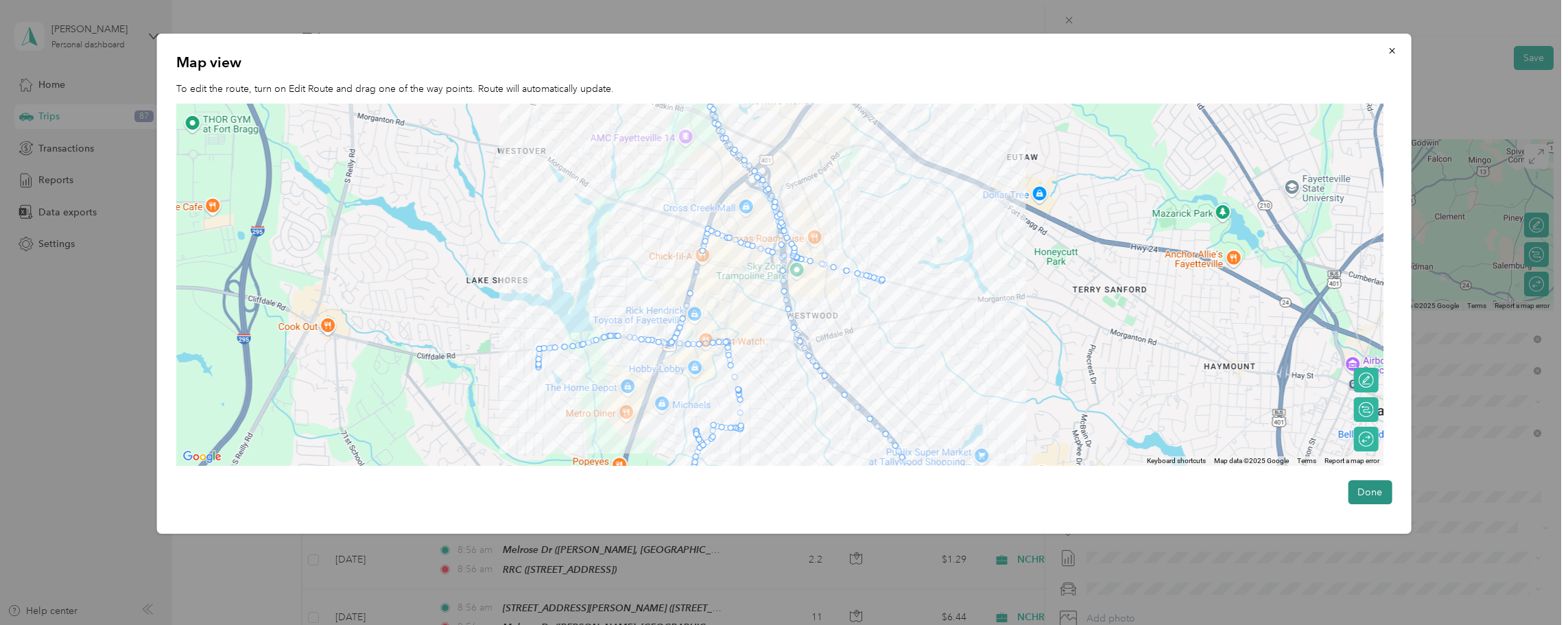 click on "Done" at bounding box center [1370, 492] 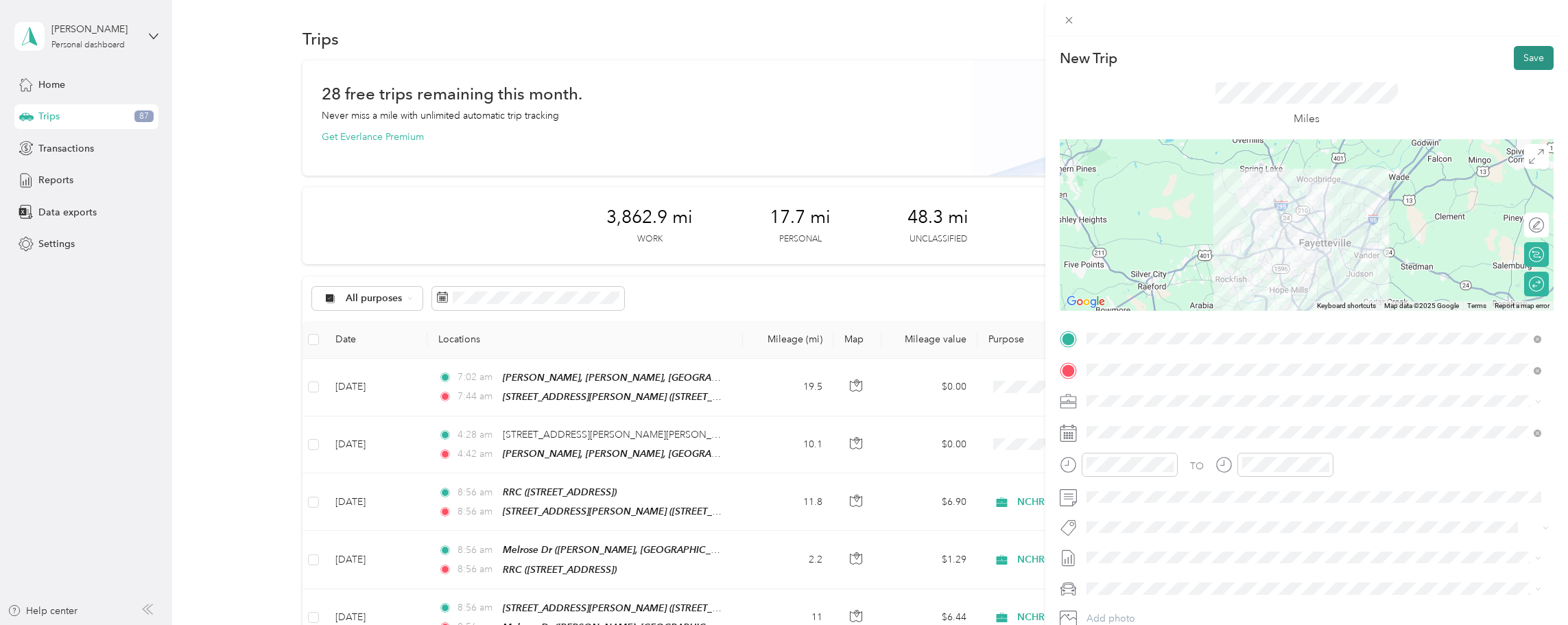 click on "Save" at bounding box center [1534, 58] 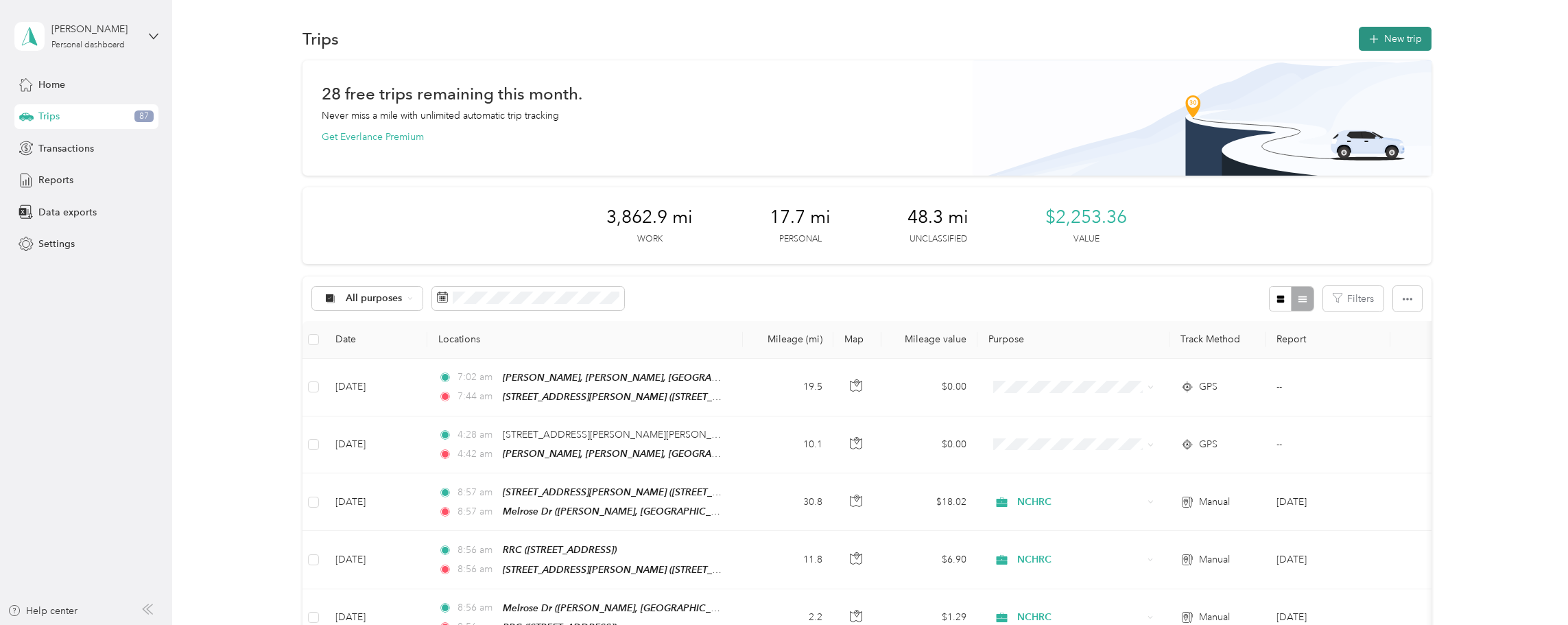 click on "New trip" at bounding box center (1395, 38) 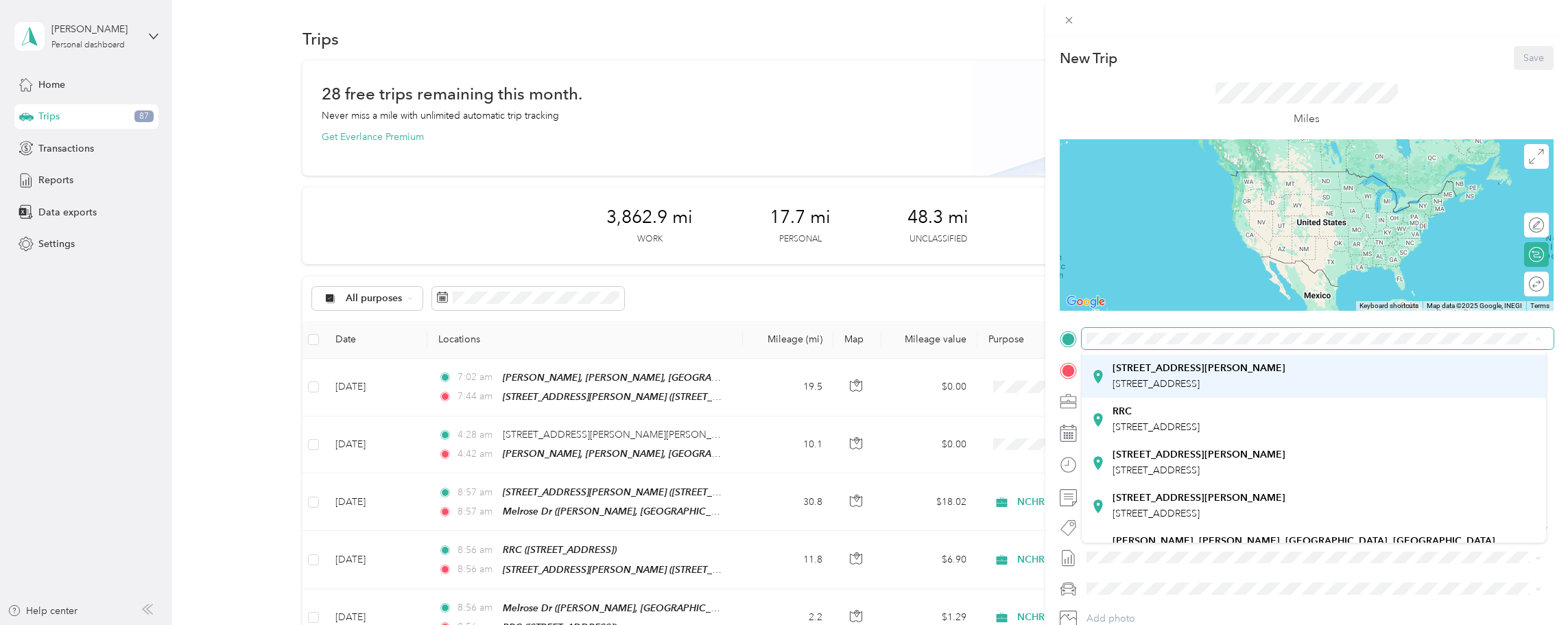 scroll, scrollTop: 45, scrollLeft: 0, axis: vertical 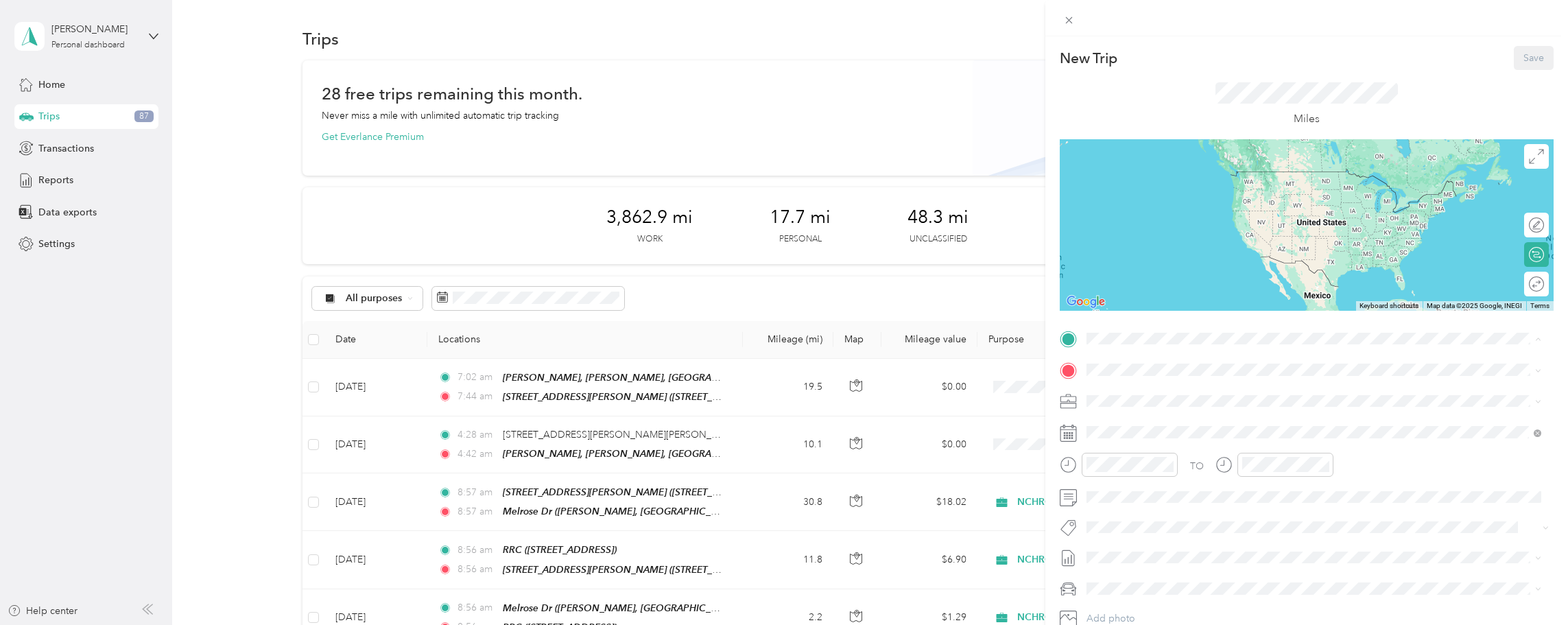 click on "[STREET_ADDRESS][PERSON_NAME]" at bounding box center (1199, 391) 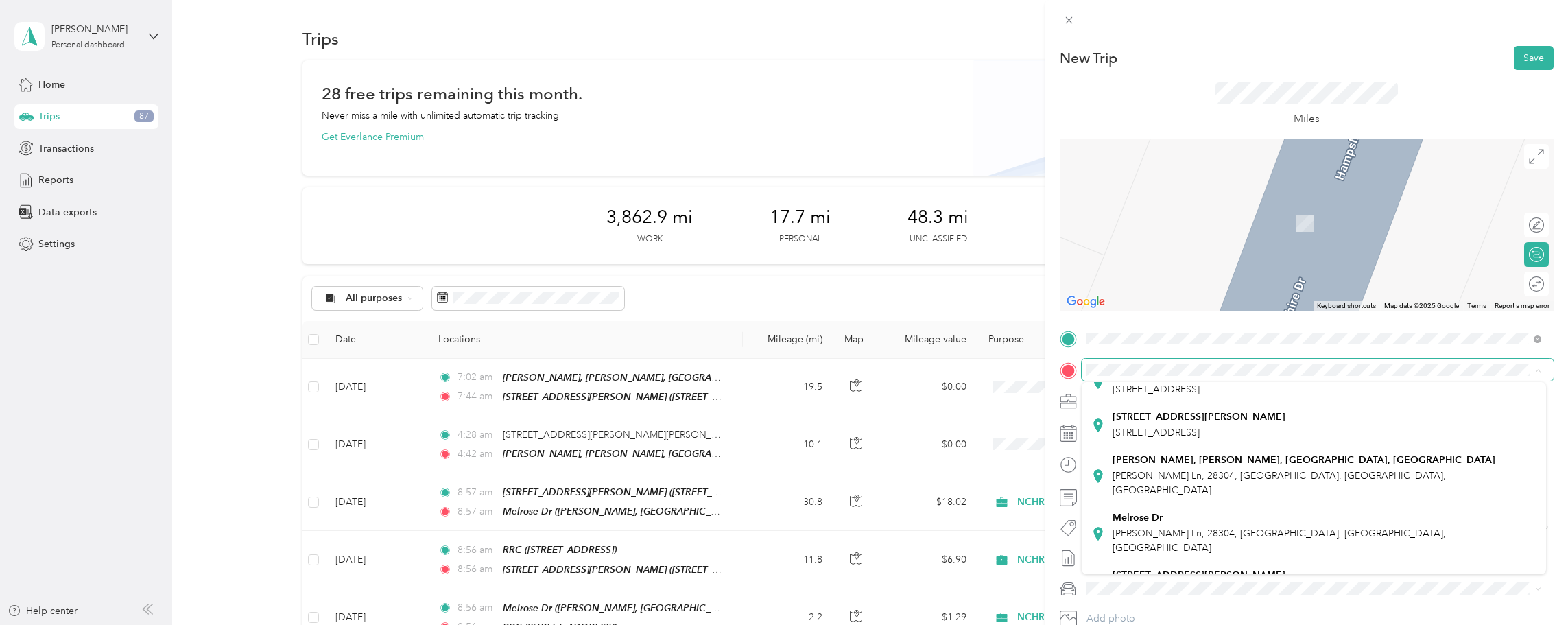 scroll, scrollTop: 182, scrollLeft: 0, axis: vertical 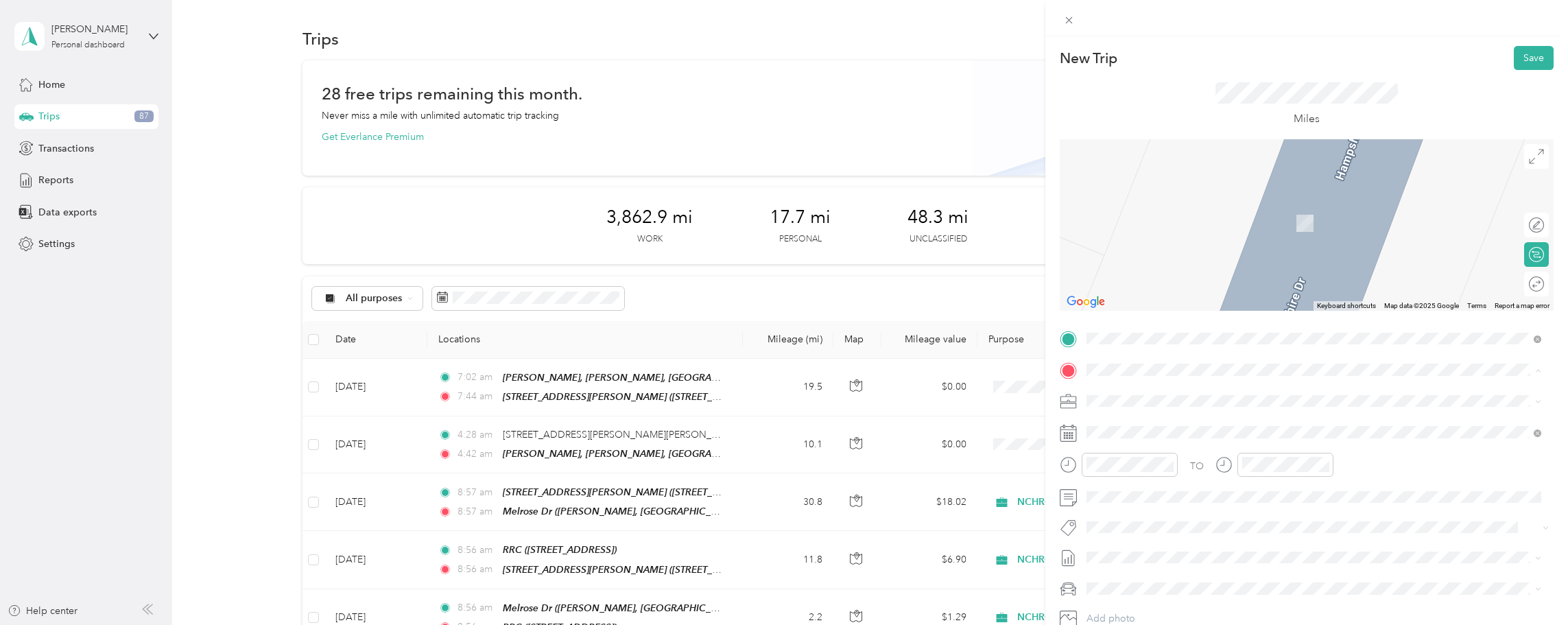 click on "Melrose Dr  [PERSON_NAME], 28304, [GEOGRAPHIC_DATA], [GEOGRAPHIC_DATA], [GEOGRAPHIC_DATA]" at bounding box center [1314, 531] 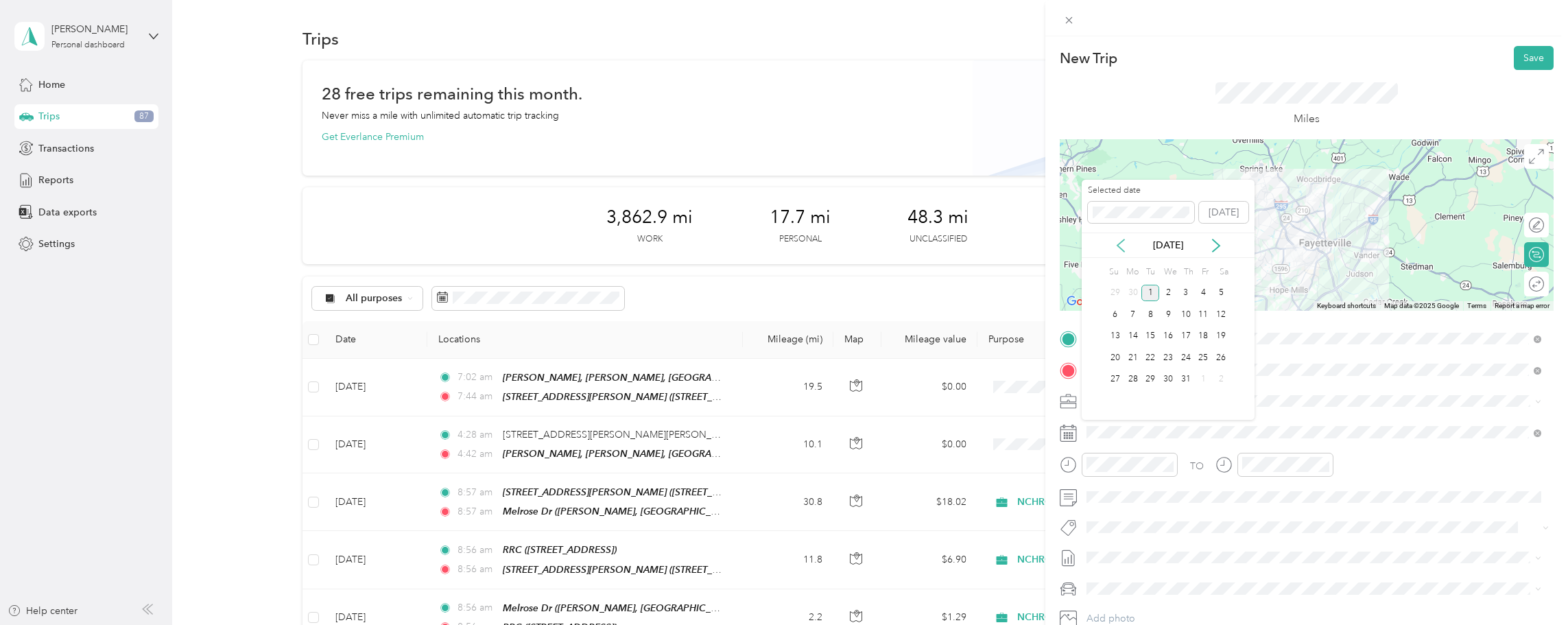 click 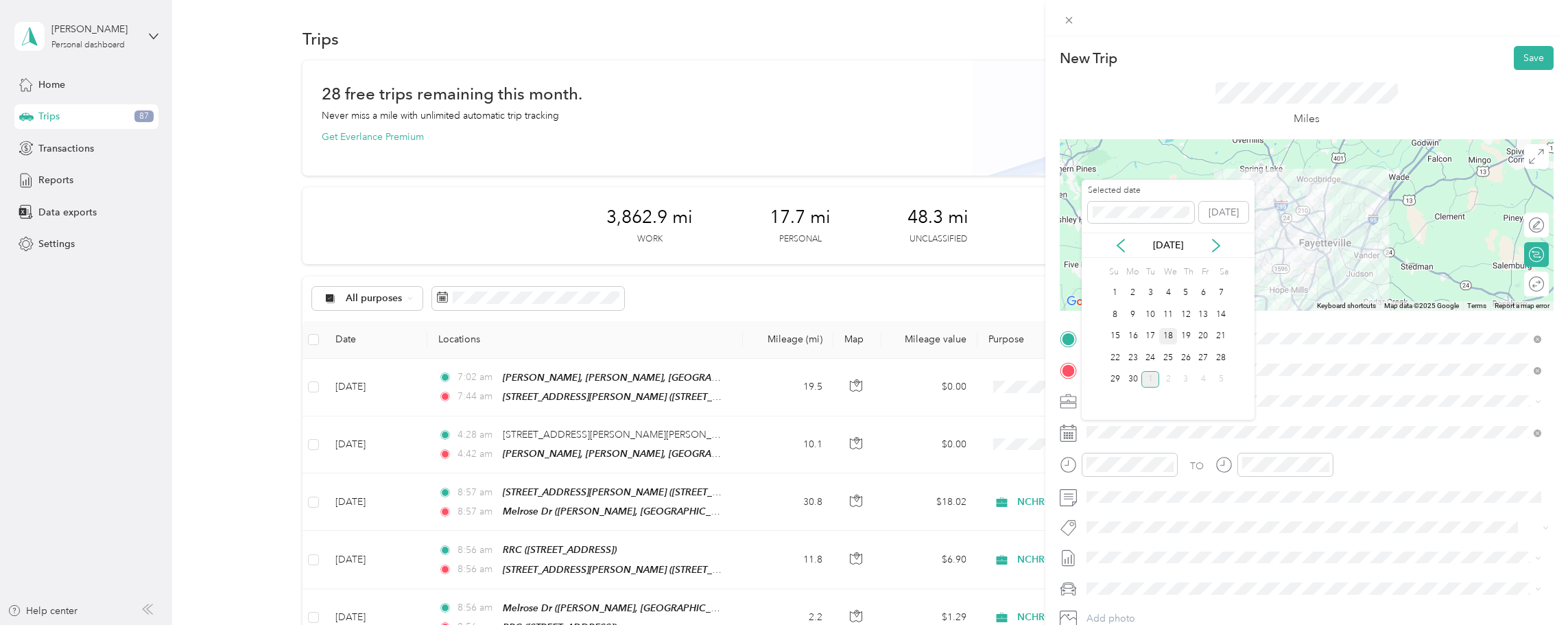 click on "18" at bounding box center [1168, 336] 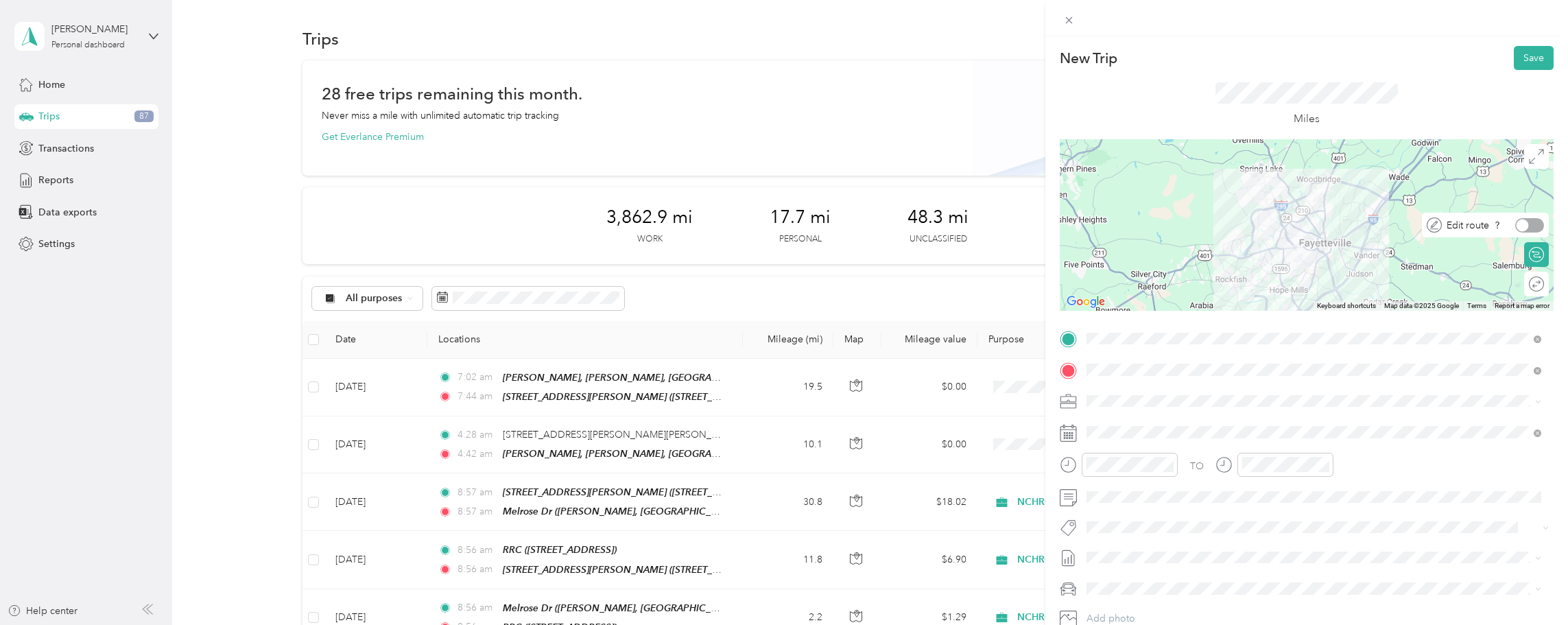 click at bounding box center [1530, 225] 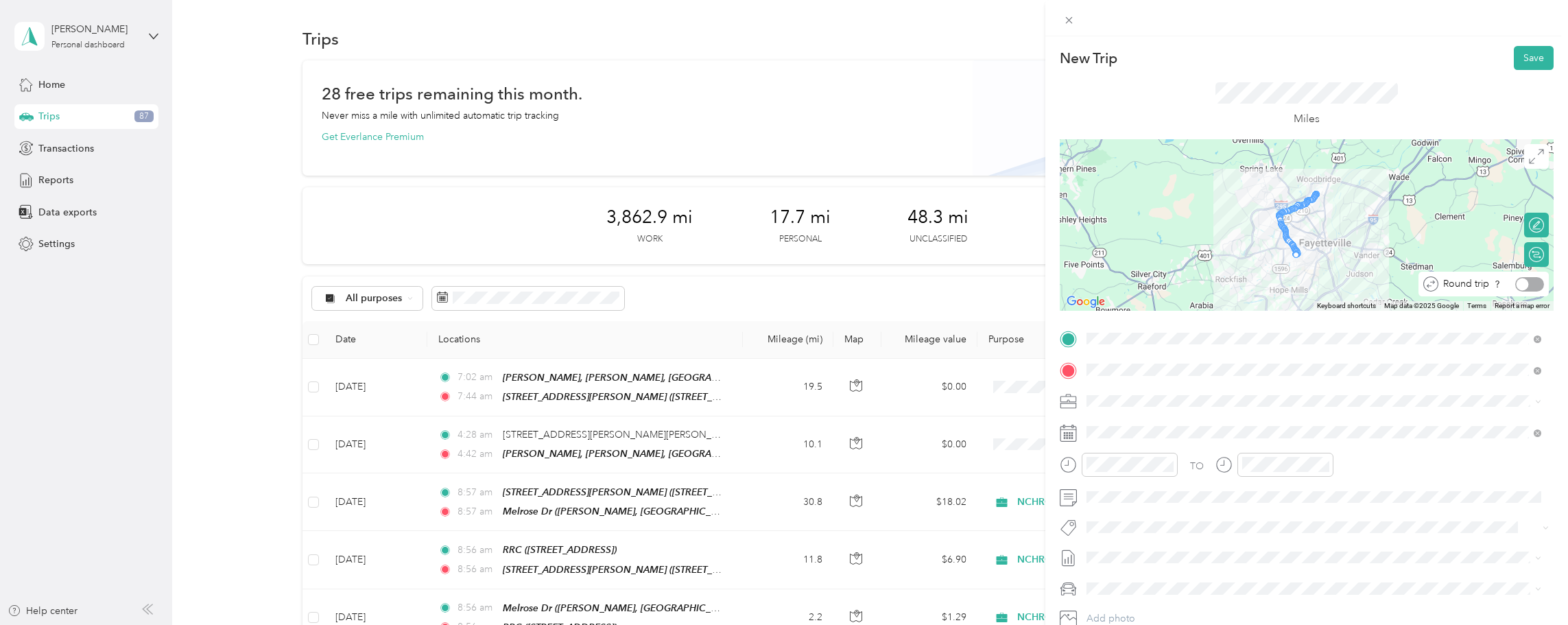 click at bounding box center [1530, 284] 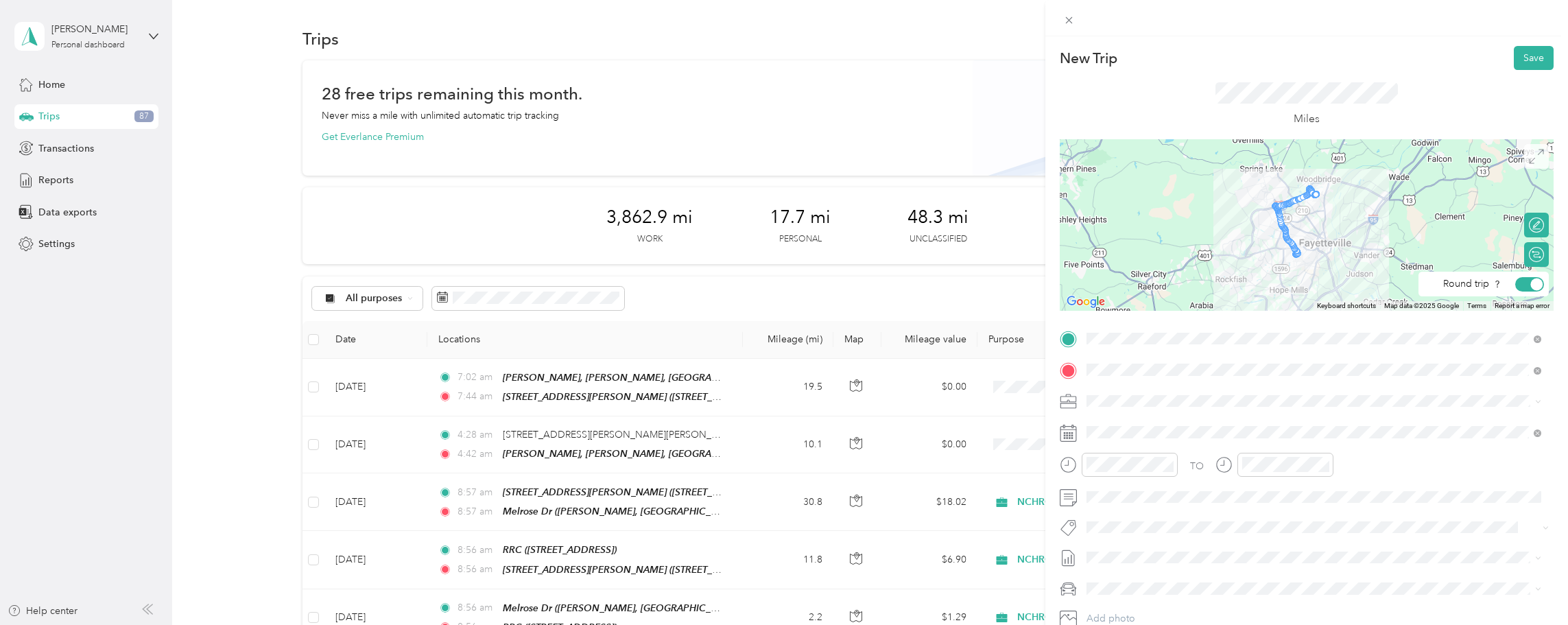 click 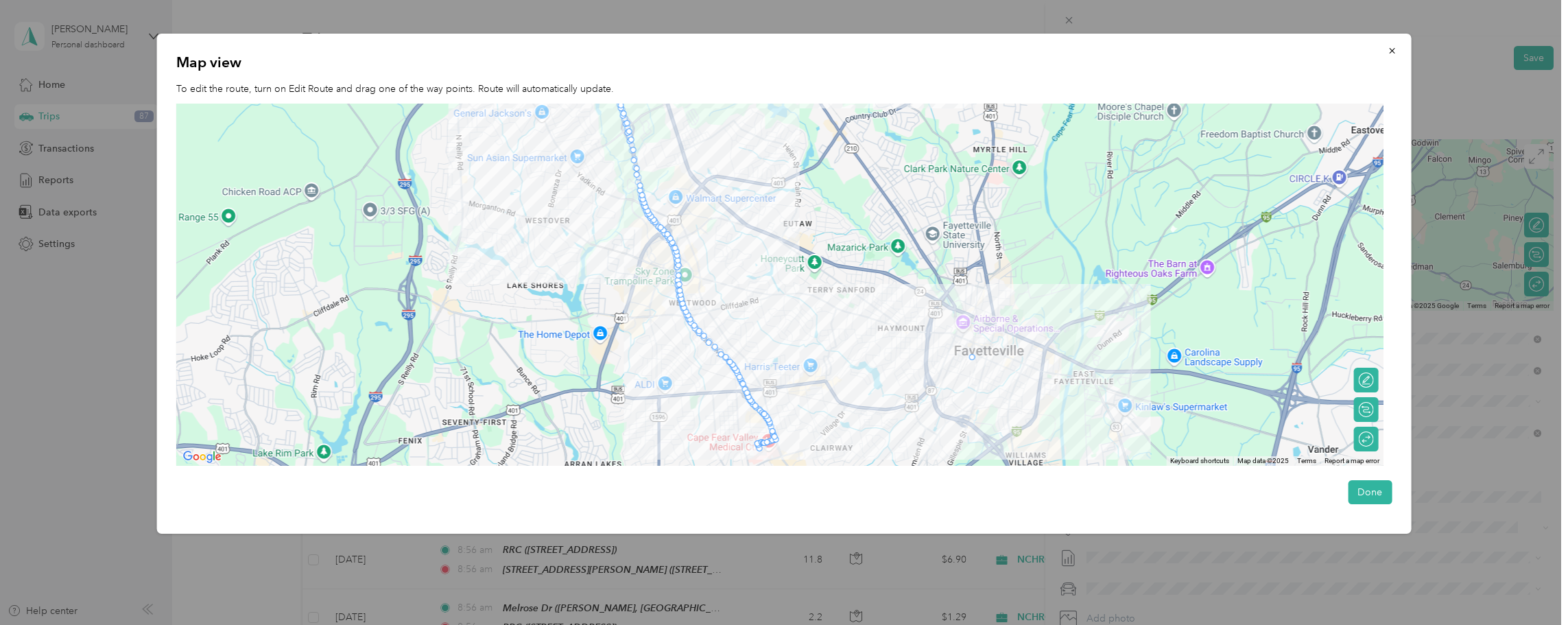 drag, startPoint x: 763, startPoint y: 416, endPoint x: 975, endPoint y: 359, distance: 219.529 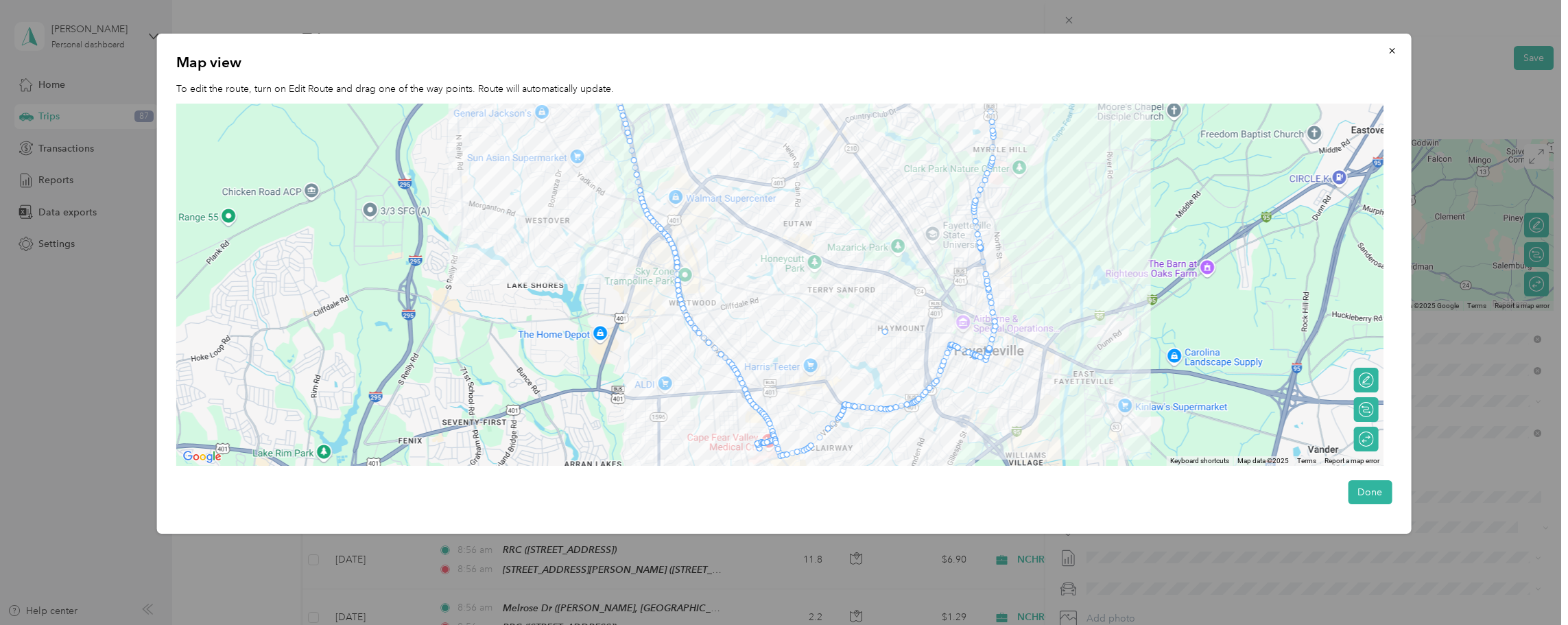 drag, startPoint x: 938, startPoint y: 377, endPoint x: 888, endPoint y: 330, distance: 68.62215 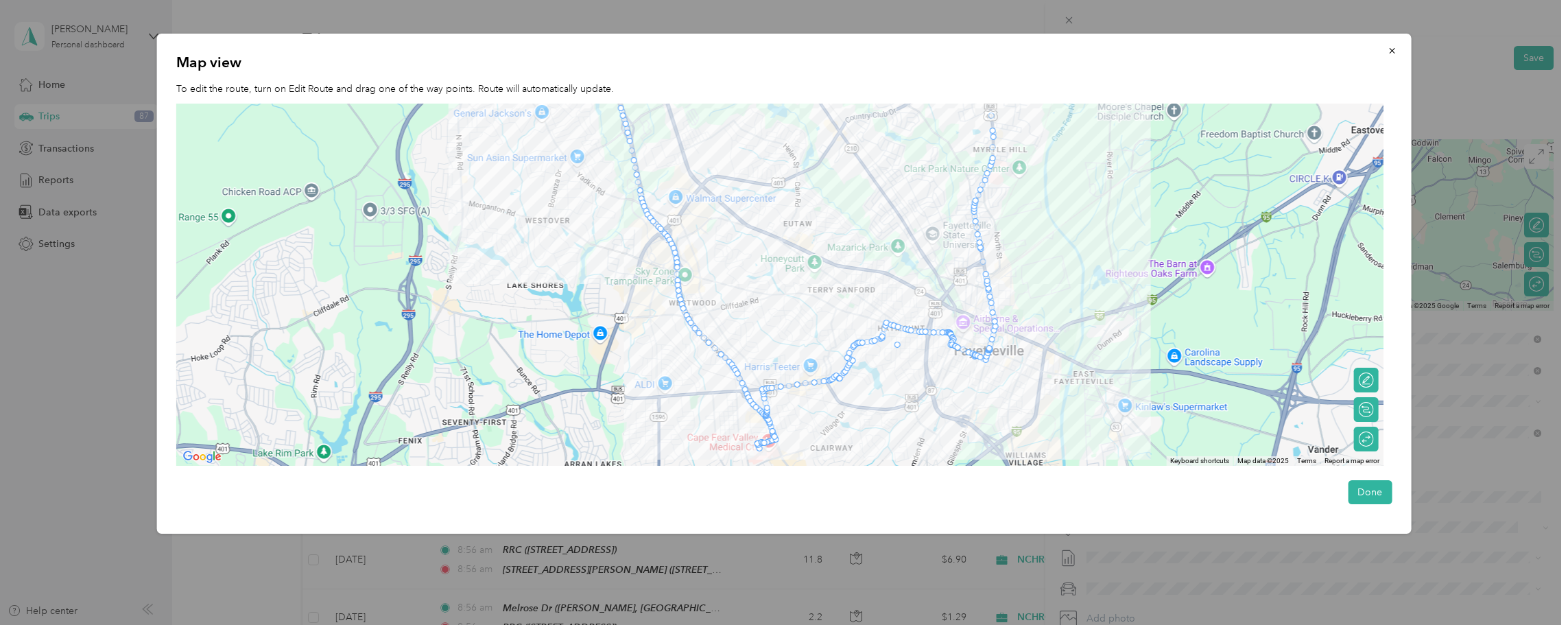 drag, startPoint x: 882, startPoint y: 333, endPoint x: 896, endPoint y: 347, distance: 19.79899 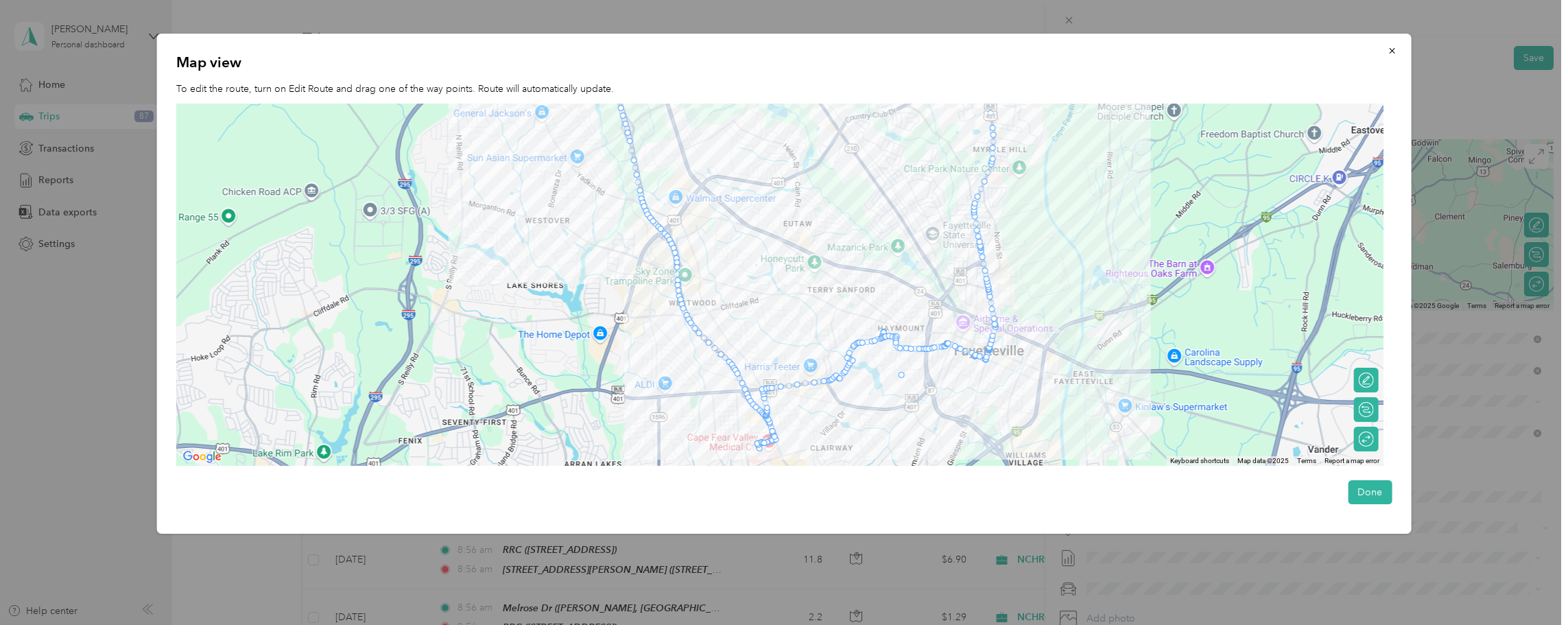 drag, startPoint x: 896, startPoint y: 349, endPoint x: 902, endPoint y: 377, distance: 28.635642 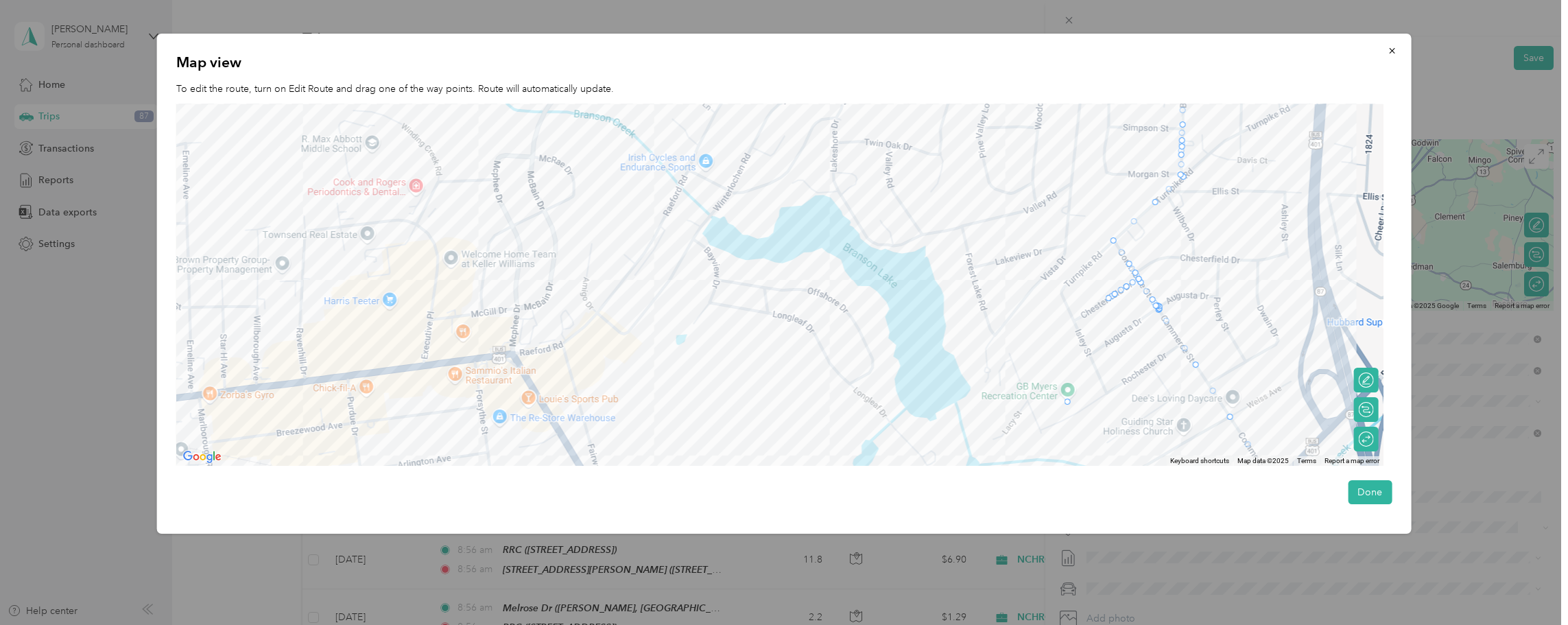 drag, startPoint x: 1176, startPoint y: 333, endPoint x: 1069, endPoint y: 405, distance: 128.96899 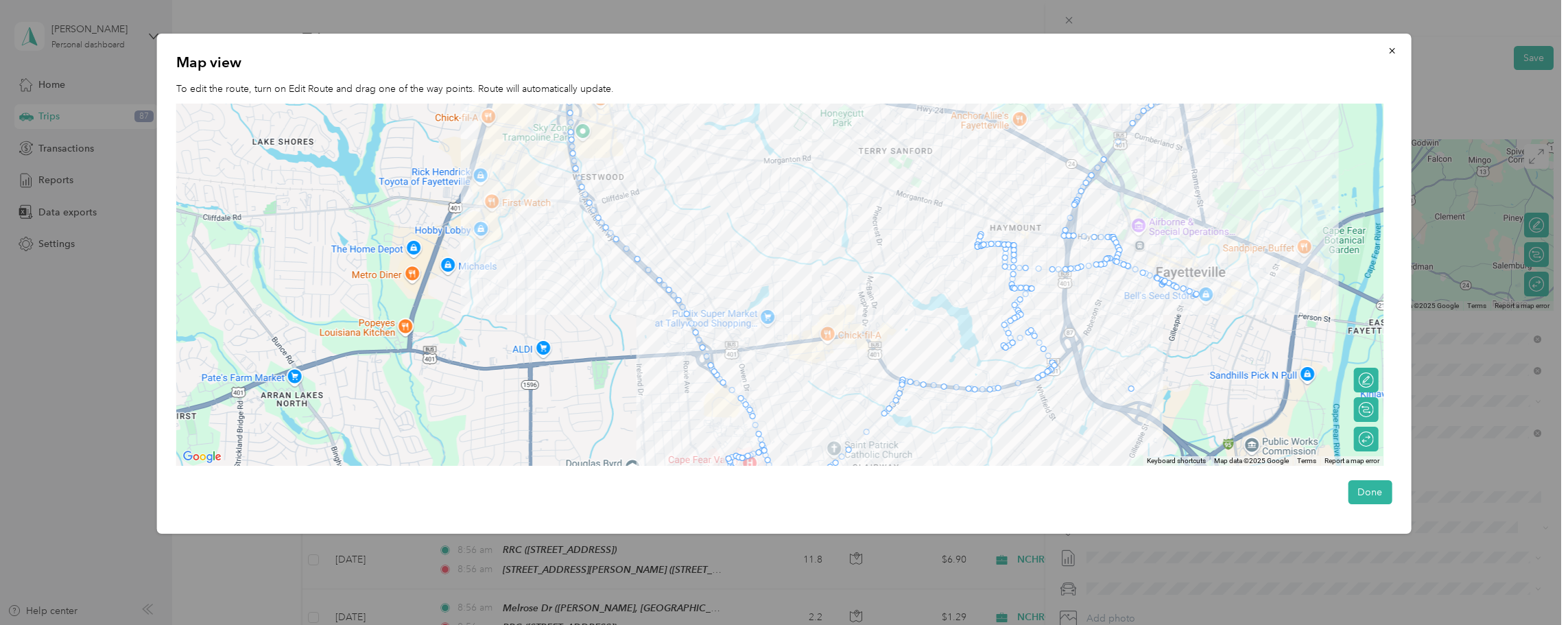 drag, startPoint x: 1137, startPoint y: 270, endPoint x: 1134, endPoint y: 392, distance: 122.0369 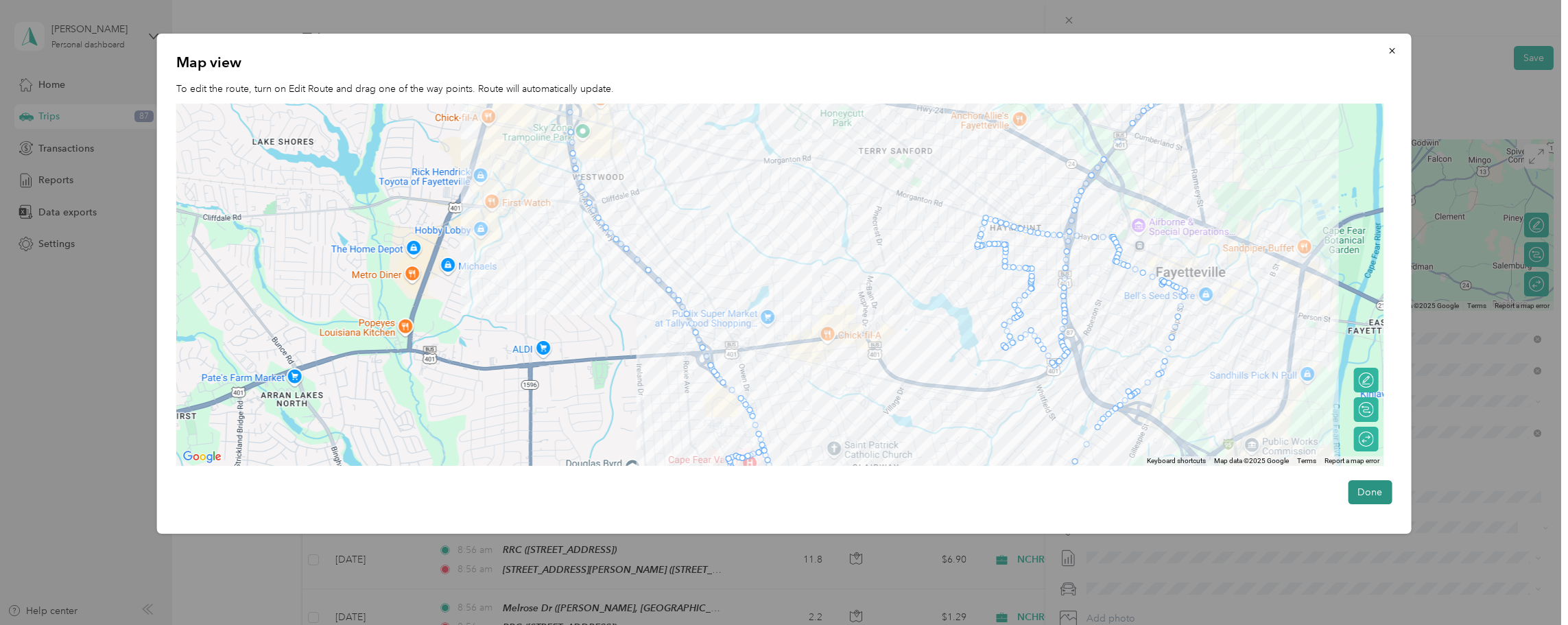 click on "Done" at bounding box center [1370, 492] 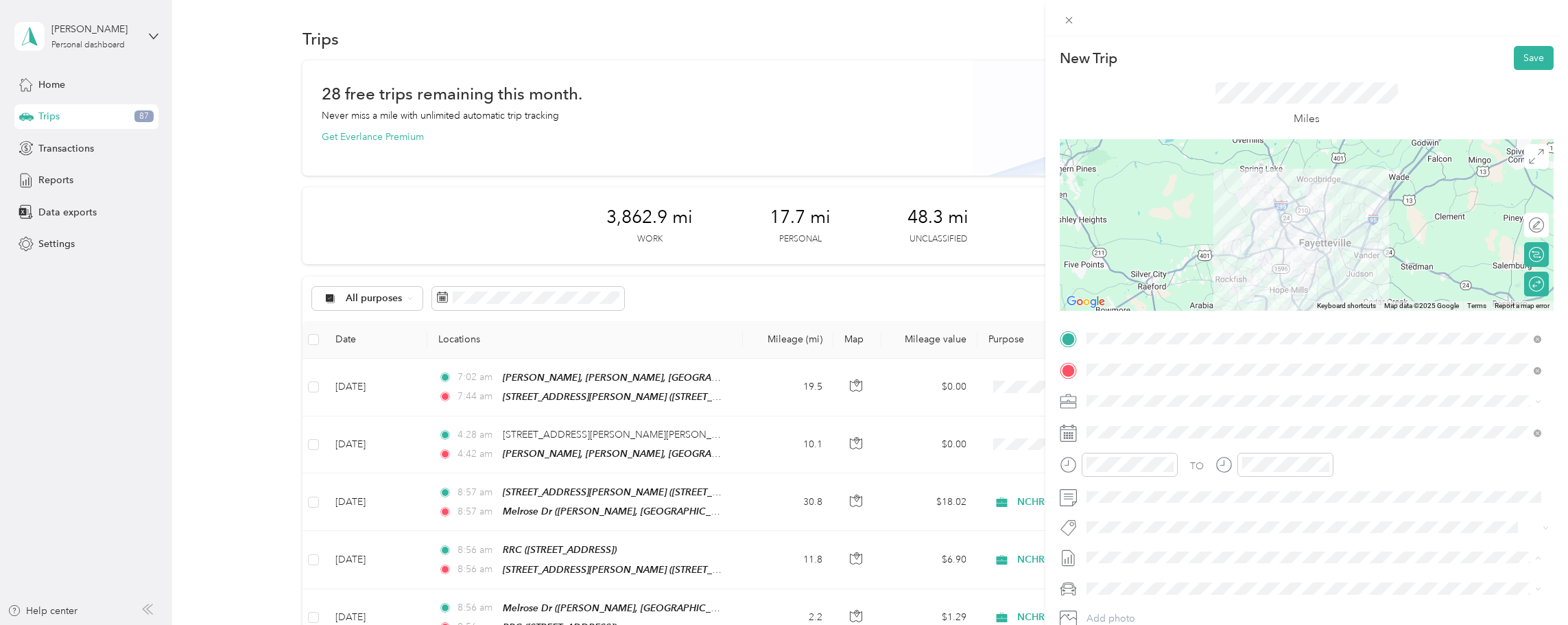 click on "[DATE] Draft" at bounding box center (1314, 602) 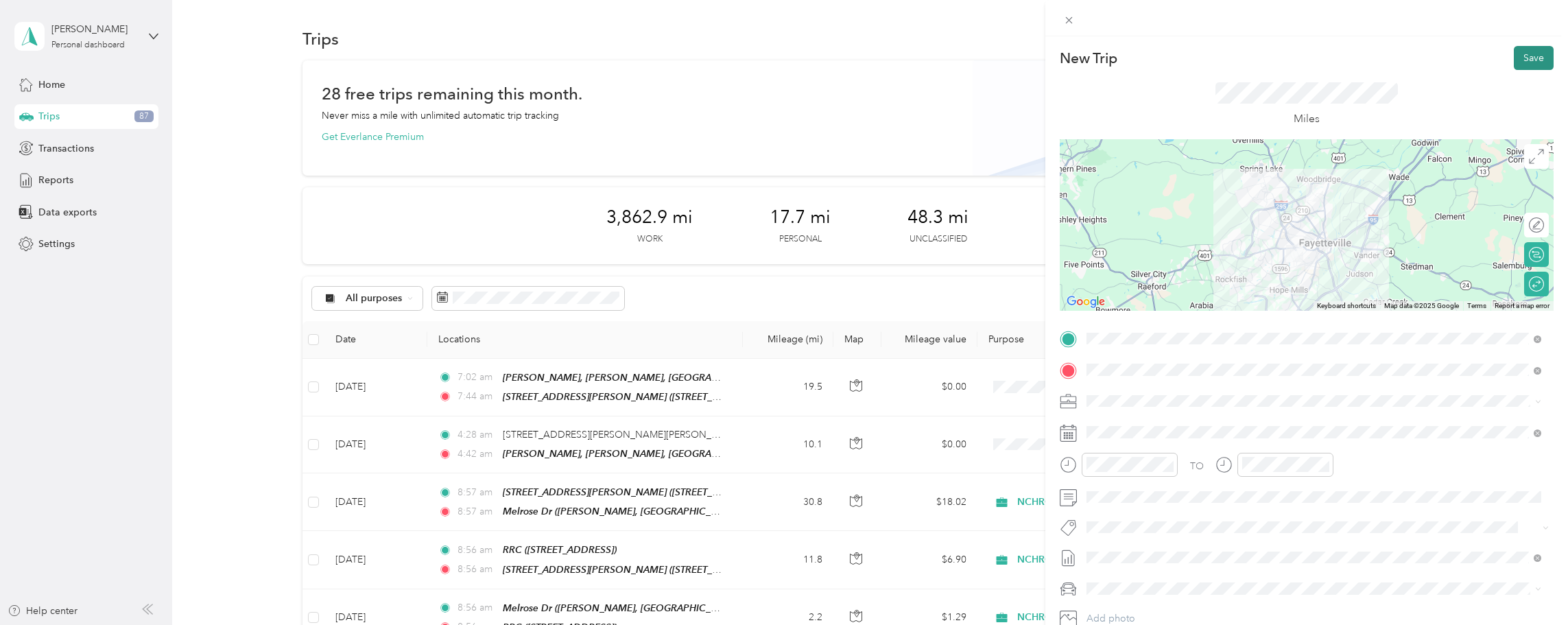 click on "Save" at bounding box center [1534, 58] 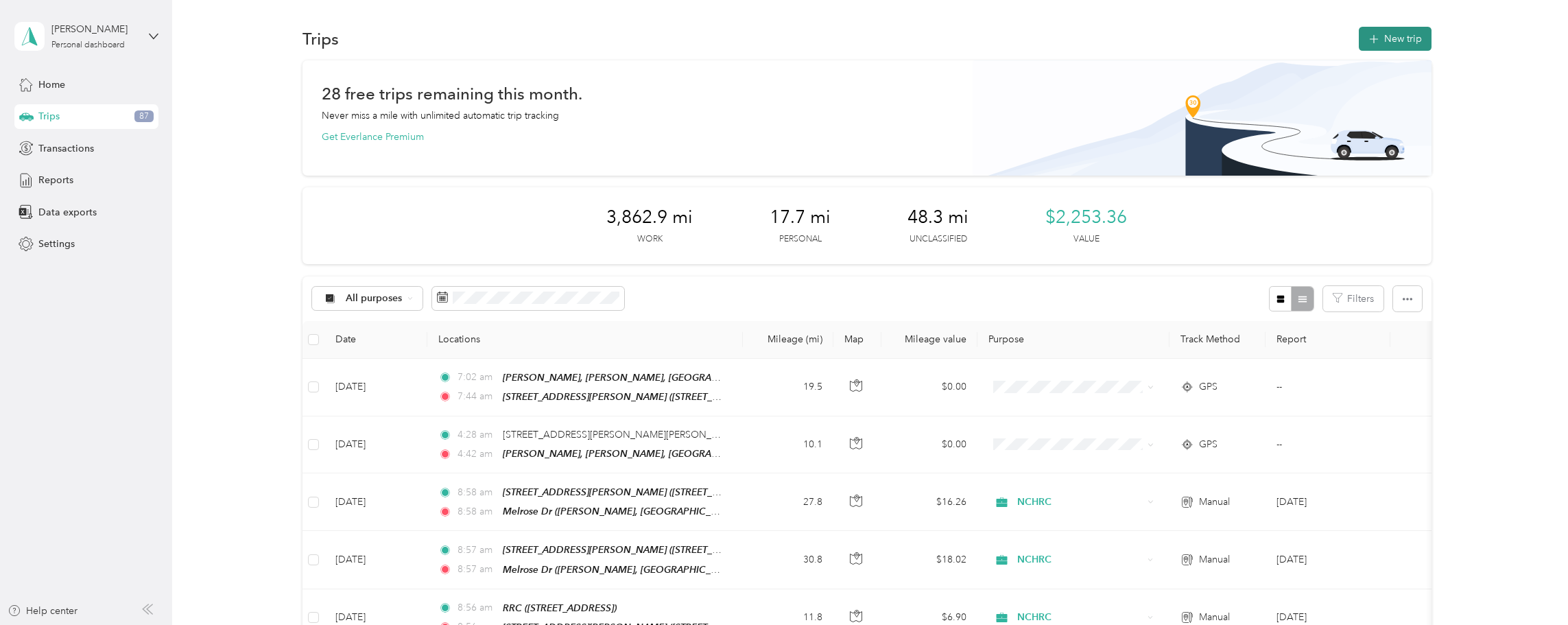 click on "New trip" at bounding box center (1395, 38) 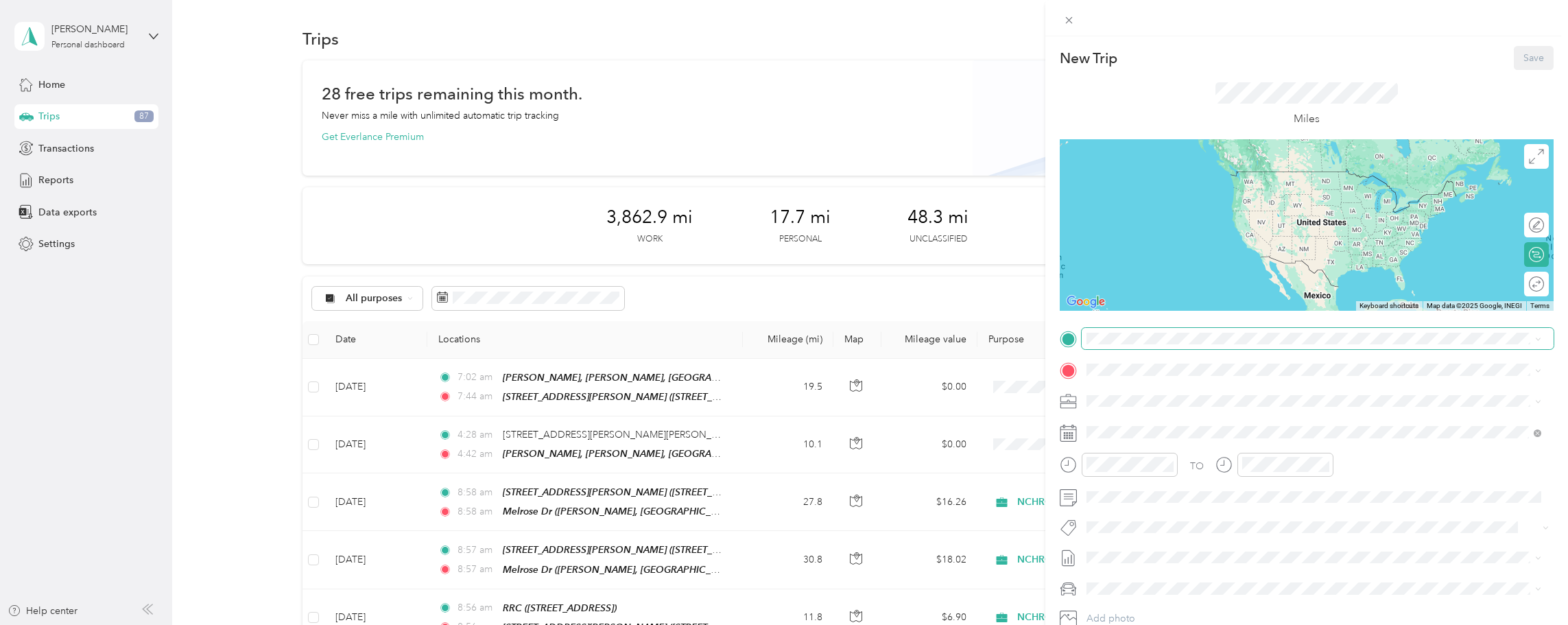 click at bounding box center [1318, 339] 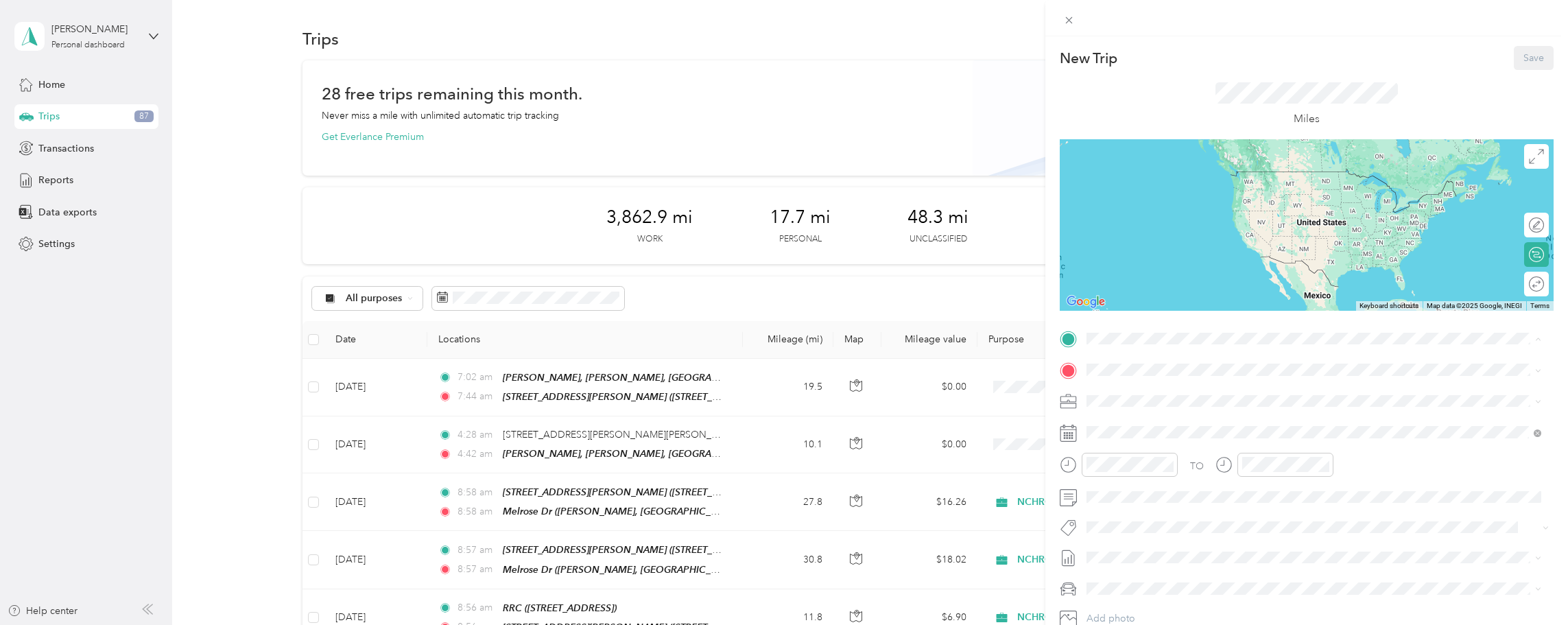 click on "[STREET_ADDRESS][PERSON_NAME]" at bounding box center [1199, 401] 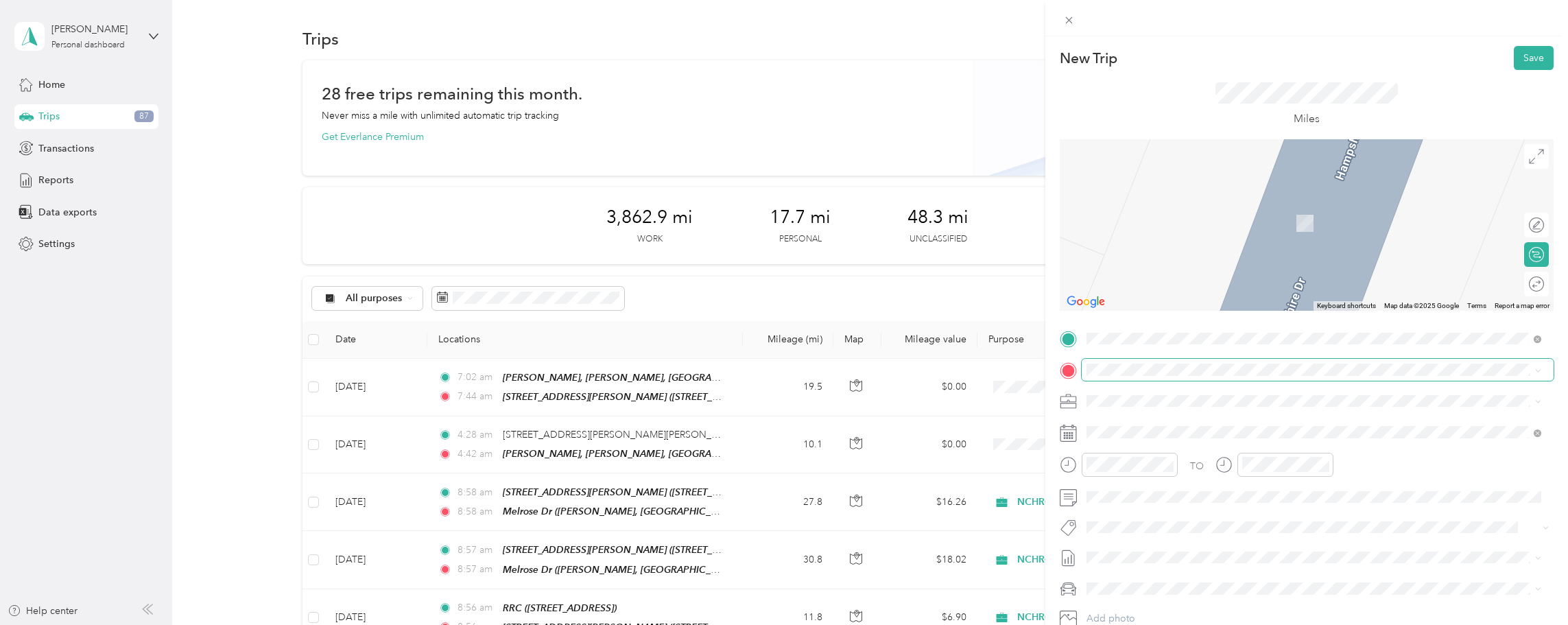 click at bounding box center (1318, 370) 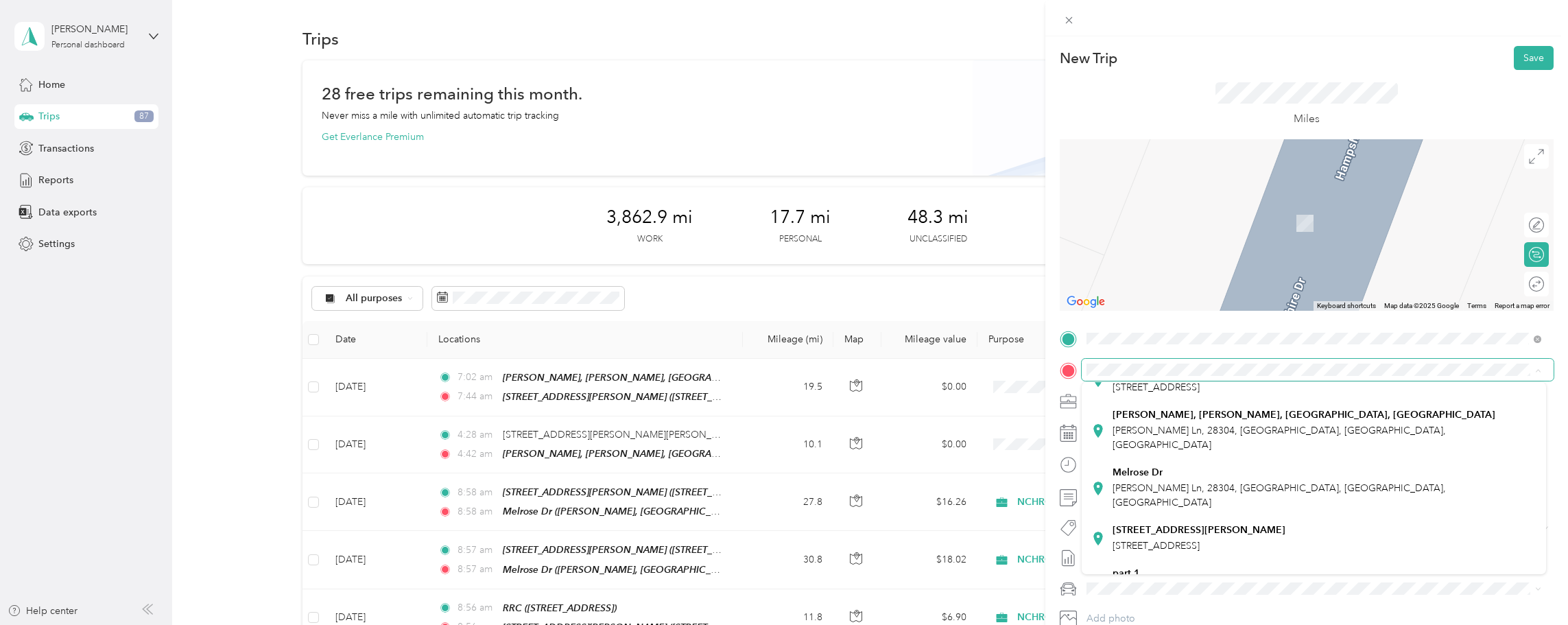 scroll, scrollTop: 228, scrollLeft: 0, axis: vertical 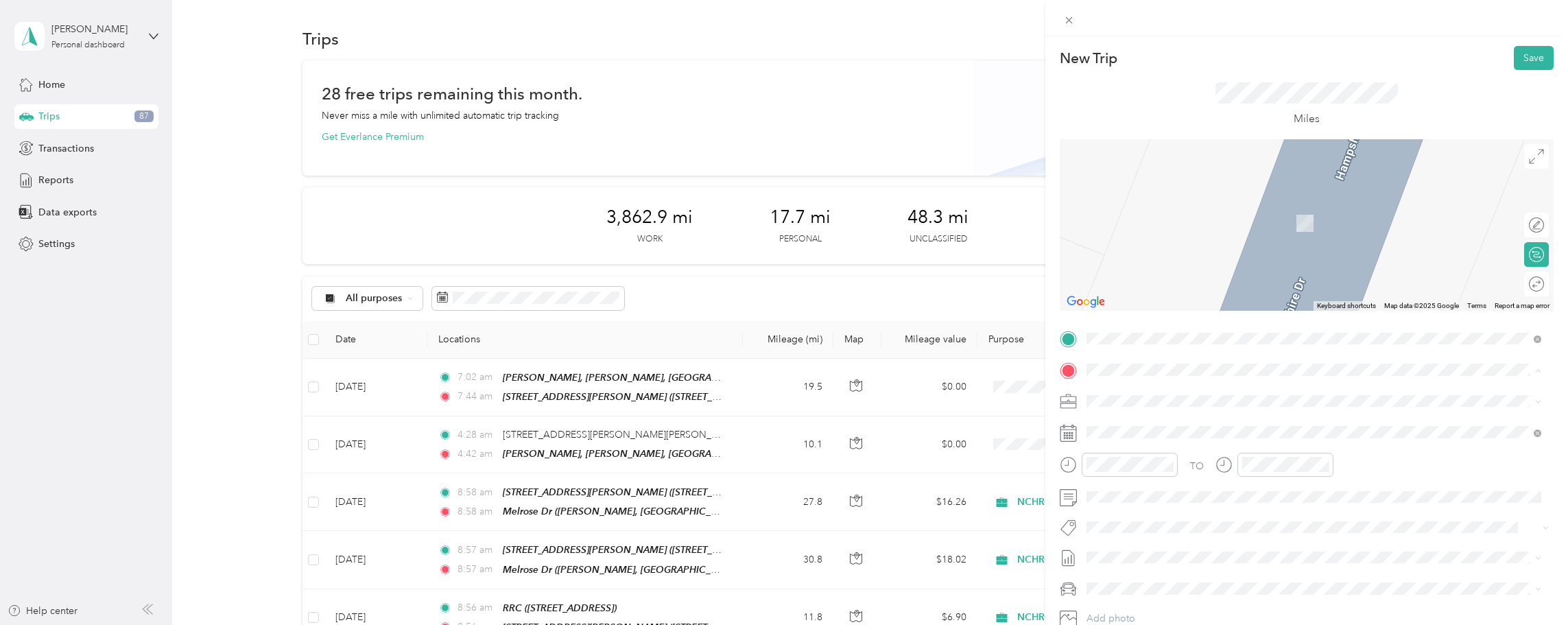 click on "Melrose Dr  [PERSON_NAME], 28304, [GEOGRAPHIC_DATA], [GEOGRAPHIC_DATA], [GEOGRAPHIC_DATA]" at bounding box center (1325, 484) 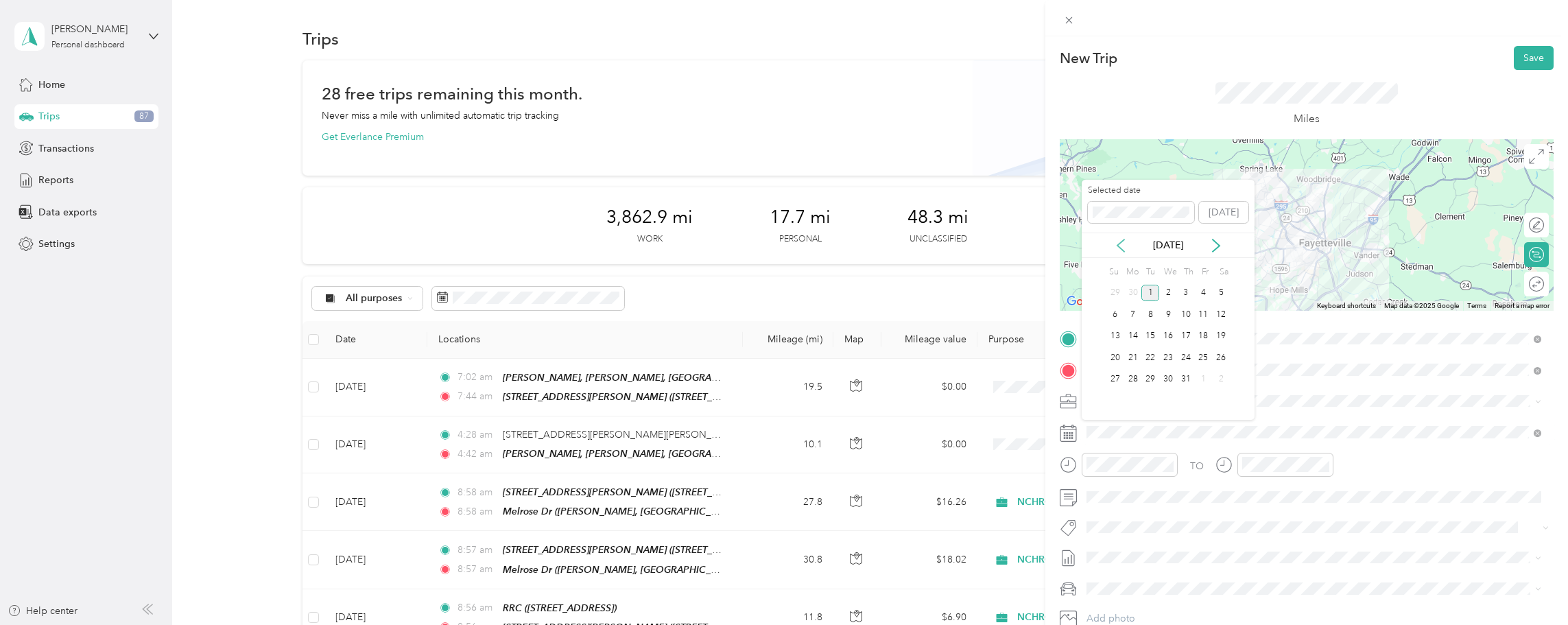 click 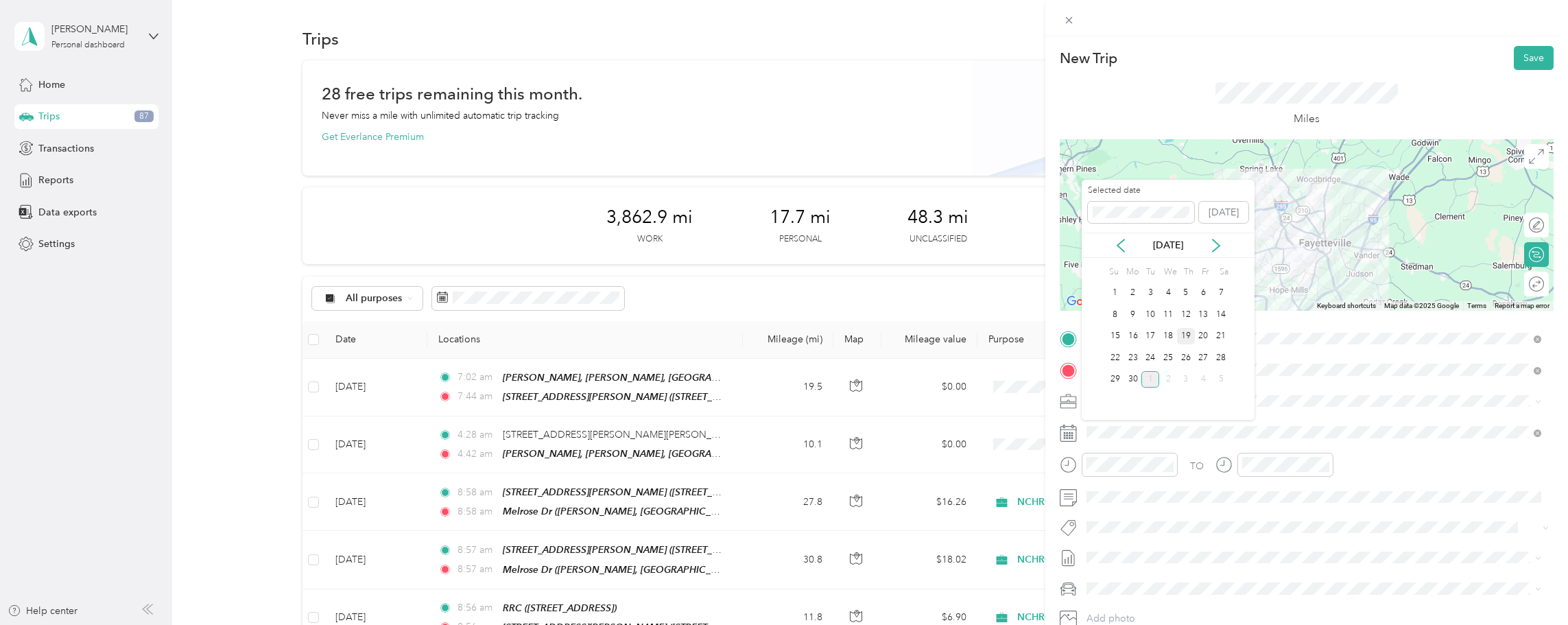 click on "19" at bounding box center [1186, 336] 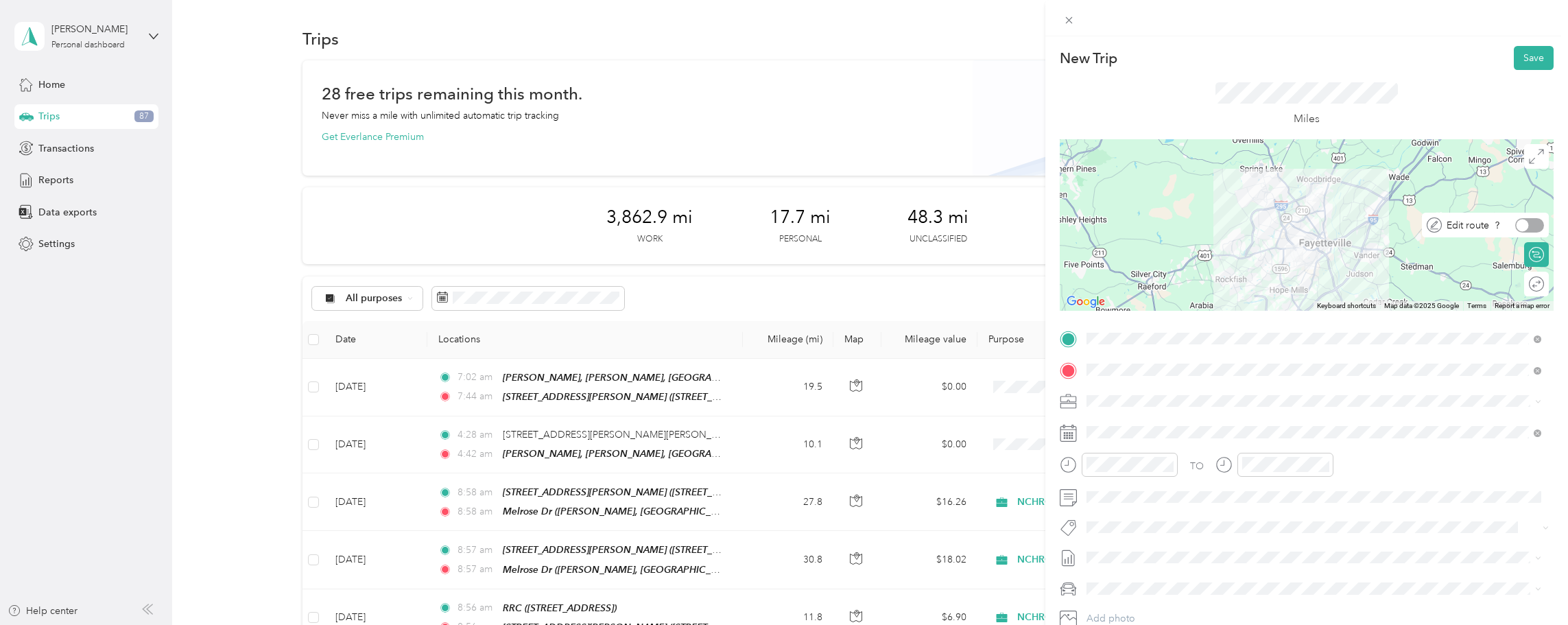 click at bounding box center [1530, 225] 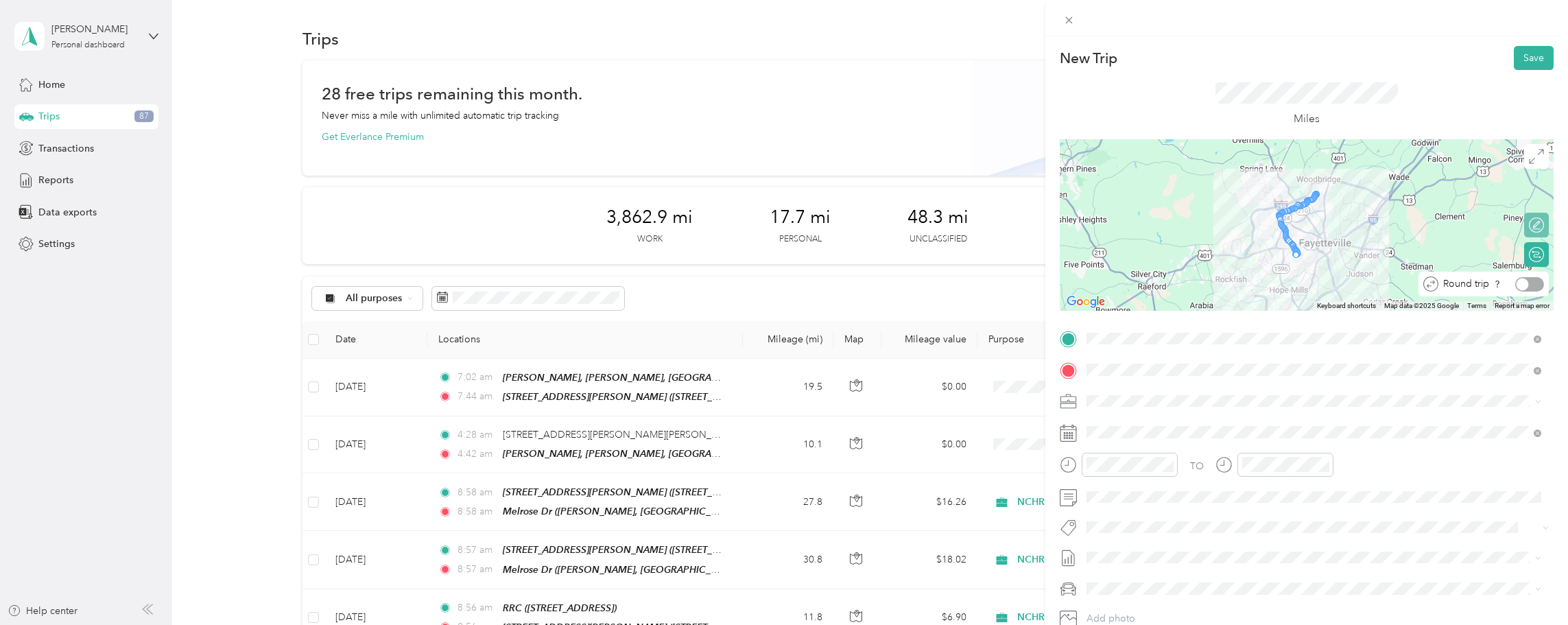 click at bounding box center [1530, 284] 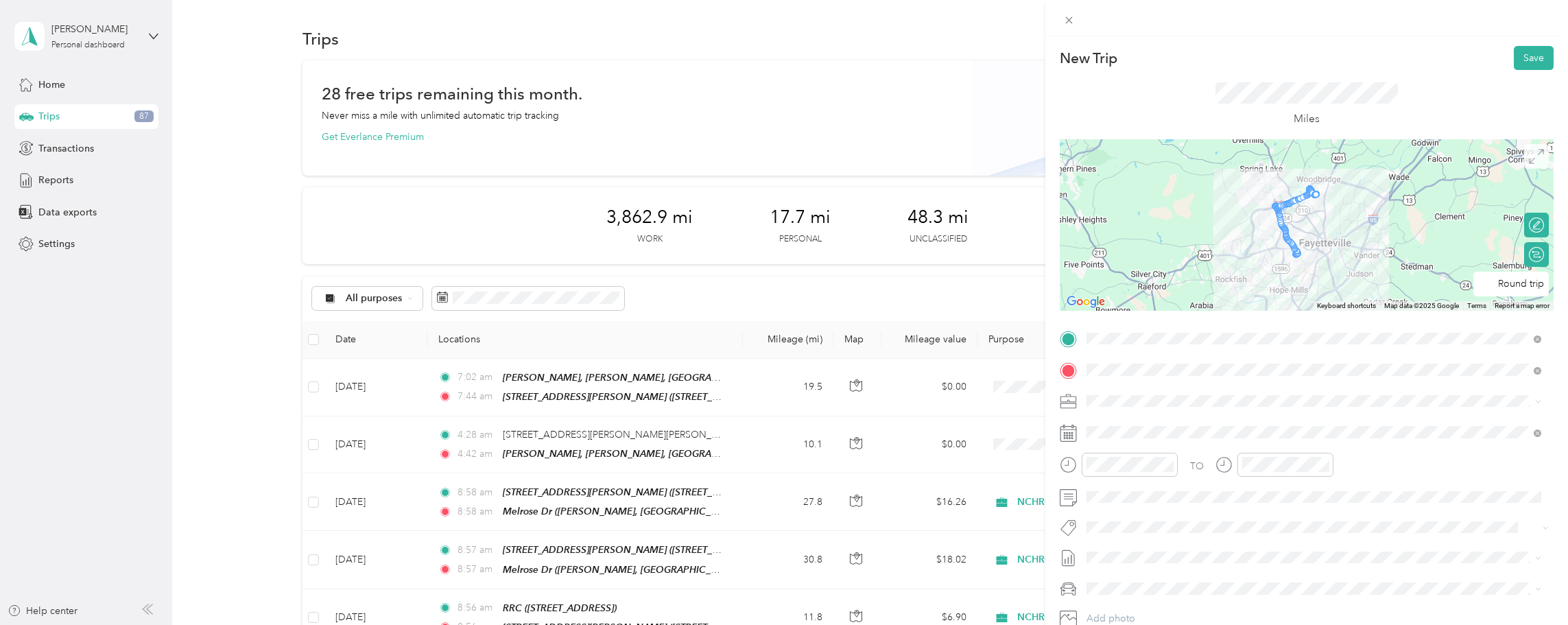 click 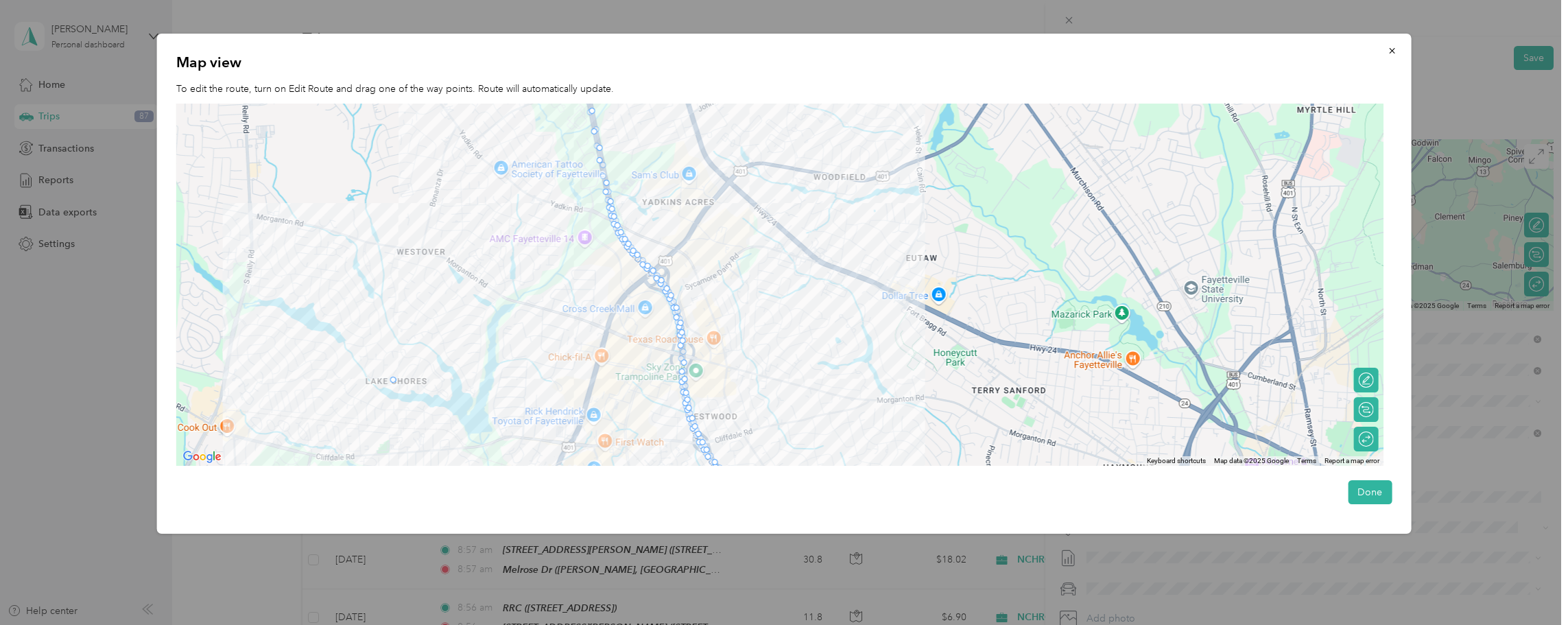 drag, startPoint x: 680, startPoint y: 313, endPoint x: 394, endPoint y: 378, distance: 293.29337 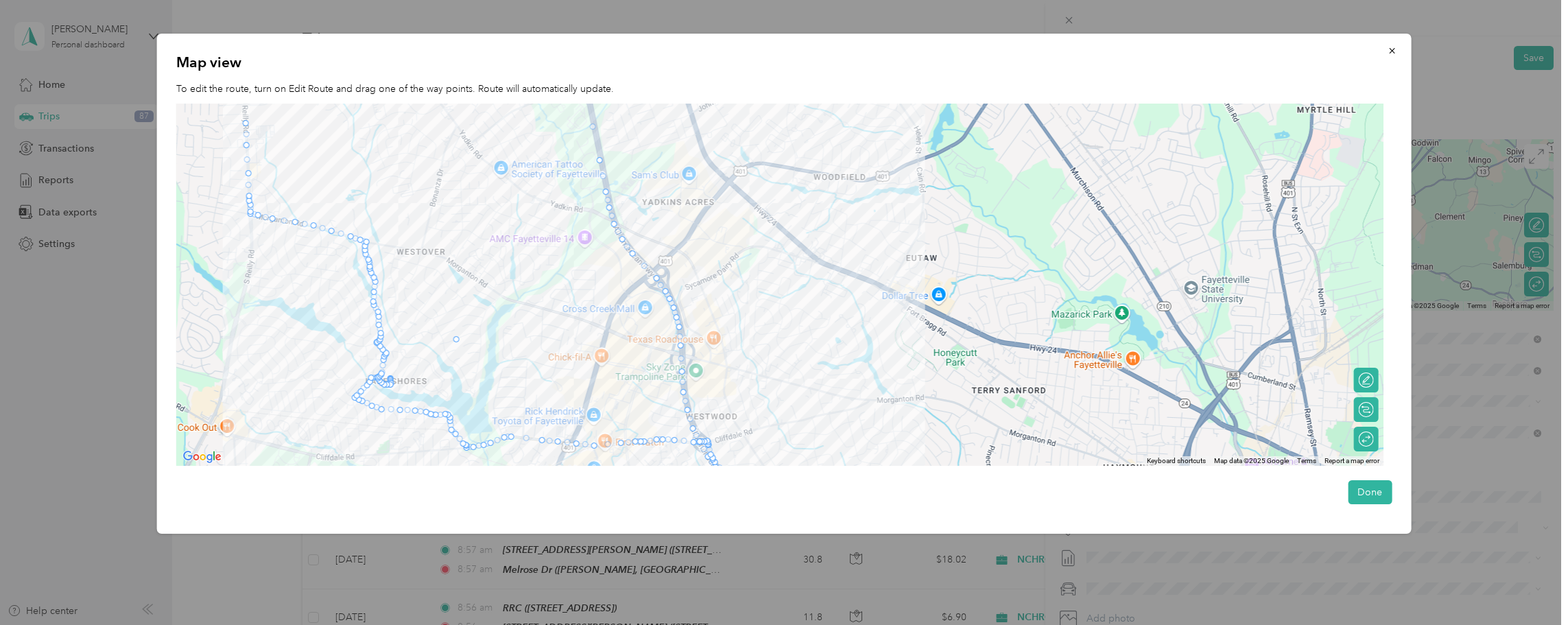 drag, startPoint x: 385, startPoint y: 373, endPoint x: 459, endPoint y: 342, distance: 80.23092 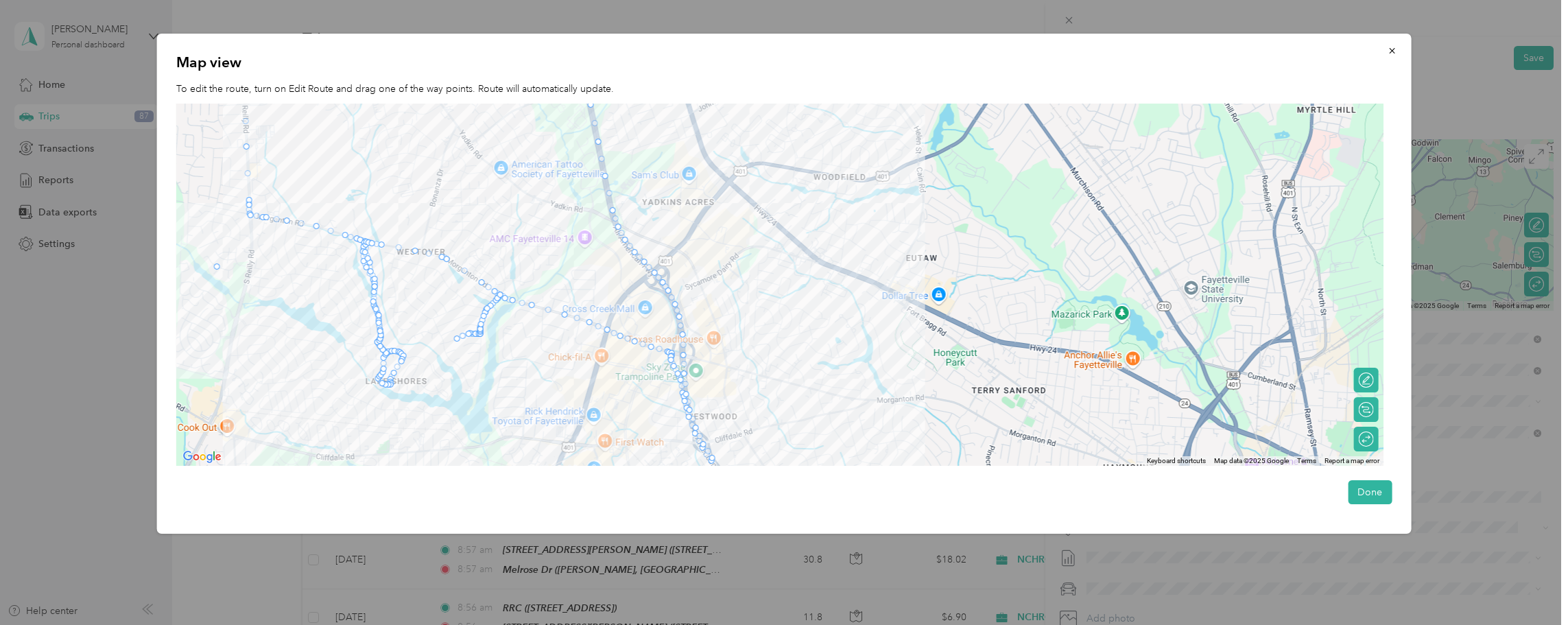 drag, startPoint x: 373, startPoint y: 306, endPoint x: 214, endPoint y: 266, distance: 163.95426 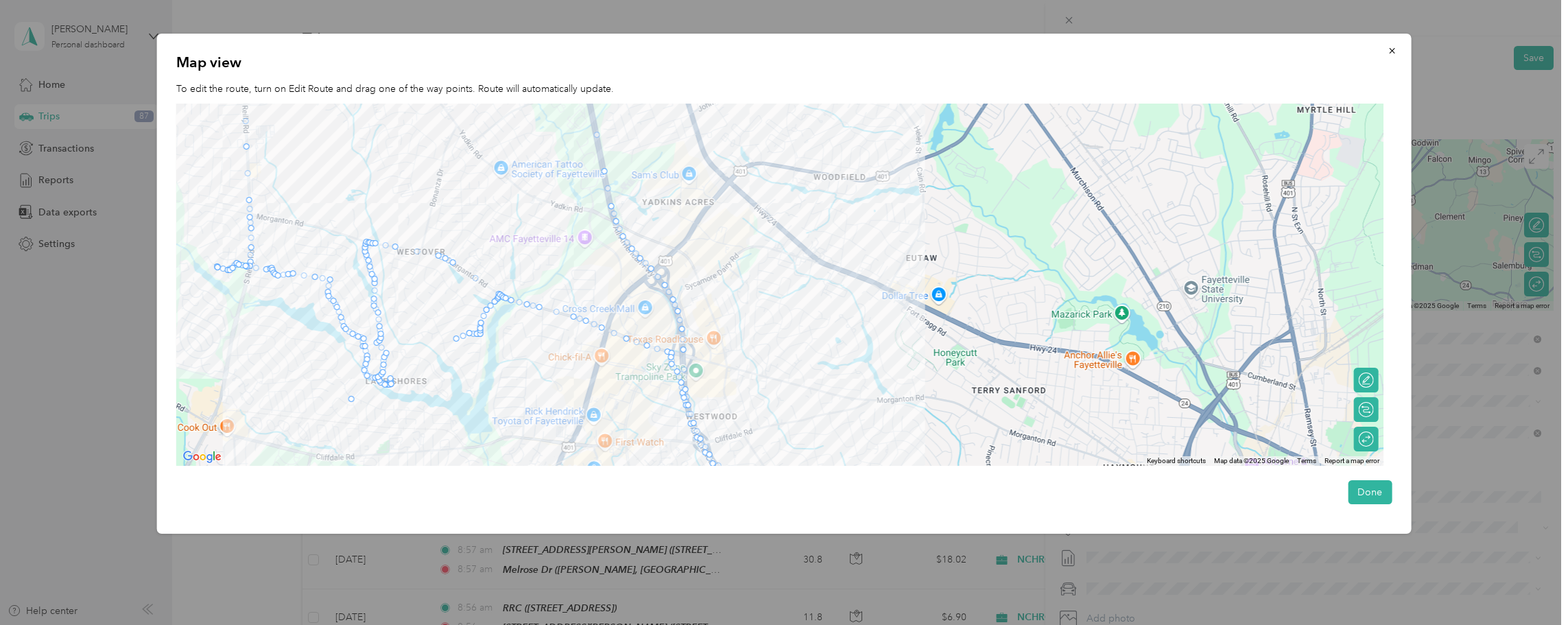 drag, startPoint x: 368, startPoint y: 379, endPoint x: 350, endPoint y: 401, distance: 28.425341 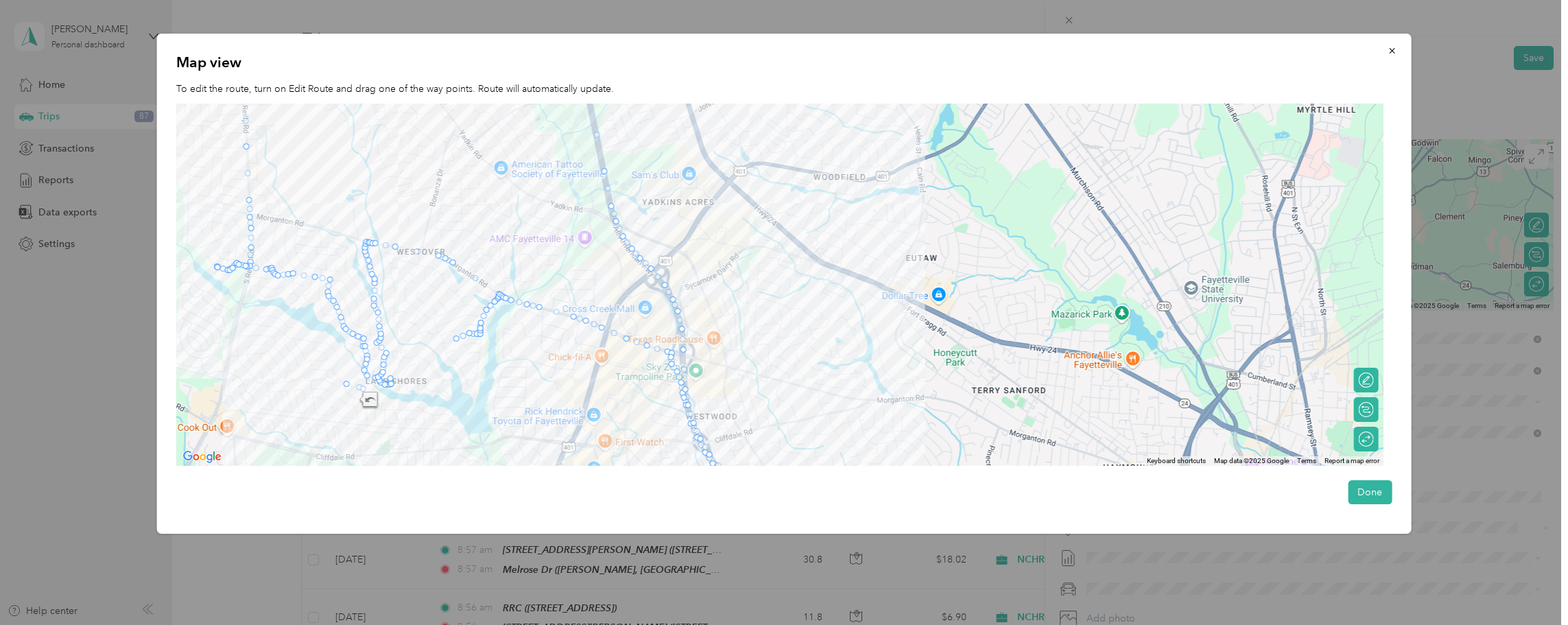 drag, startPoint x: 351, startPoint y: 401, endPoint x: 344, endPoint y: 384, distance: 18 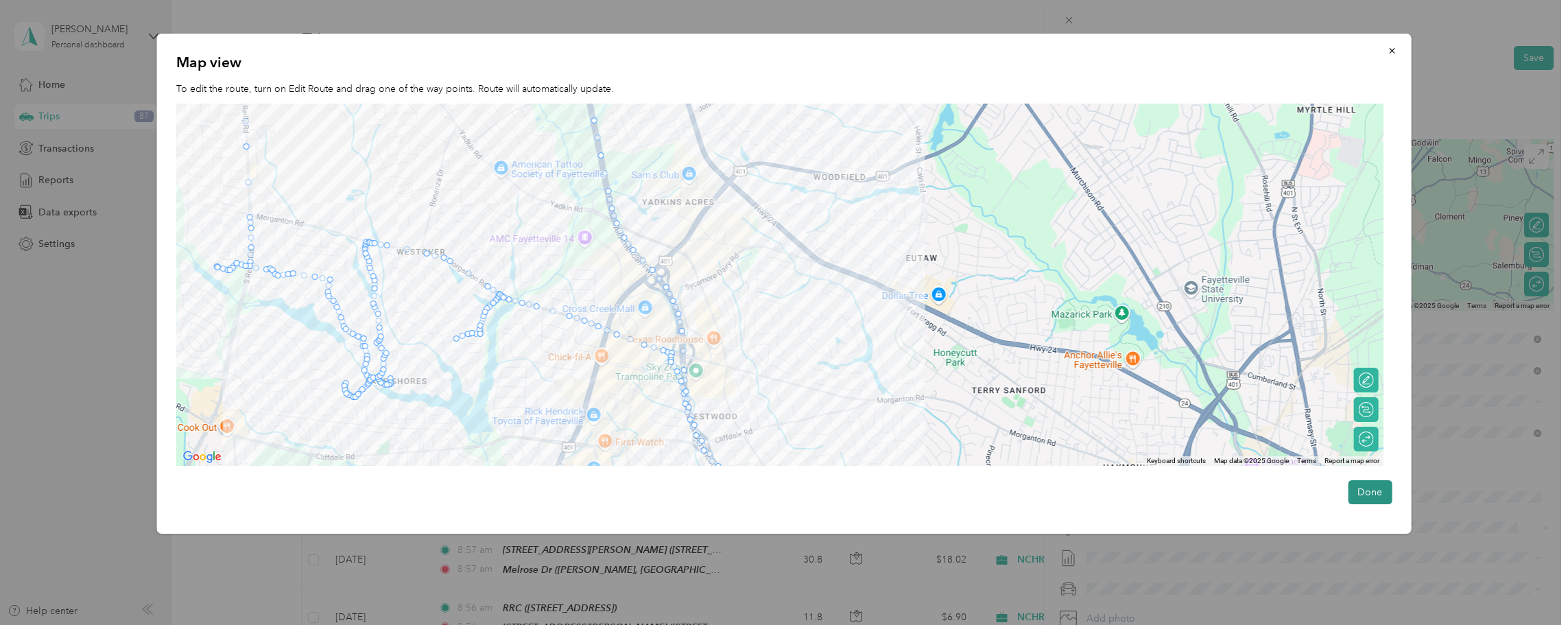 click on "Done" at bounding box center [1370, 492] 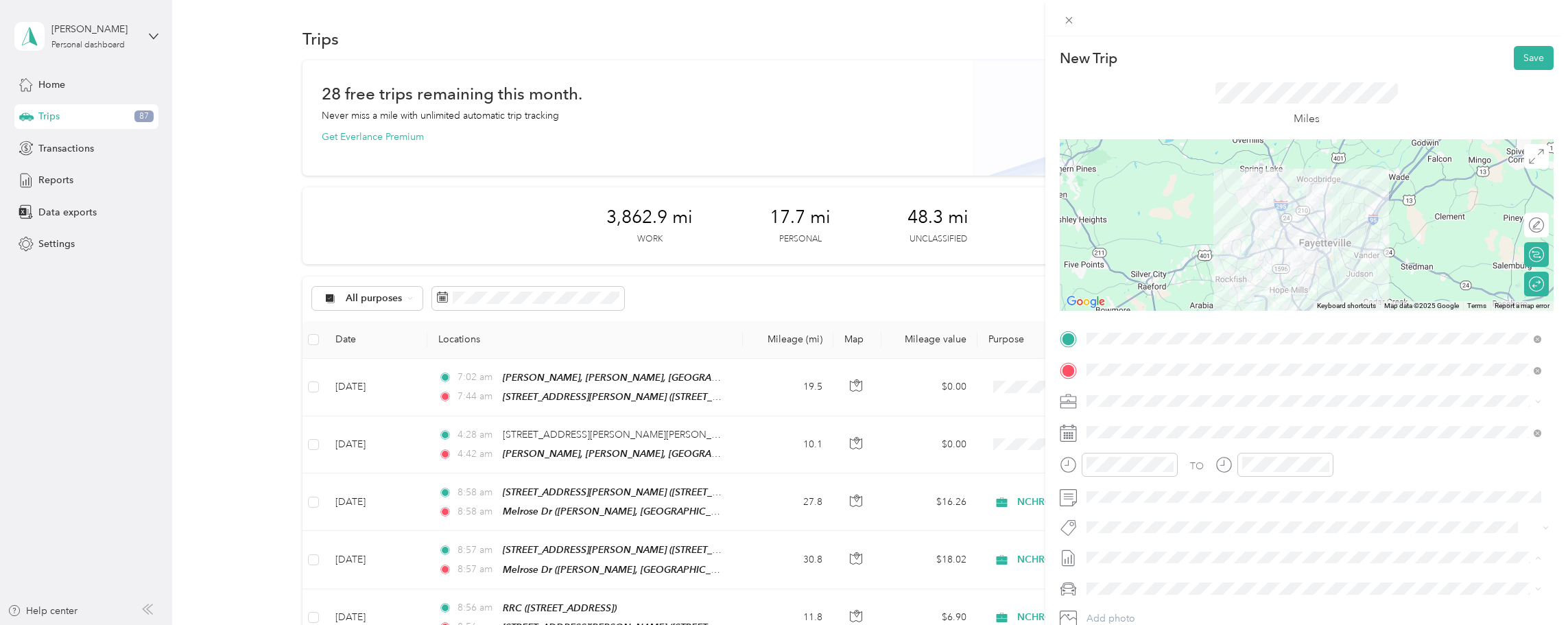 click on "[DATE]" at bounding box center [1102, 602] 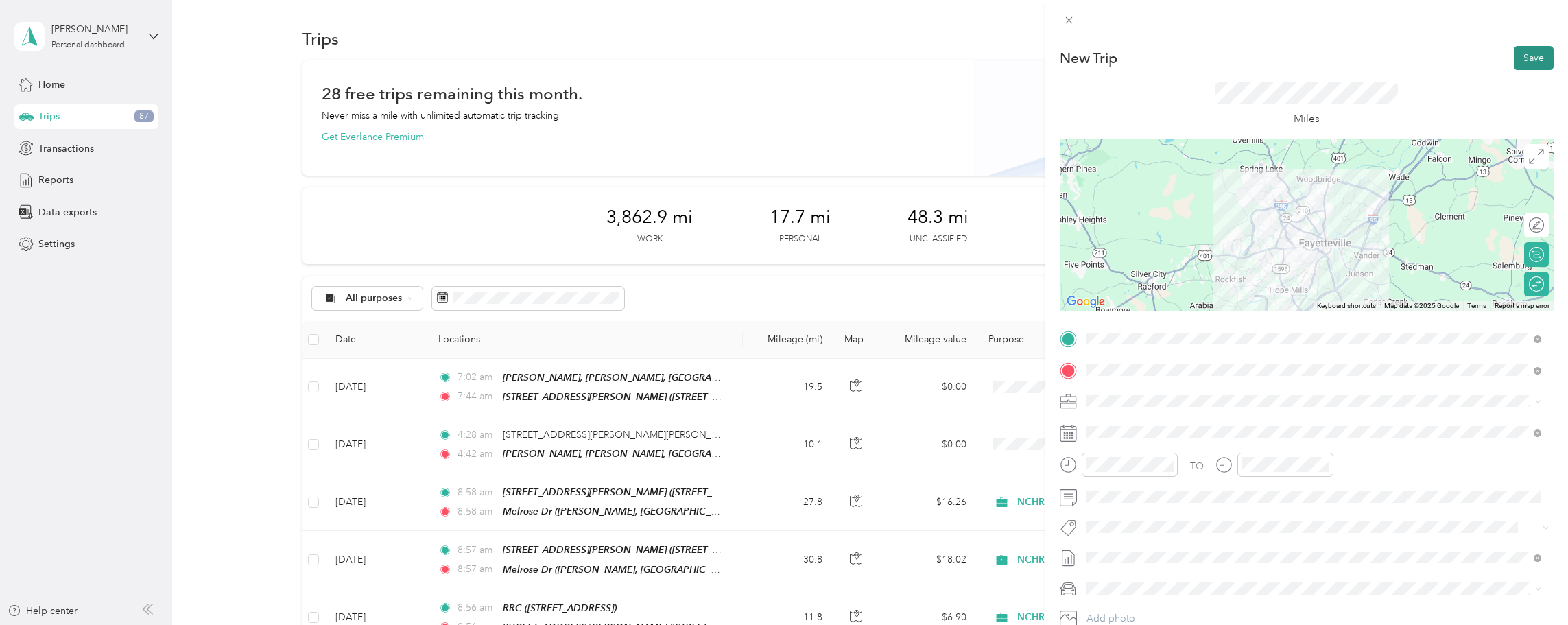 click on "Save" at bounding box center [1534, 58] 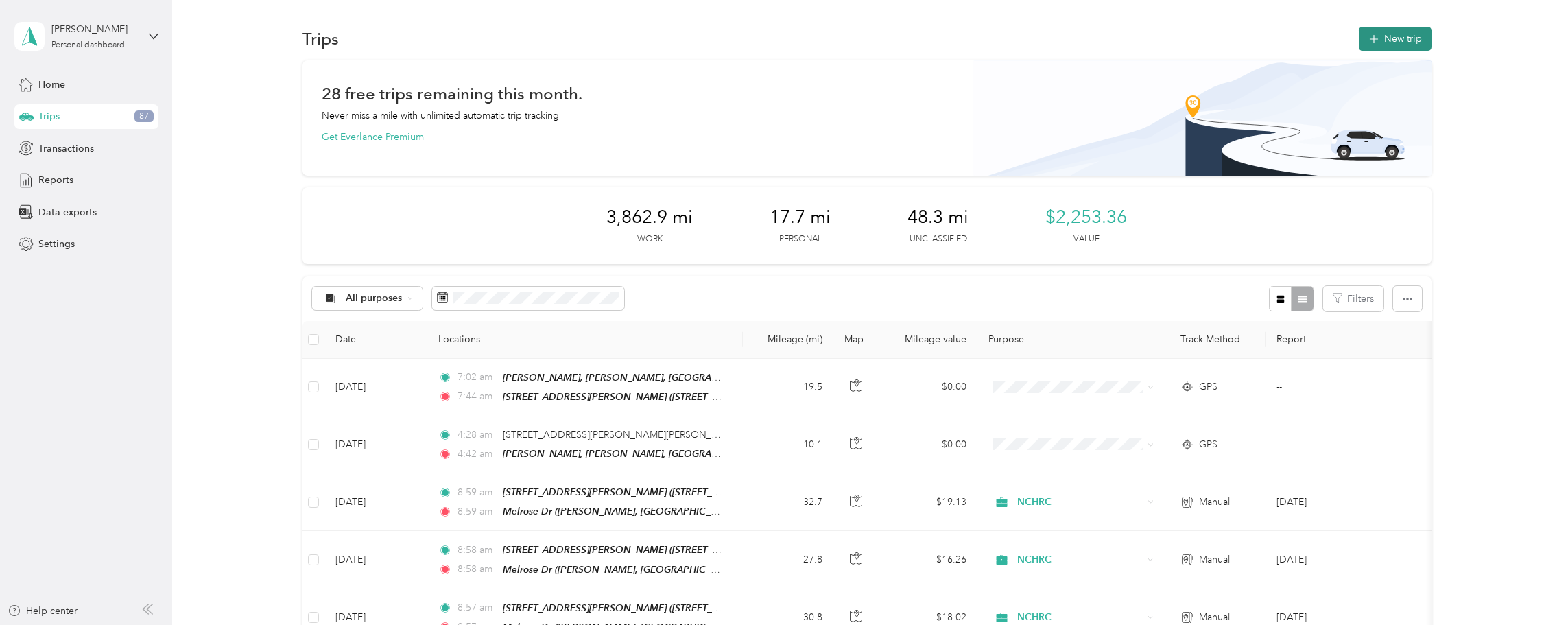 click on "New trip" at bounding box center (1395, 38) 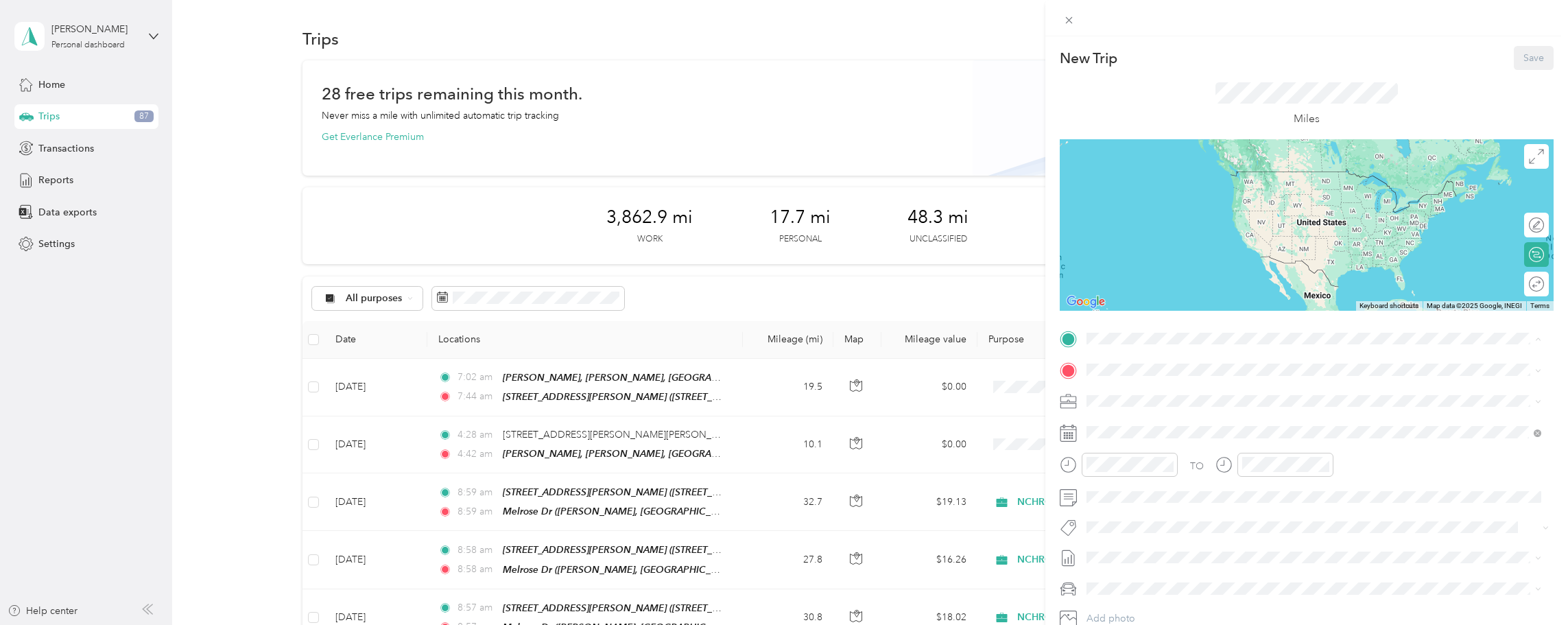 click on "[STREET_ADDRESS][PERSON_NAME]" at bounding box center (1199, 401) 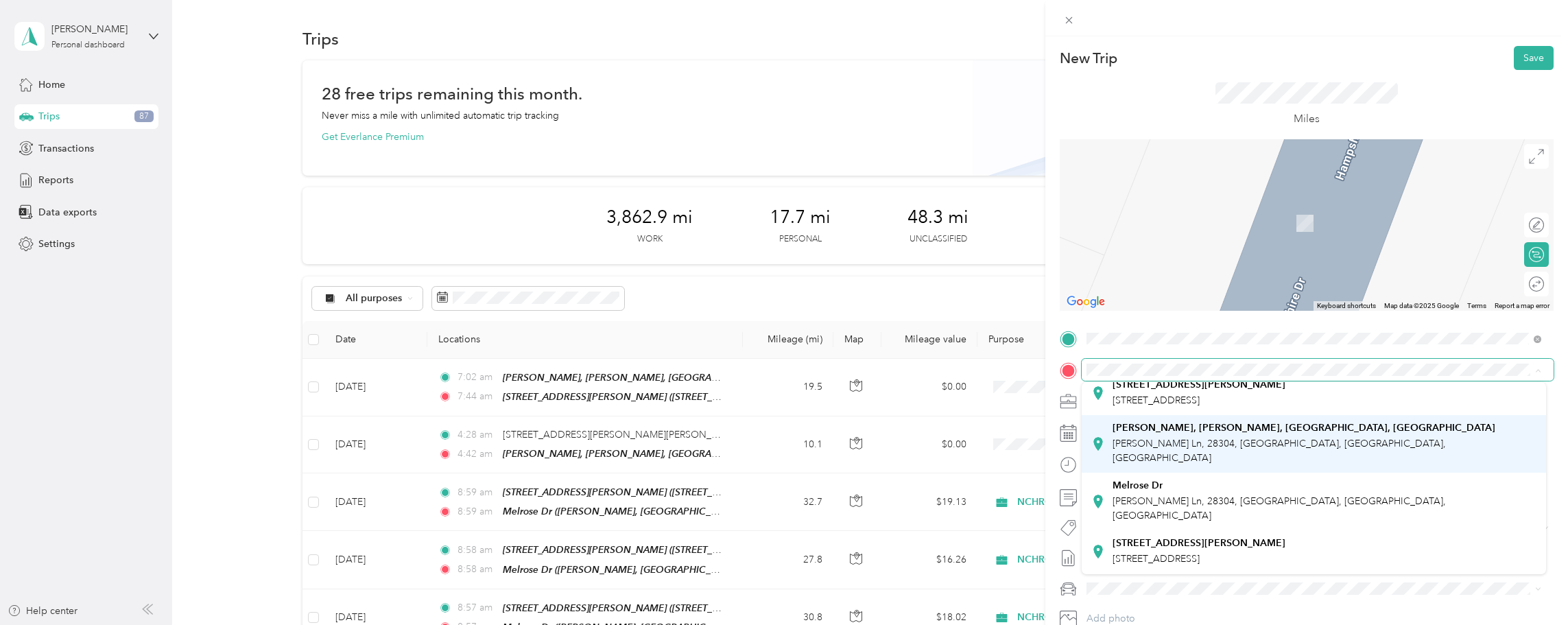 scroll, scrollTop: 228, scrollLeft: 0, axis: vertical 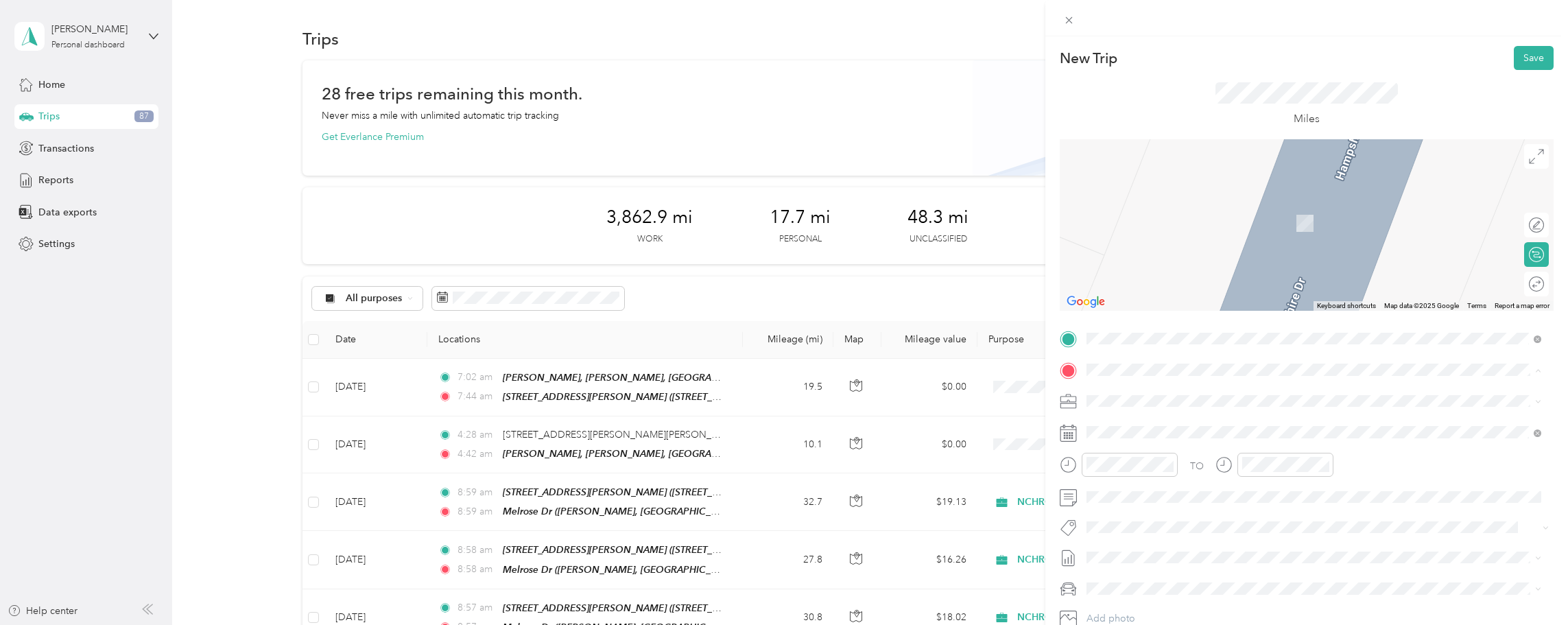 click on "[PERSON_NAME] Ln, 28304, [GEOGRAPHIC_DATA], [GEOGRAPHIC_DATA], [GEOGRAPHIC_DATA]" at bounding box center (1279, 492) 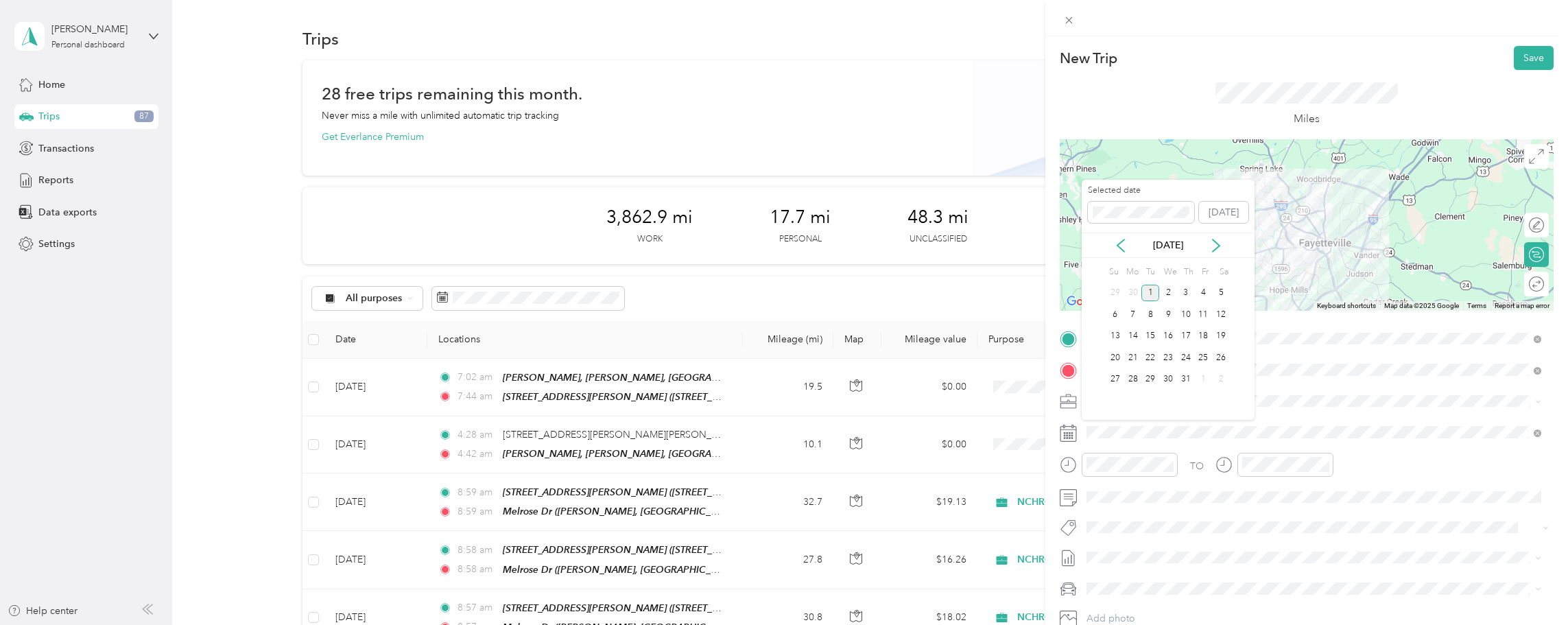 click on "[DATE]" at bounding box center (1168, 245) 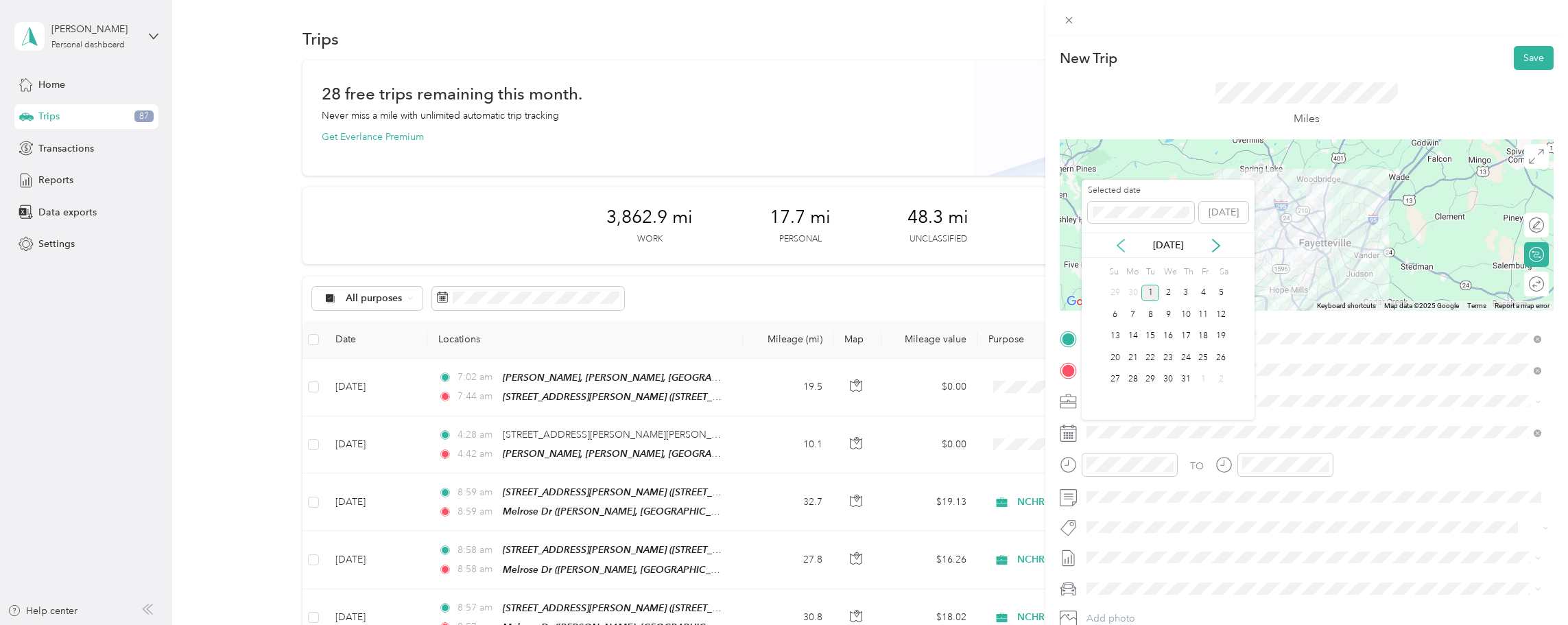 click 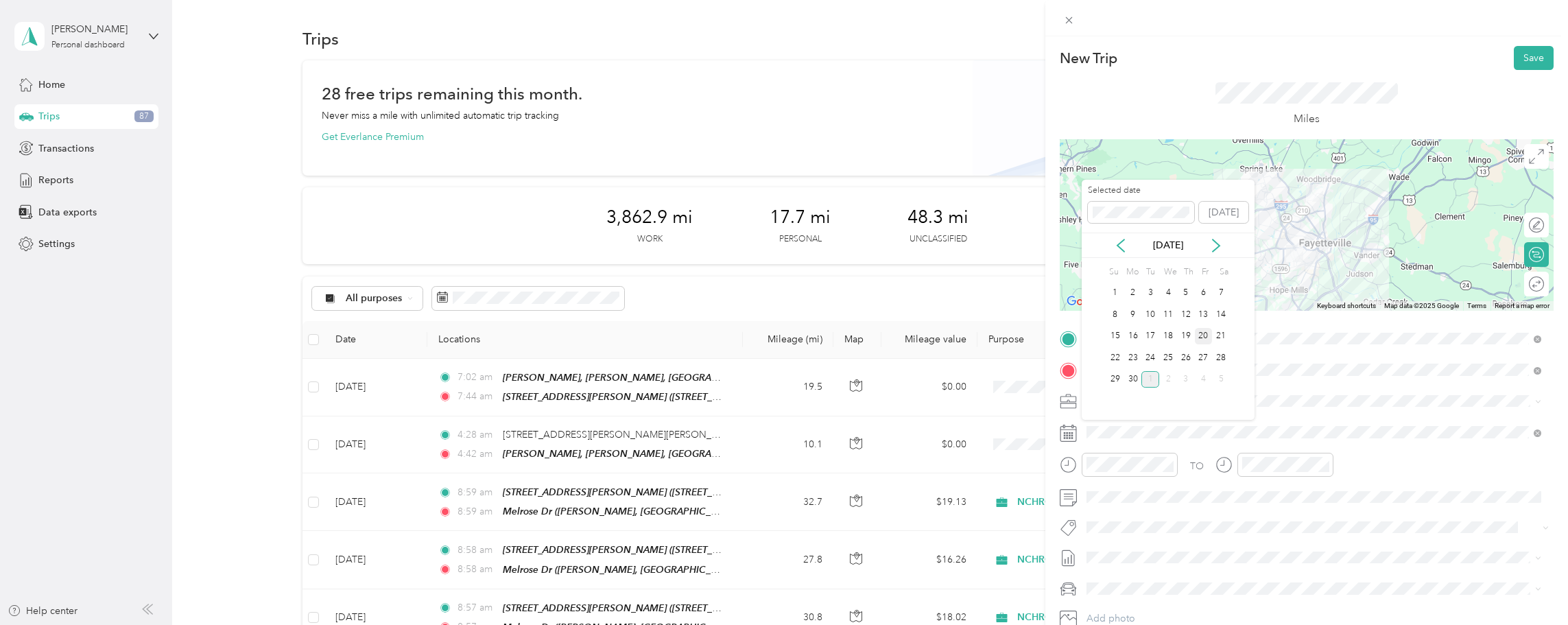 click on "20" at bounding box center (1204, 336) 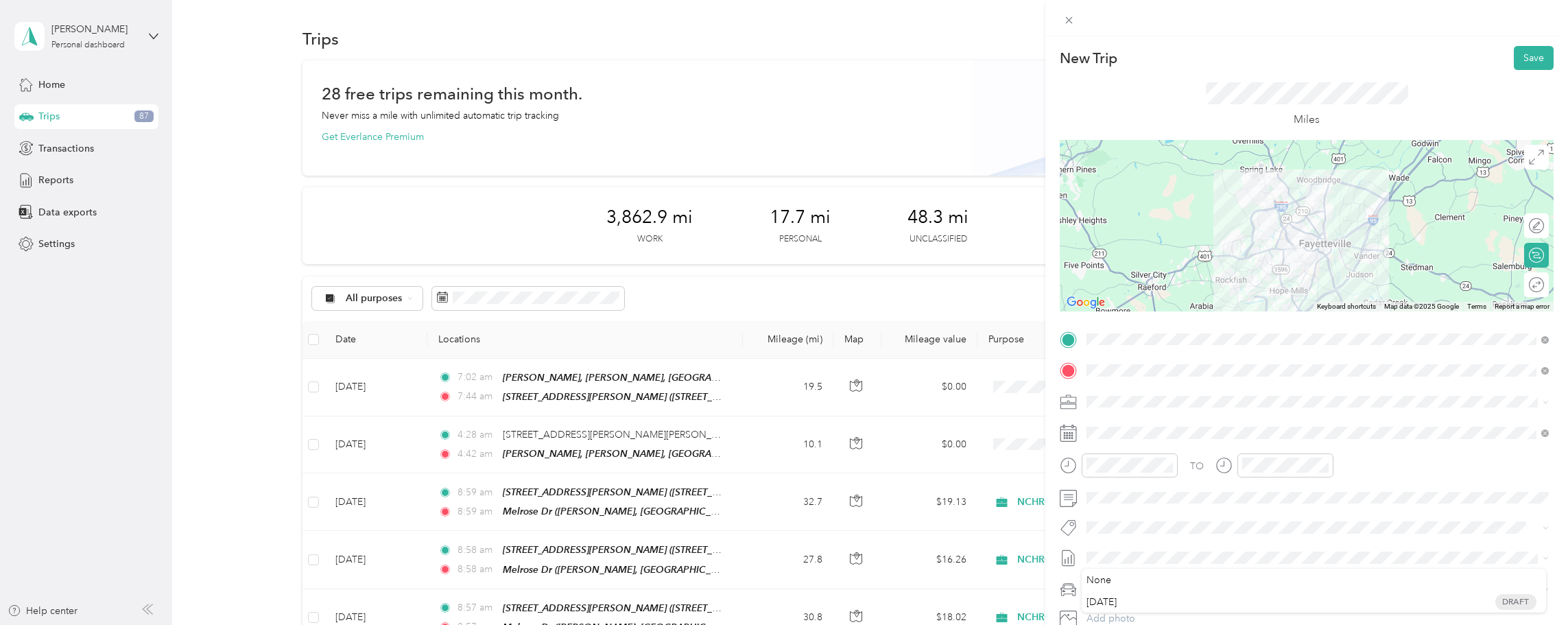 click on "[DATE]" at bounding box center (1102, 602) 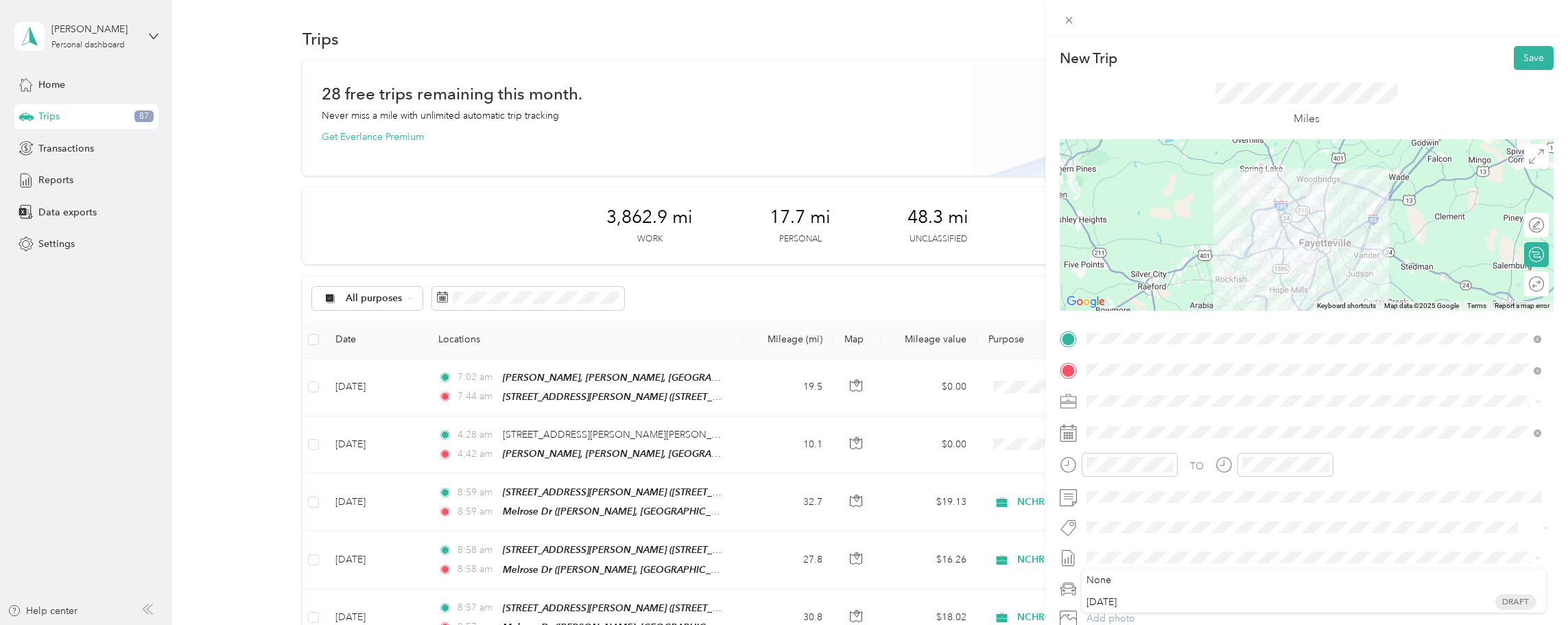 scroll, scrollTop: 0, scrollLeft: 0, axis: both 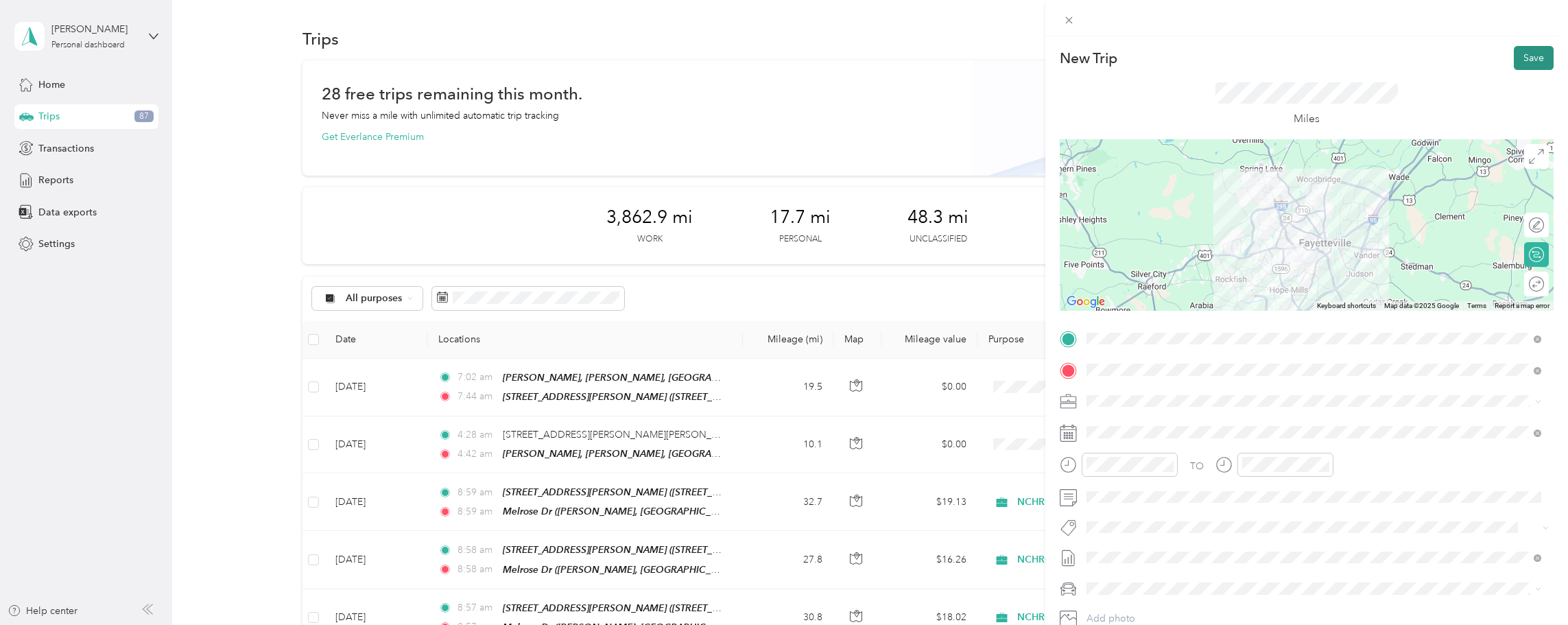 click on "Save" at bounding box center [1534, 58] 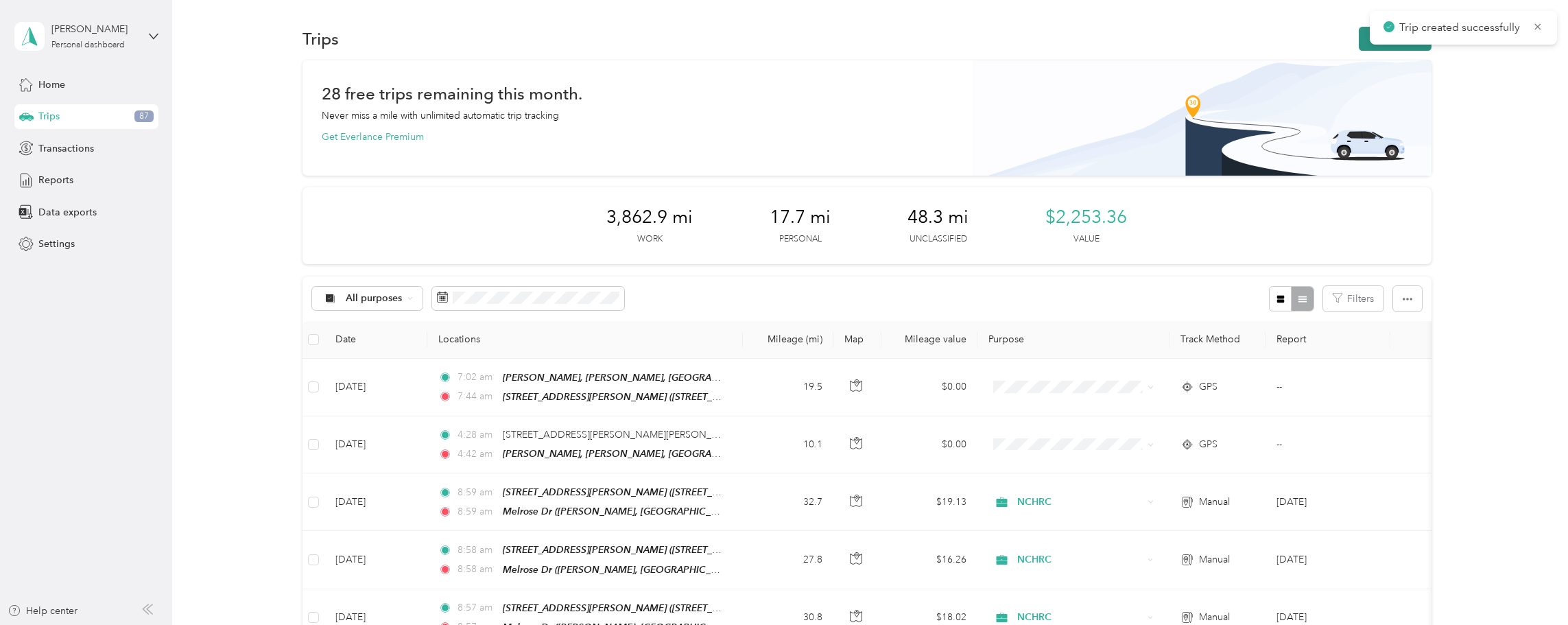 click on "New trip" at bounding box center (1395, 38) 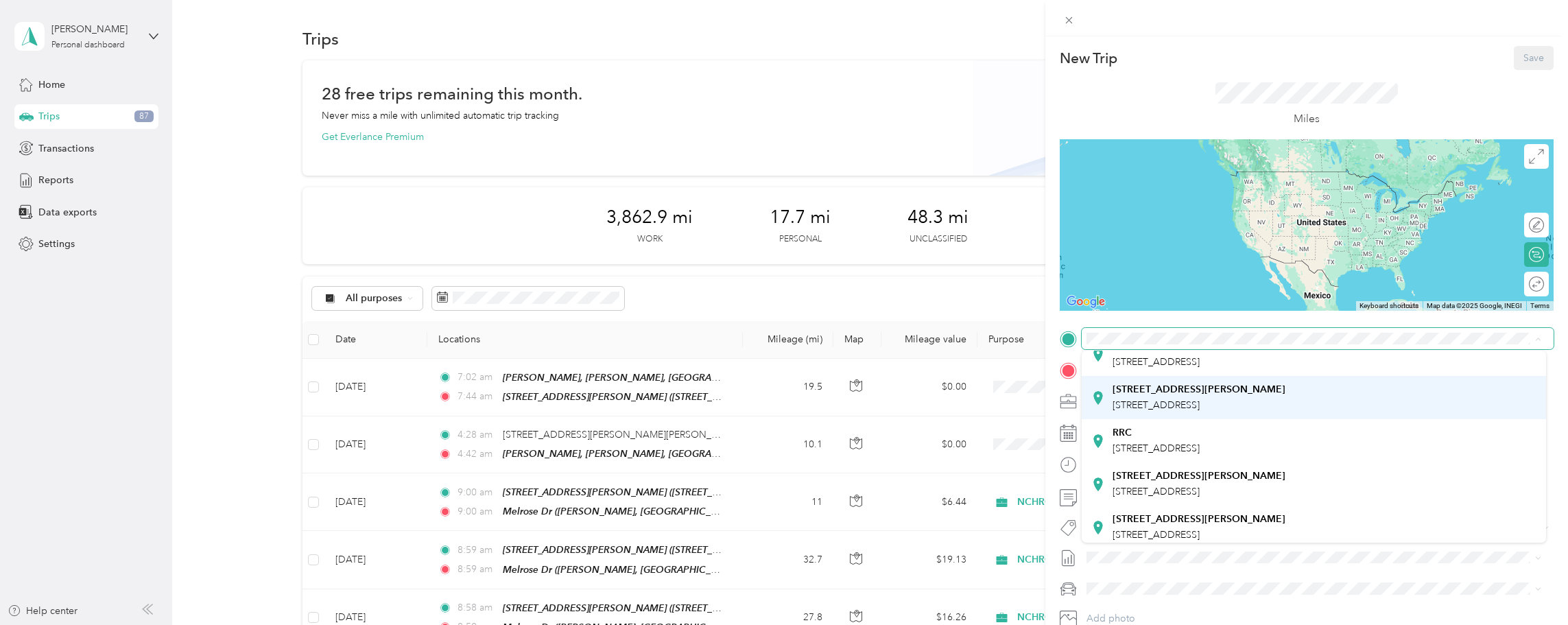scroll, scrollTop: 137, scrollLeft: 0, axis: vertical 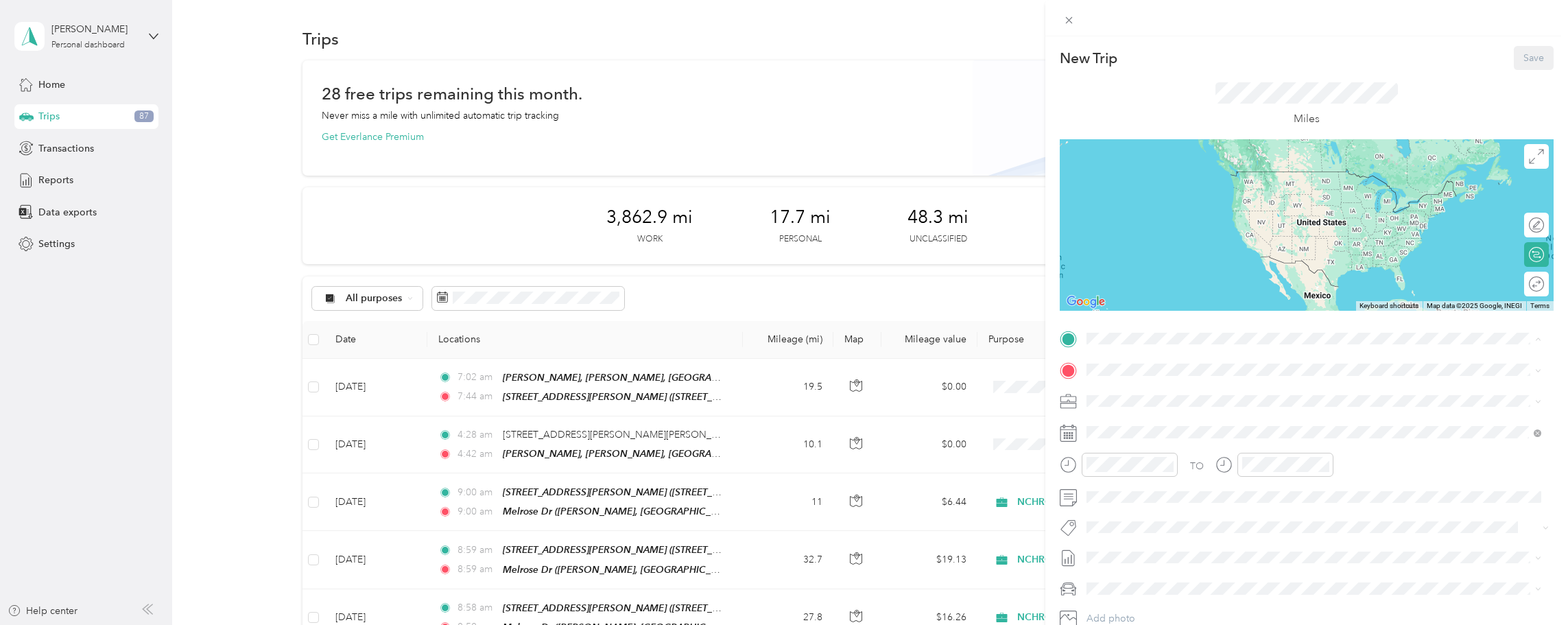 click on "Melrose Dr" at bounding box center [1137, 530] 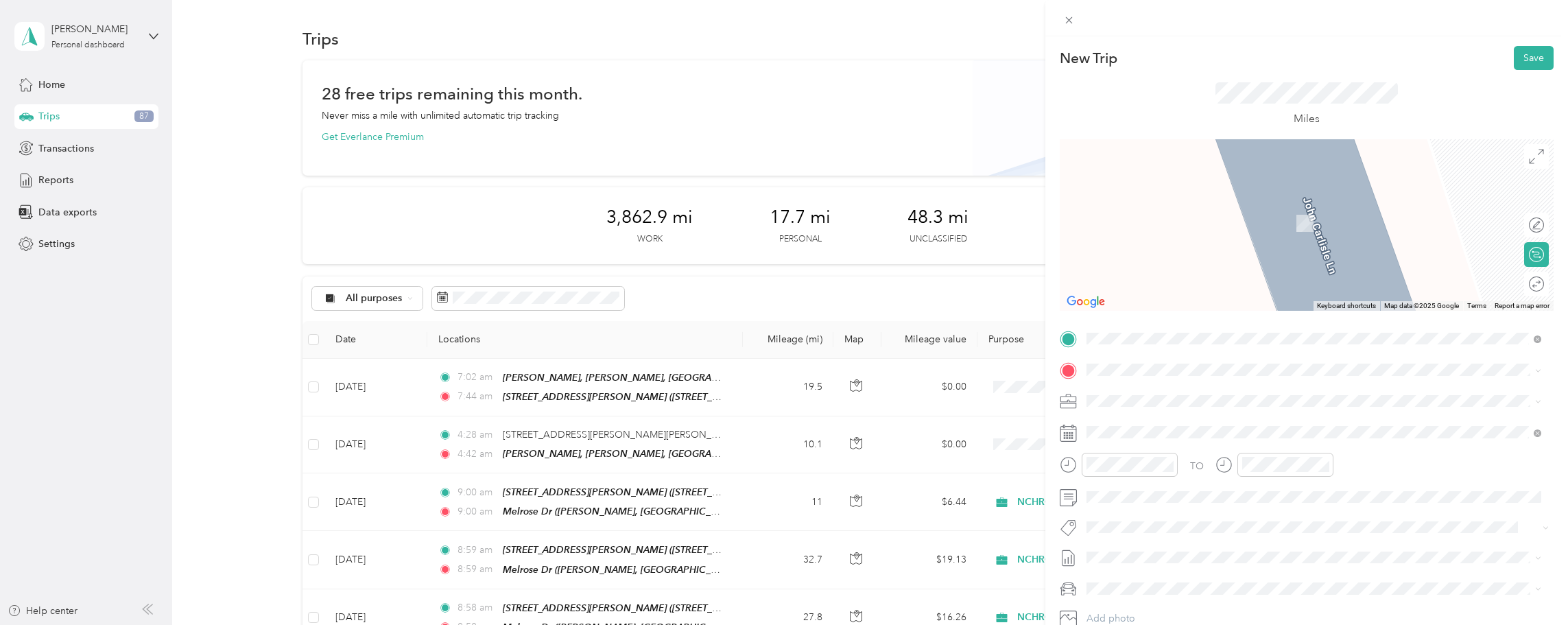 click on "TO Add photo" at bounding box center (1307, 493) 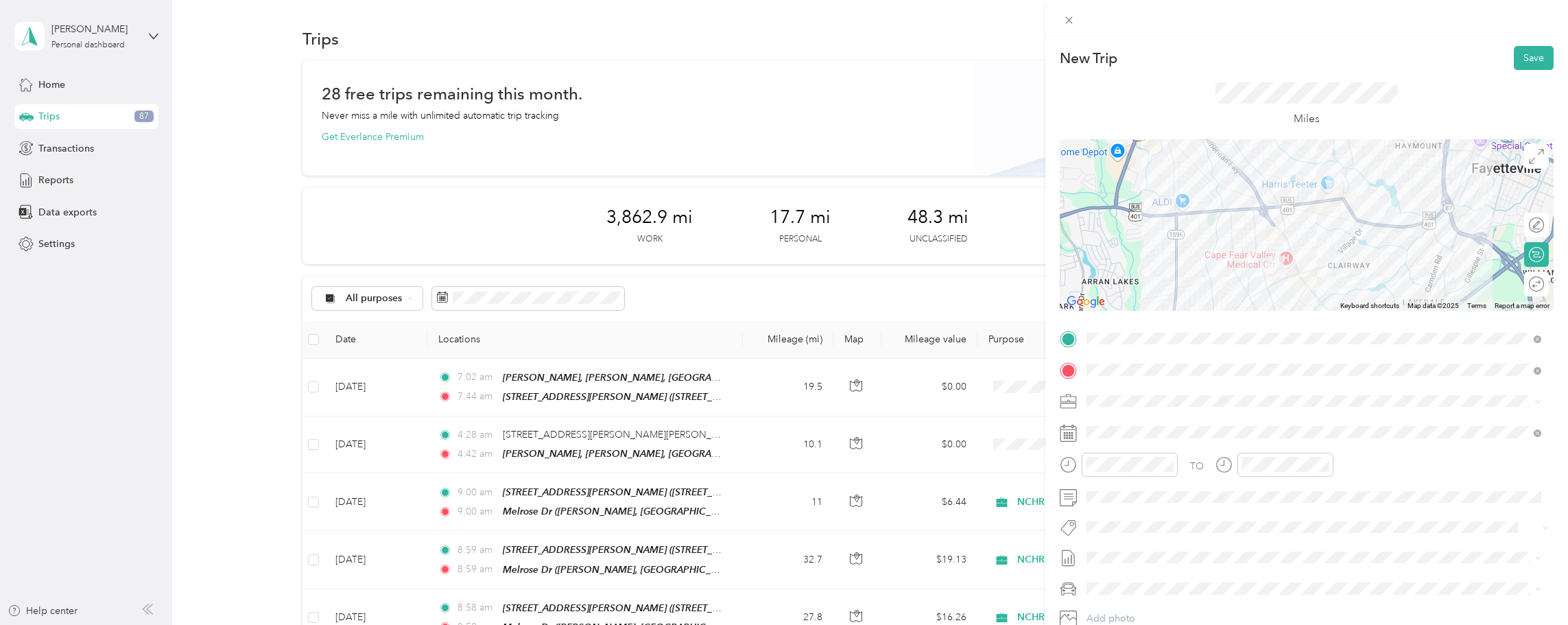 click on "[STREET_ADDRESS][PERSON_NAME]" at bounding box center (1199, 432) 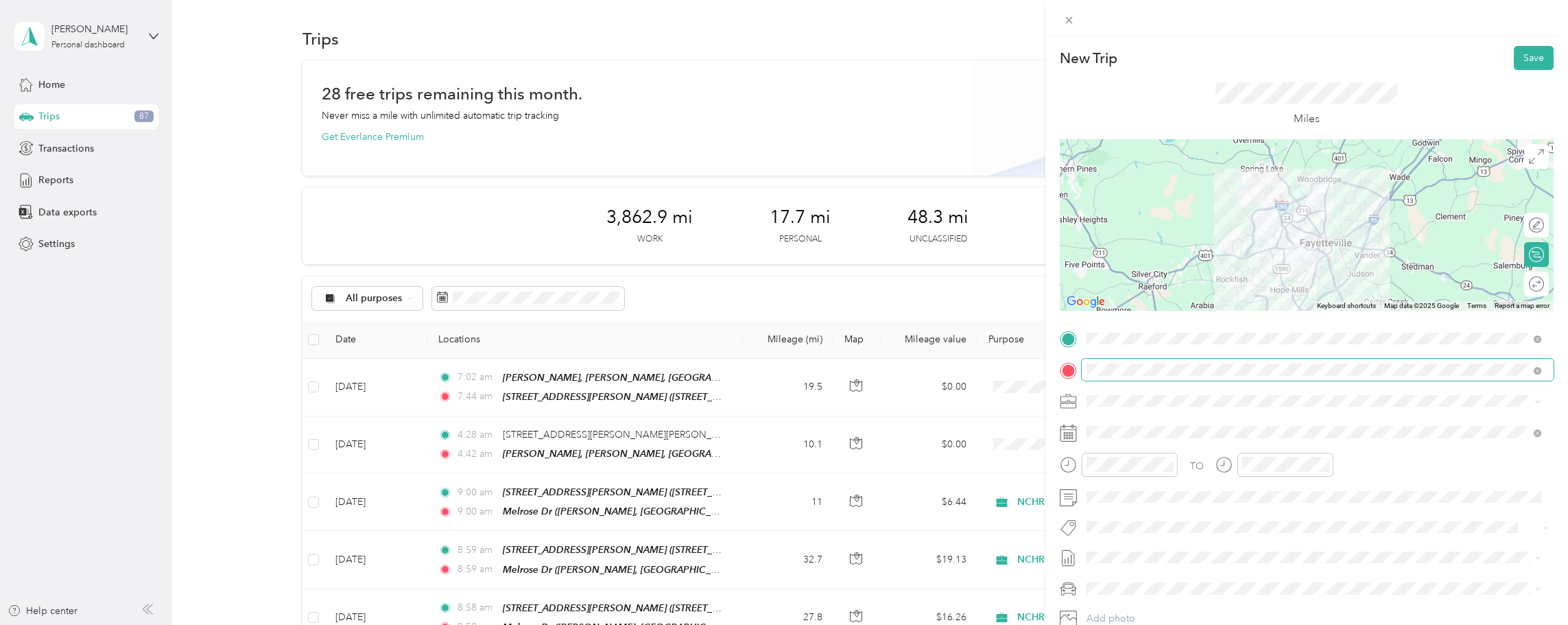 click at bounding box center [1318, 370] 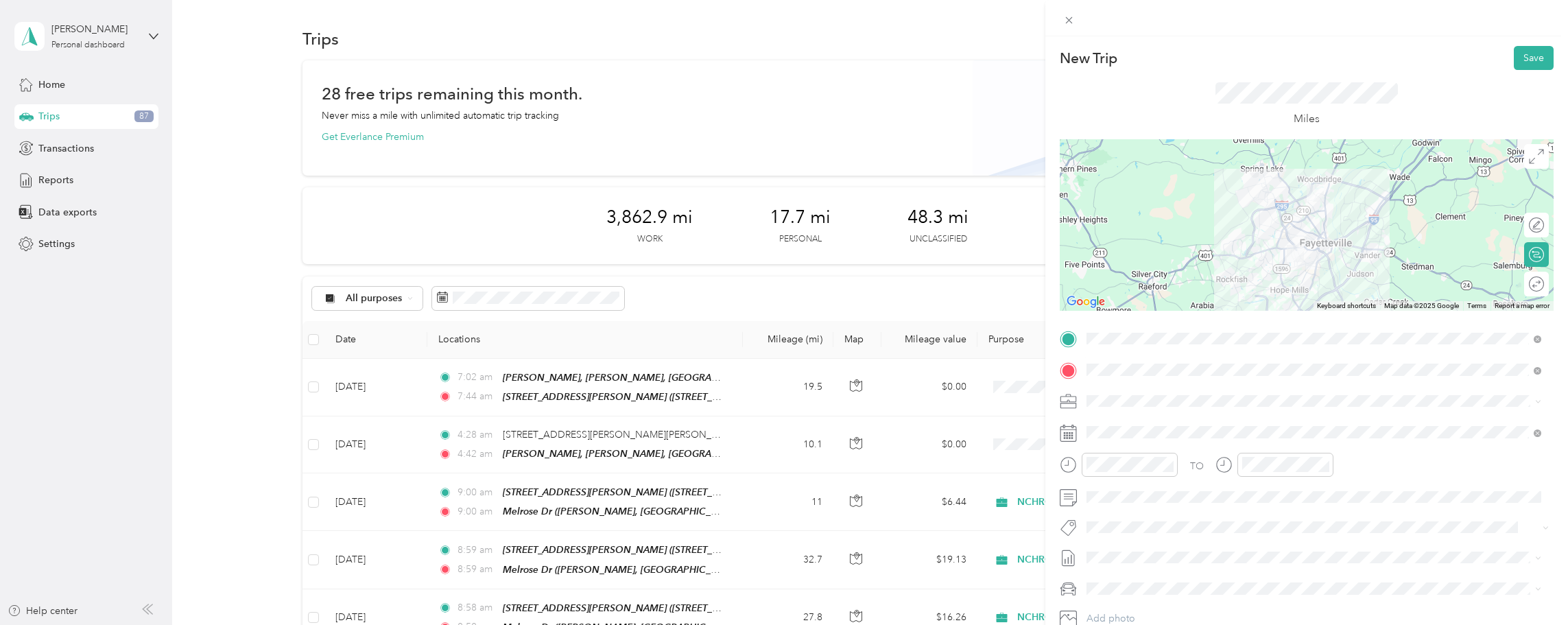 click on "[STREET_ADDRESS]" at bounding box center (1156, 526) 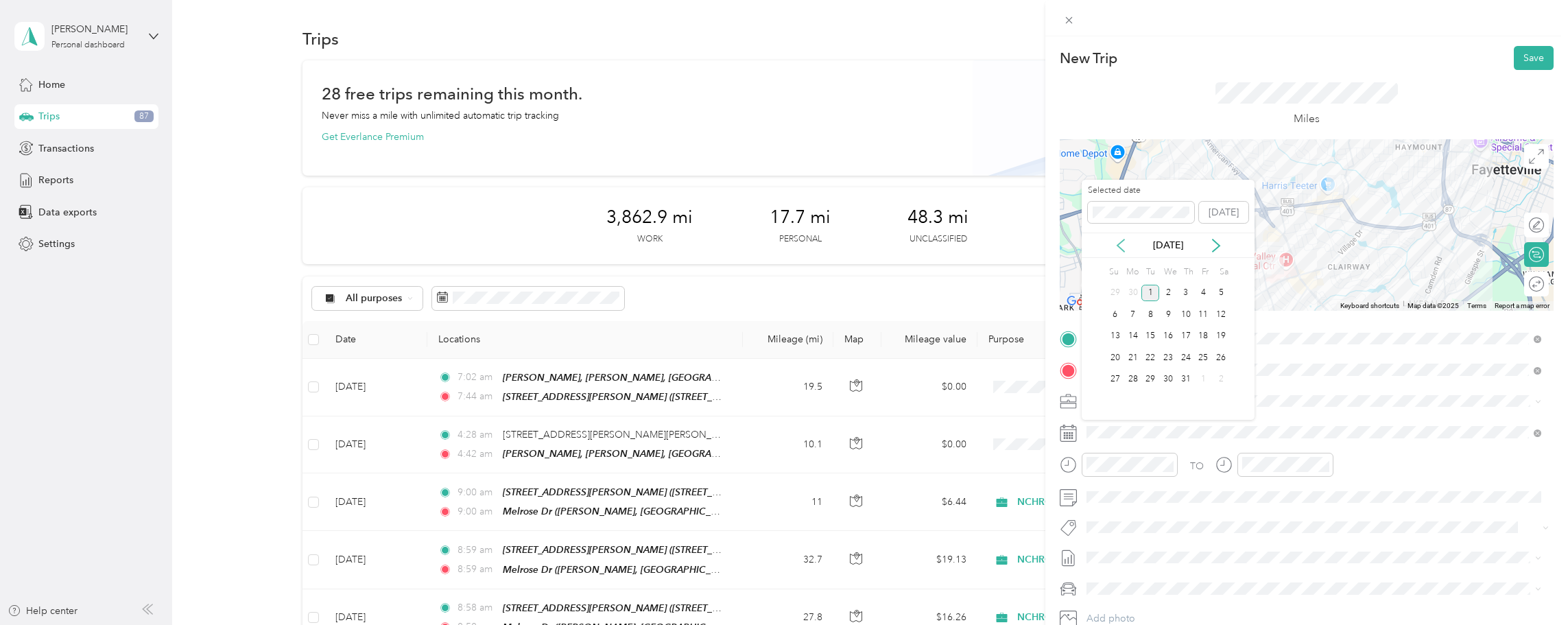 click 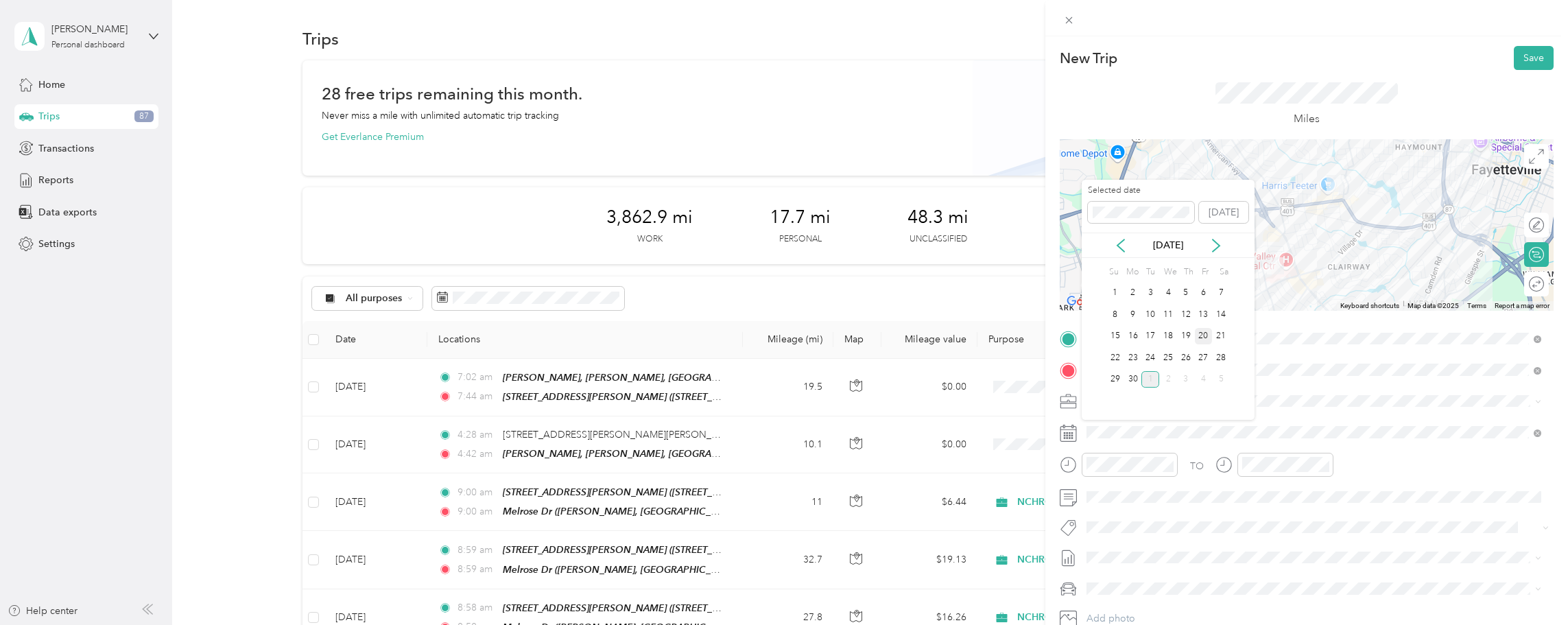 click on "20" at bounding box center (1204, 336) 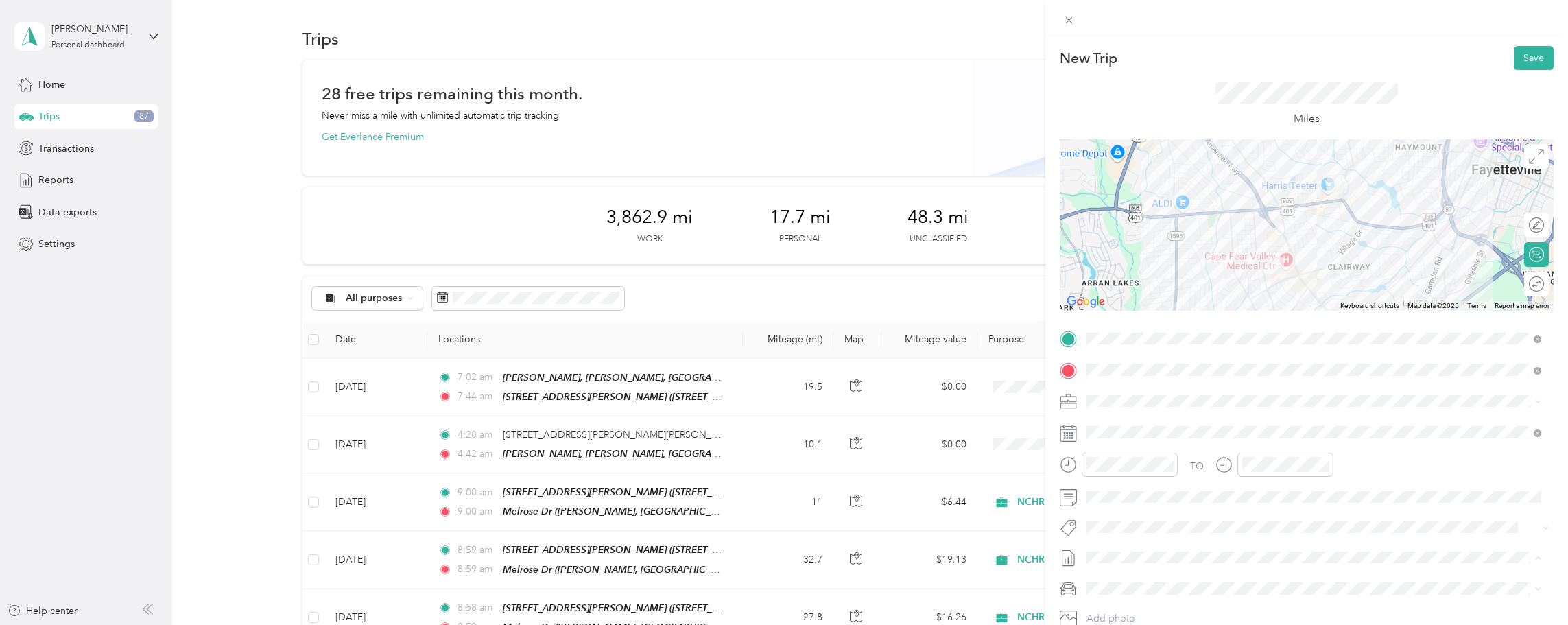 click on "[DATE]" at bounding box center (1102, 602) 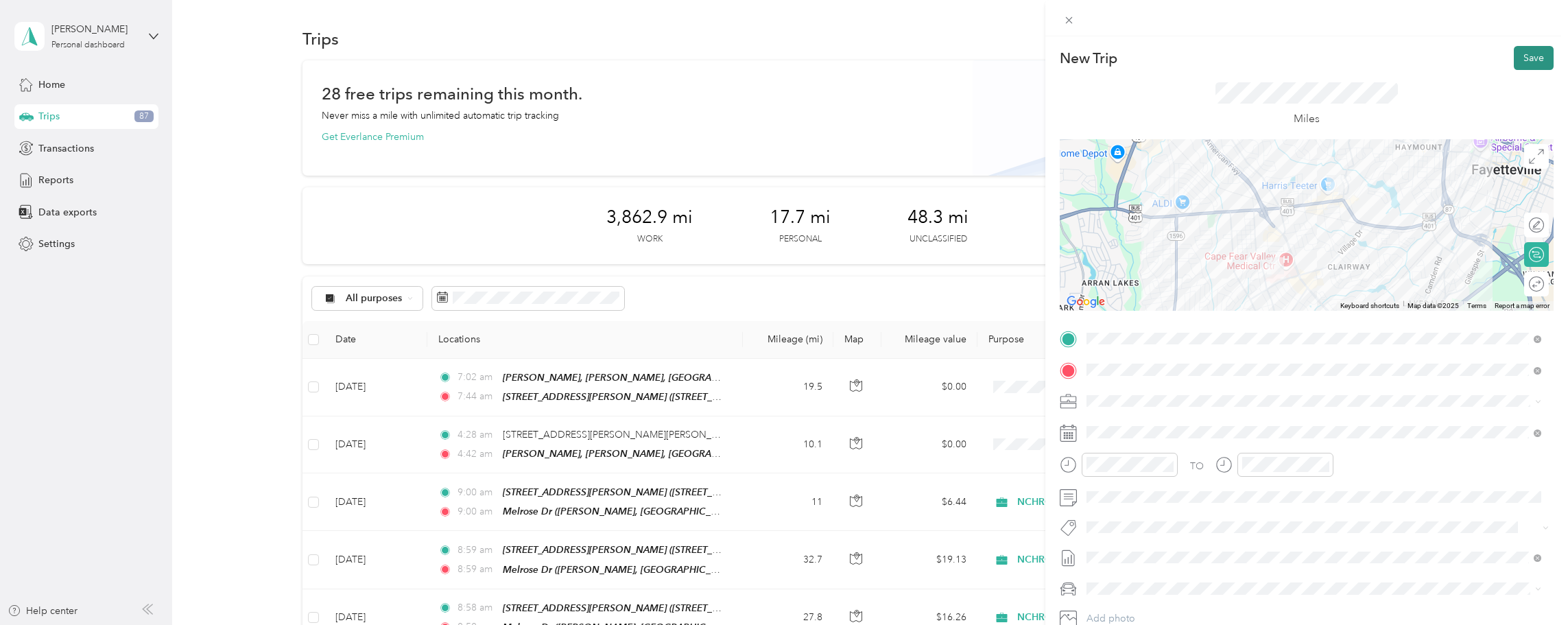 click on "Save" at bounding box center (1534, 58) 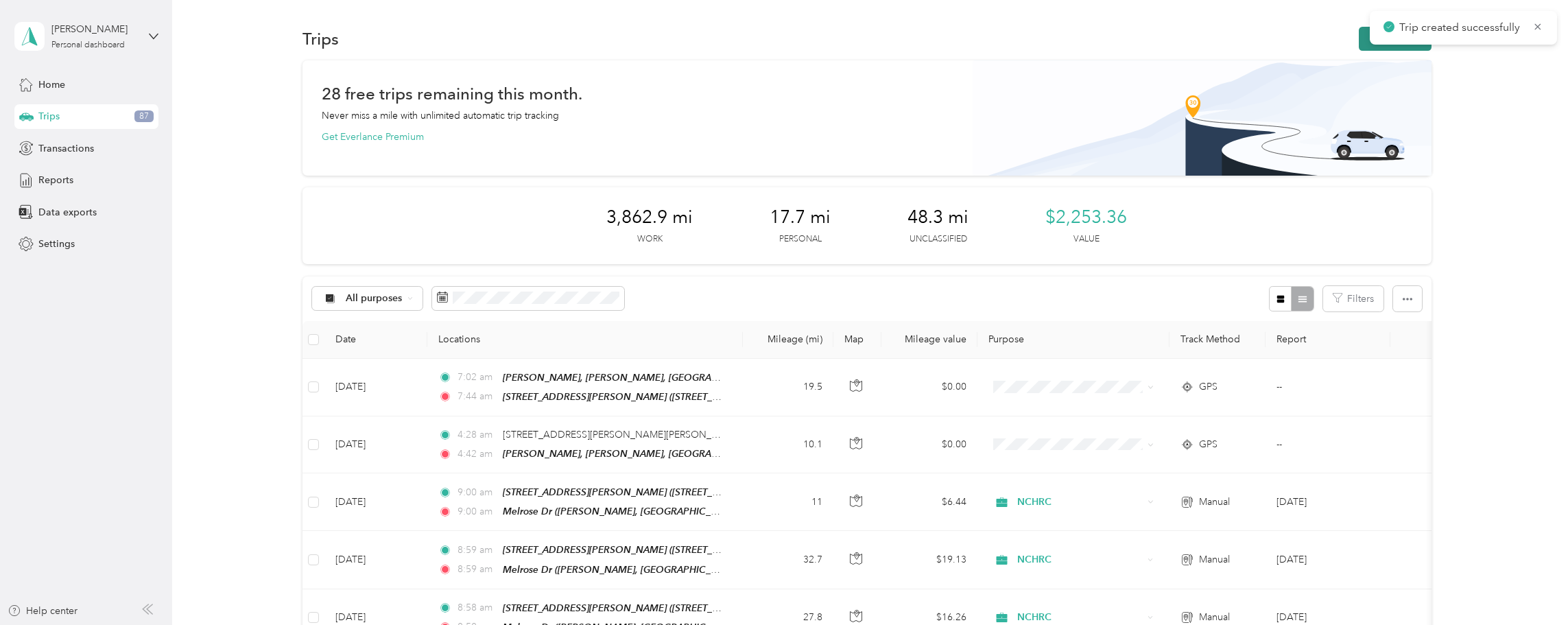 click at bounding box center (1374, 38) 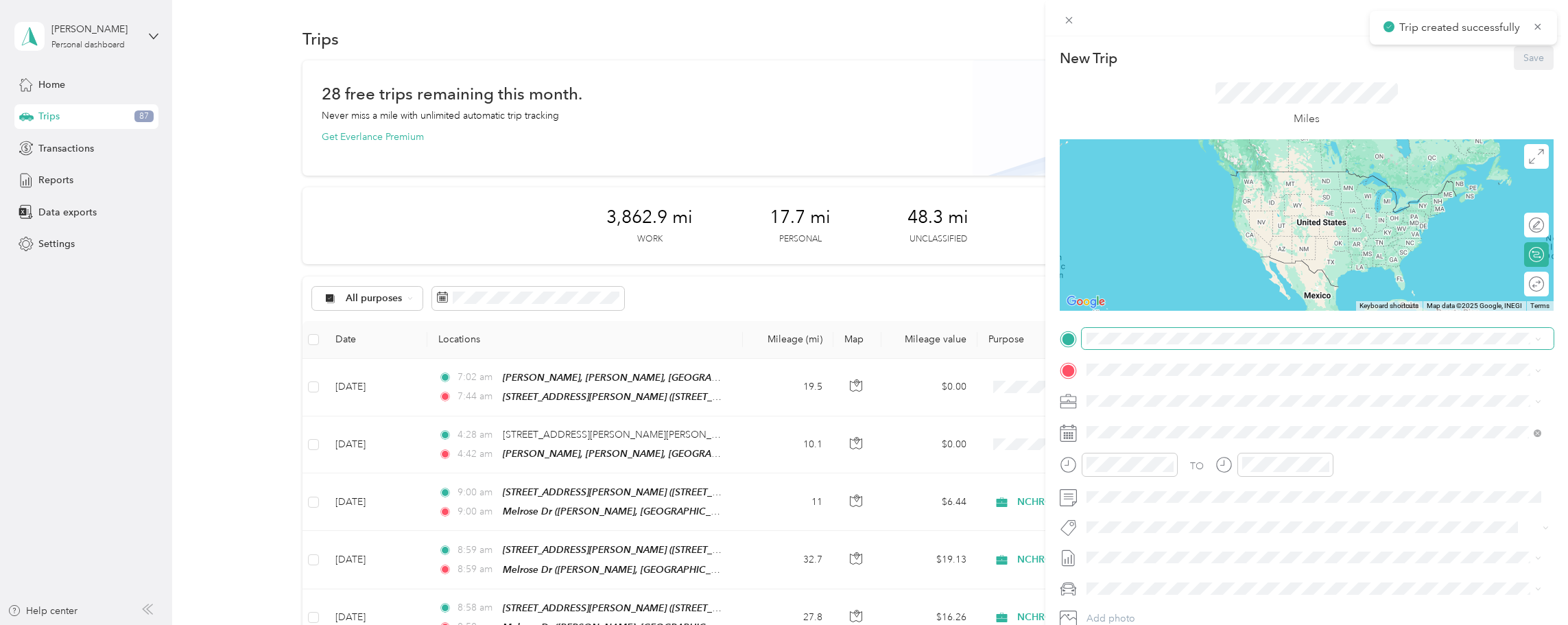 click at bounding box center [1318, 339] 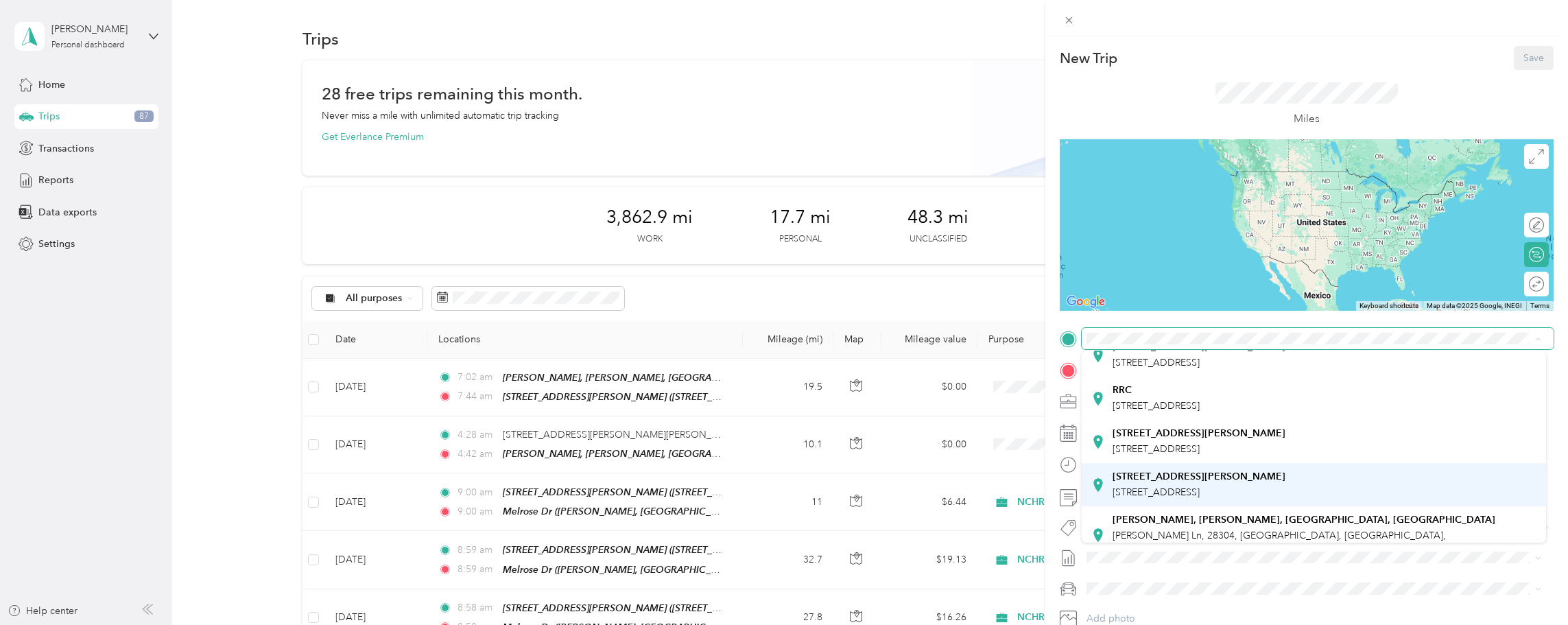scroll, scrollTop: 91, scrollLeft: 0, axis: vertical 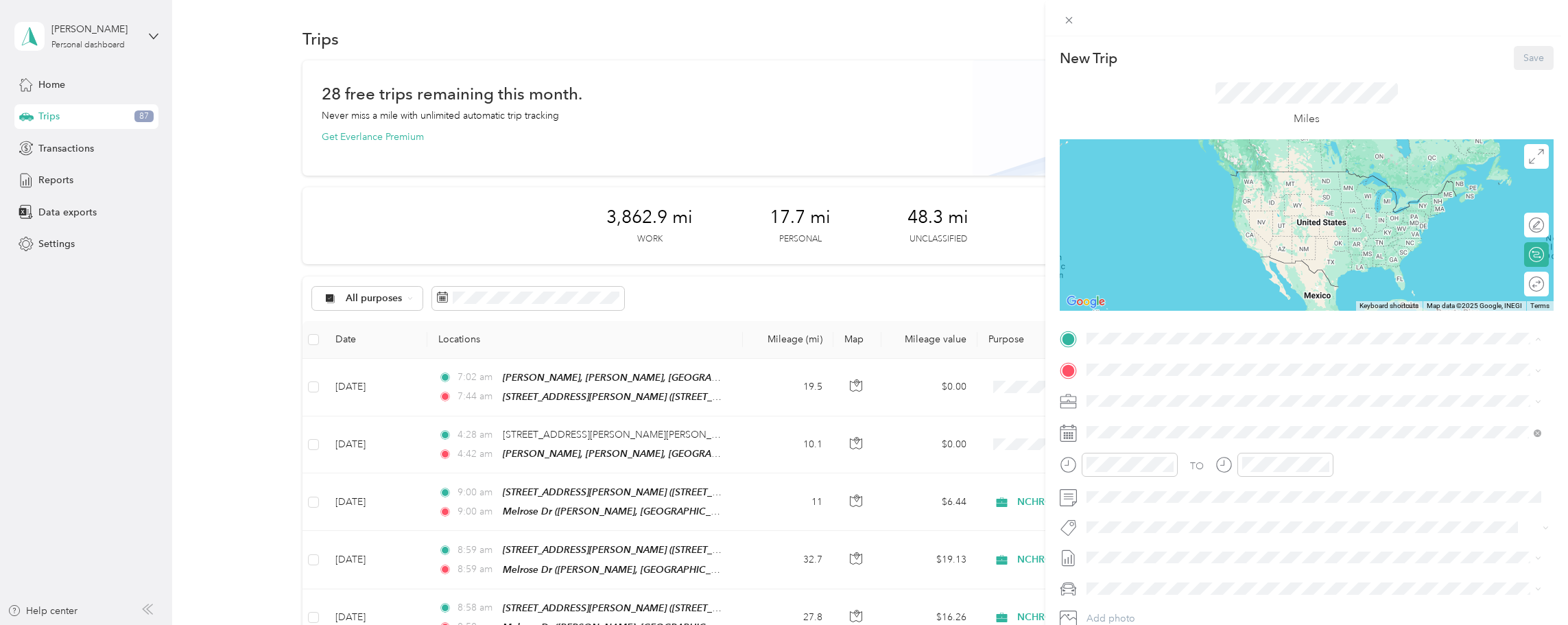 click on "RRC [STREET_ADDRESS]" at bounding box center (1156, 397) 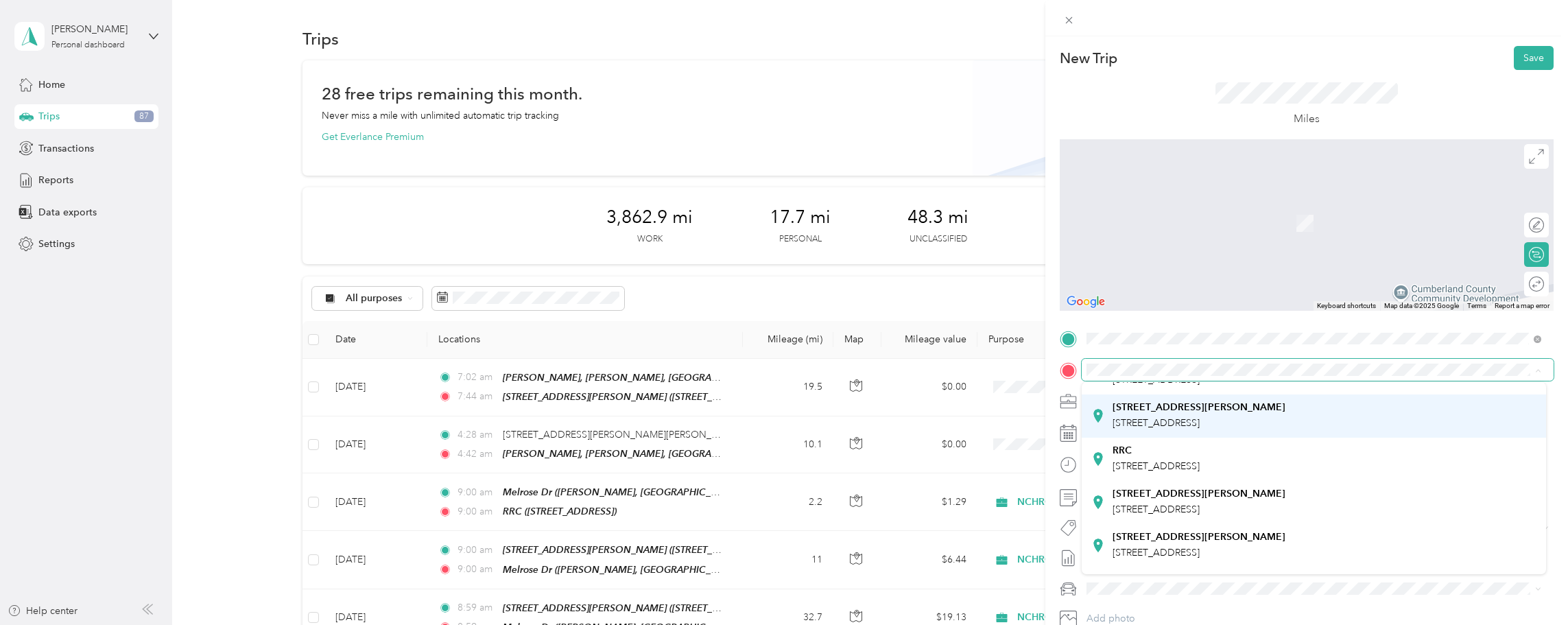 scroll, scrollTop: 45, scrollLeft: 0, axis: vertical 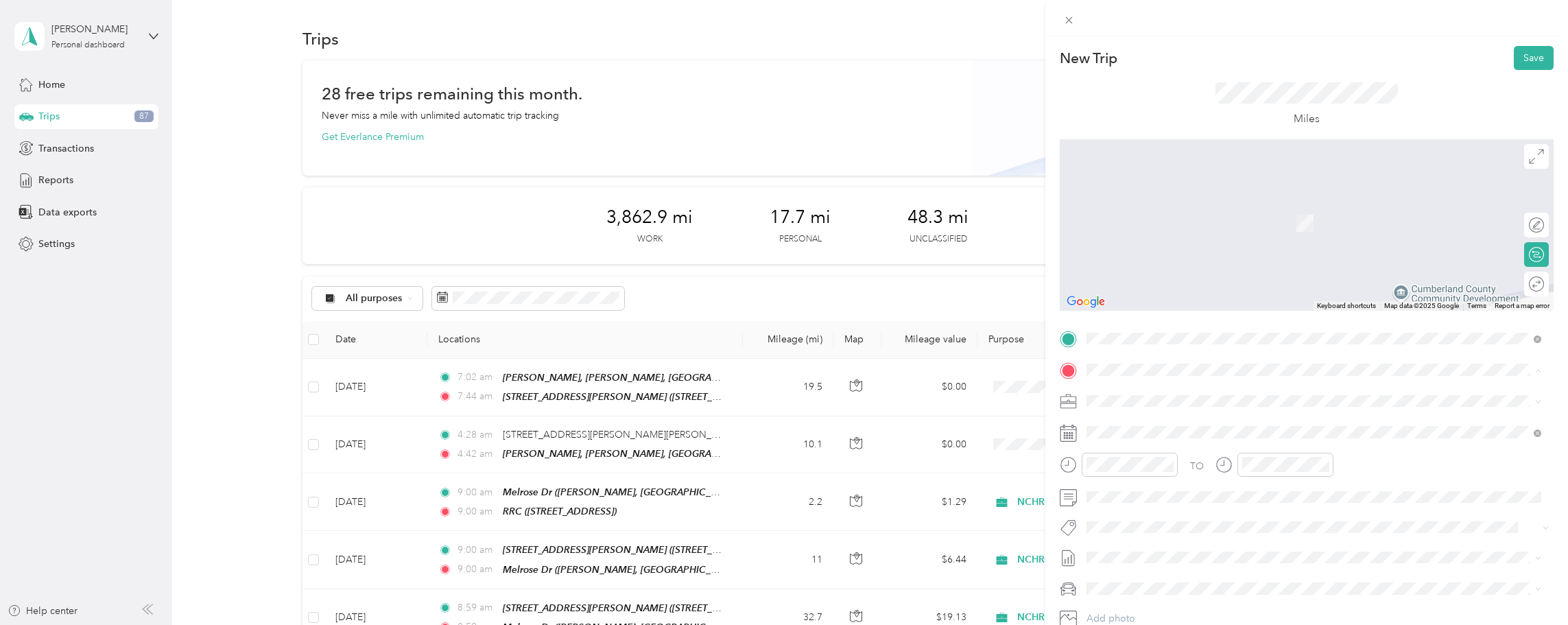 click on "[STREET_ADDRESS][PERSON_NAME]" at bounding box center (1314, 430) 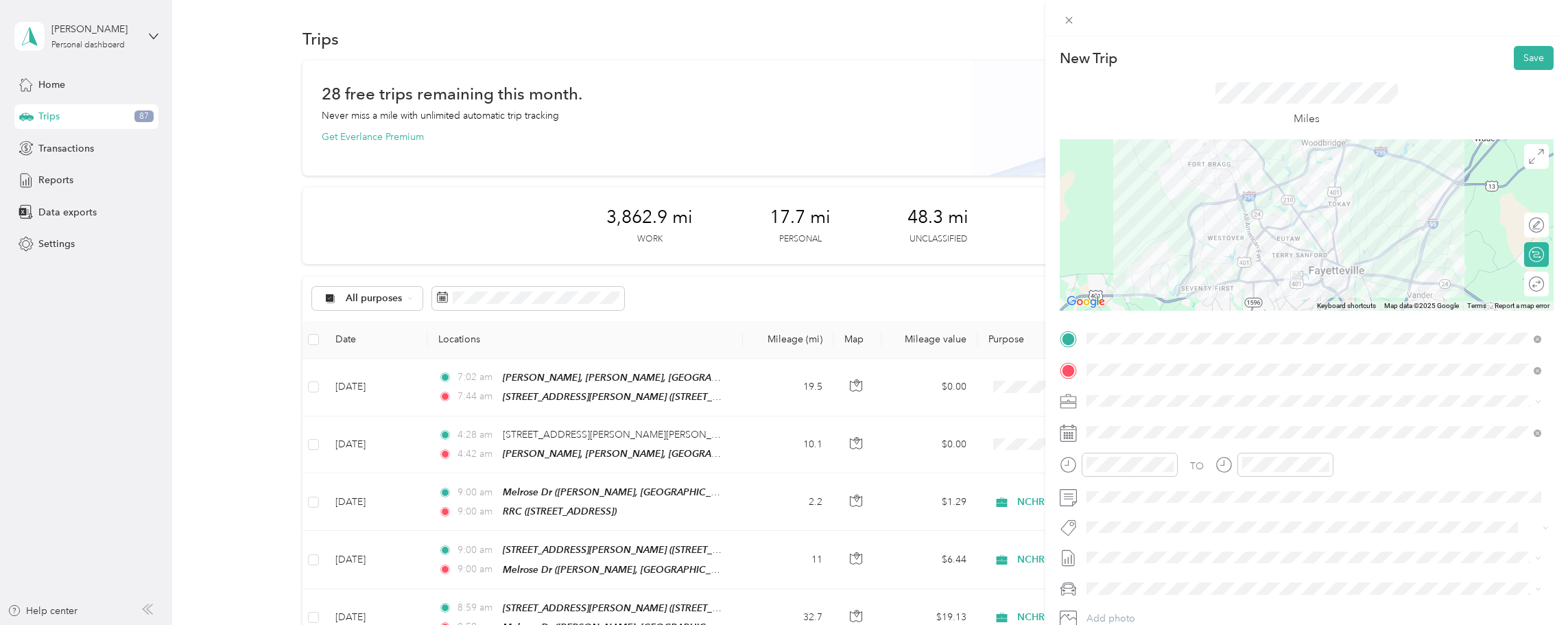 click on "[DATE]" at bounding box center (1102, 598) 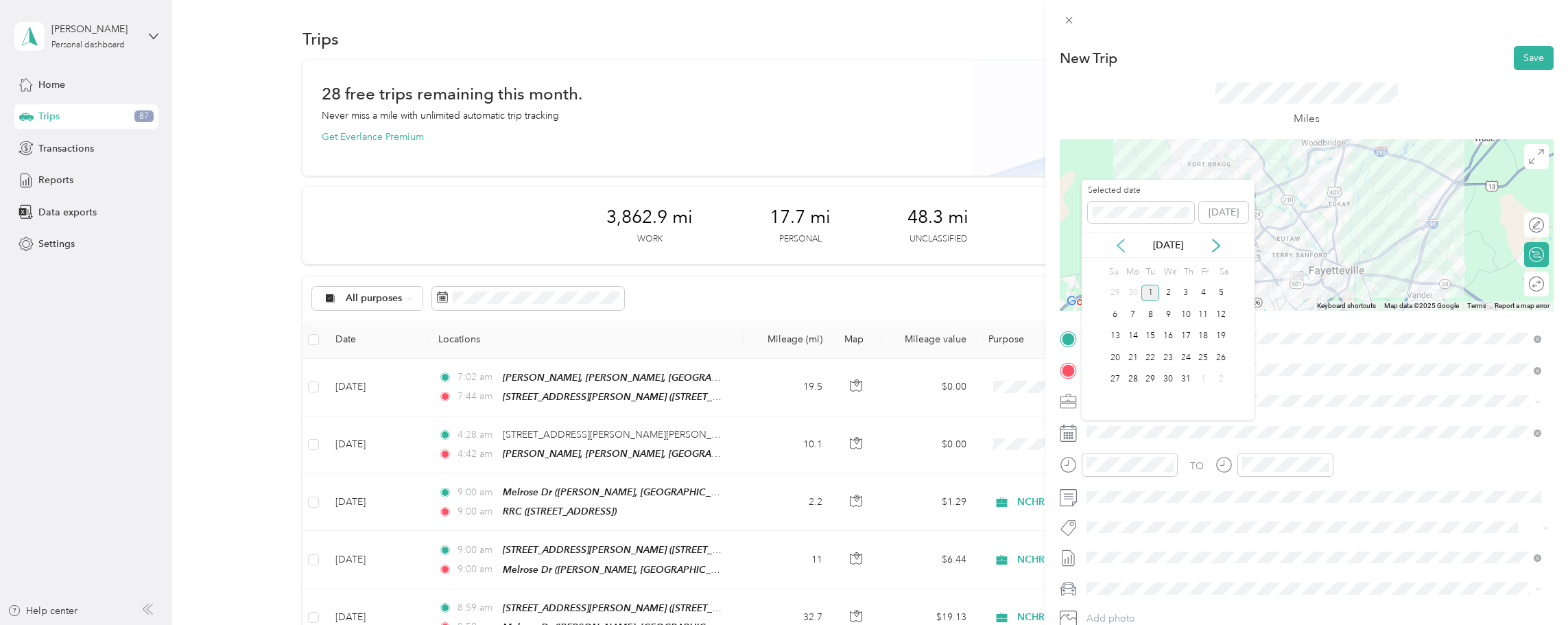 click 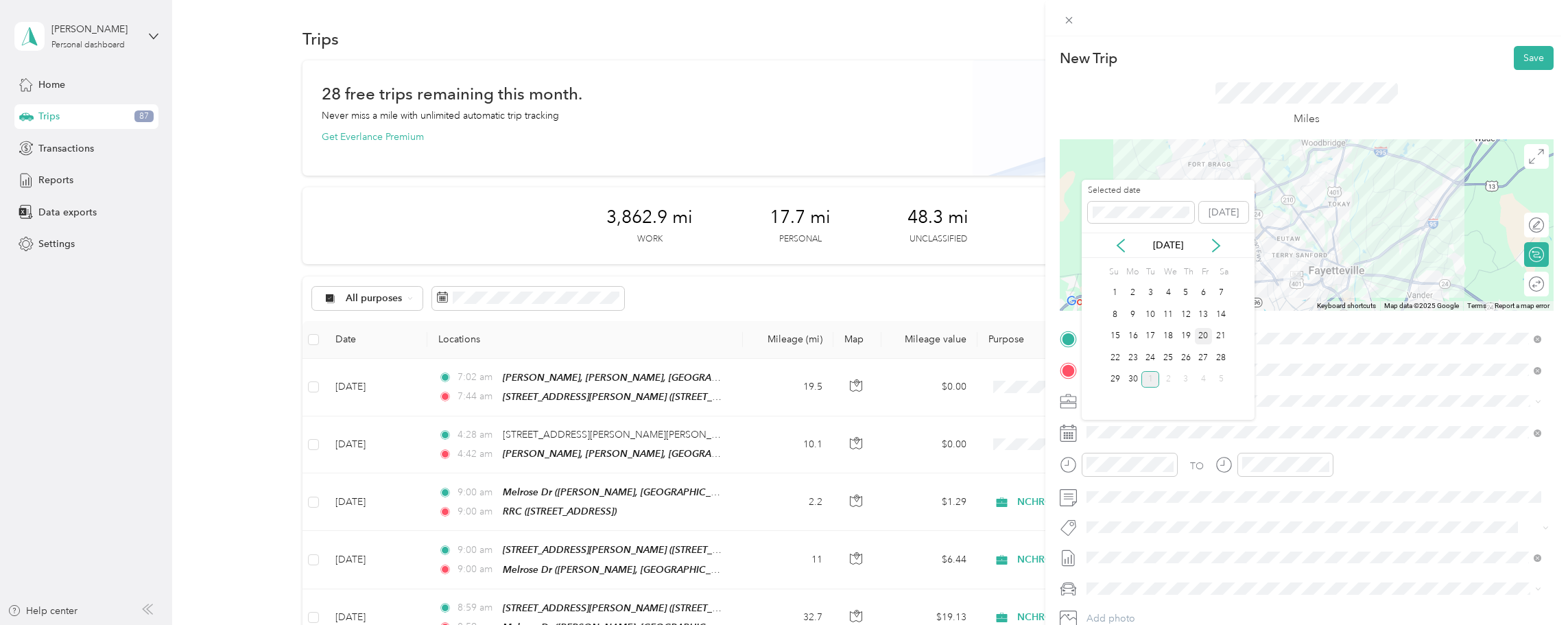 click on "20" at bounding box center [1204, 336] 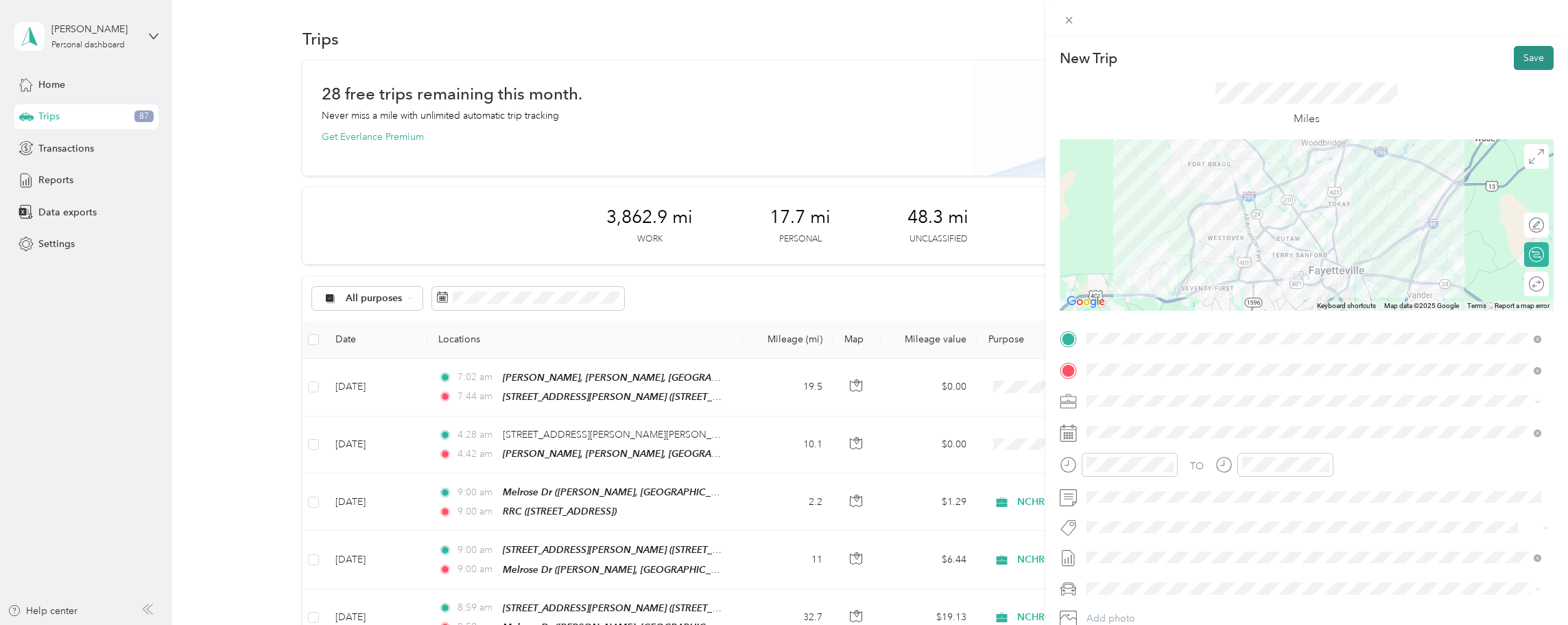 click on "Save" at bounding box center (1534, 58) 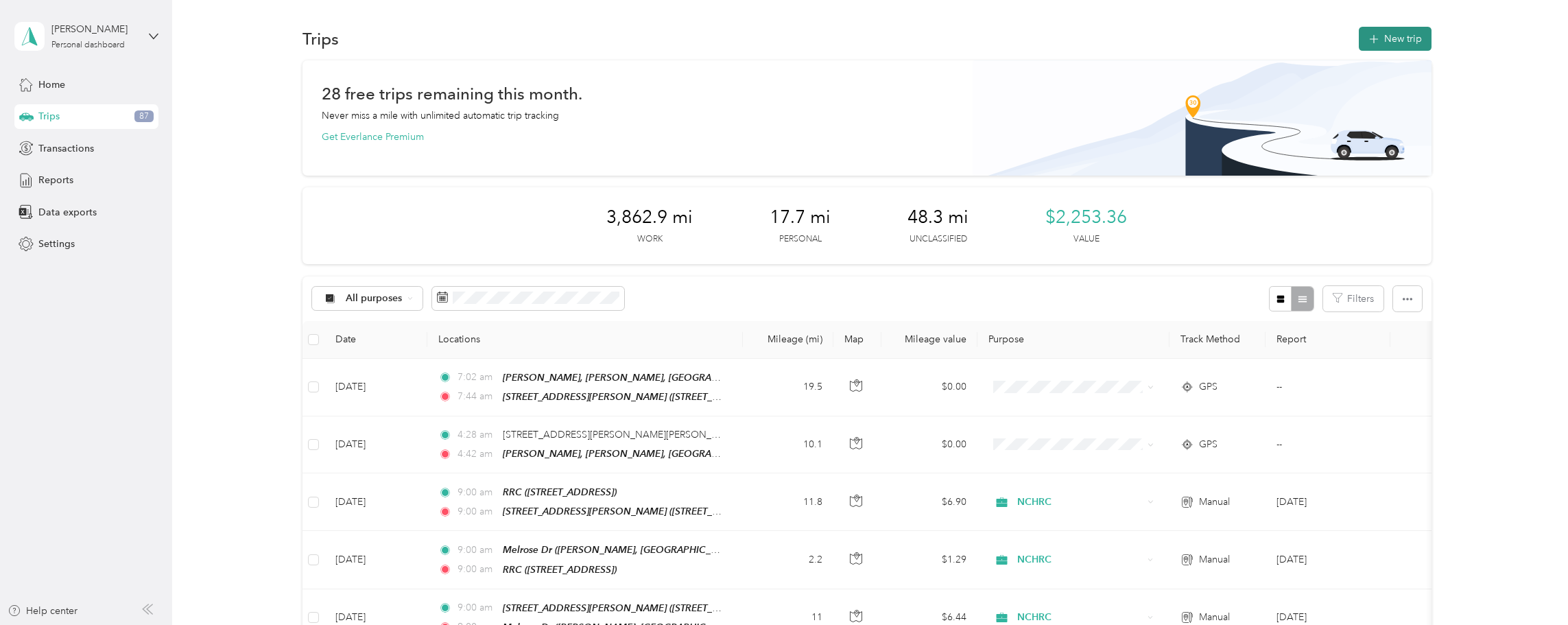 click on "New trip" at bounding box center (1395, 38) 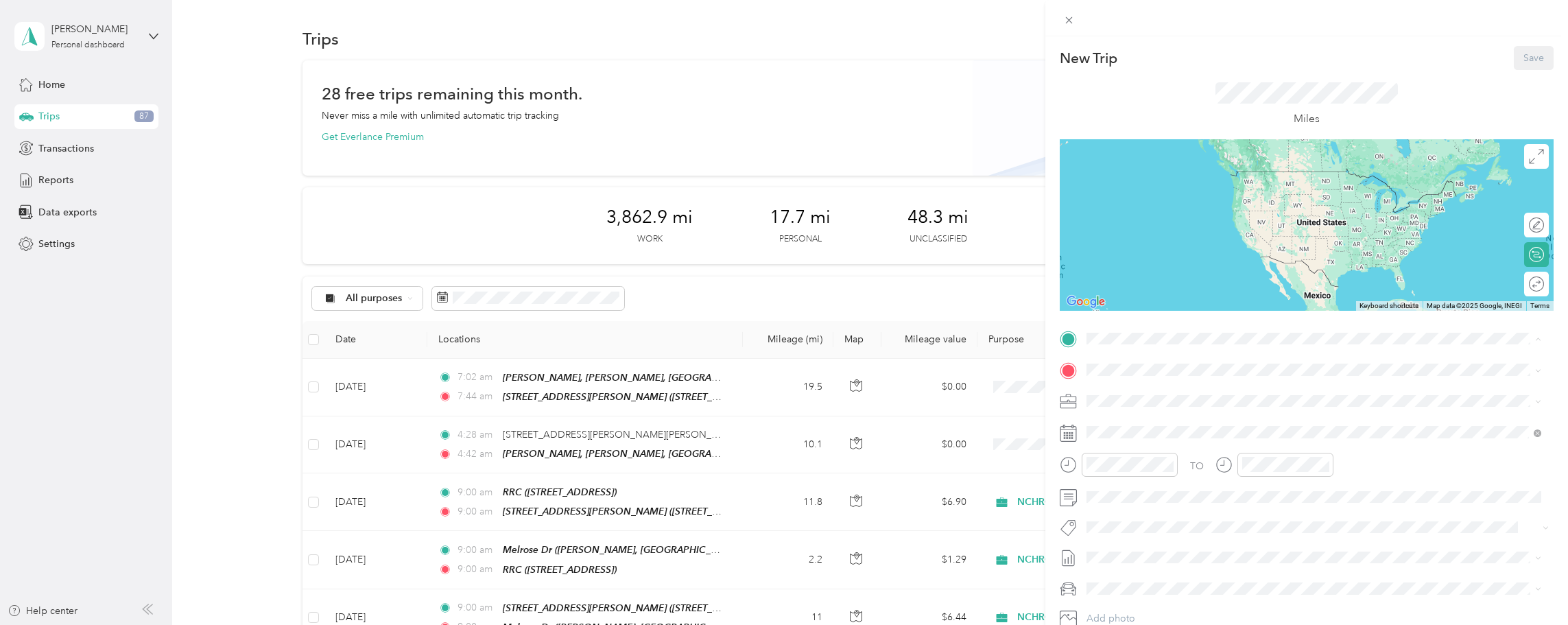 click on "[STREET_ADDRESS][PERSON_NAME]" at bounding box center [1314, 401] 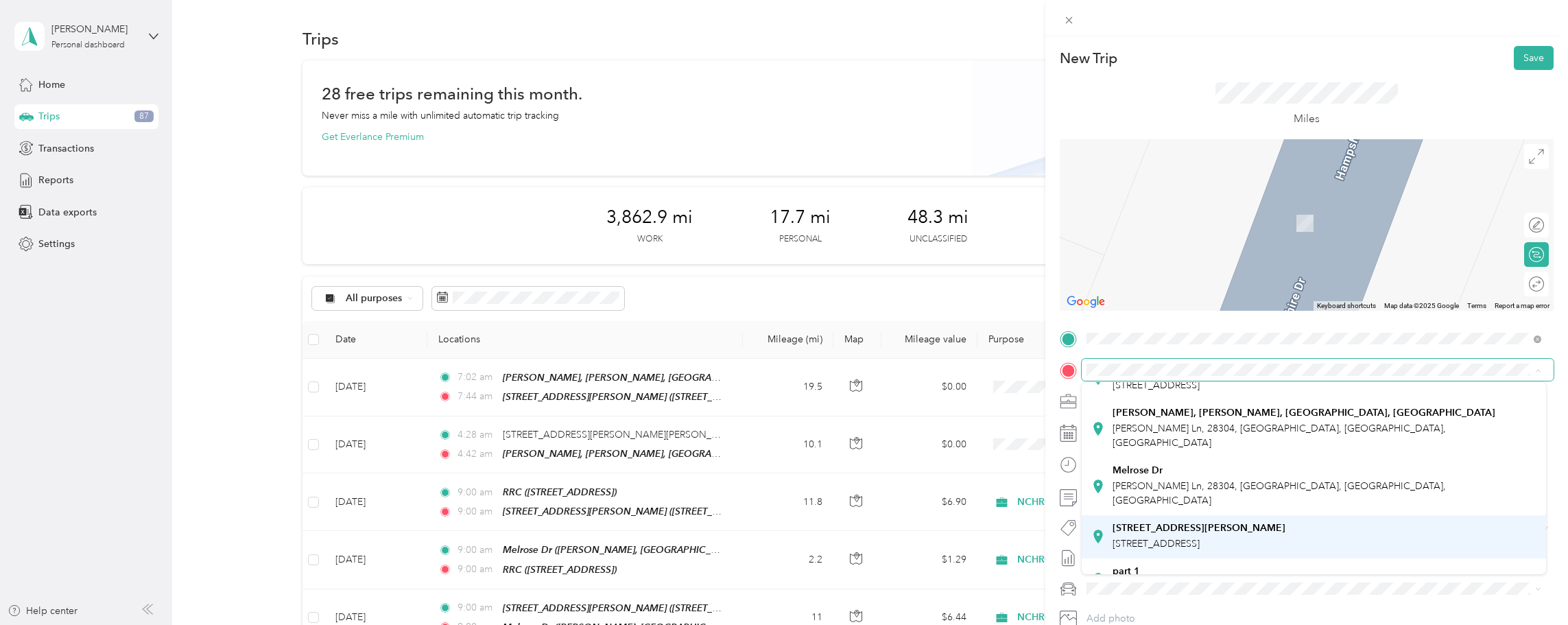 scroll, scrollTop: 228, scrollLeft: 0, axis: vertical 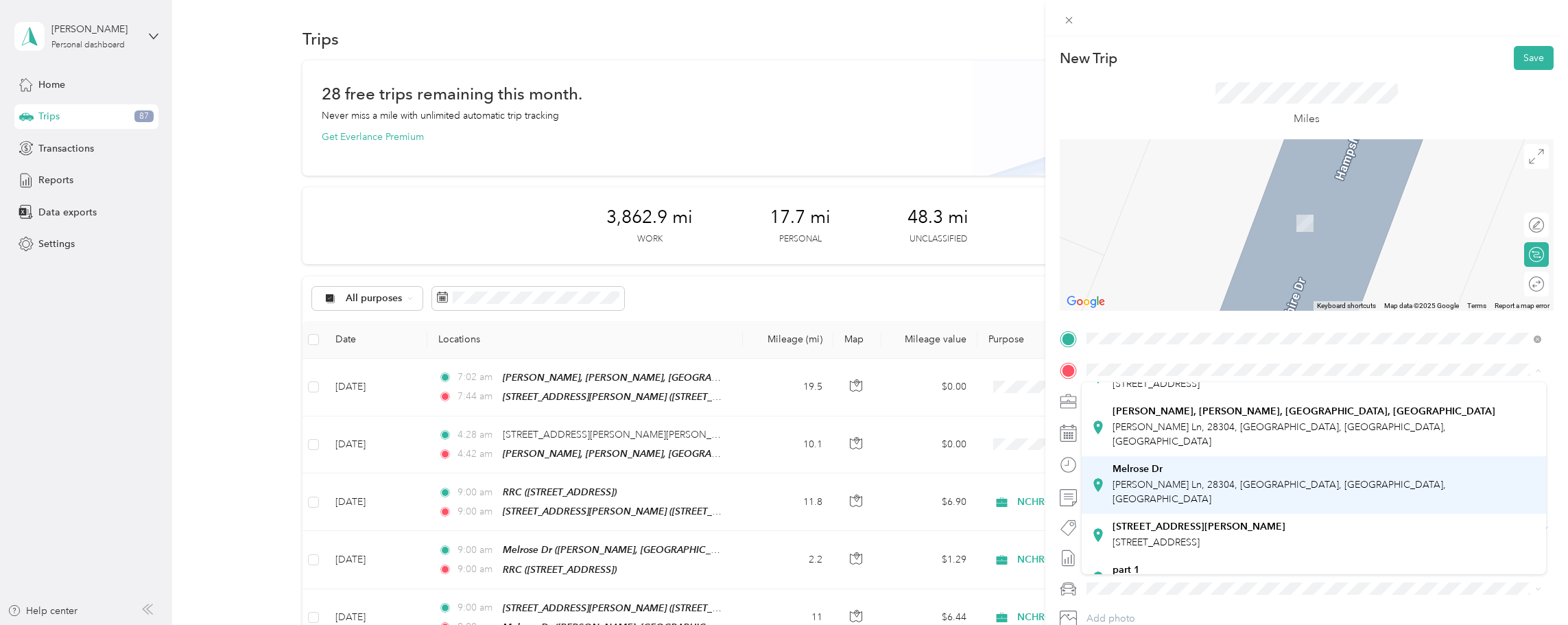 click on "Melrose Dr" at bounding box center (1325, 469) 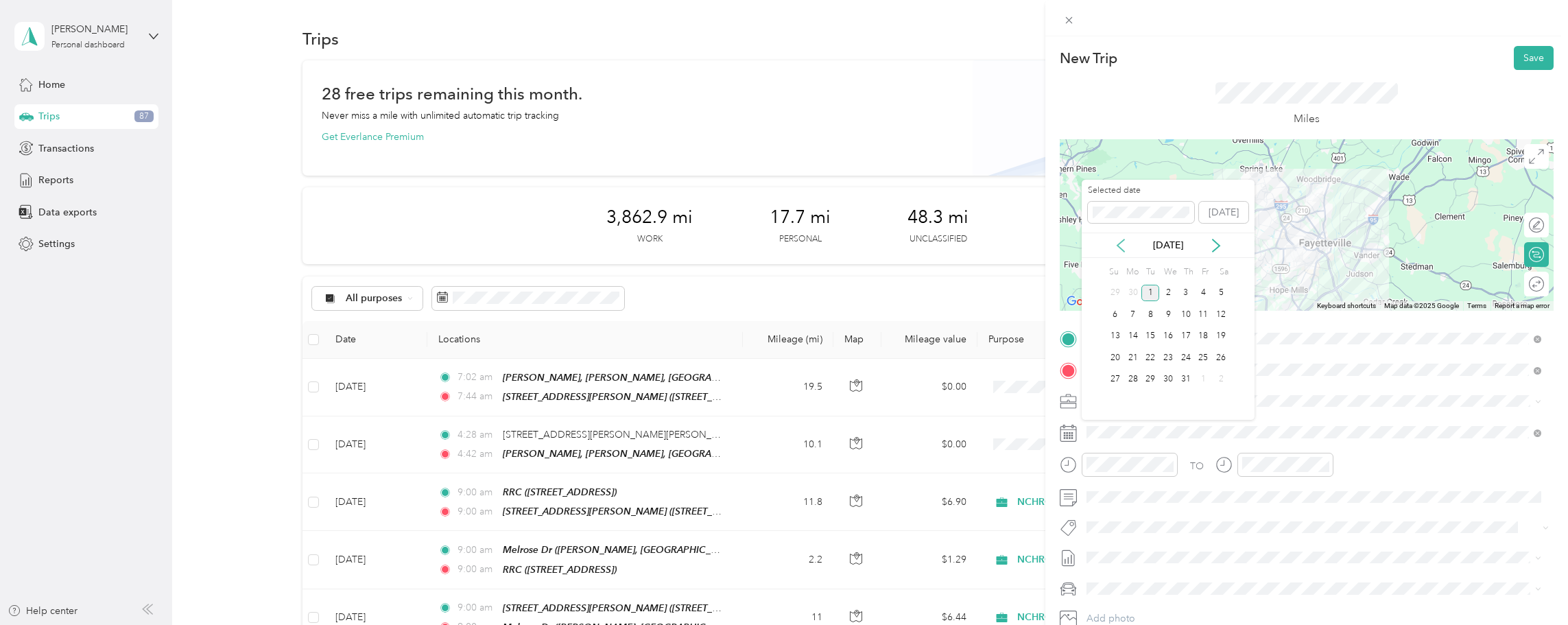 click 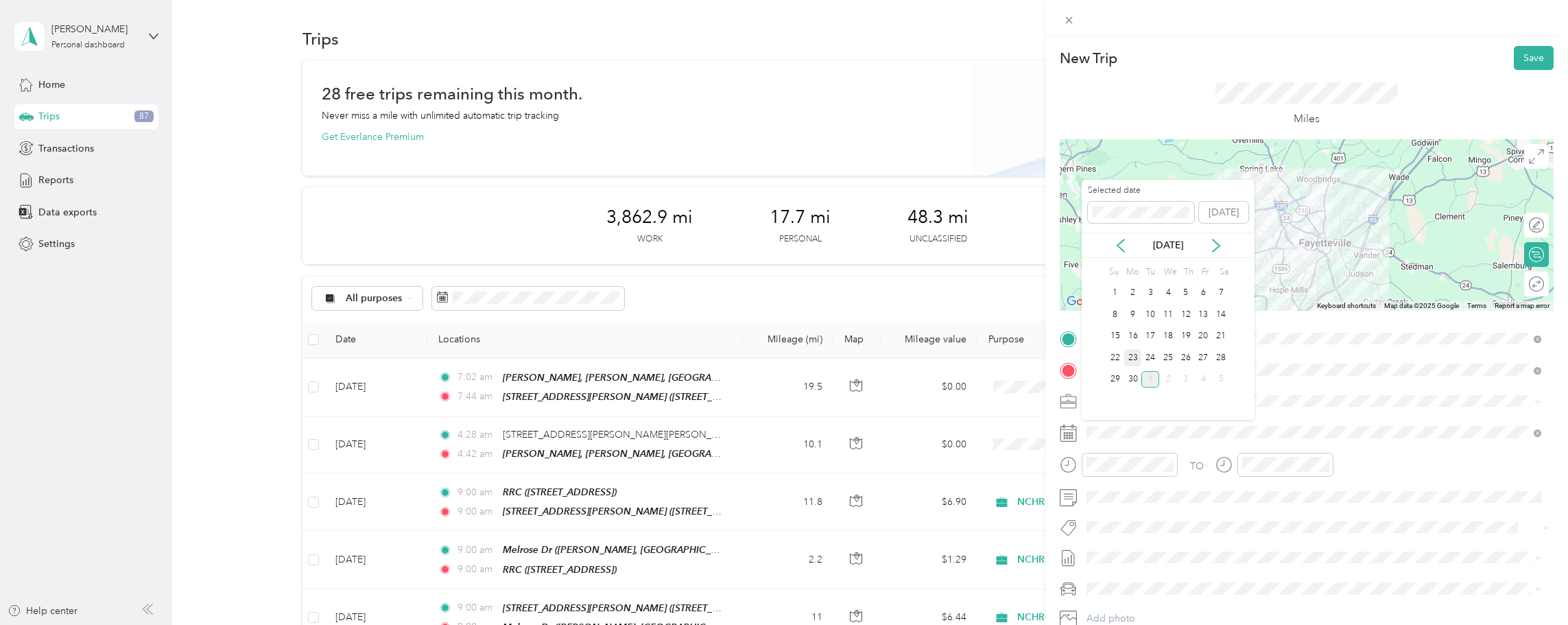 click on "23" at bounding box center (1133, 357) 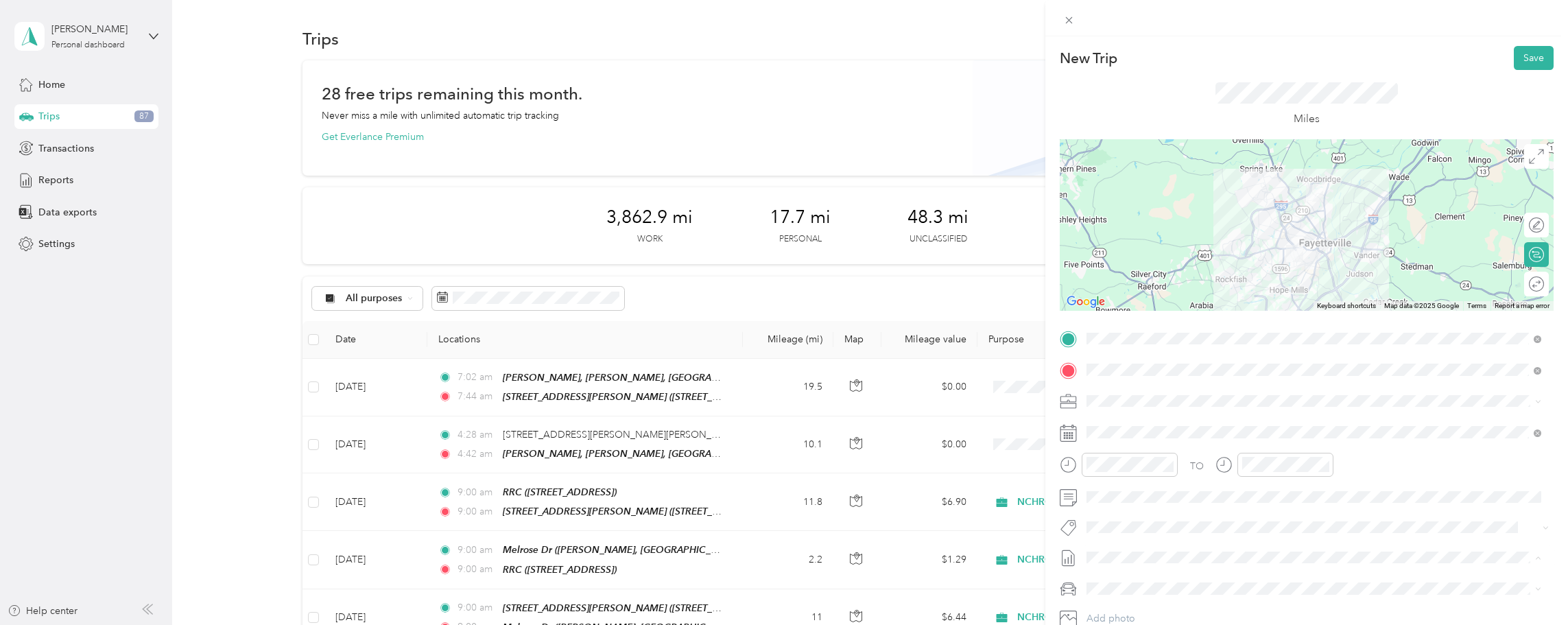click on "[DATE]" at bounding box center [1102, 602] 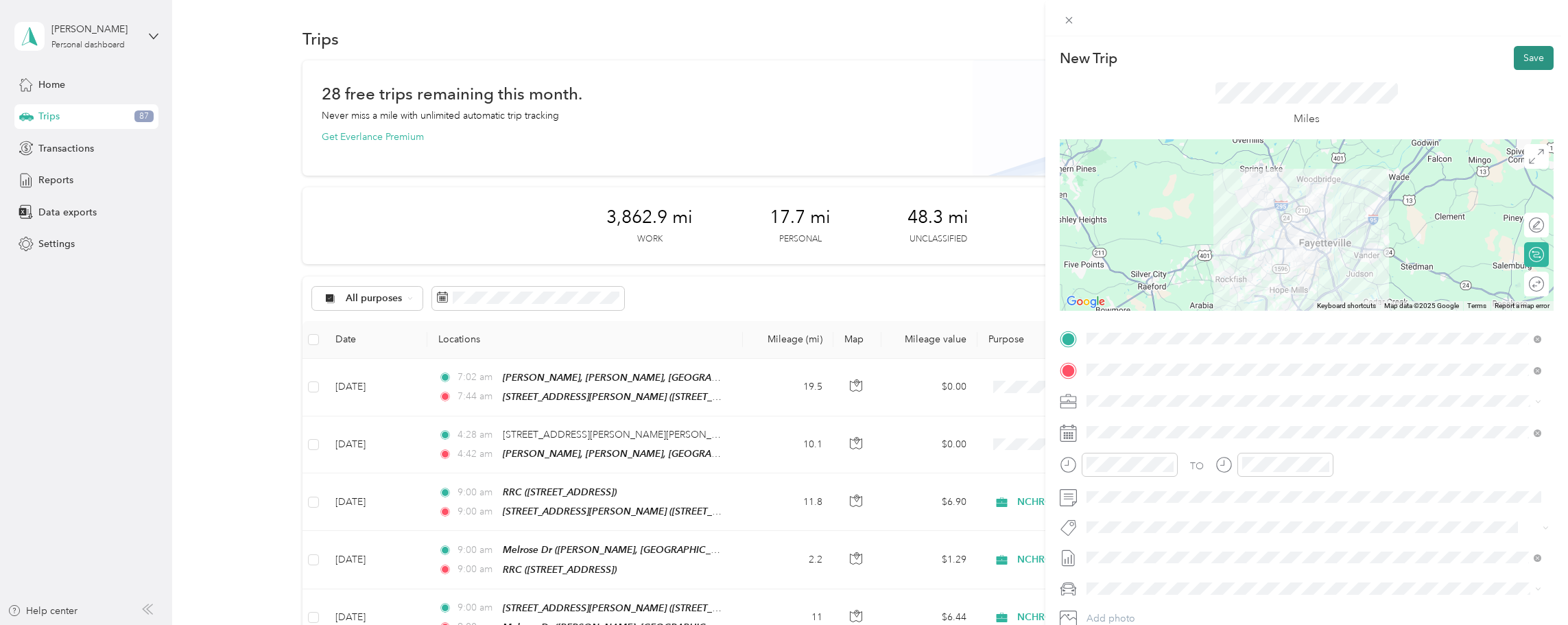 click on "Save" at bounding box center (1534, 58) 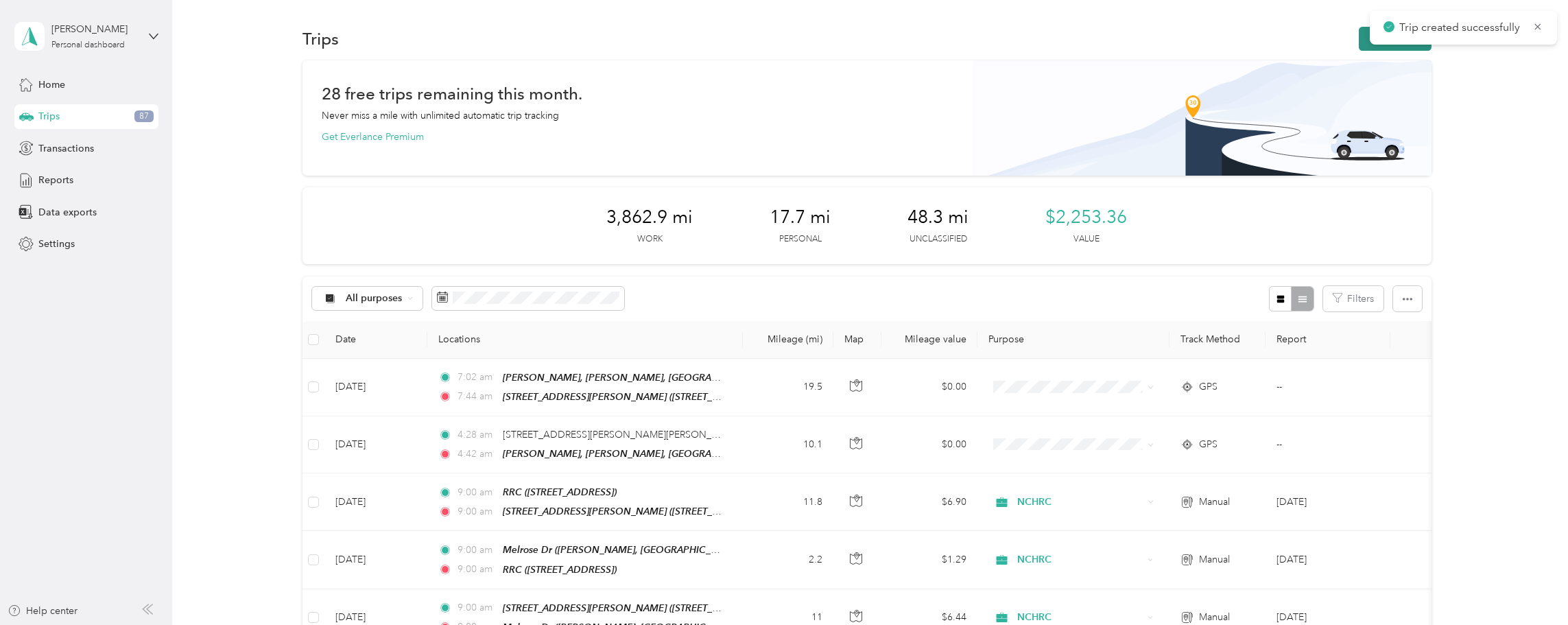 click on "New trip" at bounding box center [1395, 38] 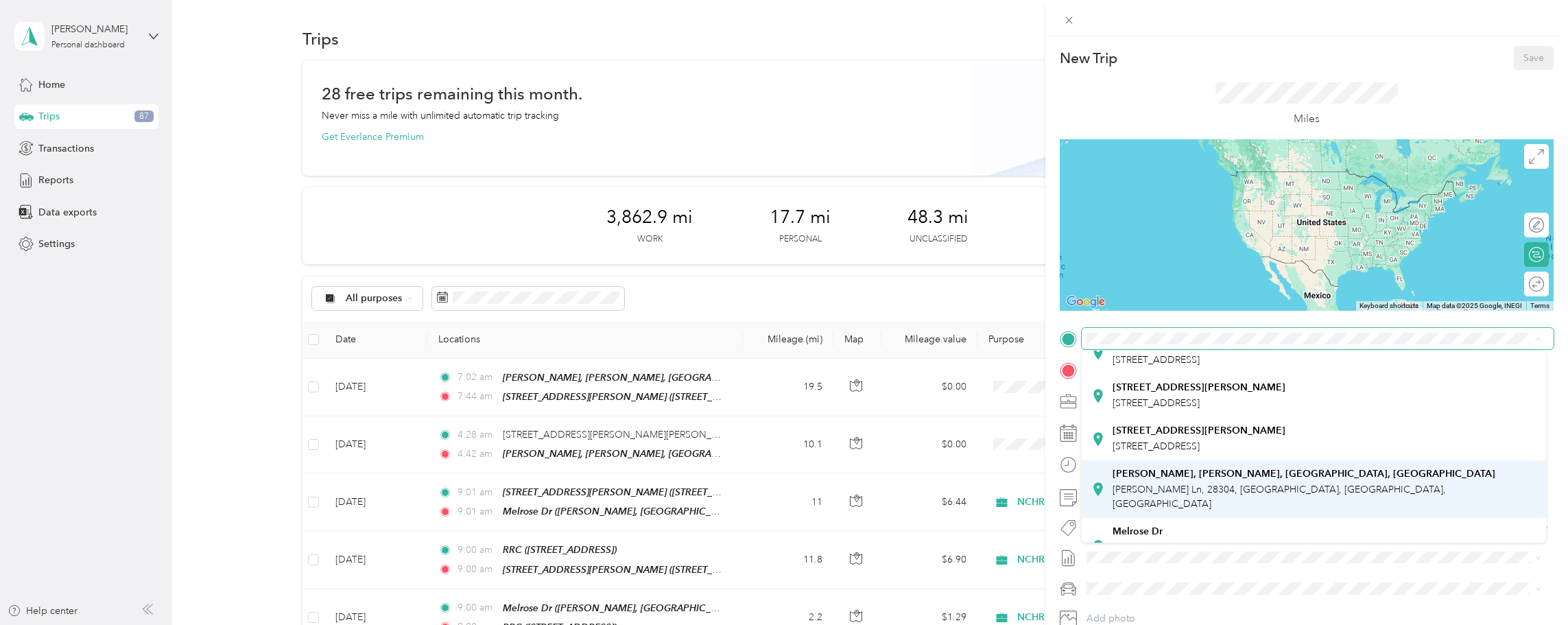 scroll, scrollTop: 137, scrollLeft: 0, axis: vertical 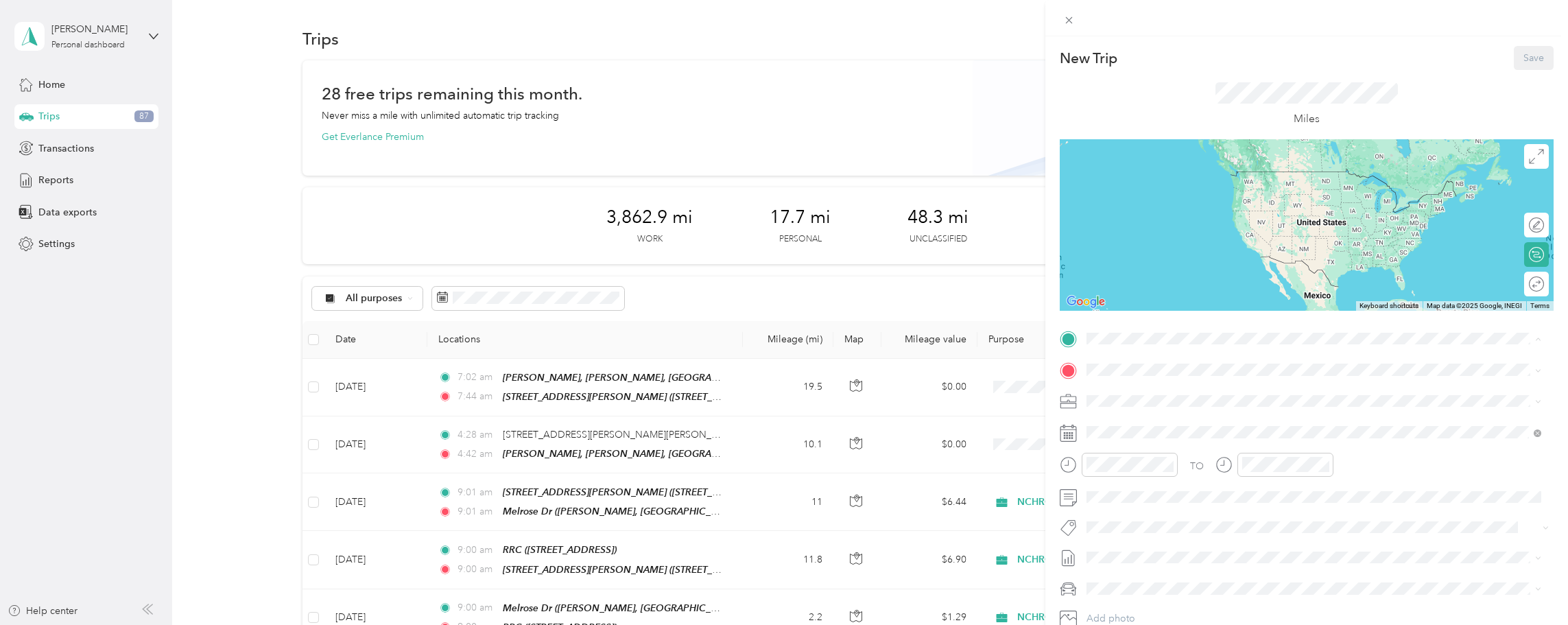 click on "Melrose Dr" at bounding box center (1137, 530) 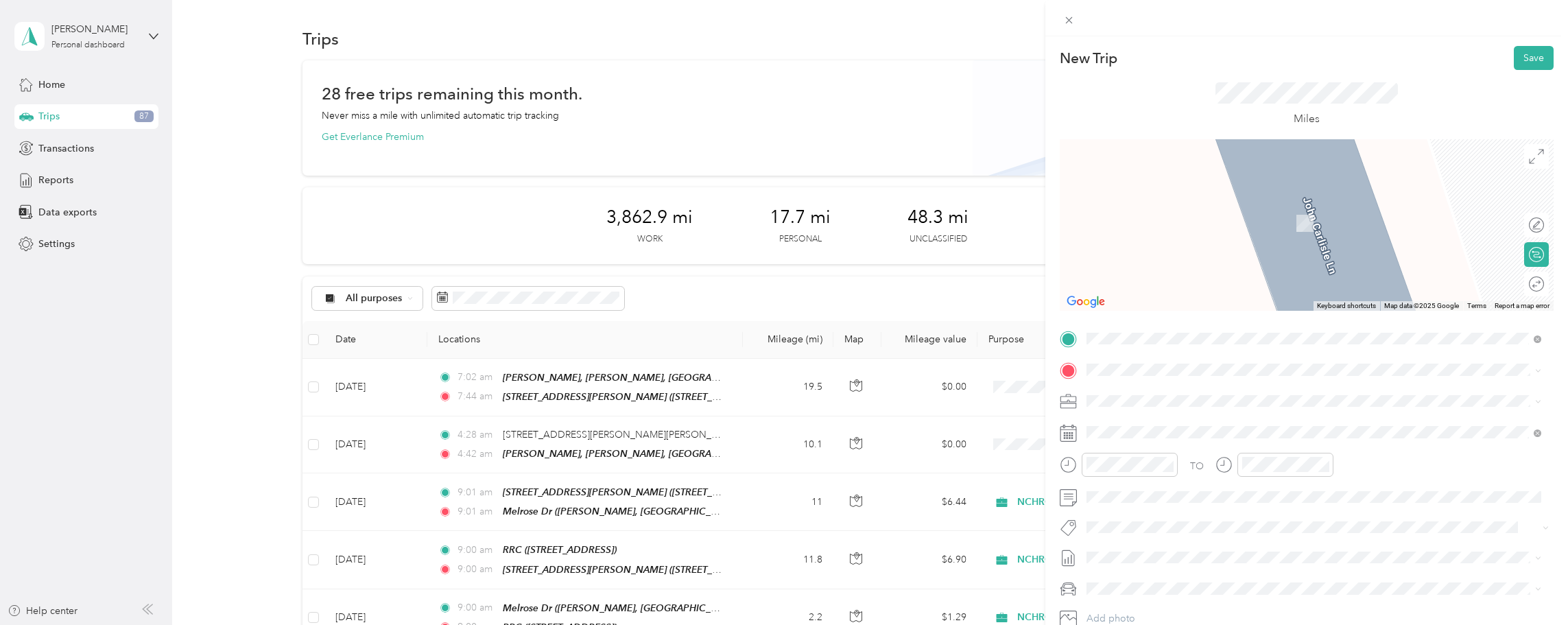 click on "[STREET_ADDRESS]" at bounding box center (1156, 436) 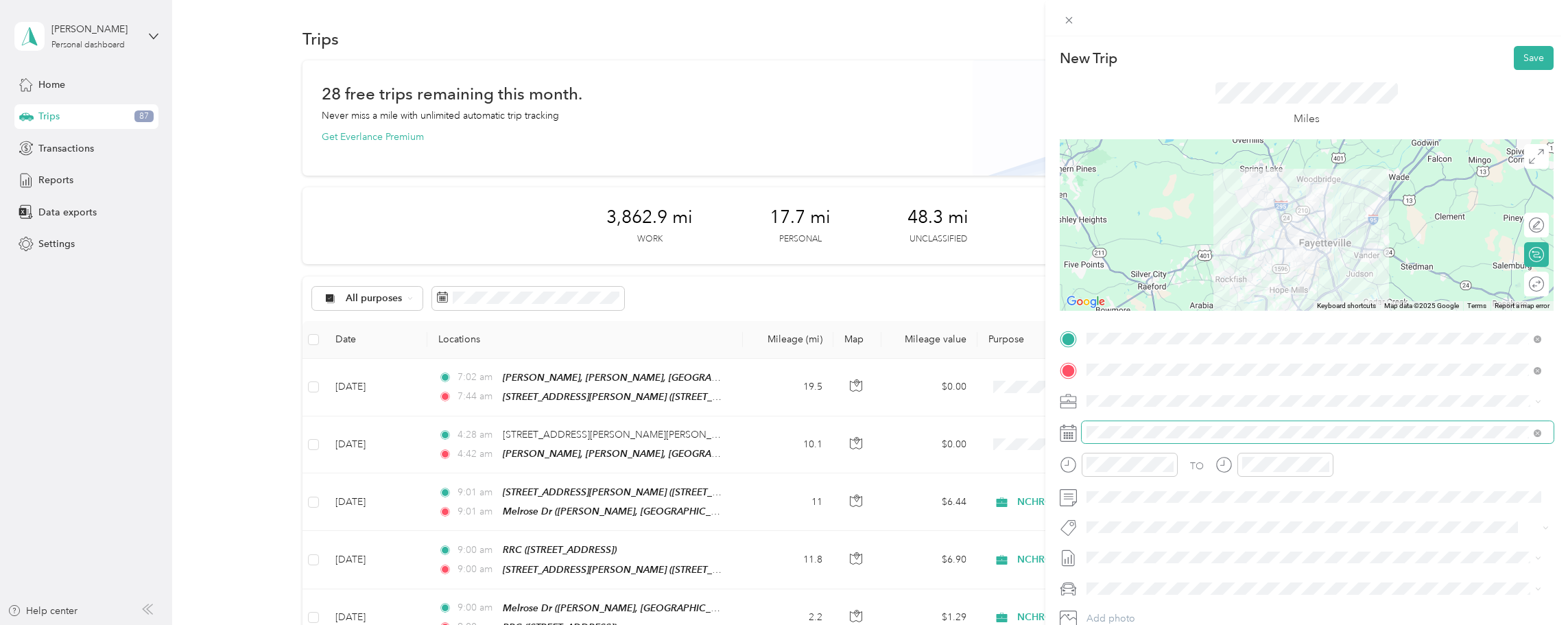click at bounding box center (1318, 432) 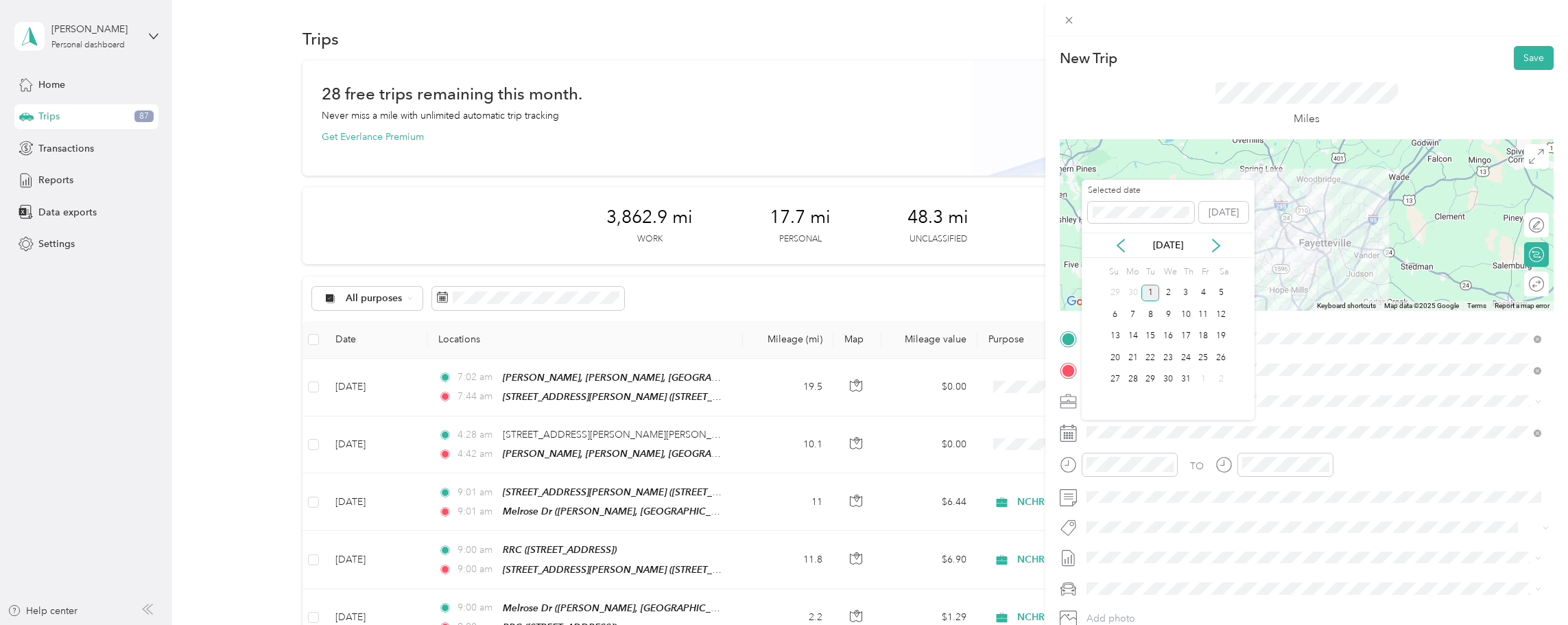 click on "[DATE]" at bounding box center (1168, 245) 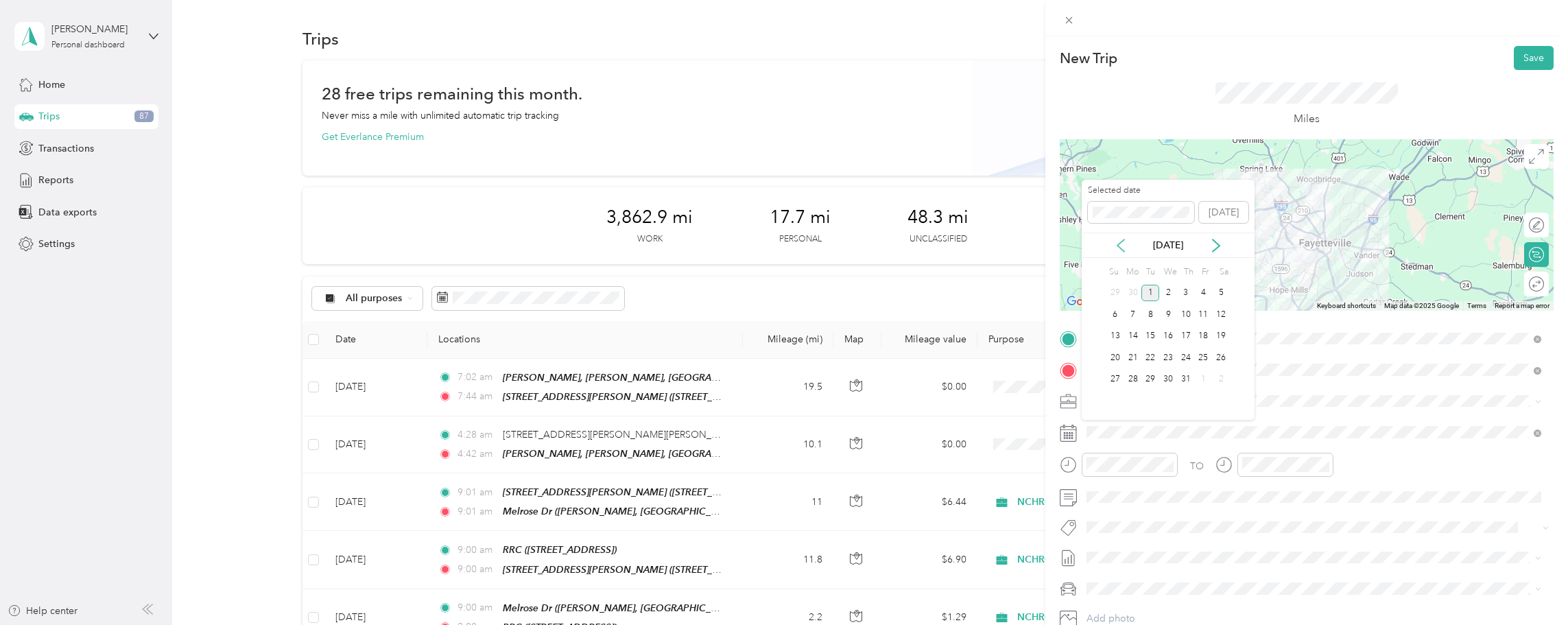 click 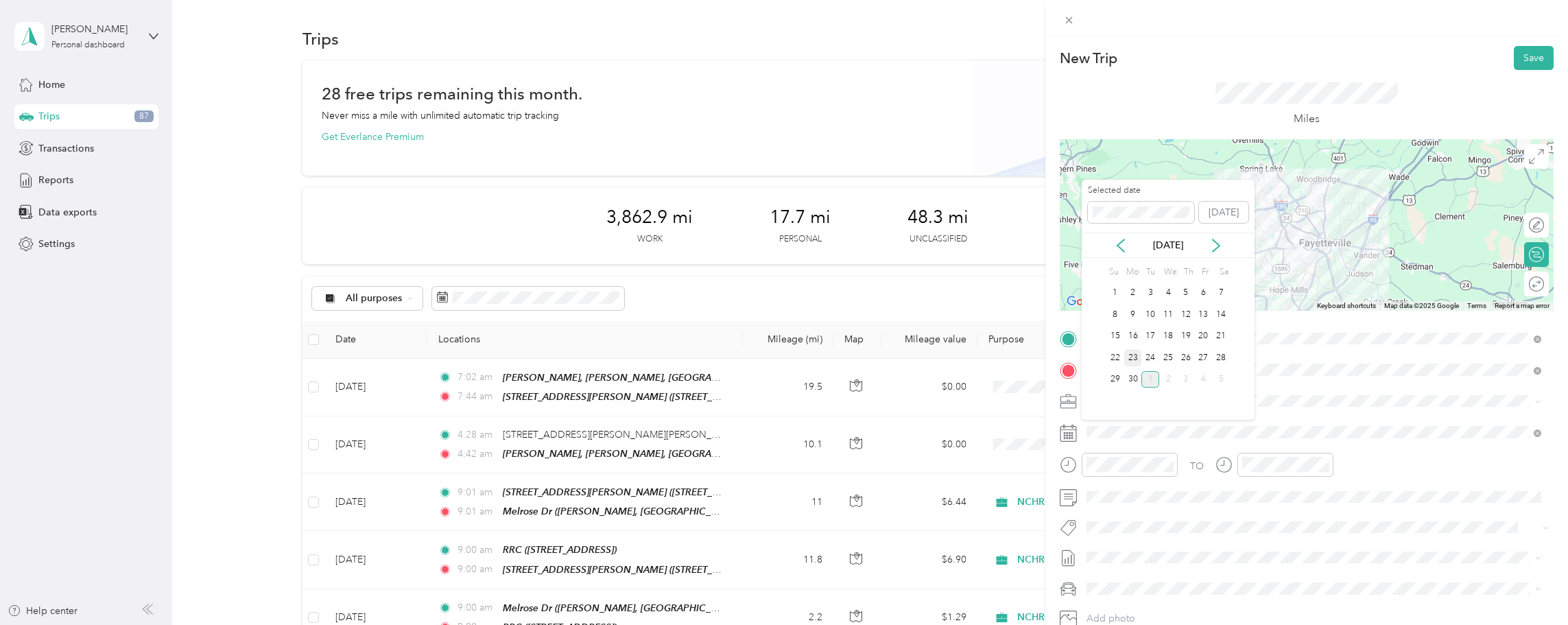 click on "23" at bounding box center [1133, 357] 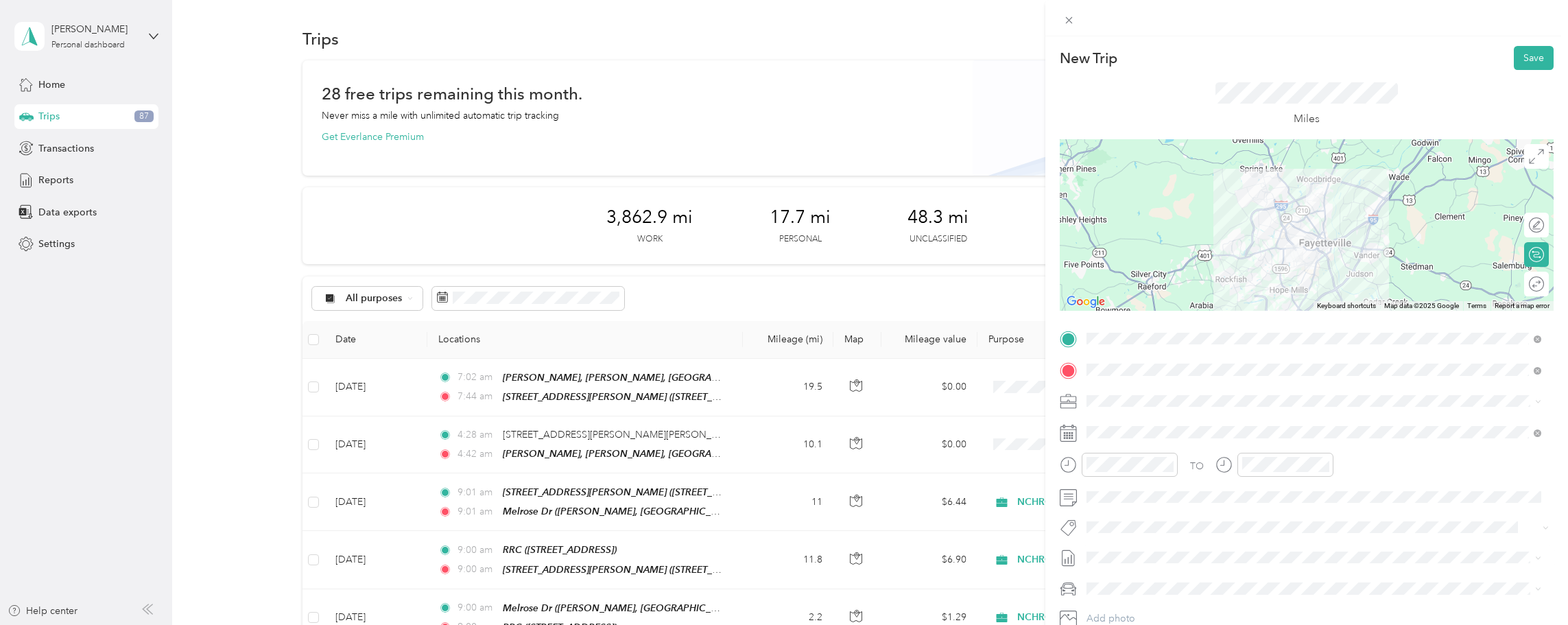 click on "[DATE]" at bounding box center (1102, 602) 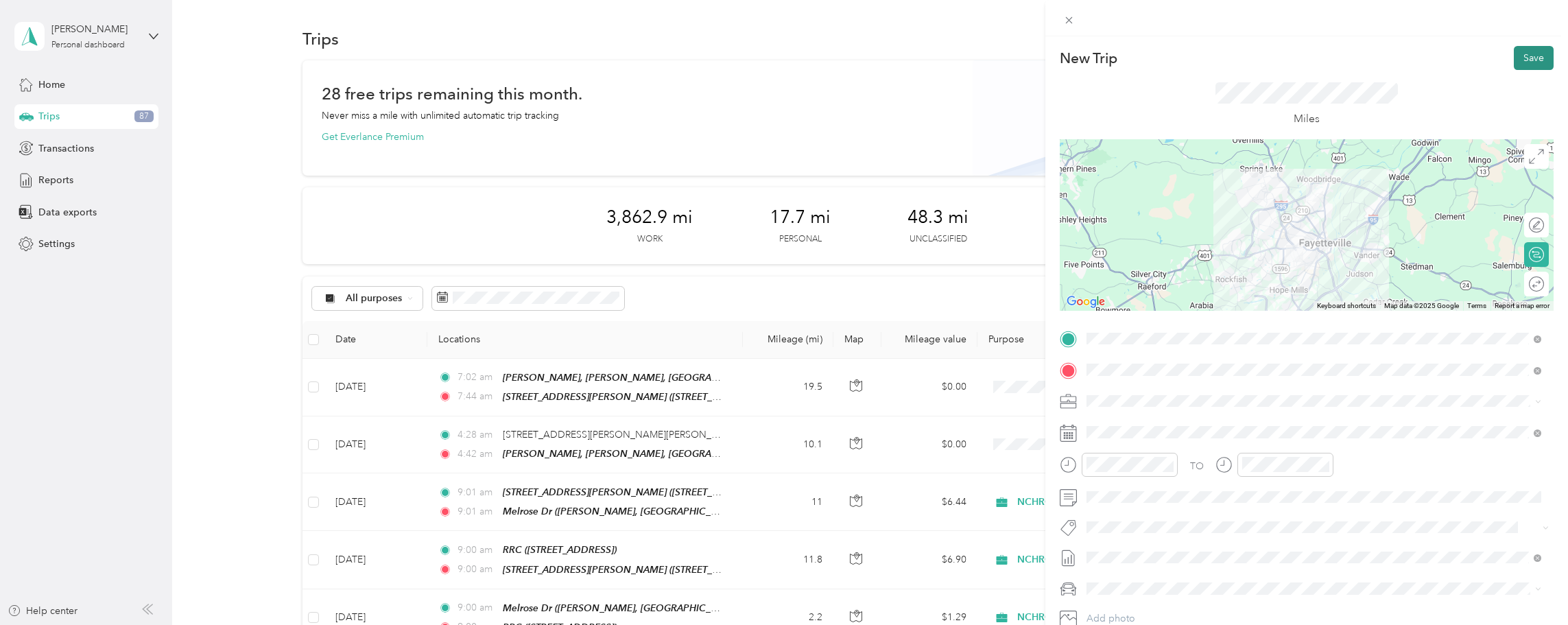 click on "Save" at bounding box center [1534, 58] 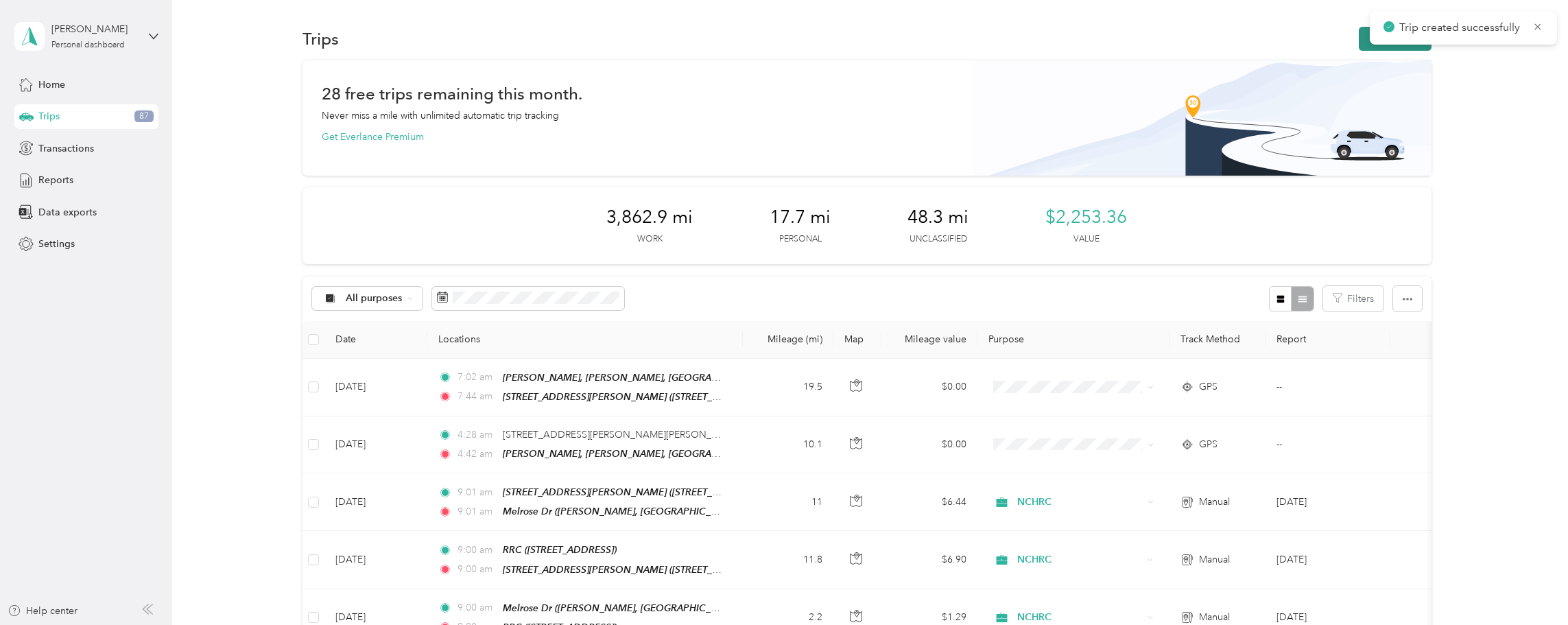 click on "New trip" at bounding box center (1395, 38) 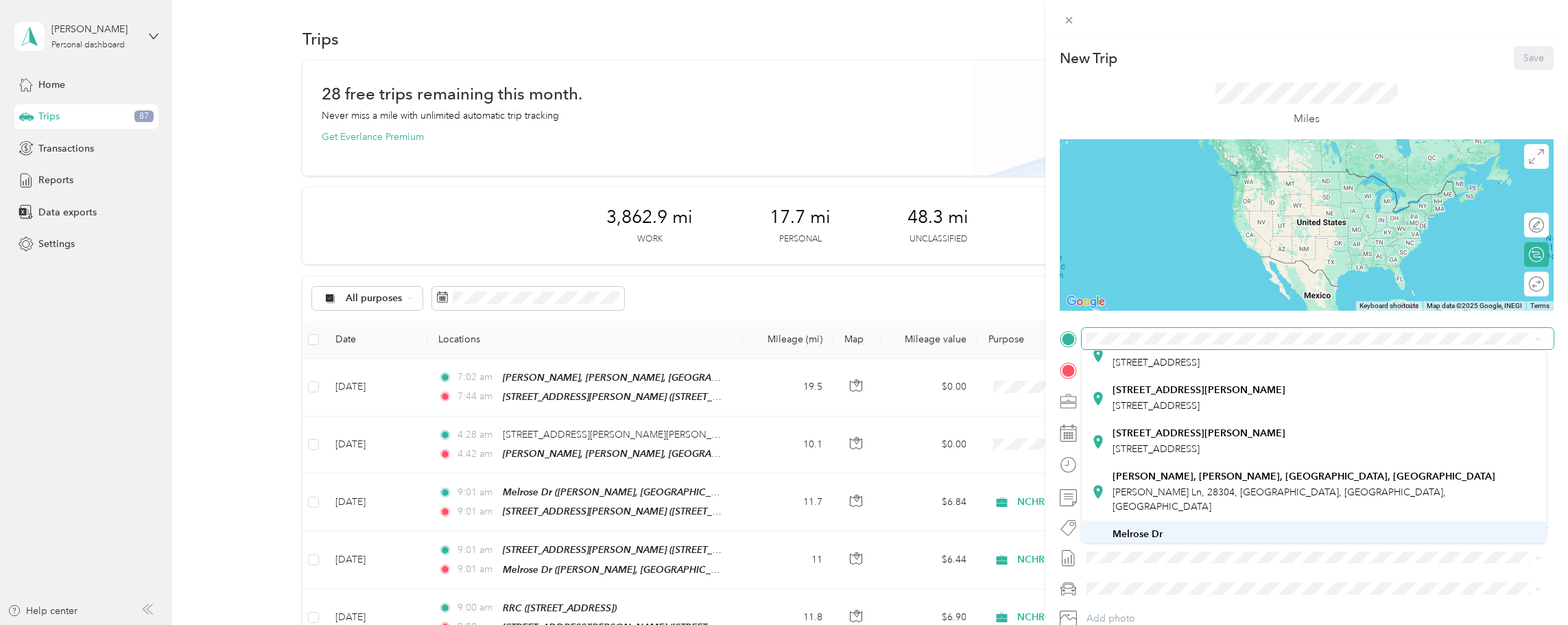 scroll, scrollTop: 182, scrollLeft: 0, axis: vertical 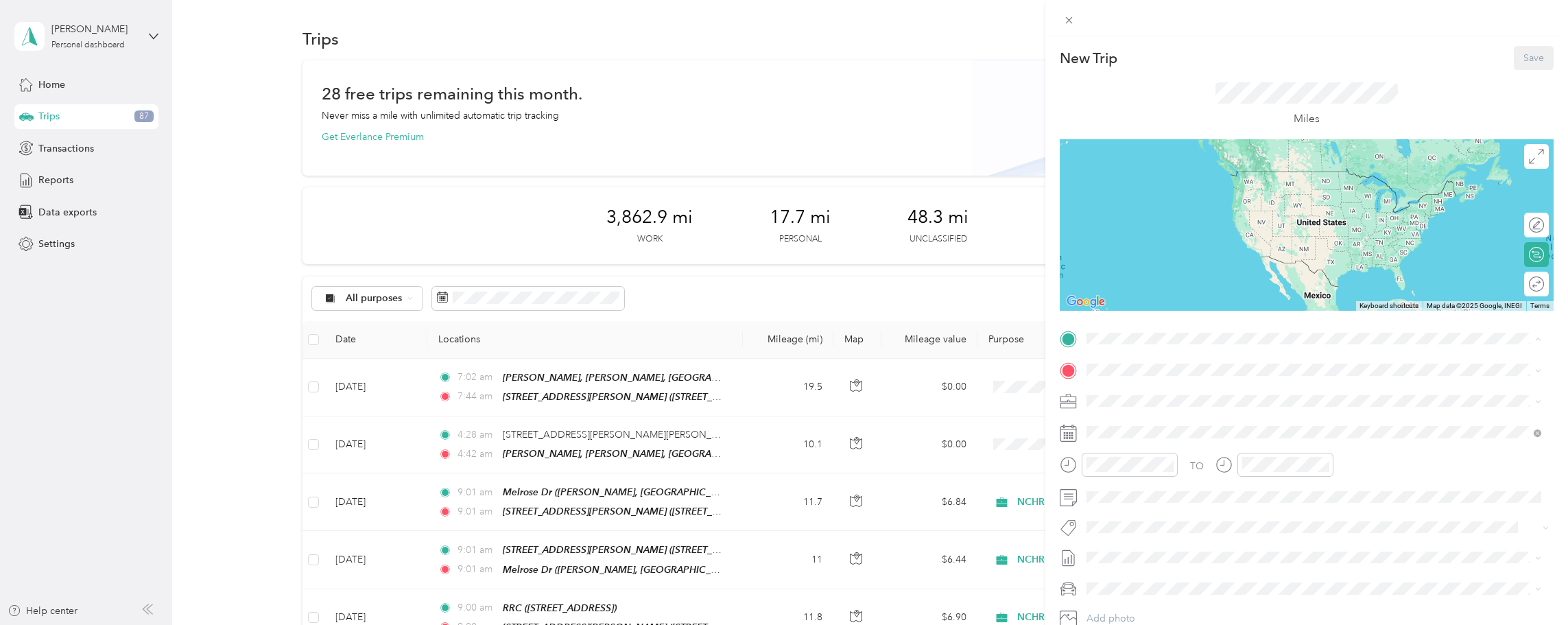 click on "Melrose Dr  [PERSON_NAME], 28304, [GEOGRAPHIC_DATA], [GEOGRAPHIC_DATA], [GEOGRAPHIC_DATA]" at bounding box center [1325, 499] 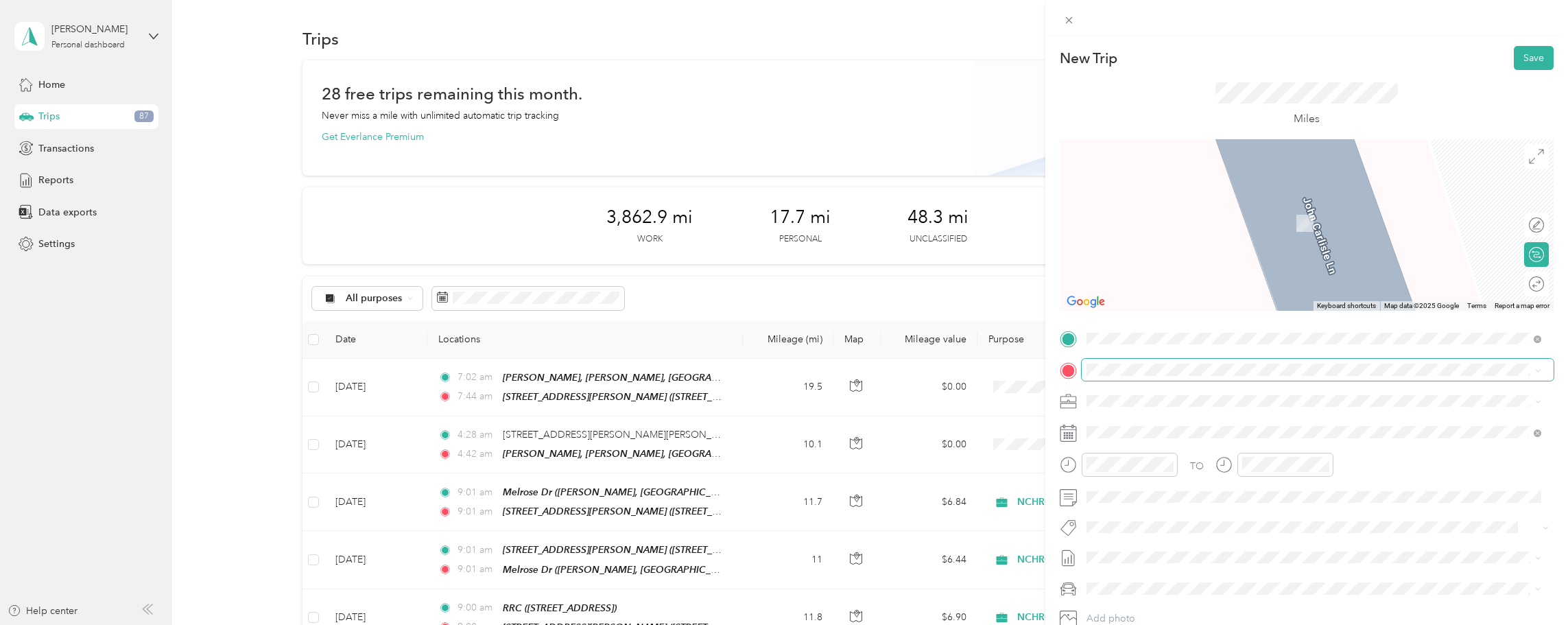 click at bounding box center (1318, 370) 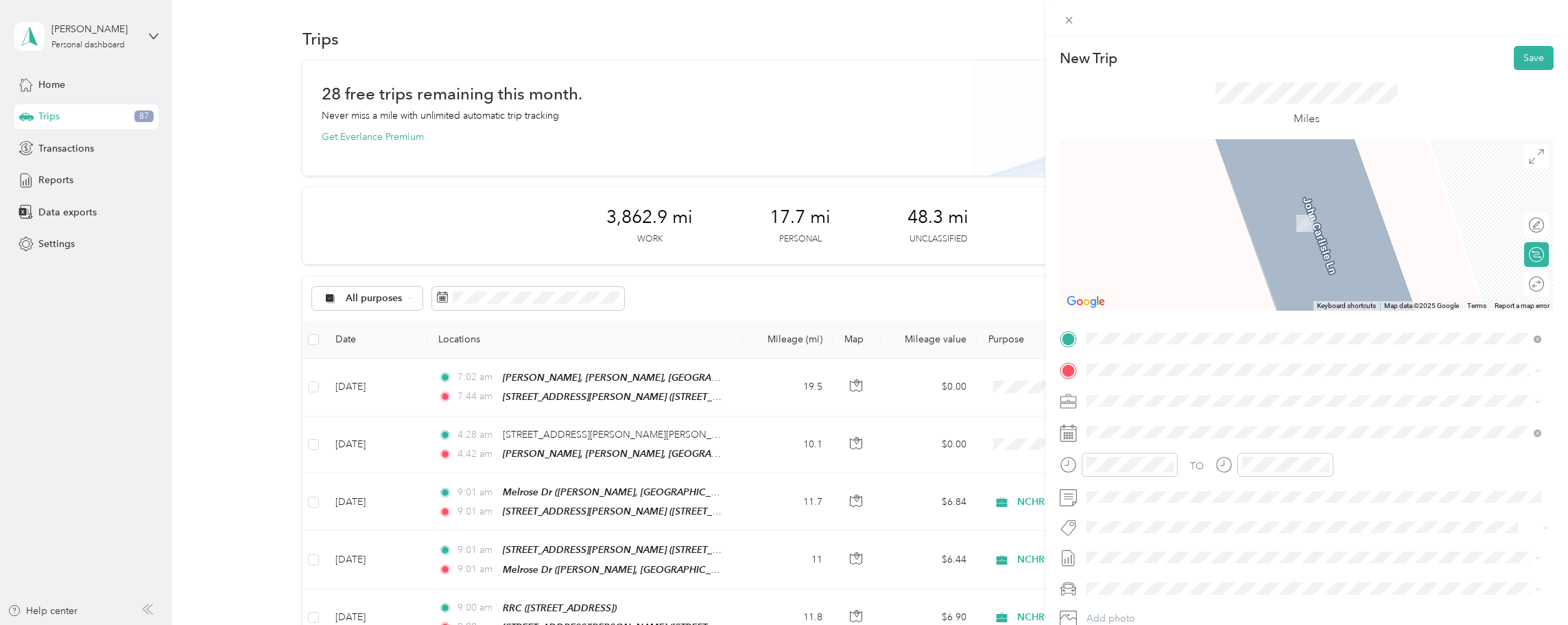 click on "RRC" at bounding box center (1122, 510) 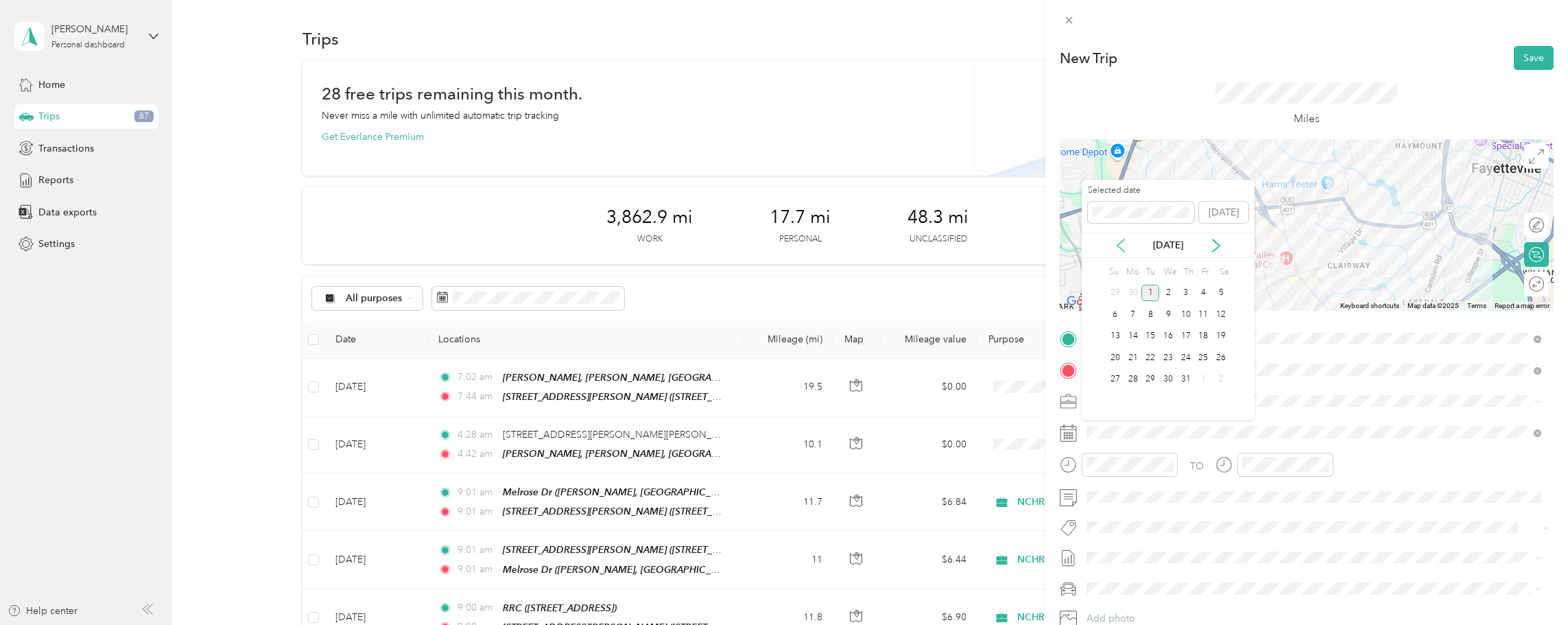click 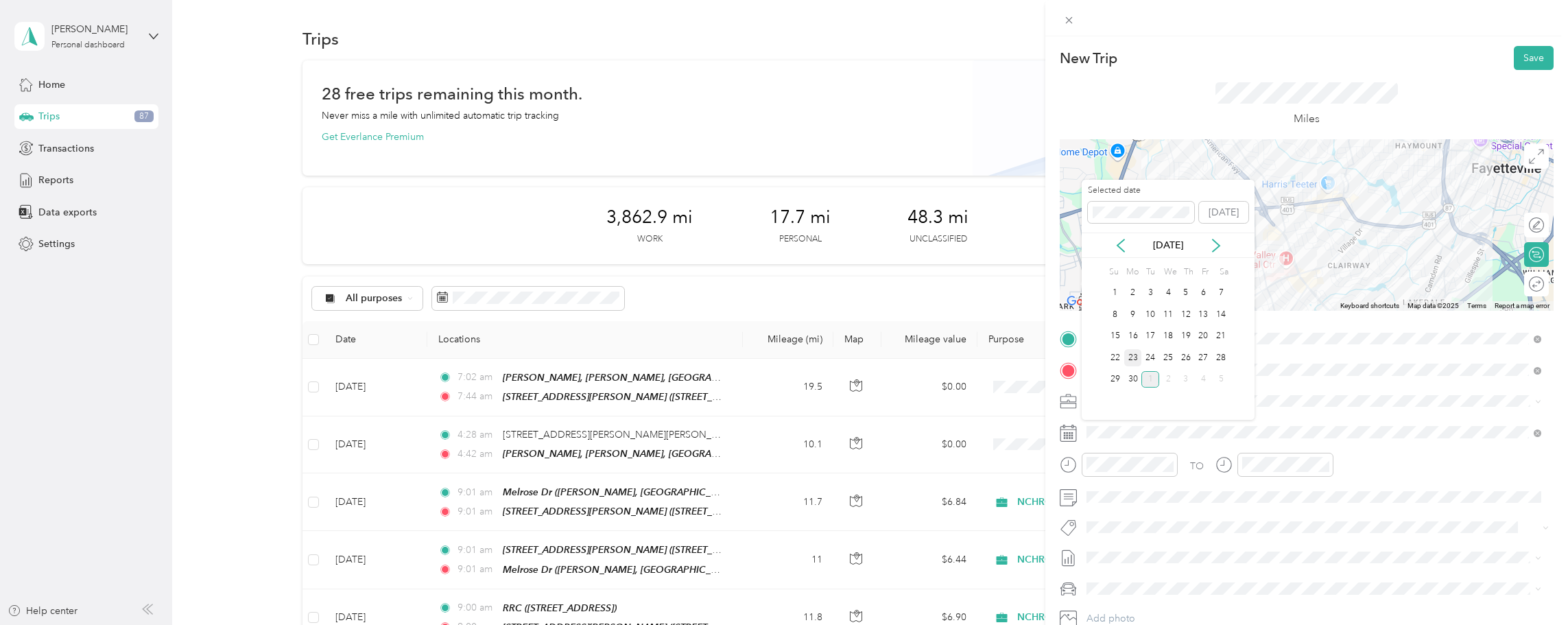 click on "23" at bounding box center (1133, 357) 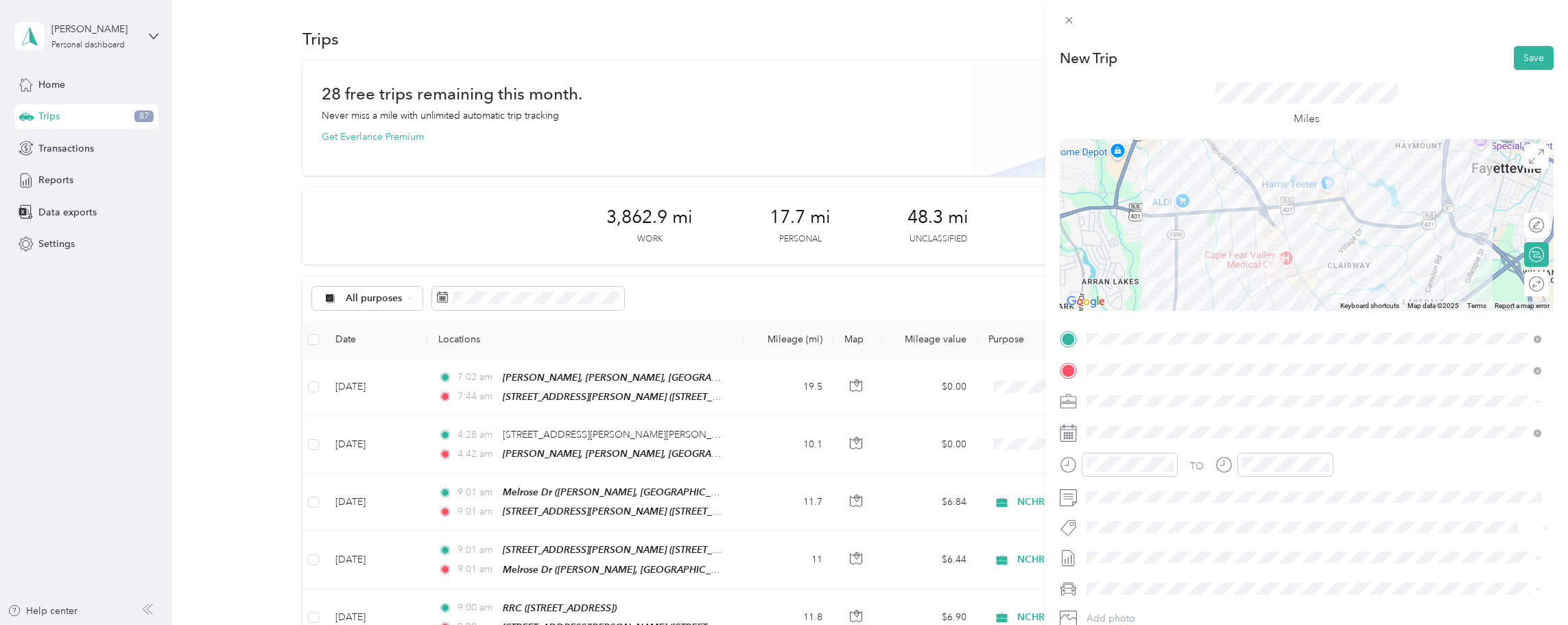 click on "[STREET_ADDRESS][PERSON_NAME]" at bounding box center (1199, 401) 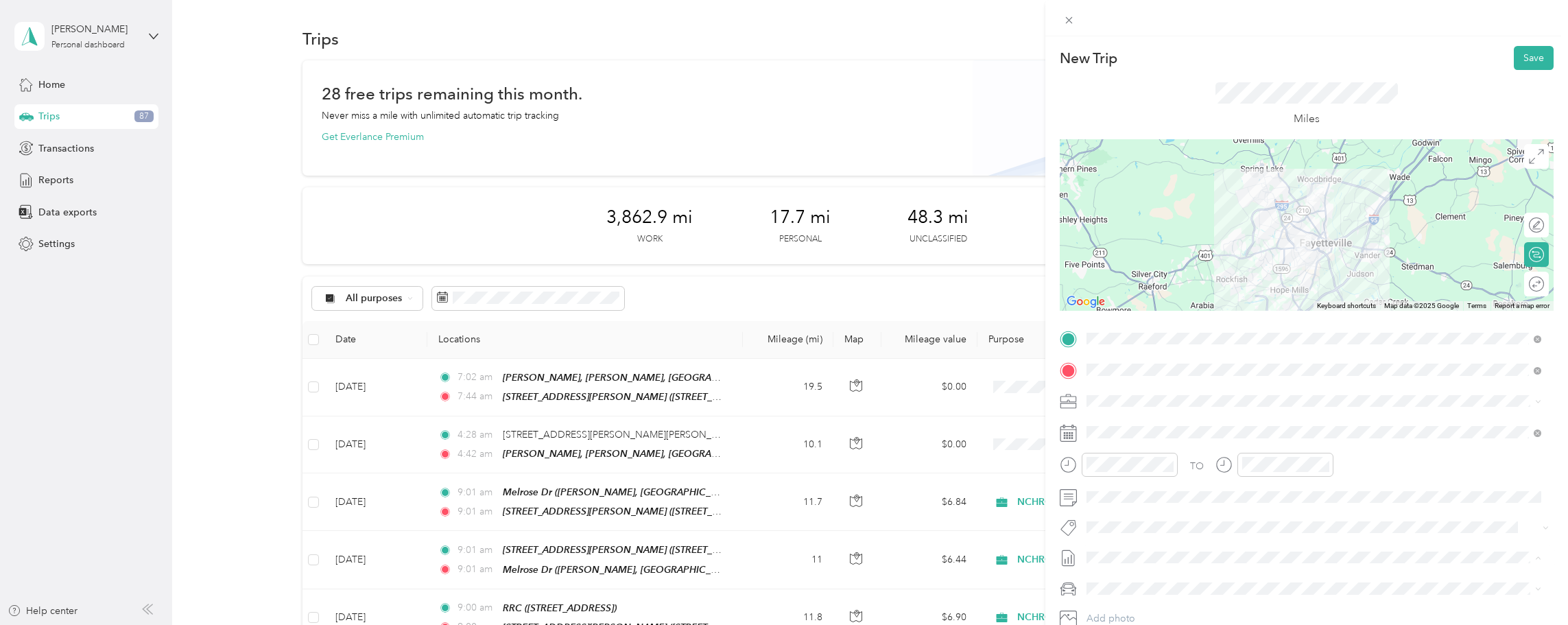 click on "[DATE]" at bounding box center (1102, 602) 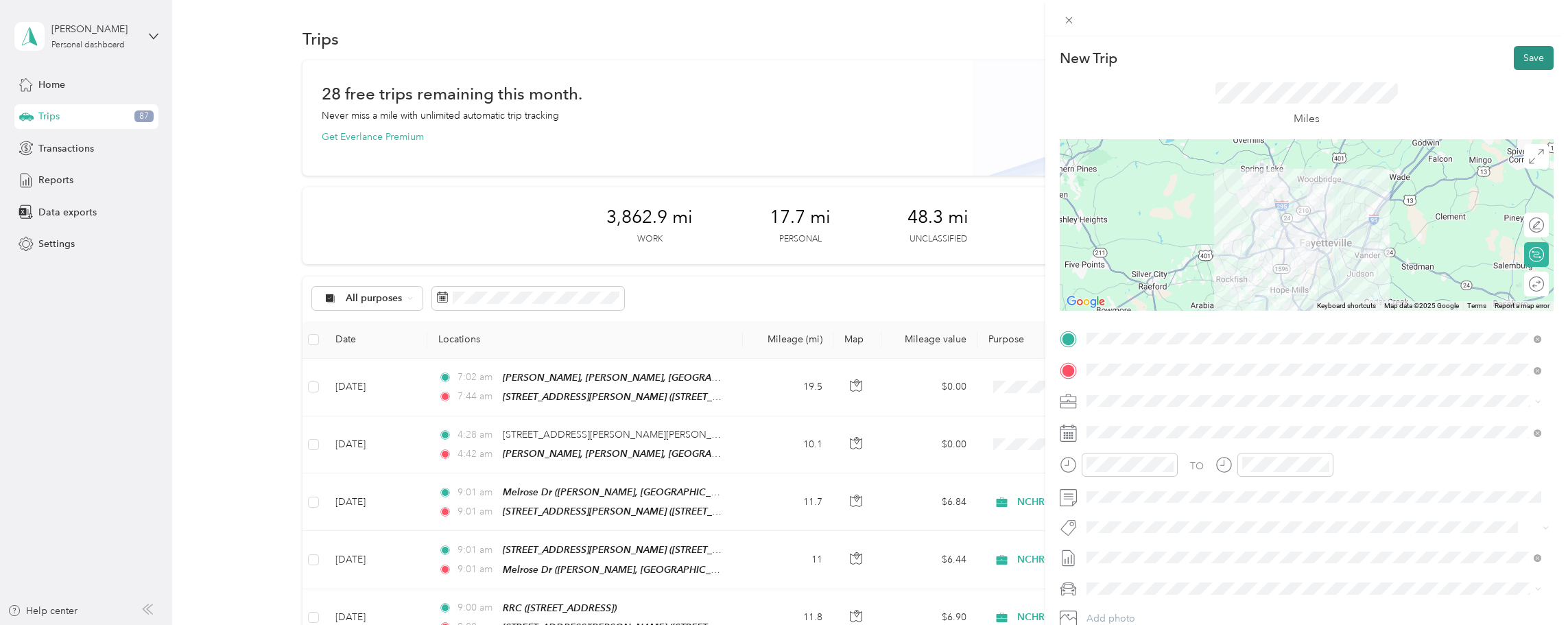 click on "Save" at bounding box center [1534, 58] 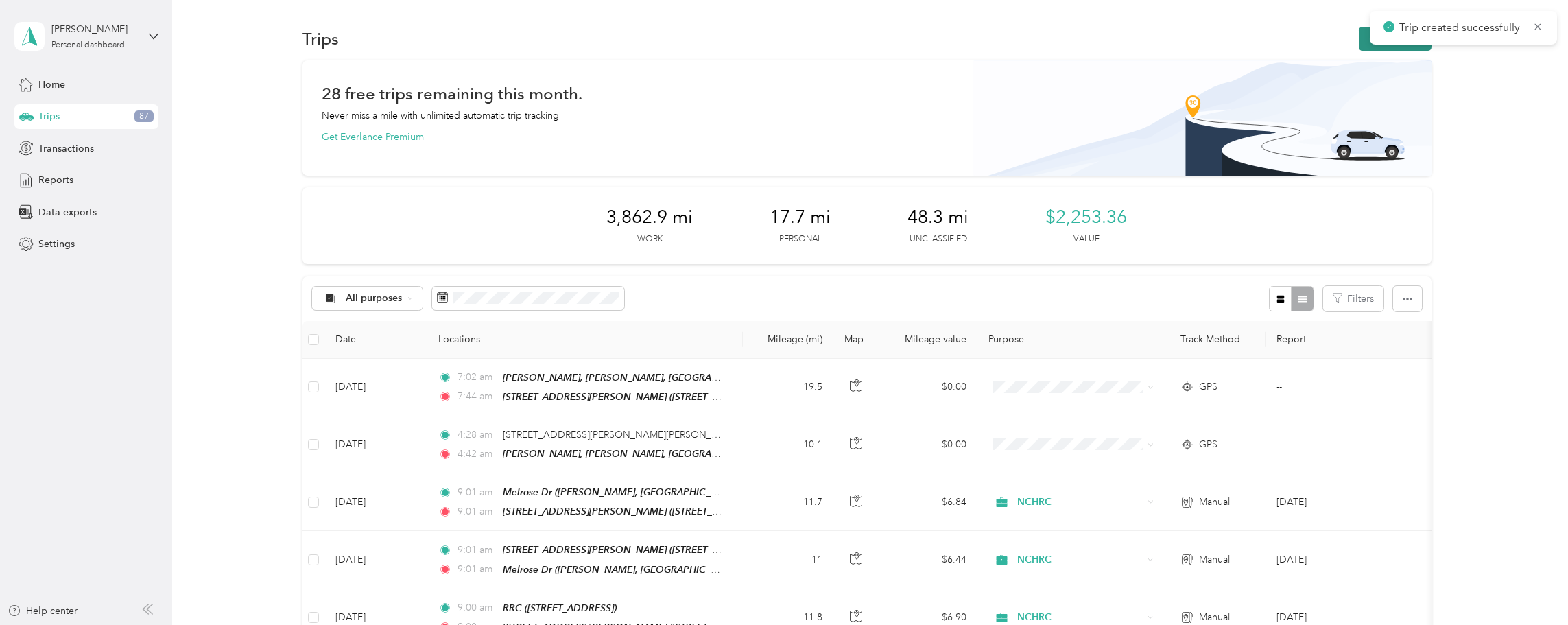 click on "New trip" at bounding box center (1395, 38) 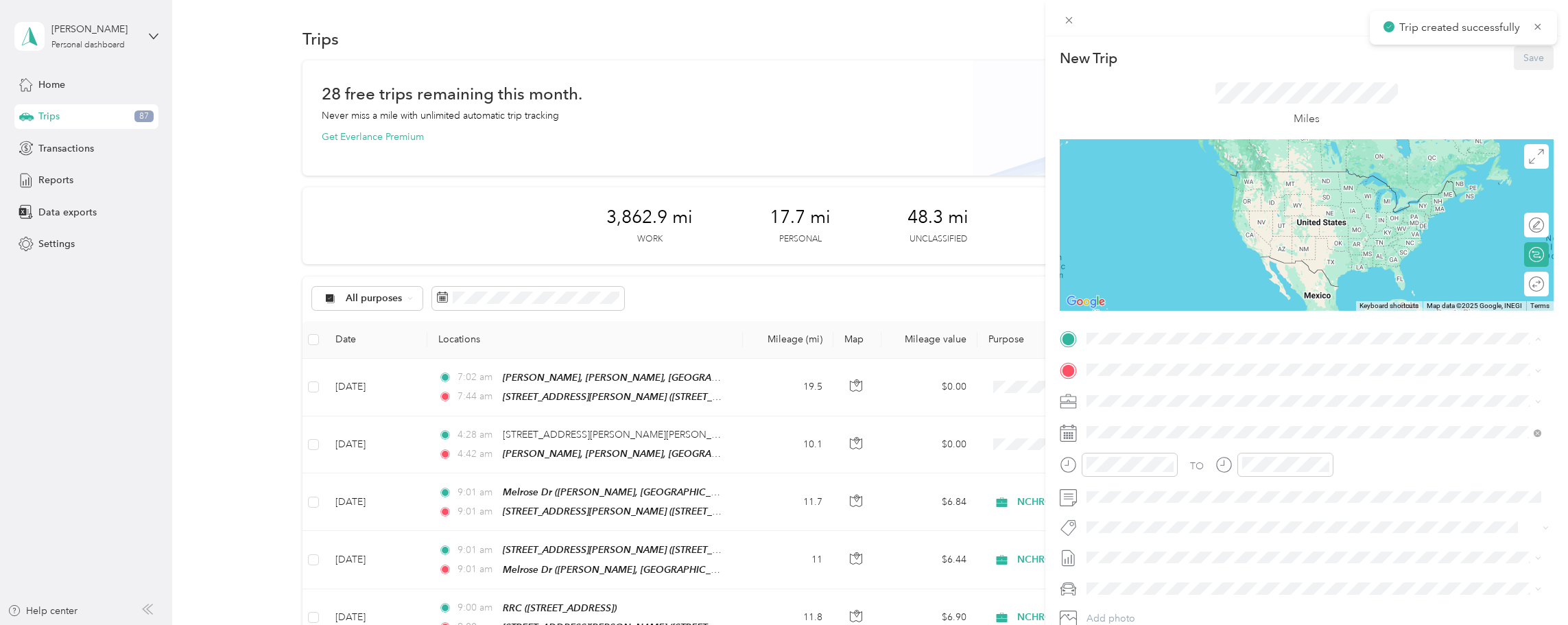 click on "RRC [STREET_ADDRESS]" at bounding box center (1156, 488) 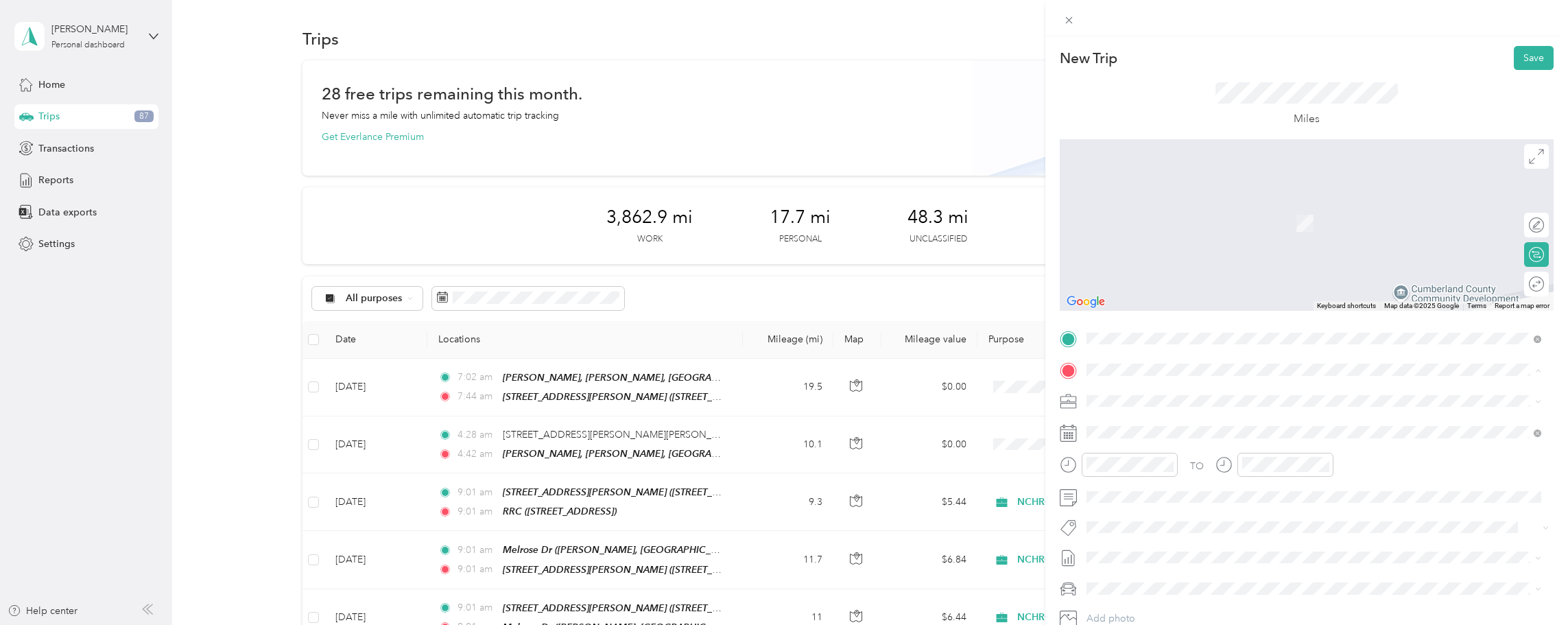 click on "[STREET_ADDRESS]" at bounding box center [1156, 439] 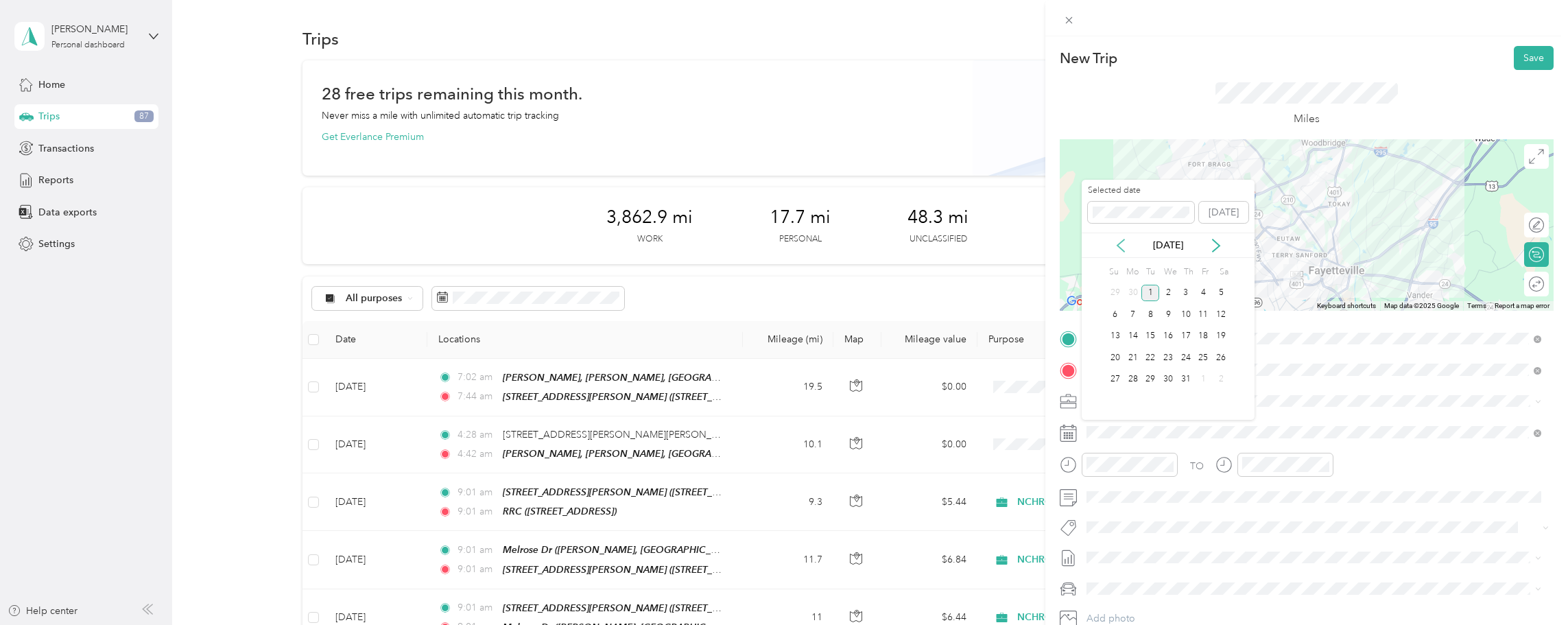 click 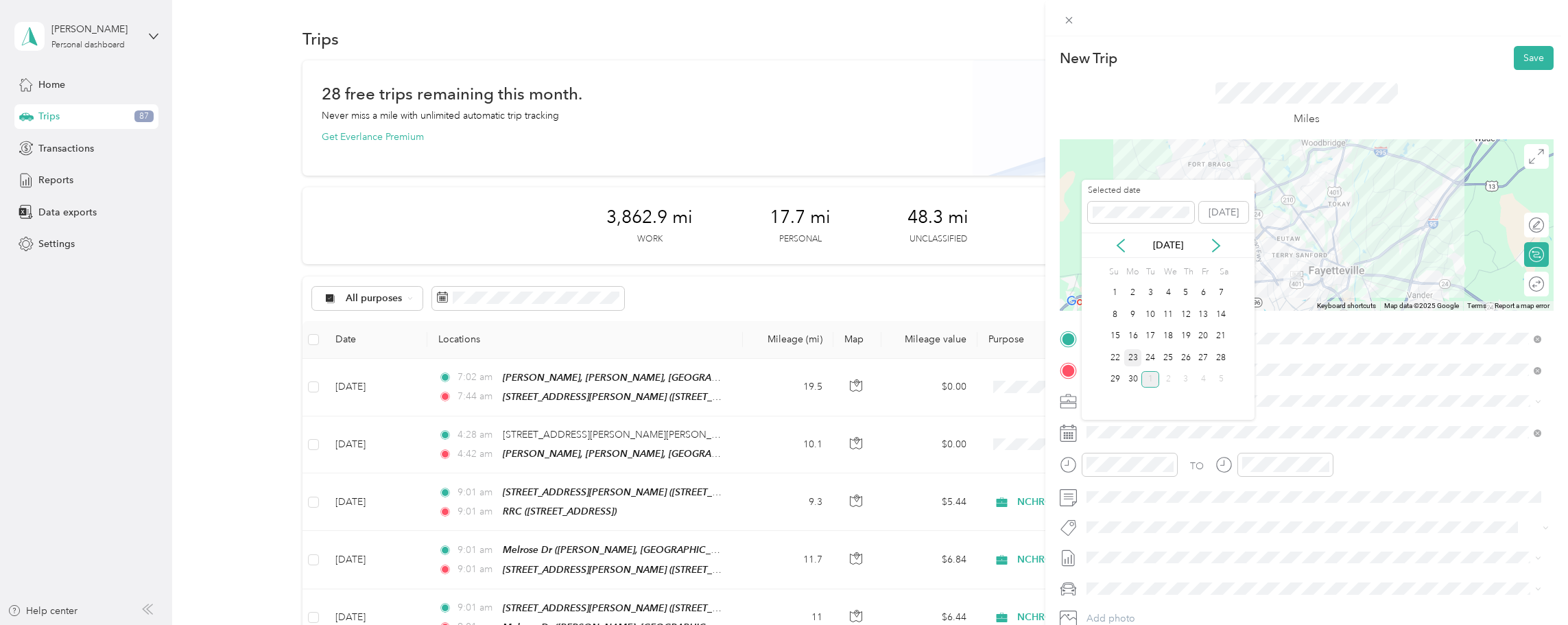 click on "23" at bounding box center (1133, 357) 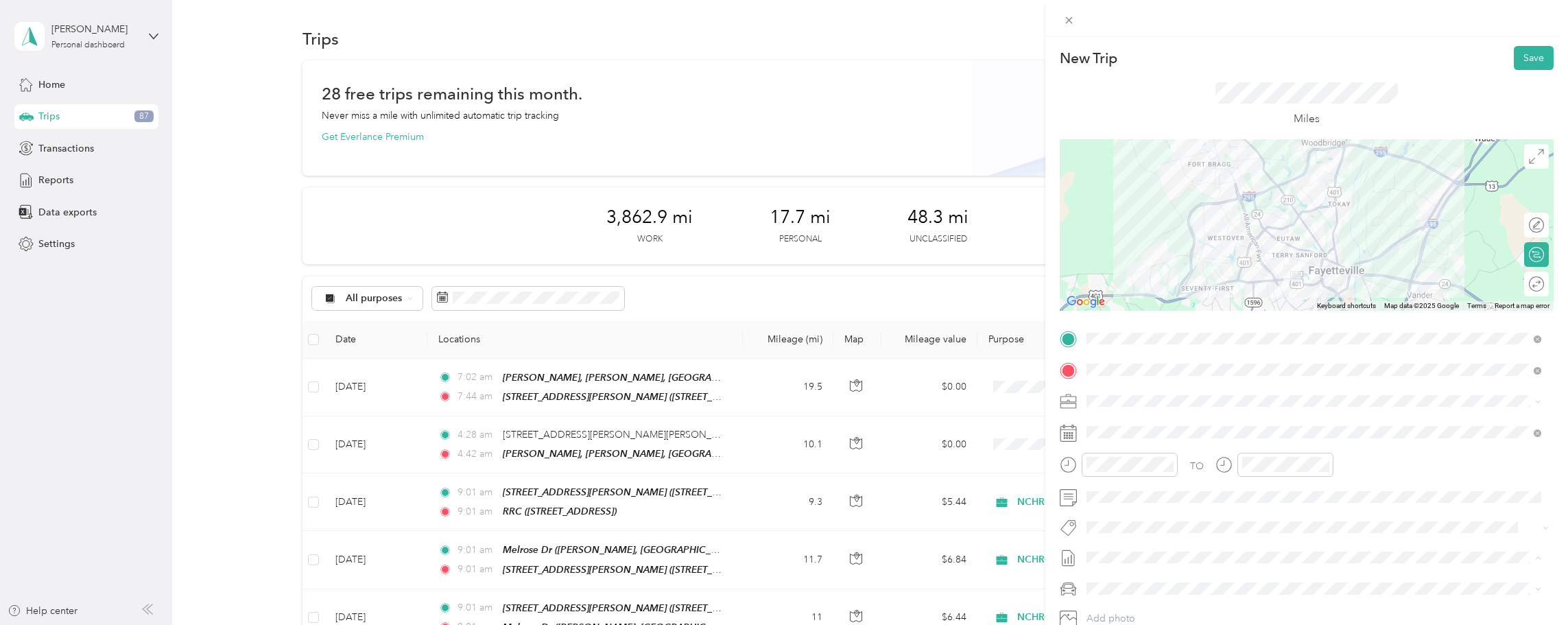 click on "[DATE] Draft" at bounding box center (1314, 602) 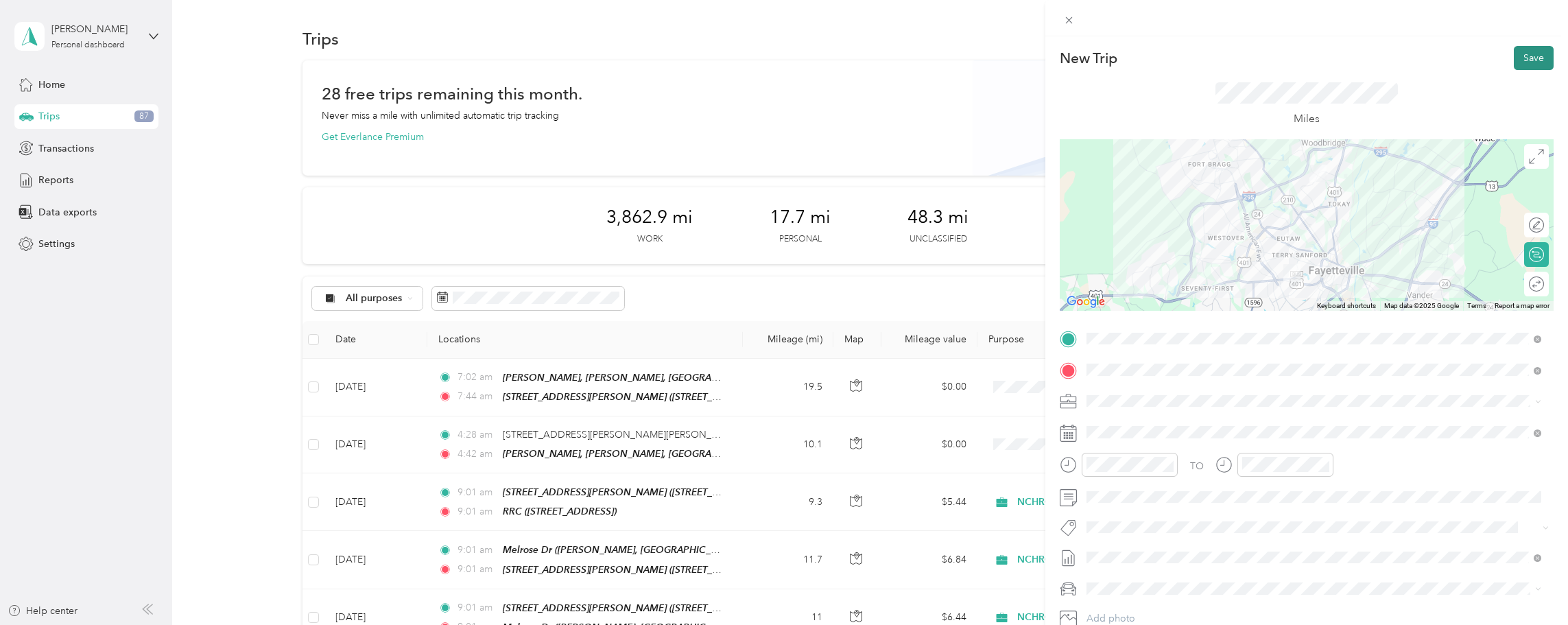 click on "Save" at bounding box center [1534, 58] 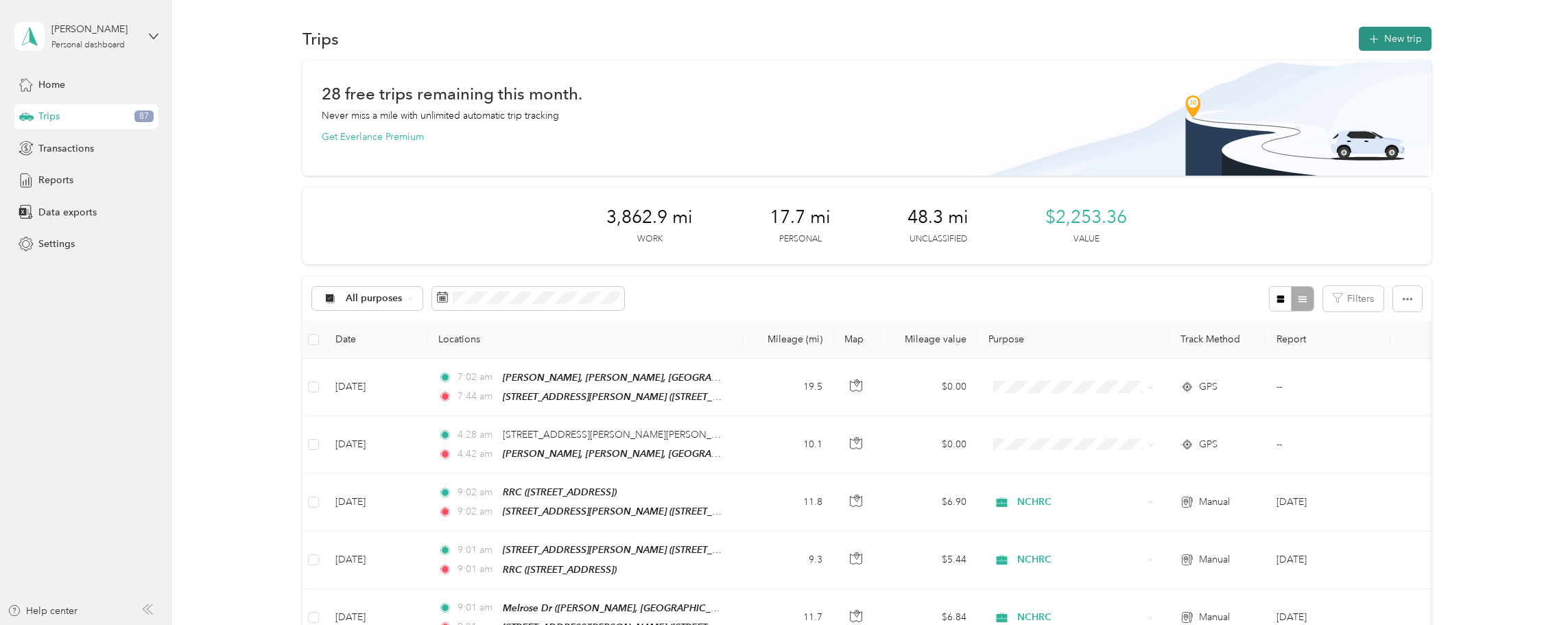 click on "New trip" at bounding box center (1395, 38) 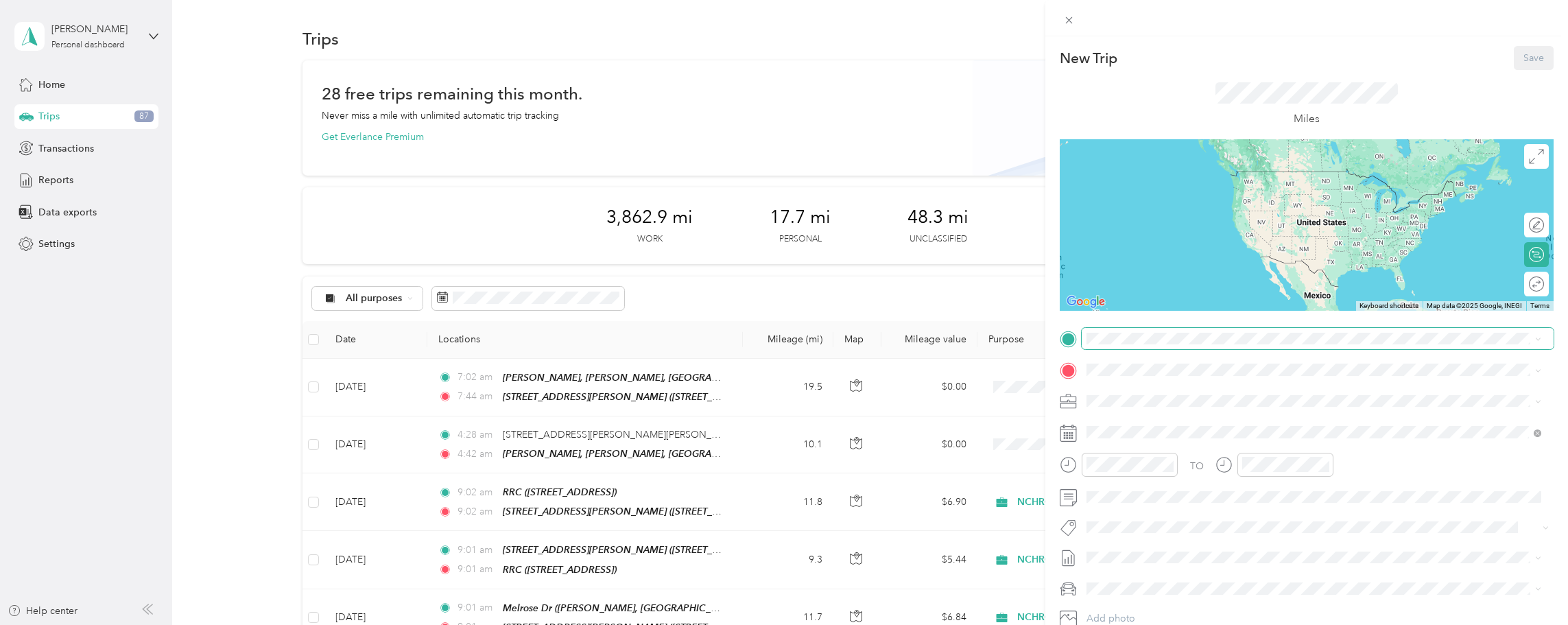 click at bounding box center (1318, 339) 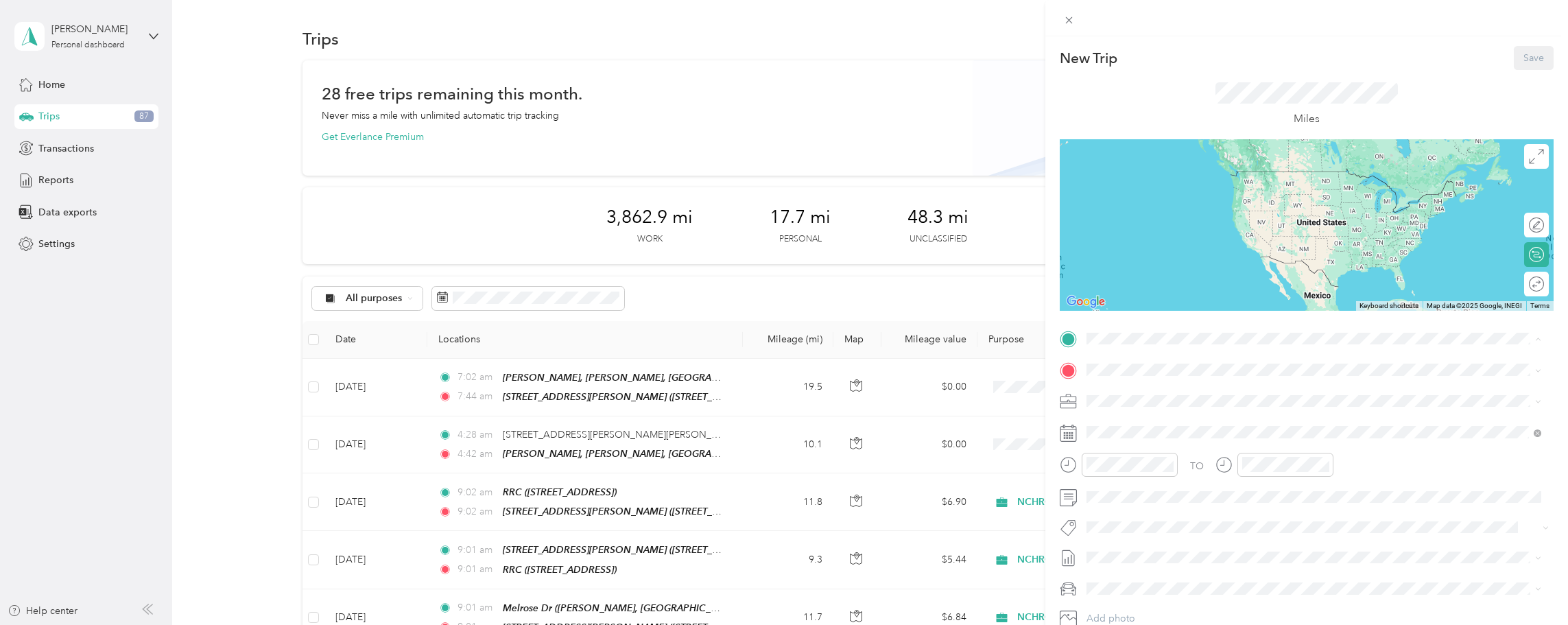 click on "[STREET_ADDRESS][PERSON_NAME]" at bounding box center (1199, 401) 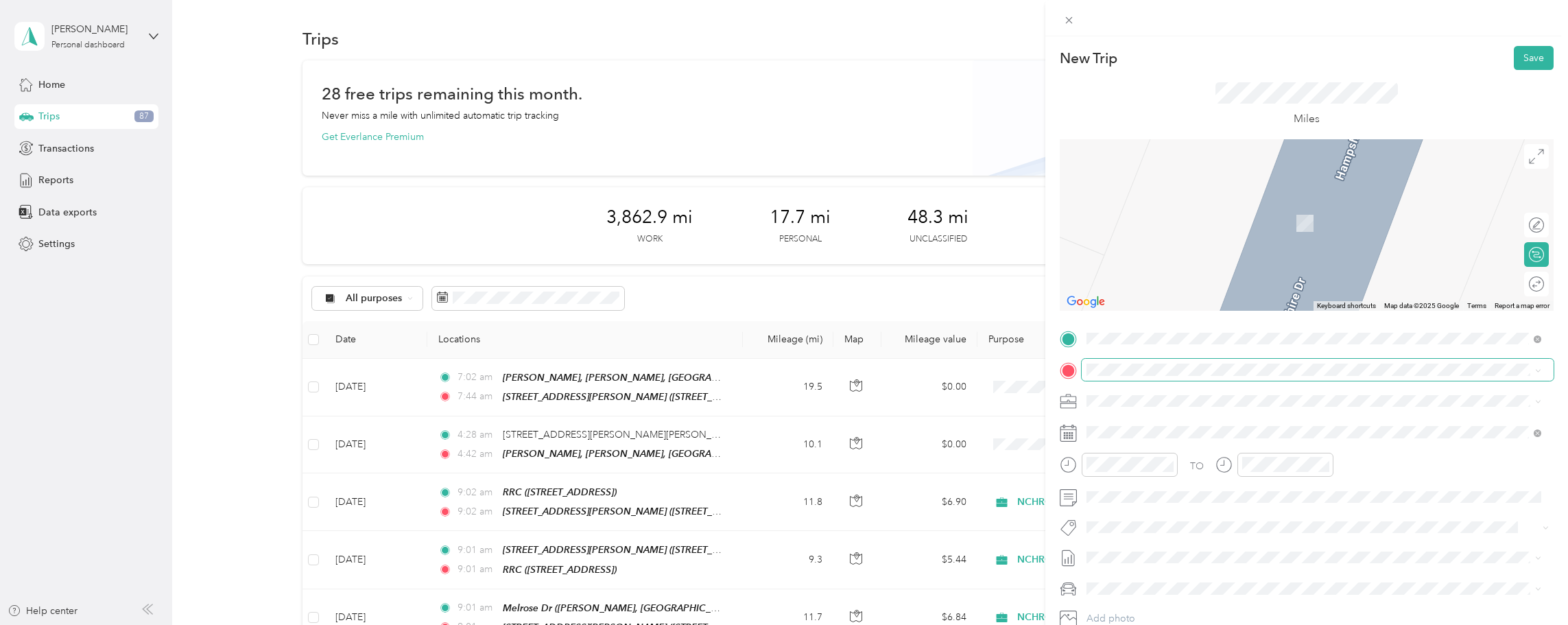 click at bounding box center [1318, 370] 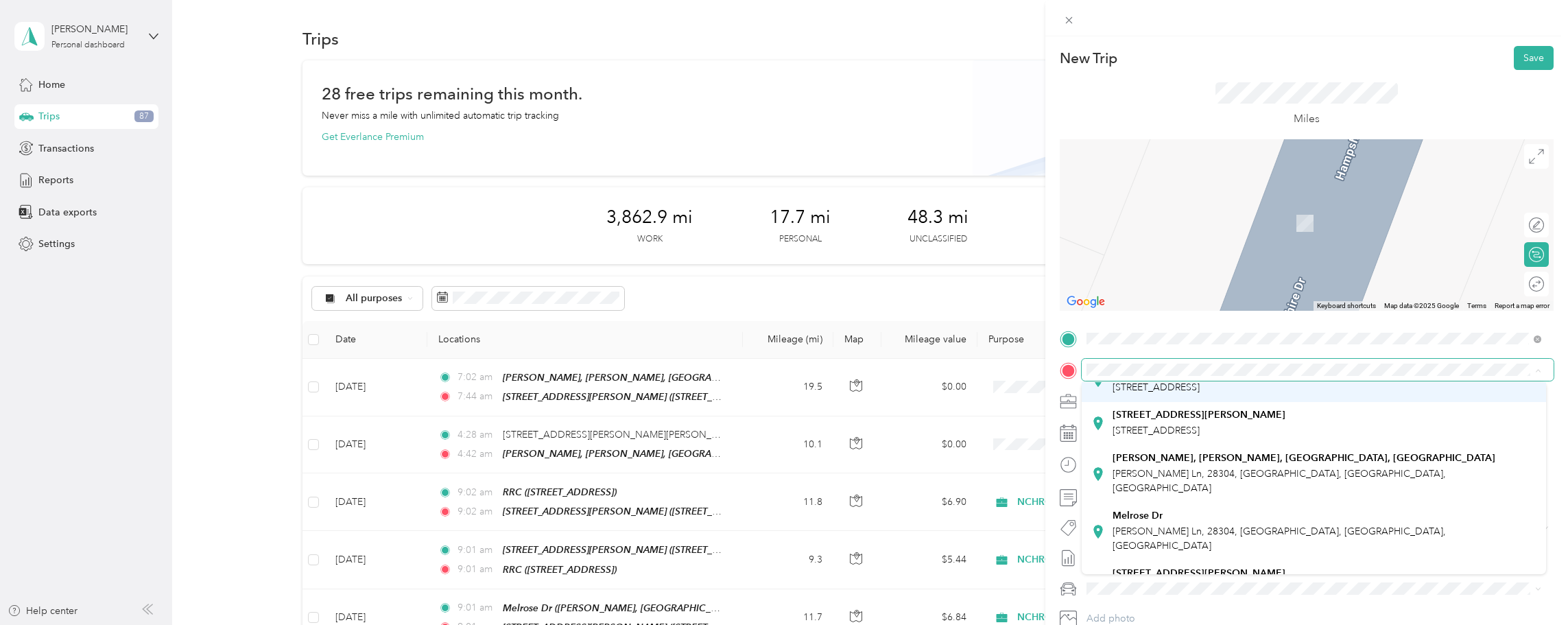 scroll, scrollTop: 182, scrollLeft: 0, axis: vertical 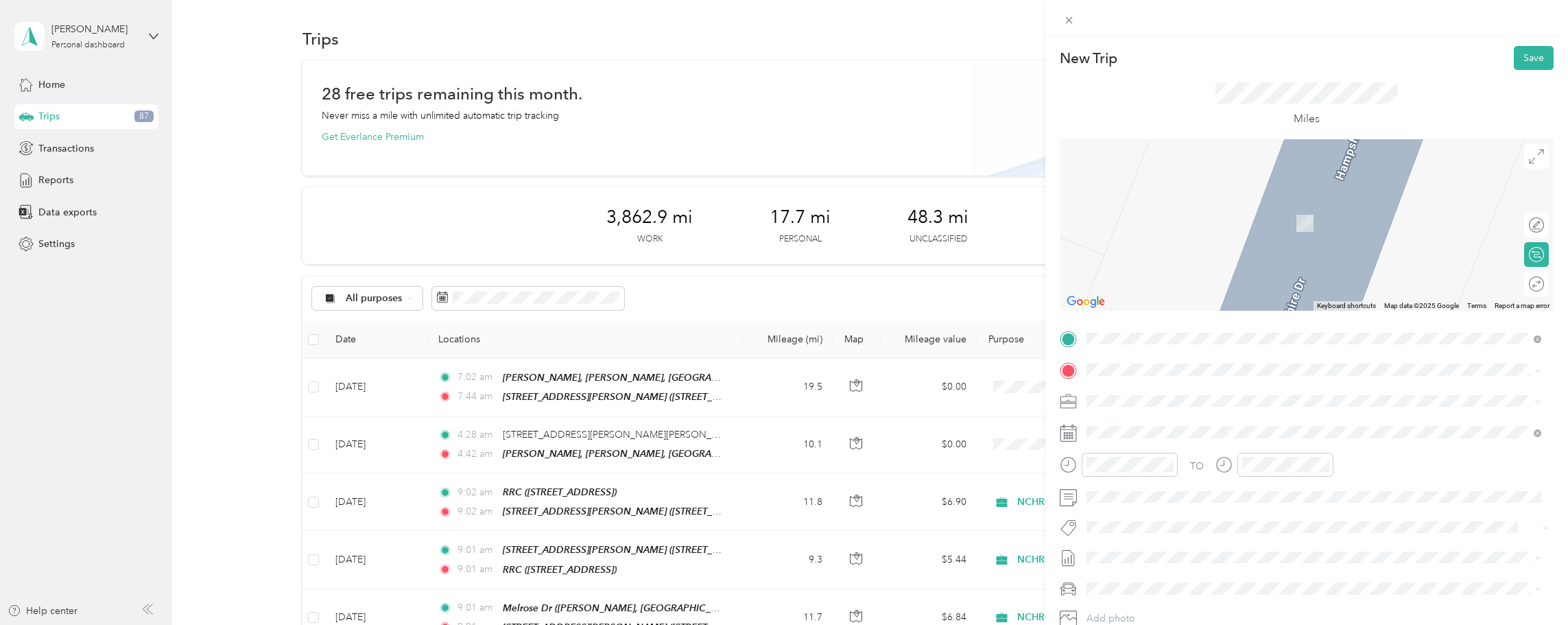 drag, startPoint x: 1143, startPoint y: 500, endPoint x: 1144, endPoint y: 458, distance: 42.011903 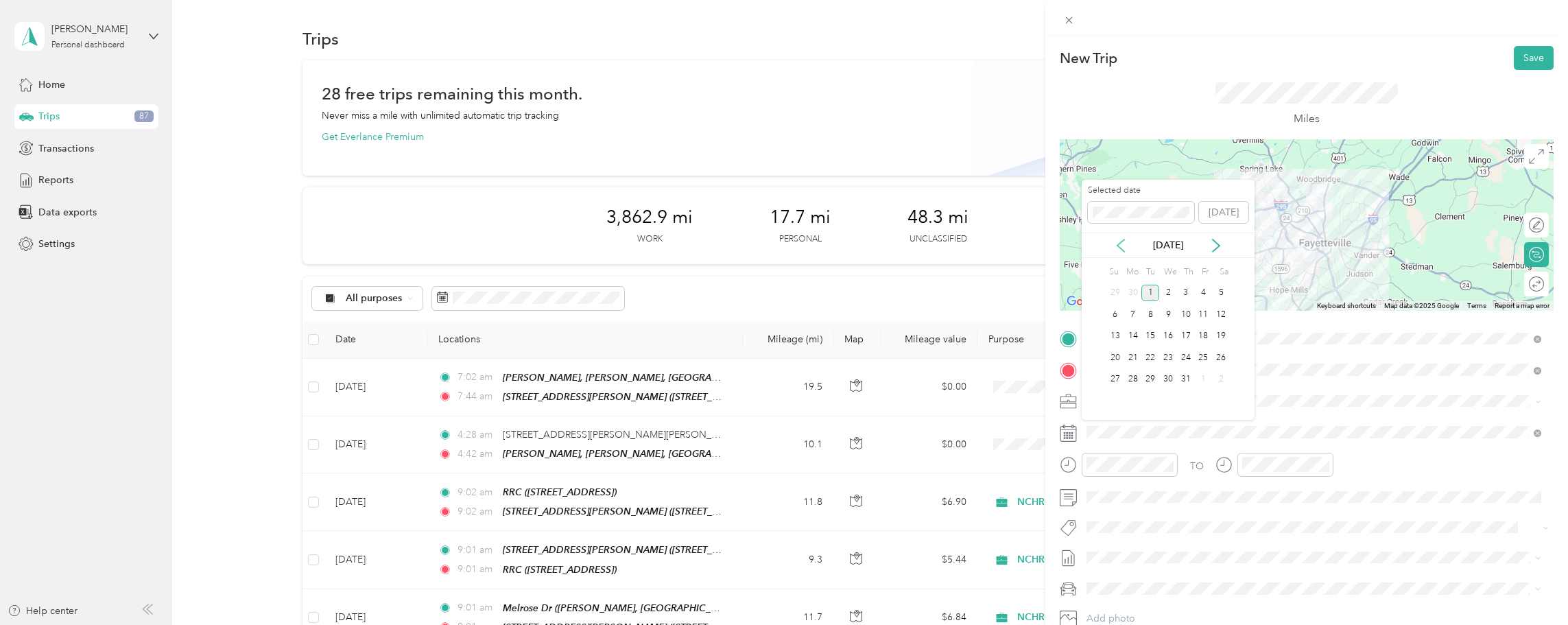 click 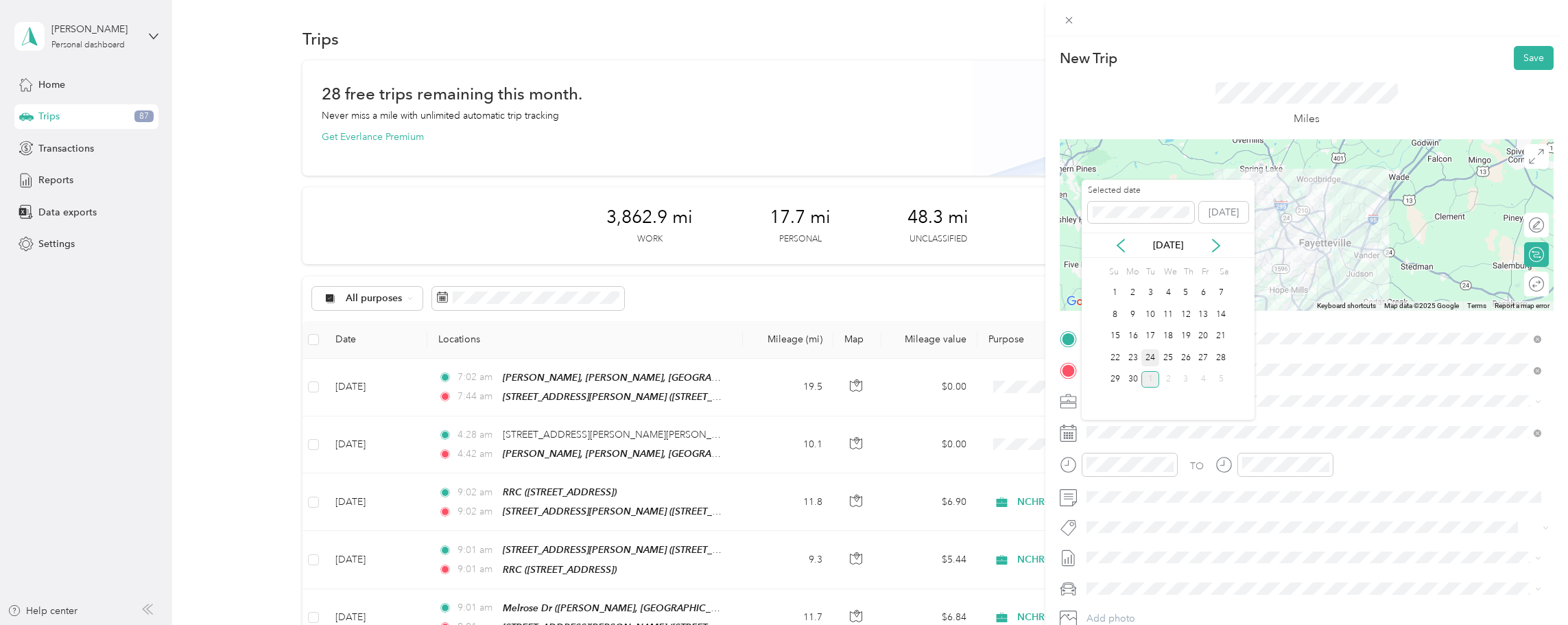 click on "24" at bounding box center (1150, 357) 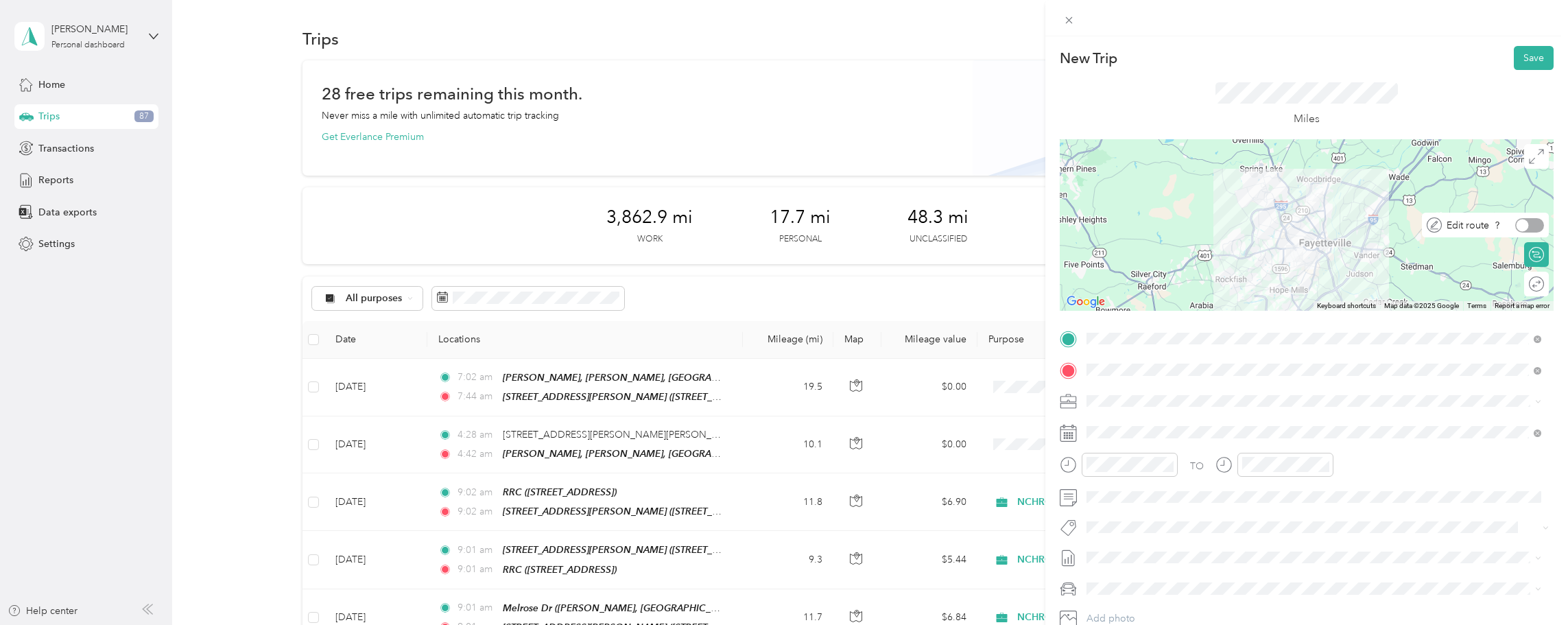 click at bounding box center [1530, 225] 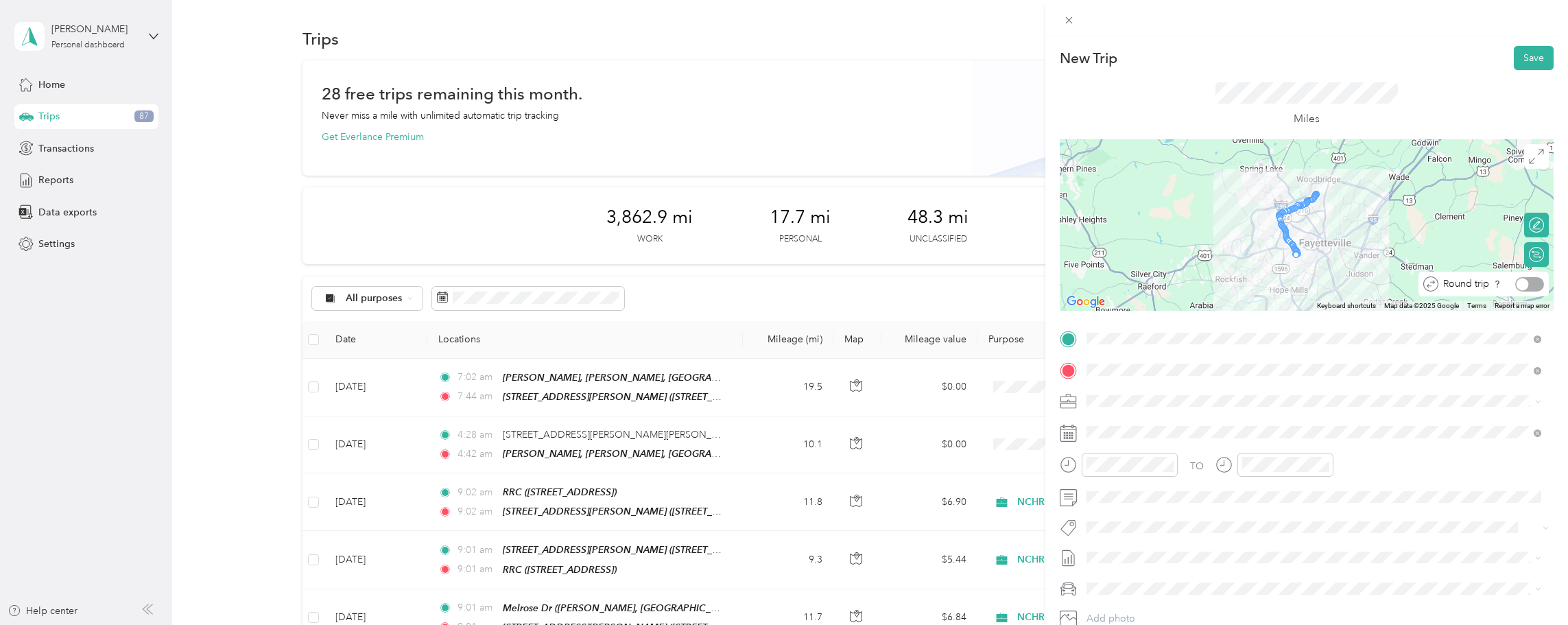 click at bounding box center [1530, 284] 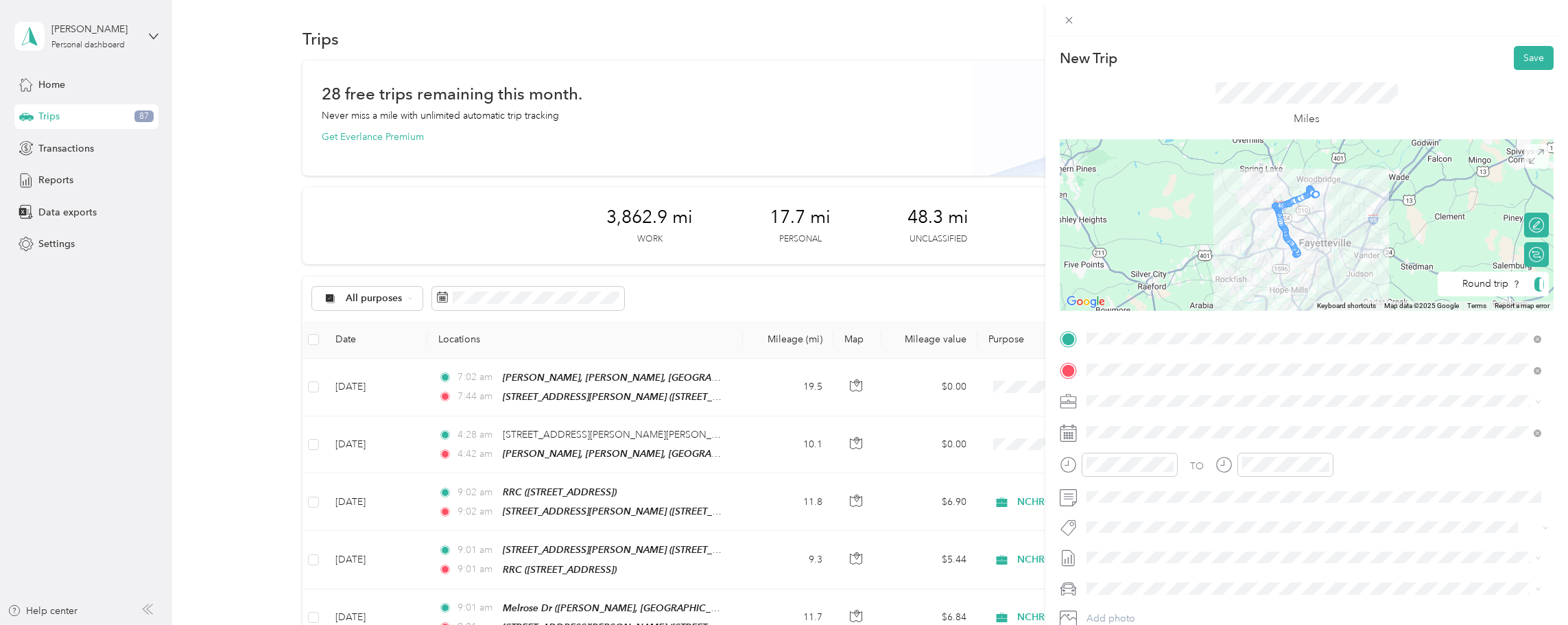 click 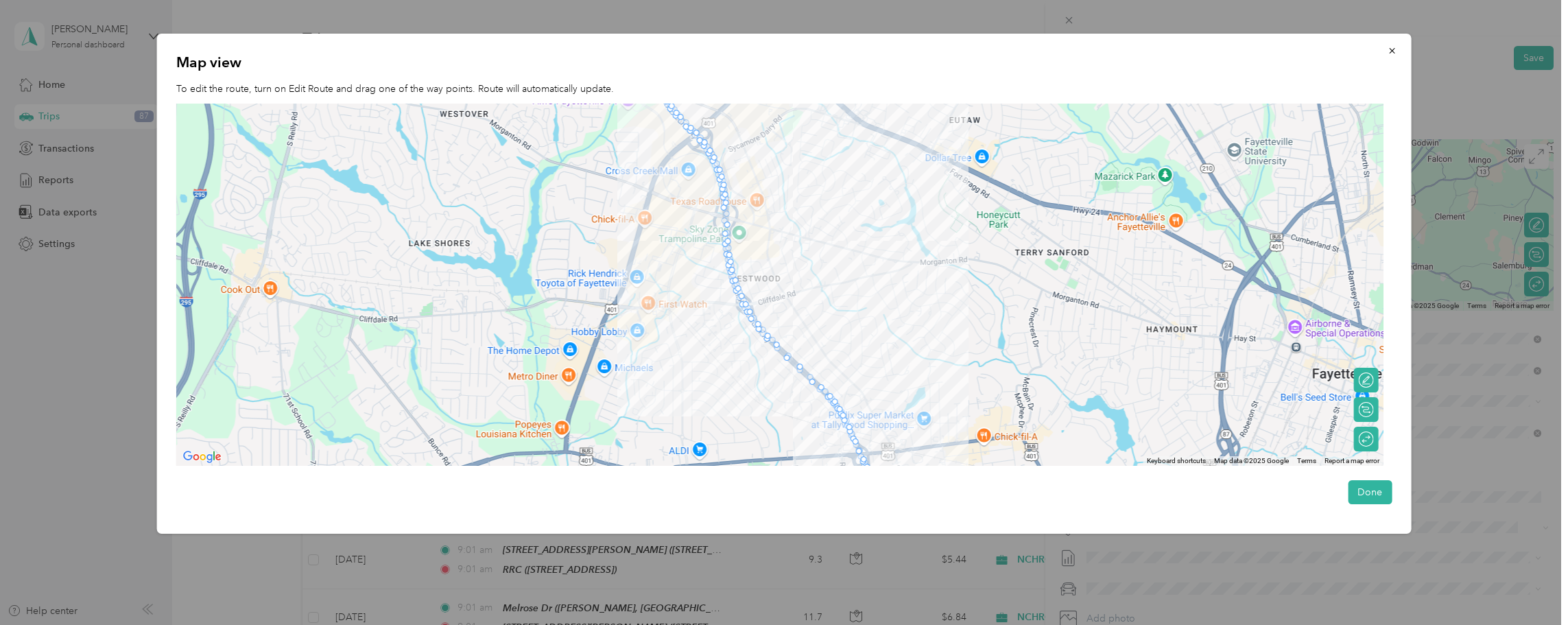 drag, startPoint x: 875, startPoint y: 385, endPoint x: 769, endPoint y: 276, distance: 152.04276 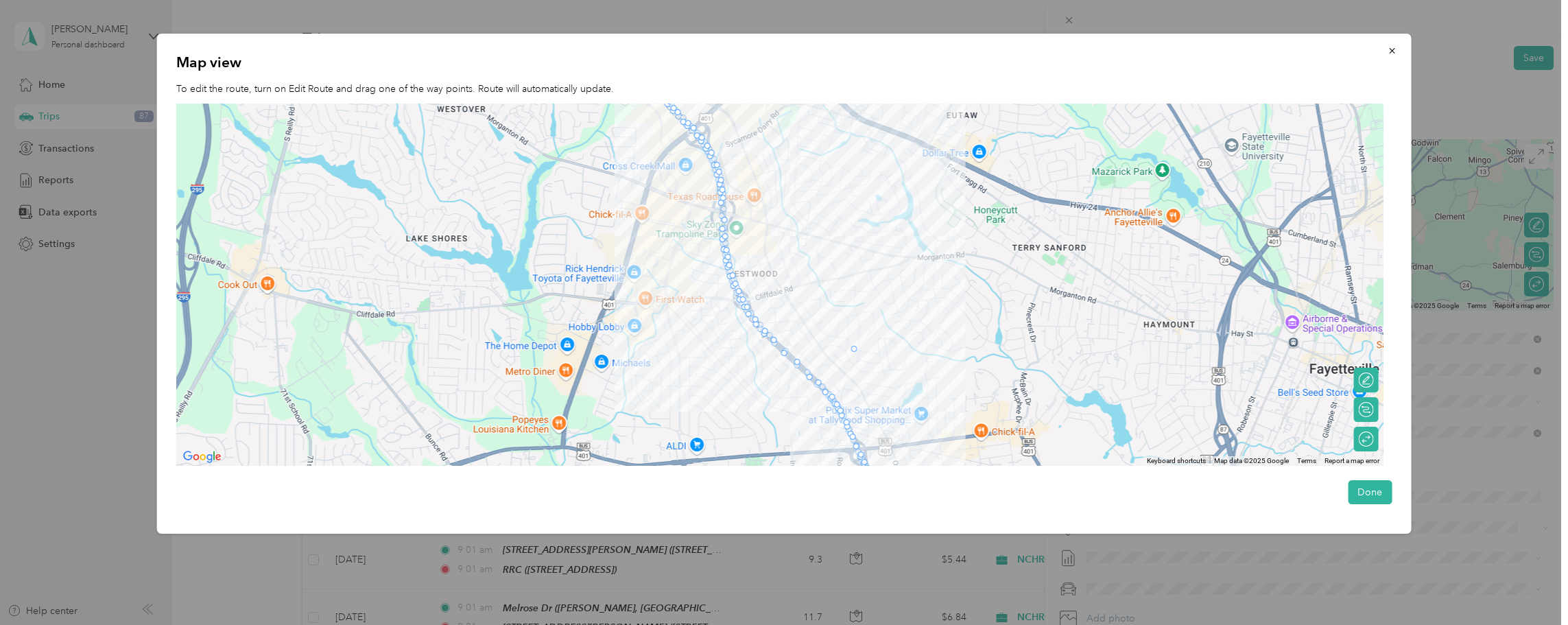 drag, startPoint x: 828, startPoint y: 392, endPoint x: 861, endPoint y: 344, distance: 58.24946 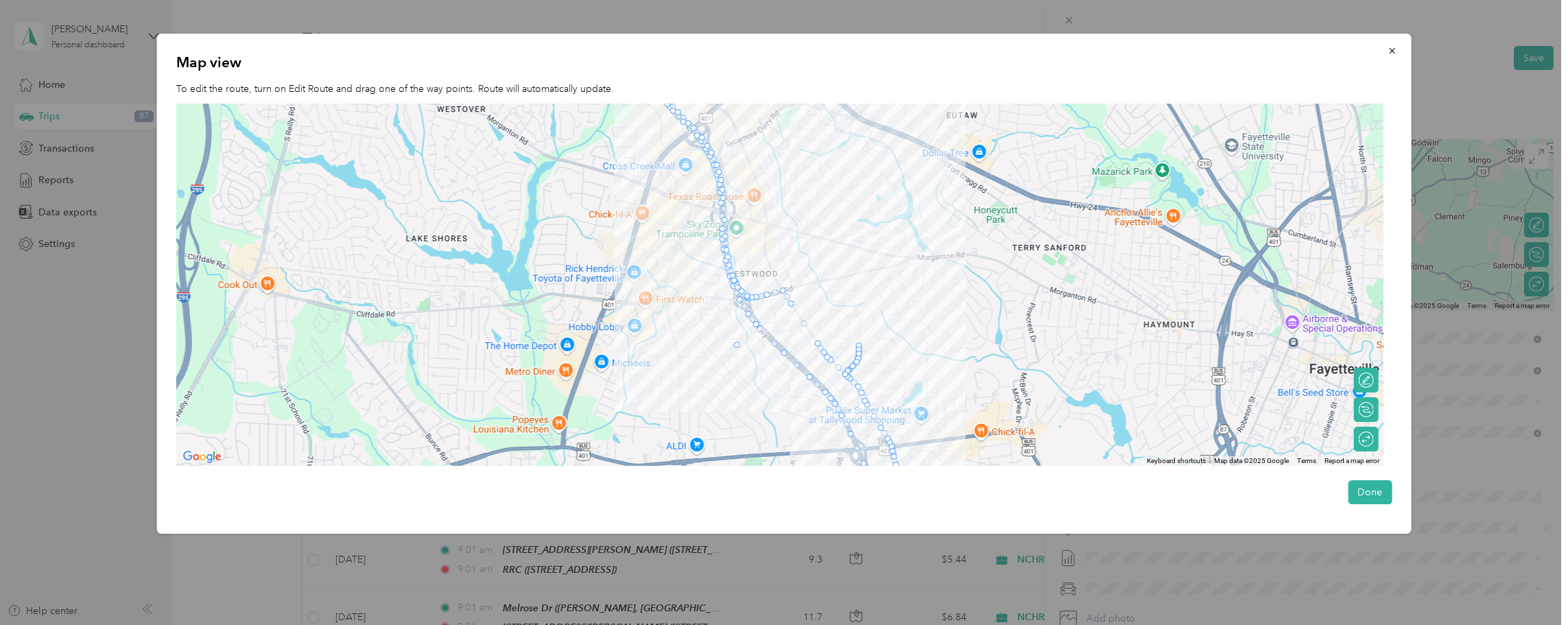 drag, startPoint x: 765, startPoint y: 335, endPoint x: 736, endPoint y: 346, distance: 31.01612 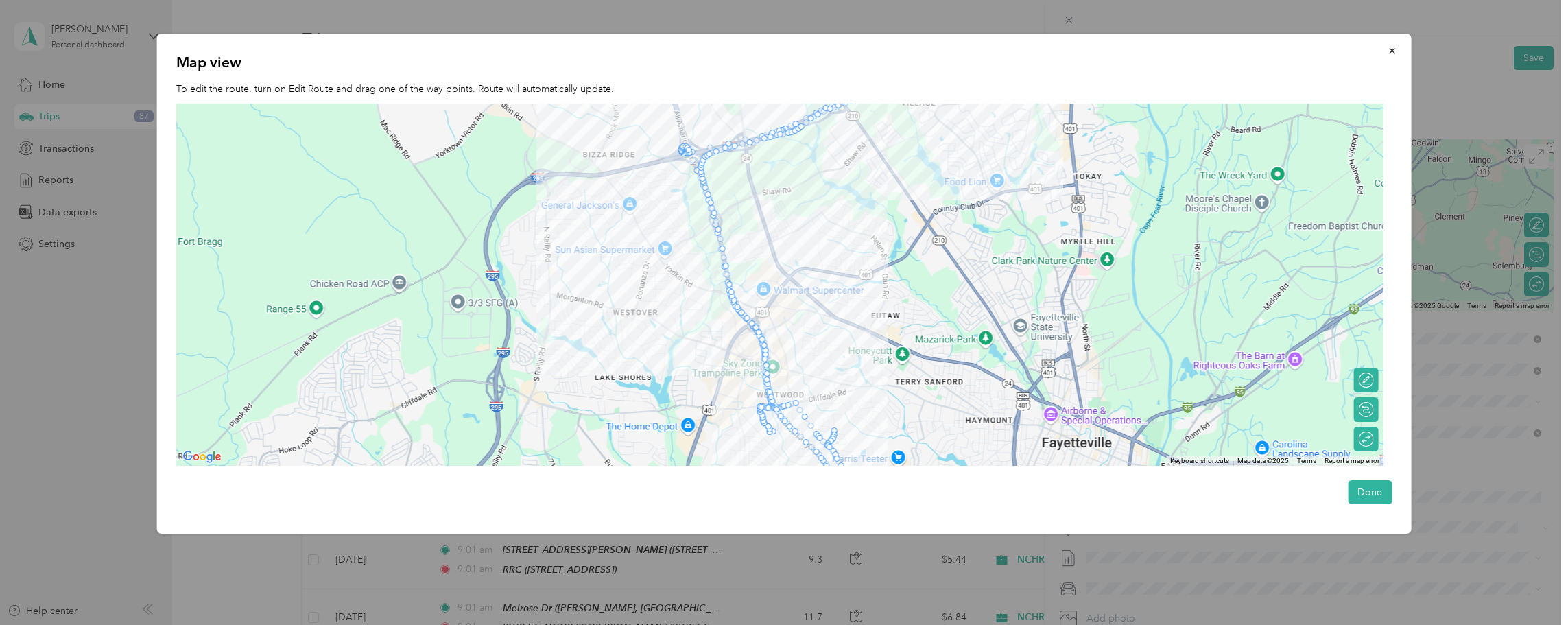 drag, startPoint x: 758, startPoint y: 255, endPoint x: 796, endPoint y: 373, distance: 123.9677 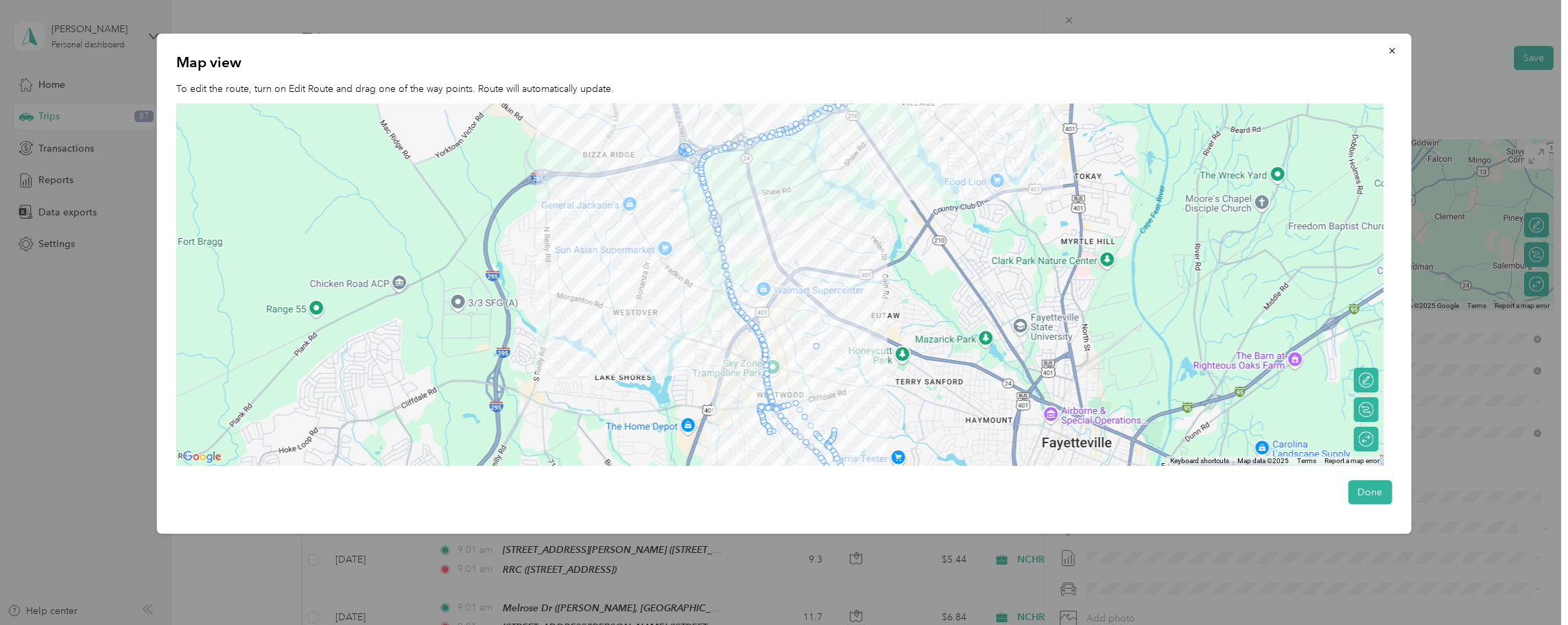 drag, startPoint x: 769, startPoint y: 369, endPoint x: 820, endPoint y: 343, distance: 57.24509 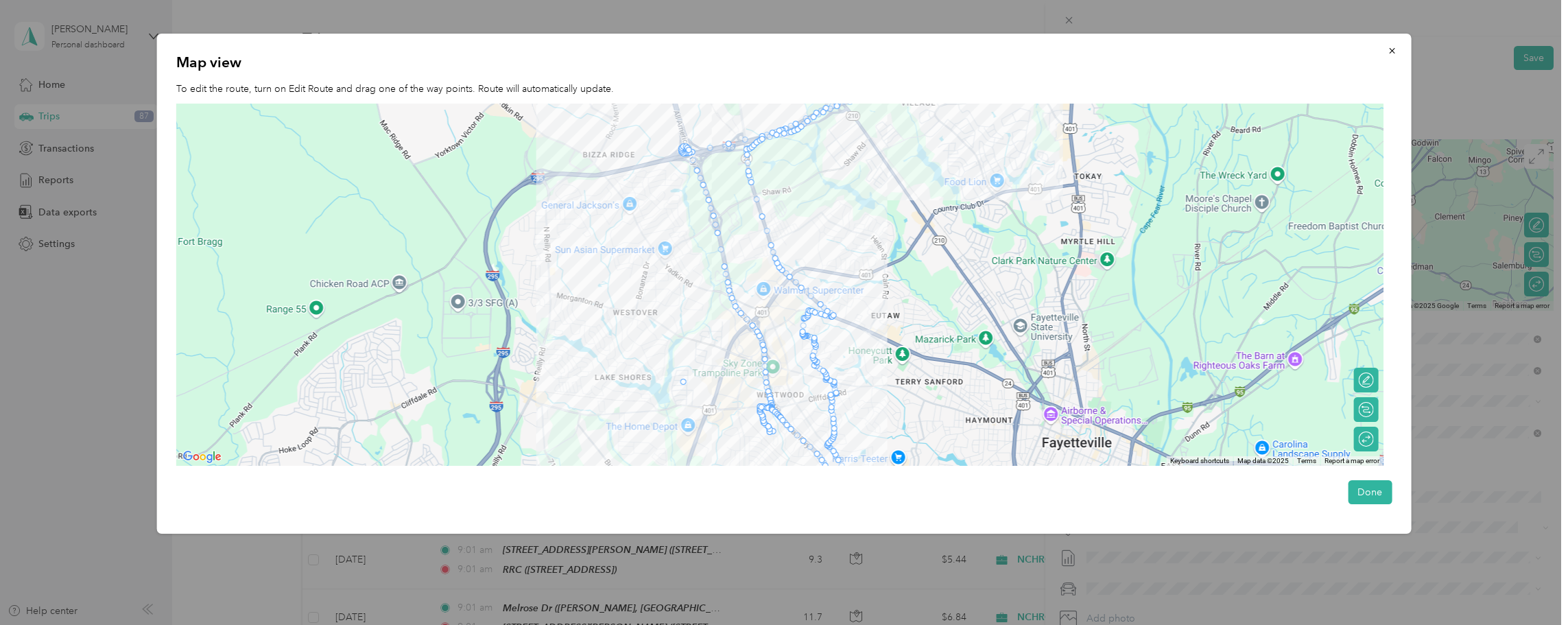 drag, startPoint x: 761, startPoint y: 339, endPoint x: 680, endPoint y: 384, distance: 92.66067 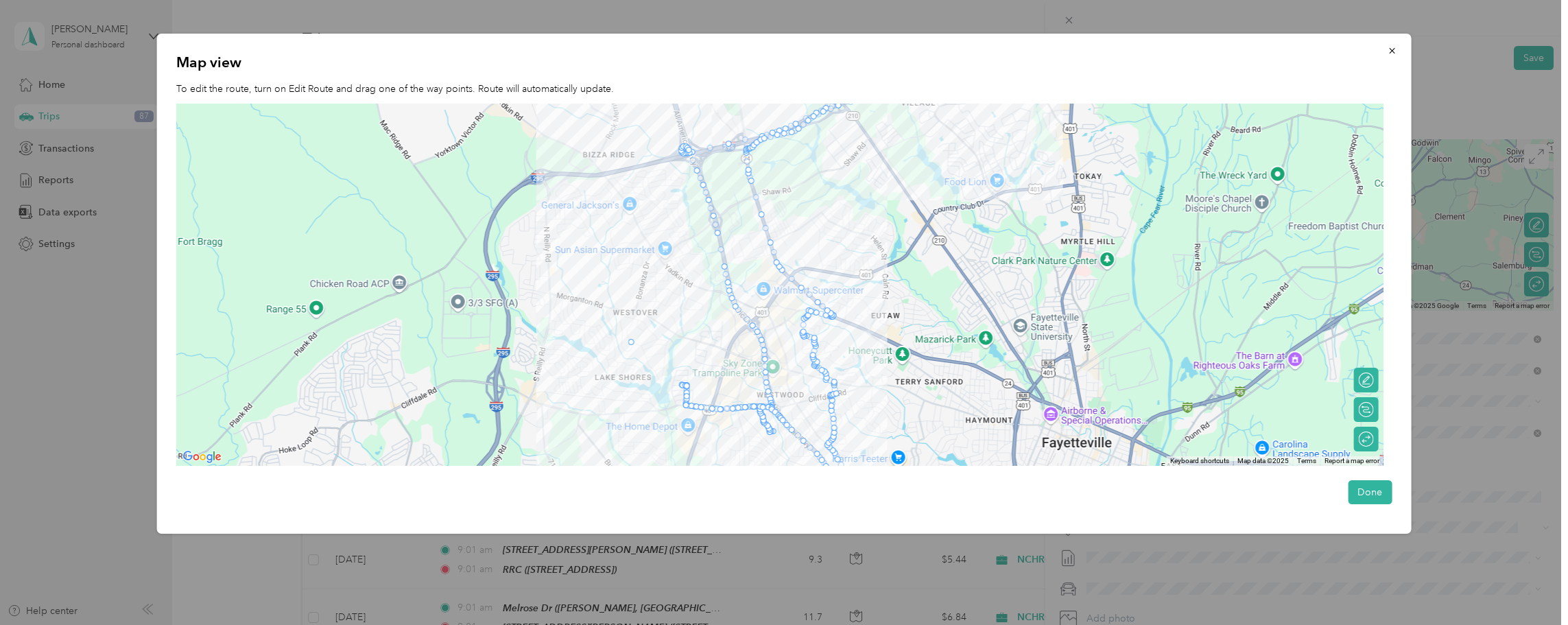 drag, startPoint x: 740, startPoint y: 315, endPoint x: 626, endPoint y: 344, distance: 117.6308 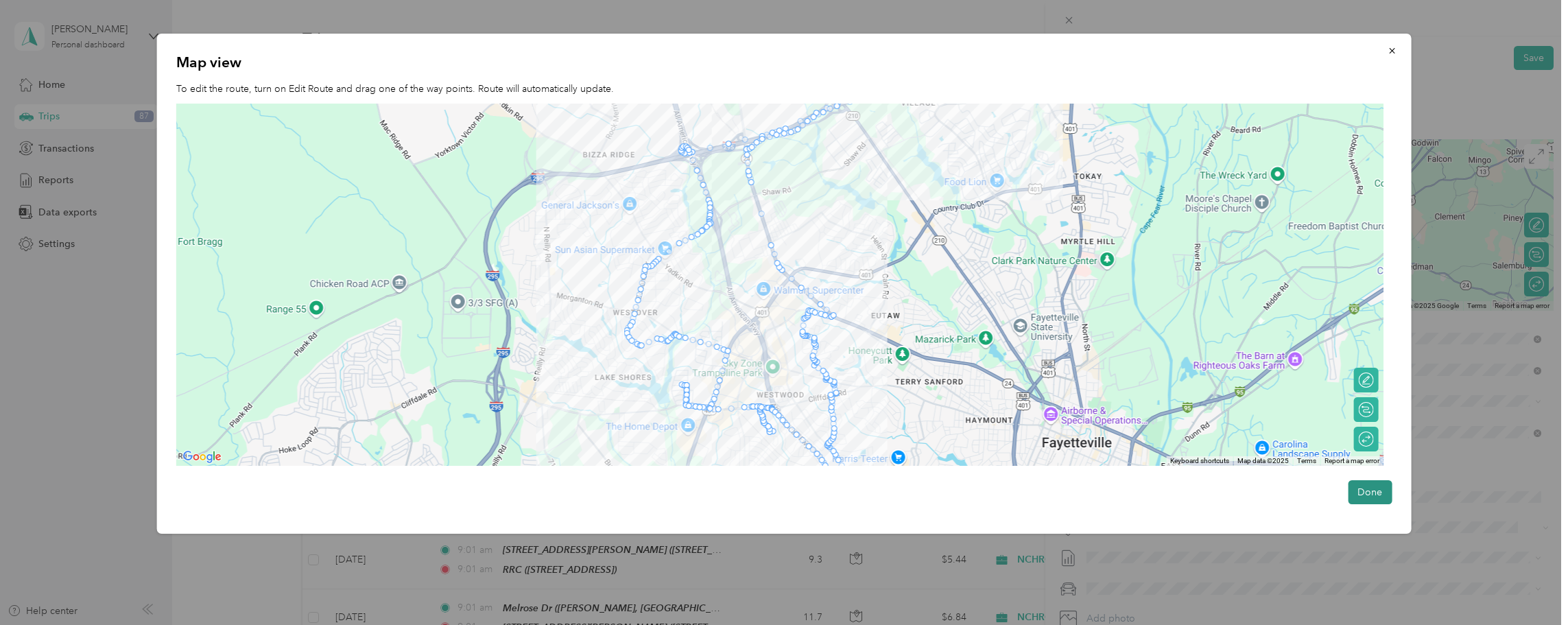 click on "Done" at bounding box center [1370, 492] 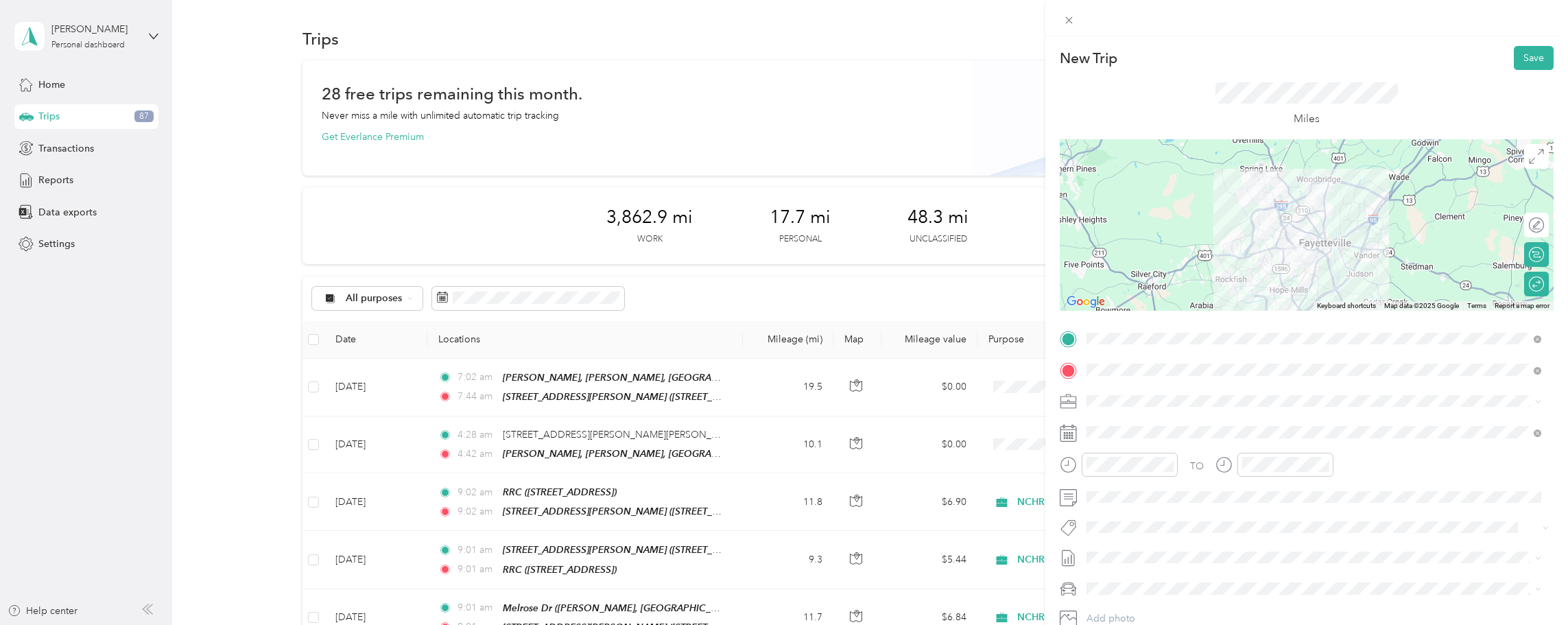 click on "[DATE]" at bounding box center (1102, 598) 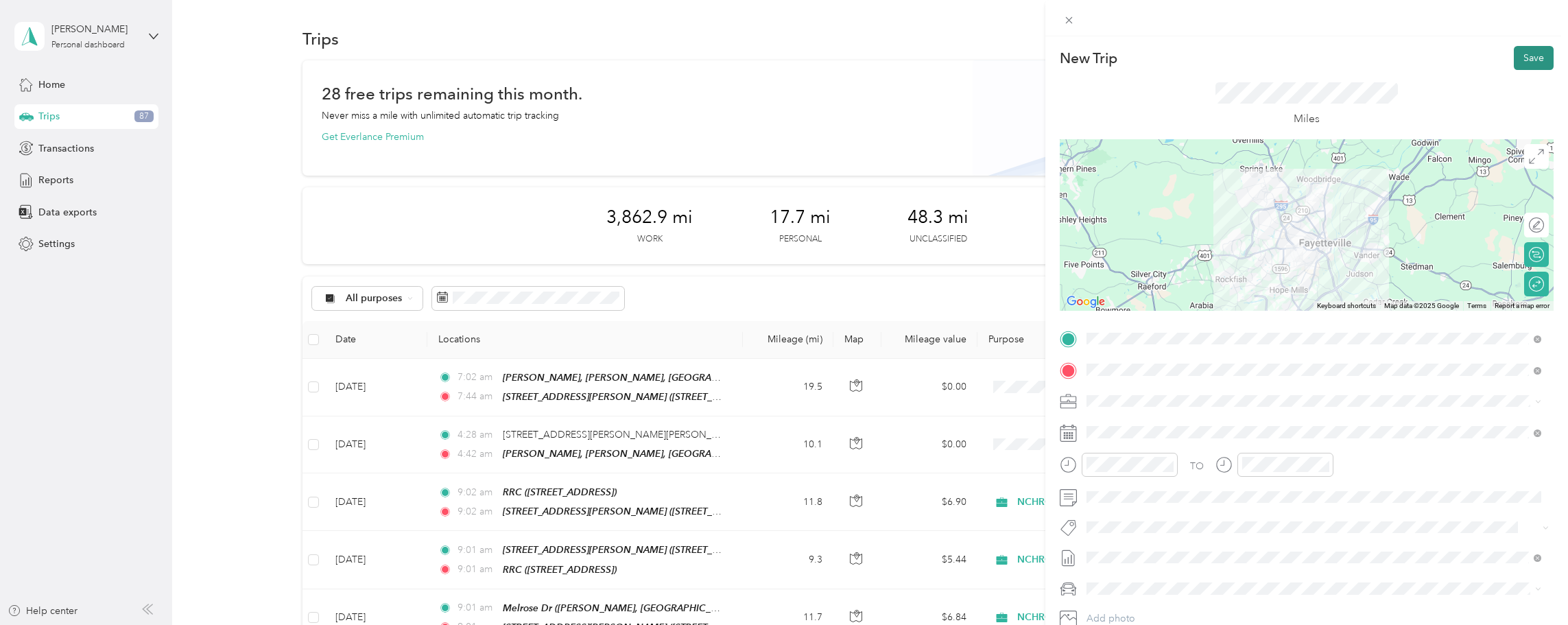 click on "Save" at bounding box center [1534, 58] 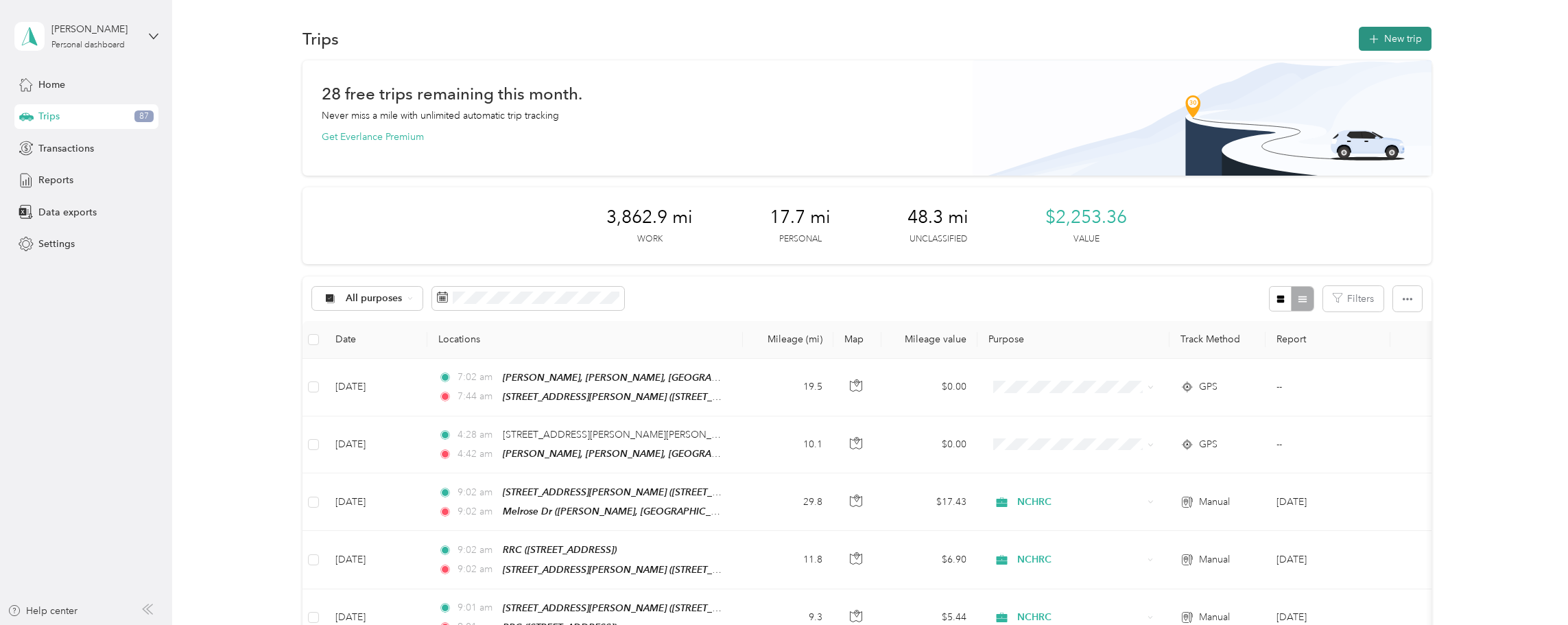 click on "New trip" at bounding box center (1395, 38) 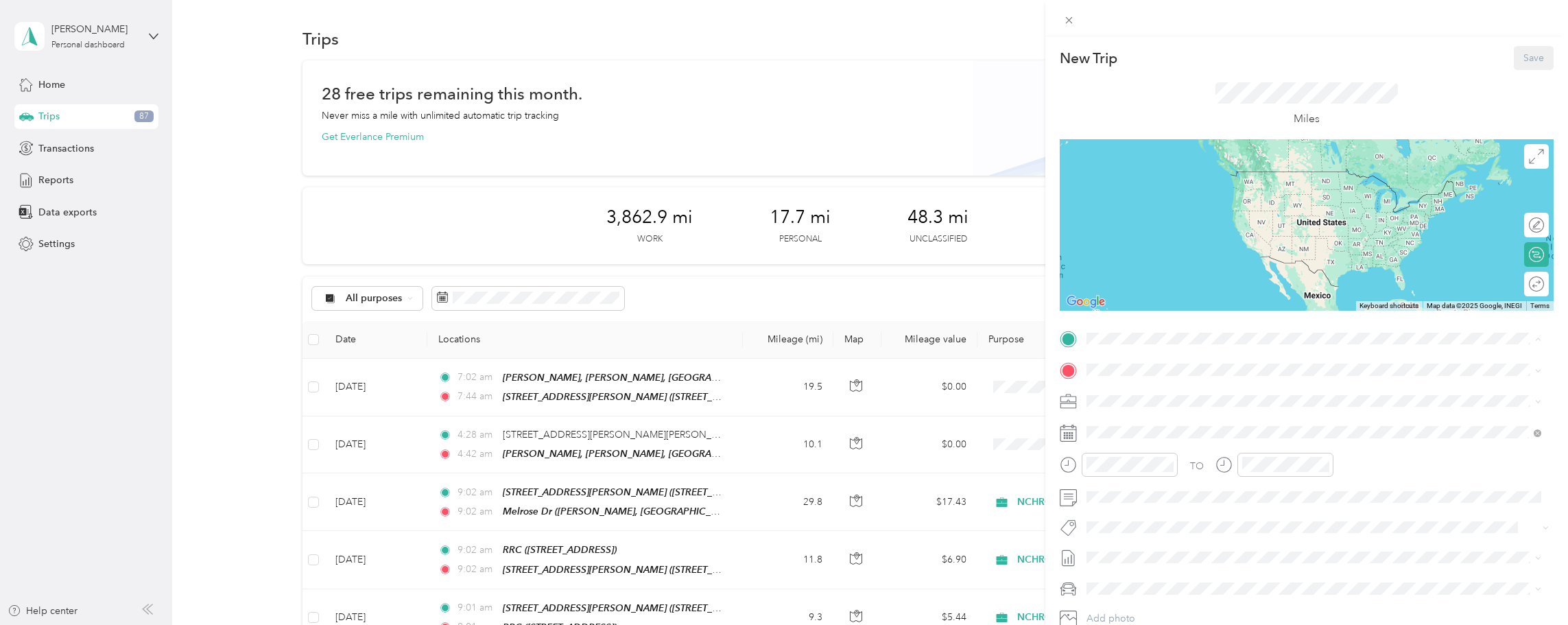 click on "[STREET_ADDRESS]" at bounding box center [1156, 451] 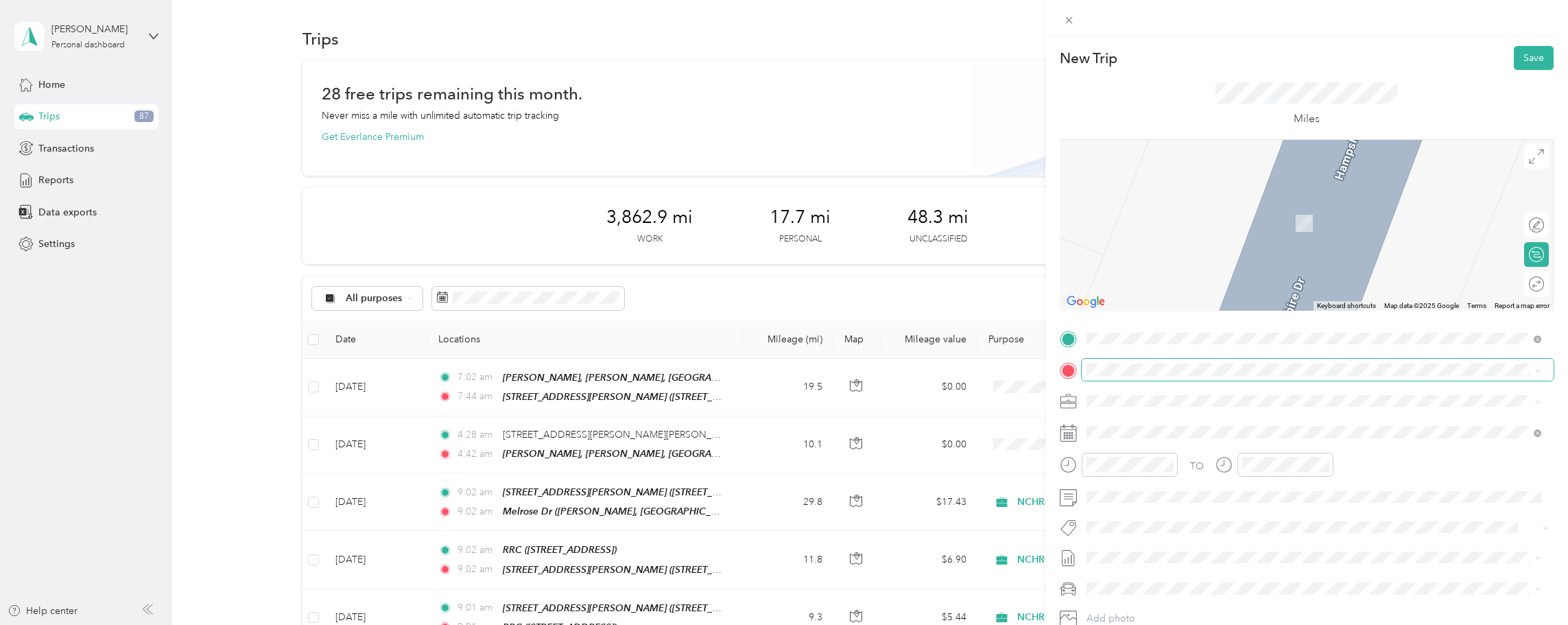 click at bounding box center [1318, 370] 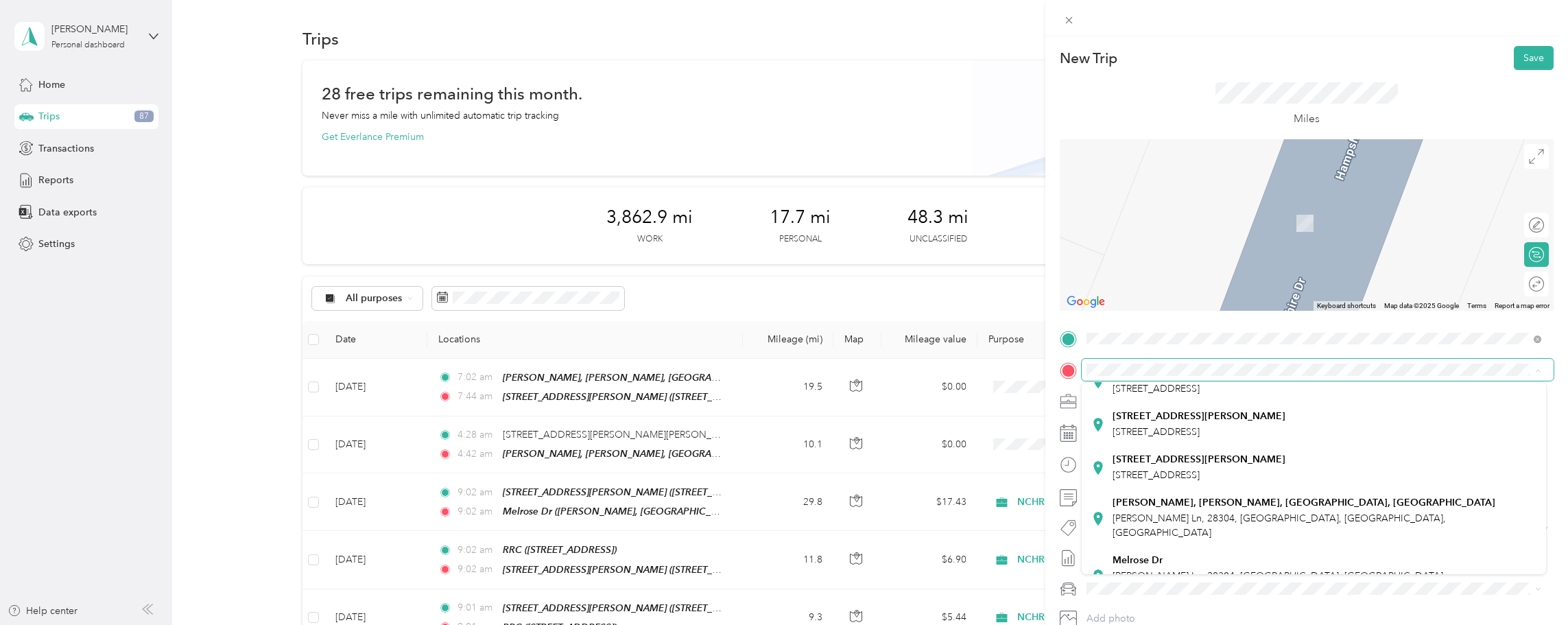 scroll, scrollTop: 182, scrollLeft: 0, axis: vertical 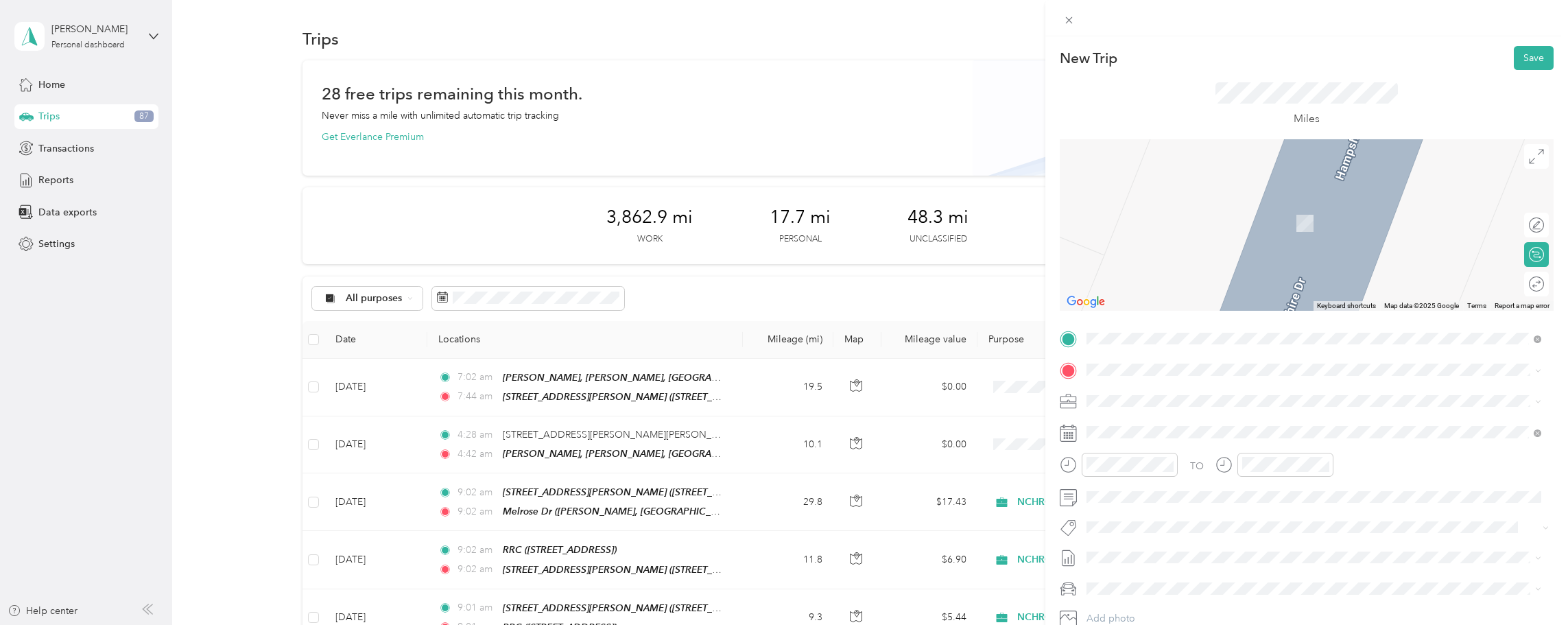 click on "Melrose Dr  [PERSON_NAME], 28304, [GEOGRAPHIC_DATA], [GEOGRAPHIC_DATA], [GEOGRAPHIC_DATA]" at bounding box center (1325, 526) 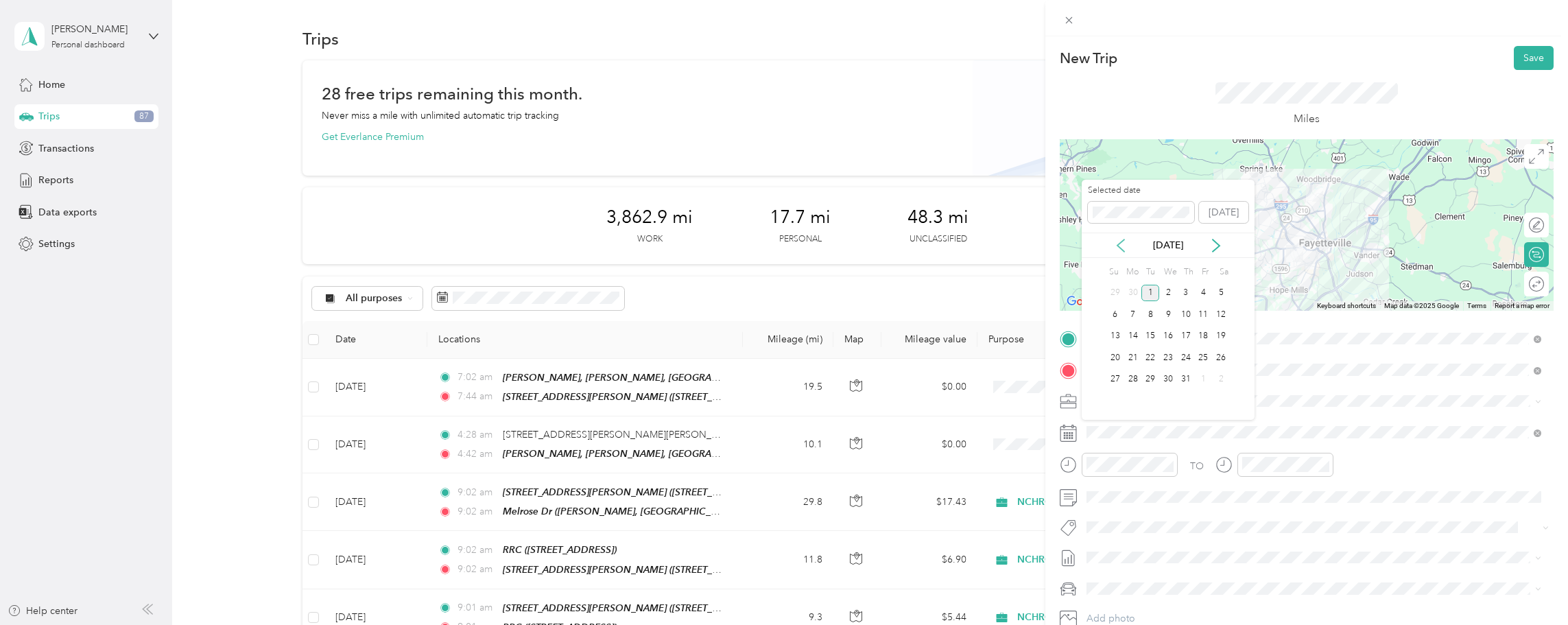 click 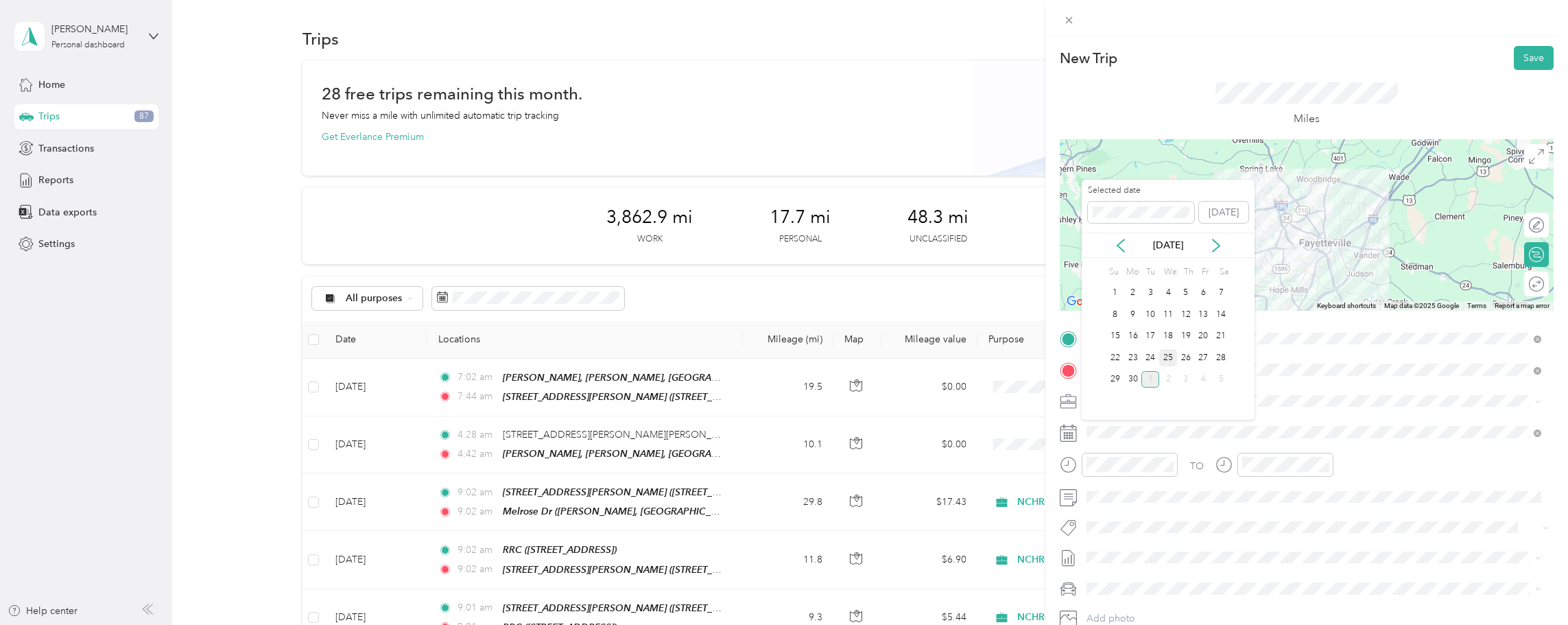 click on "25" at bounding box center (1168, 357) 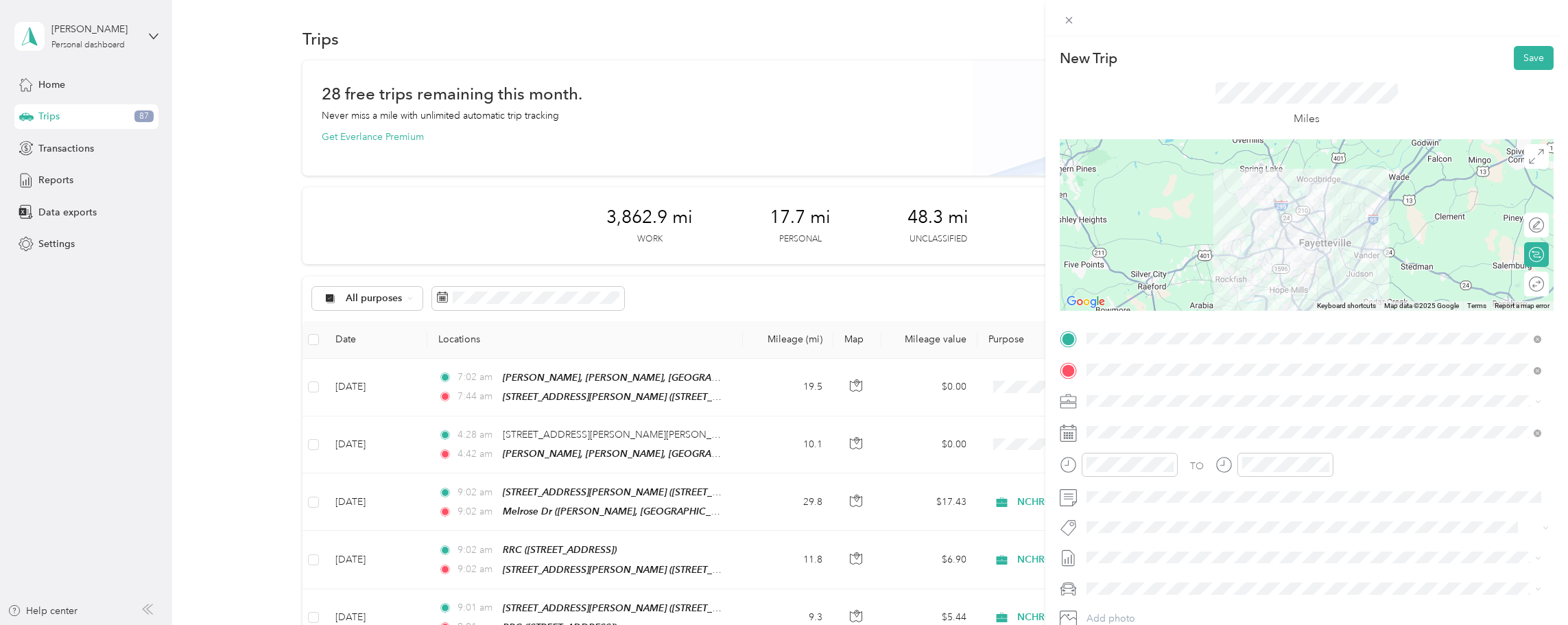 click on "[DATE]" at bounding box center [1102, 598] 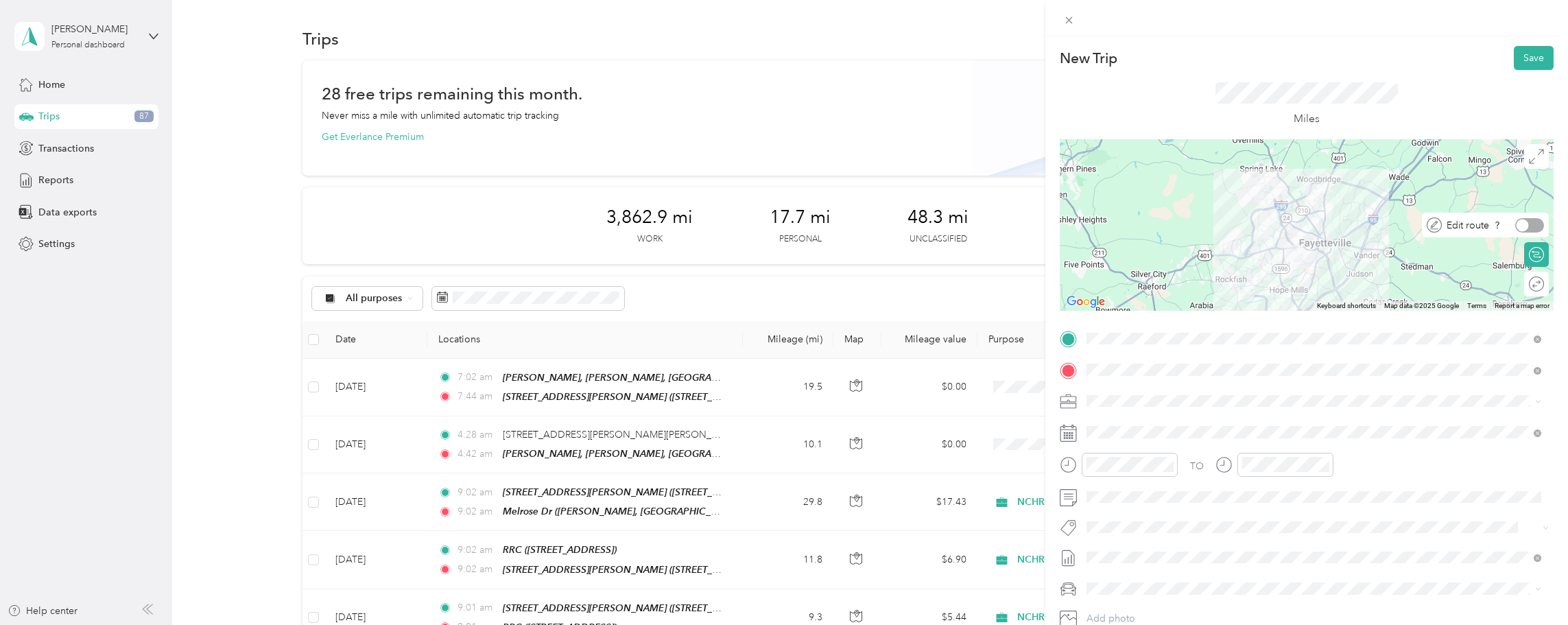 click at bounding box center (1530, 225) 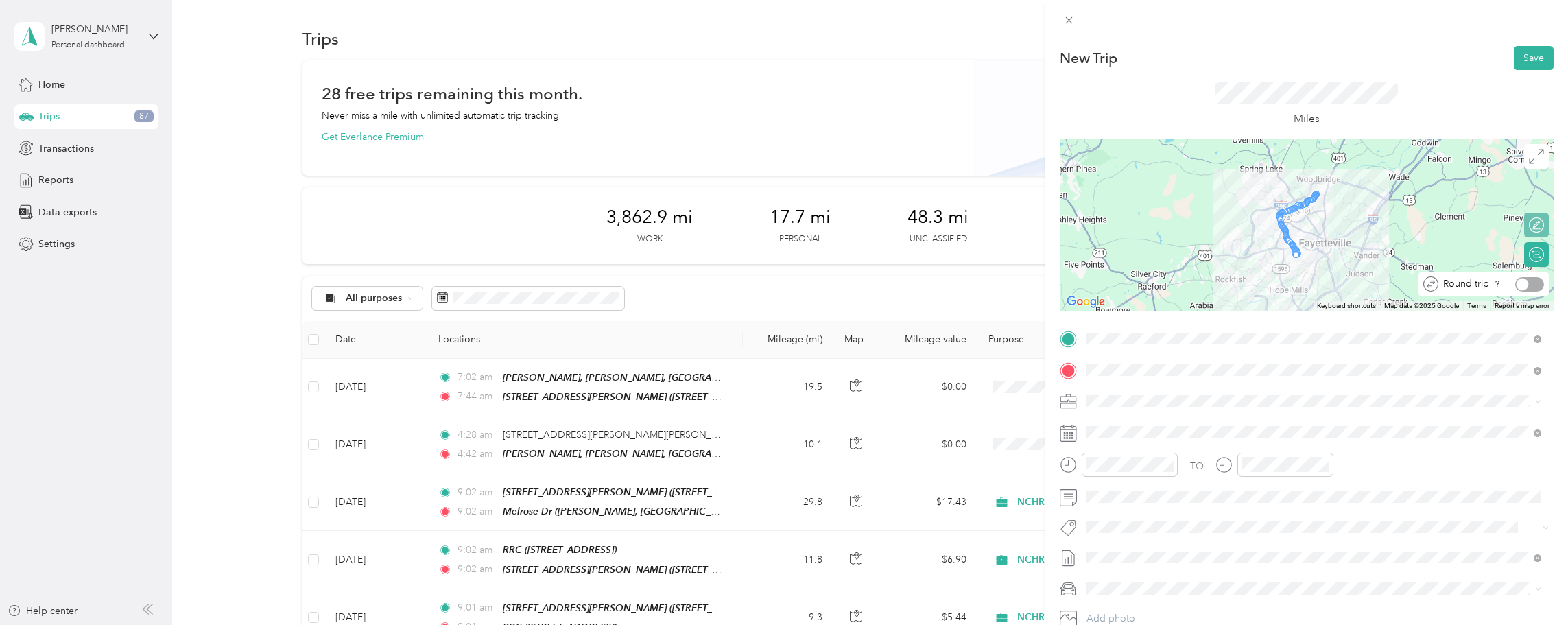 click at bounding box center (1530, 284) 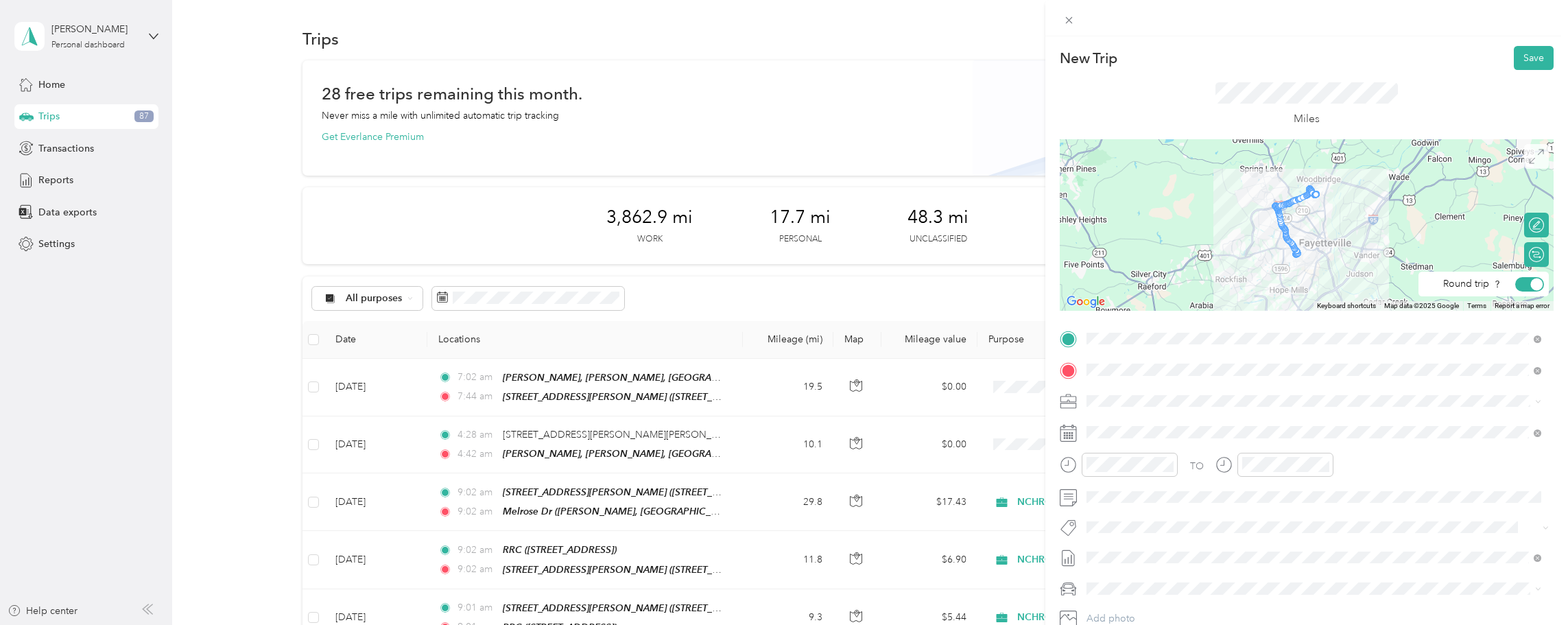 click 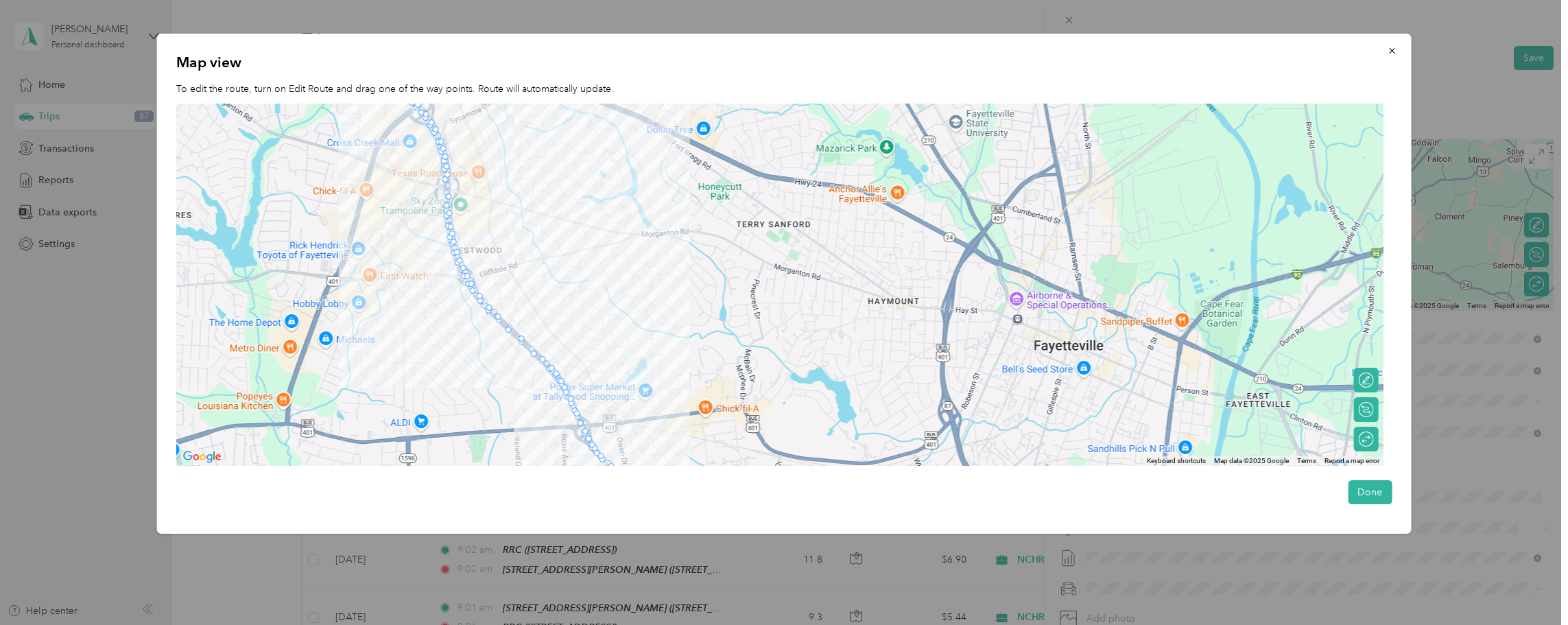 click on "To navigate, press the arrow keys." at bounding box center (780, 285) 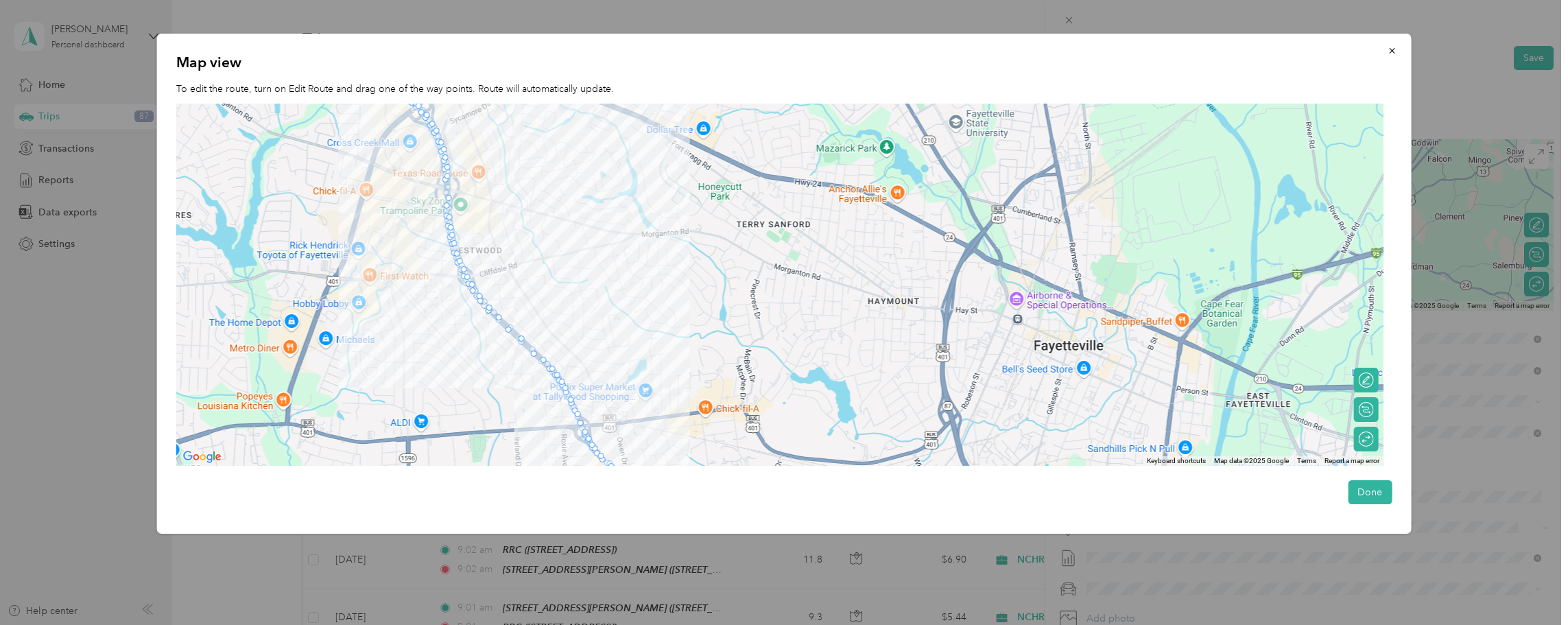 drag, startPoint x: 676, startPoint y: 379, endPoint x: 697, endPoint y: 283, distance: 98.27 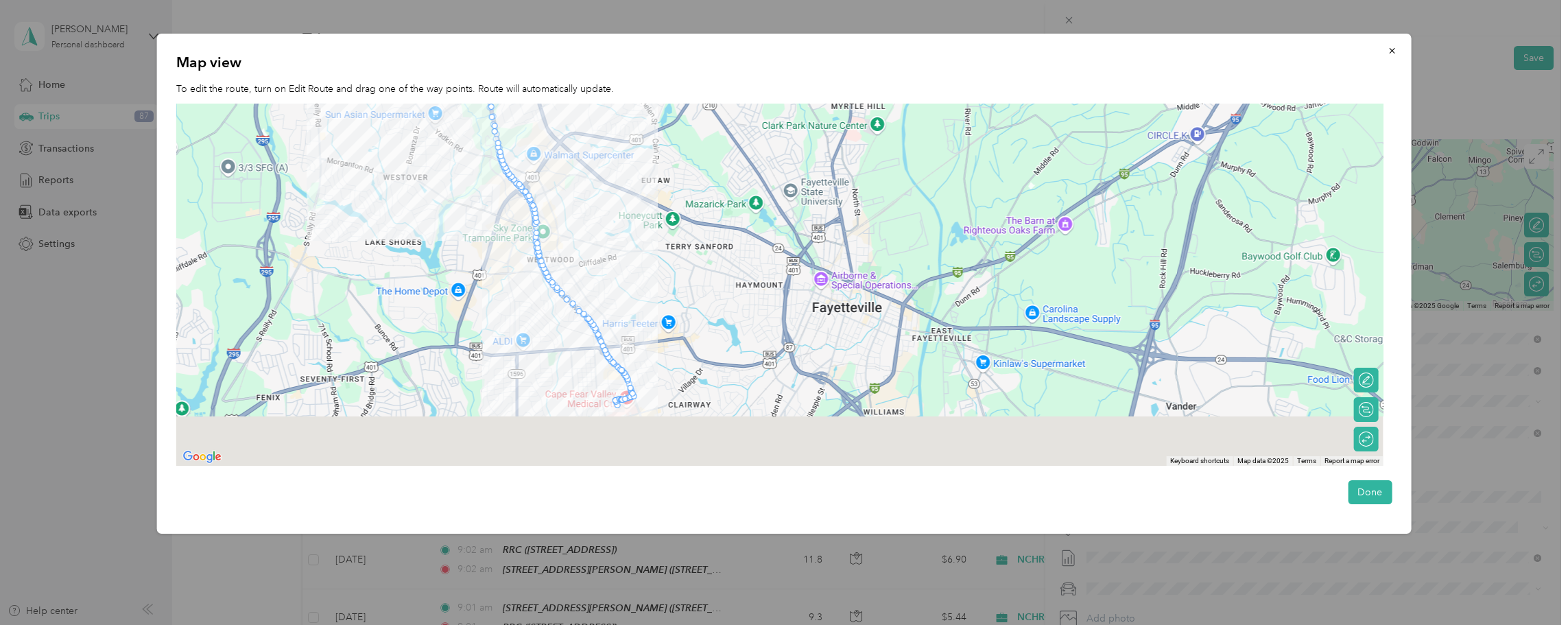 drag, startPoint x: 626, startPoint y: 423, endPoint x: 648, endPoint y: 292, distance: 132.83448 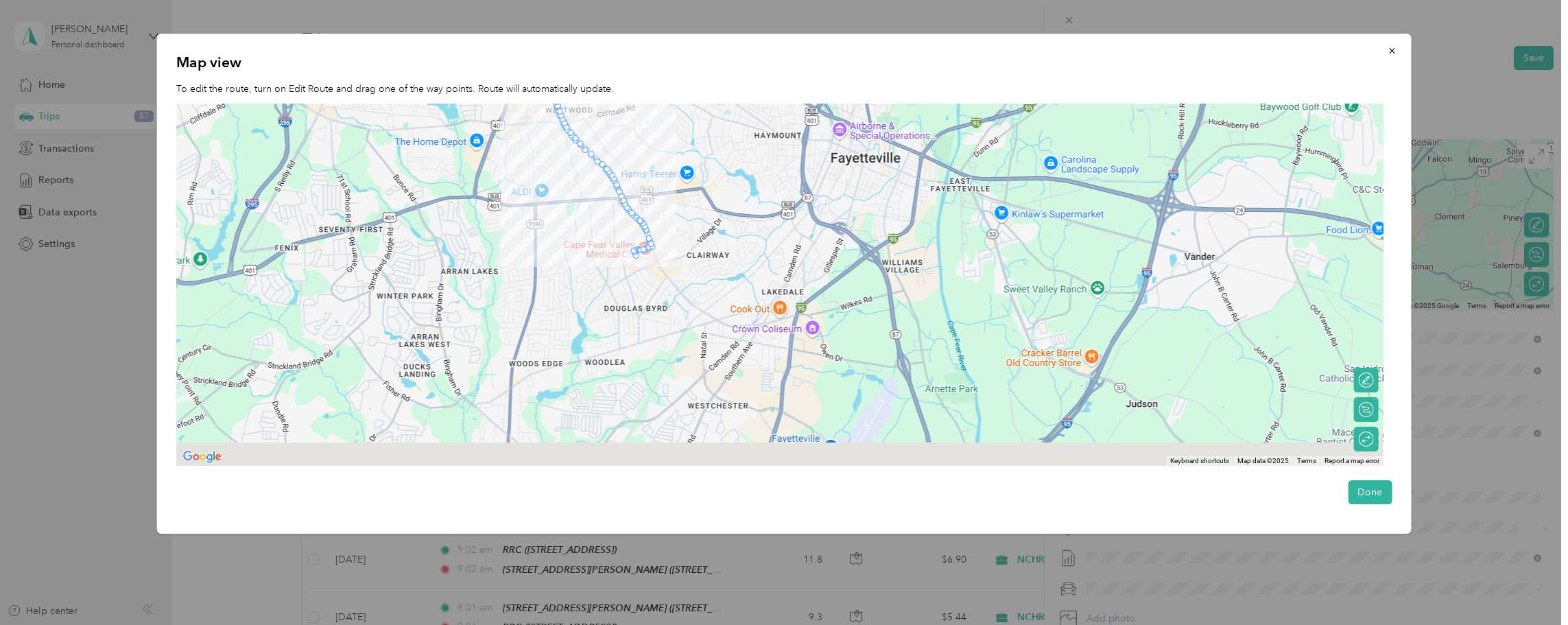 drag, startPoint x: 623, startPoint y: 402, endPoint x: 642, endPoint y: 251, distance: 152.19067 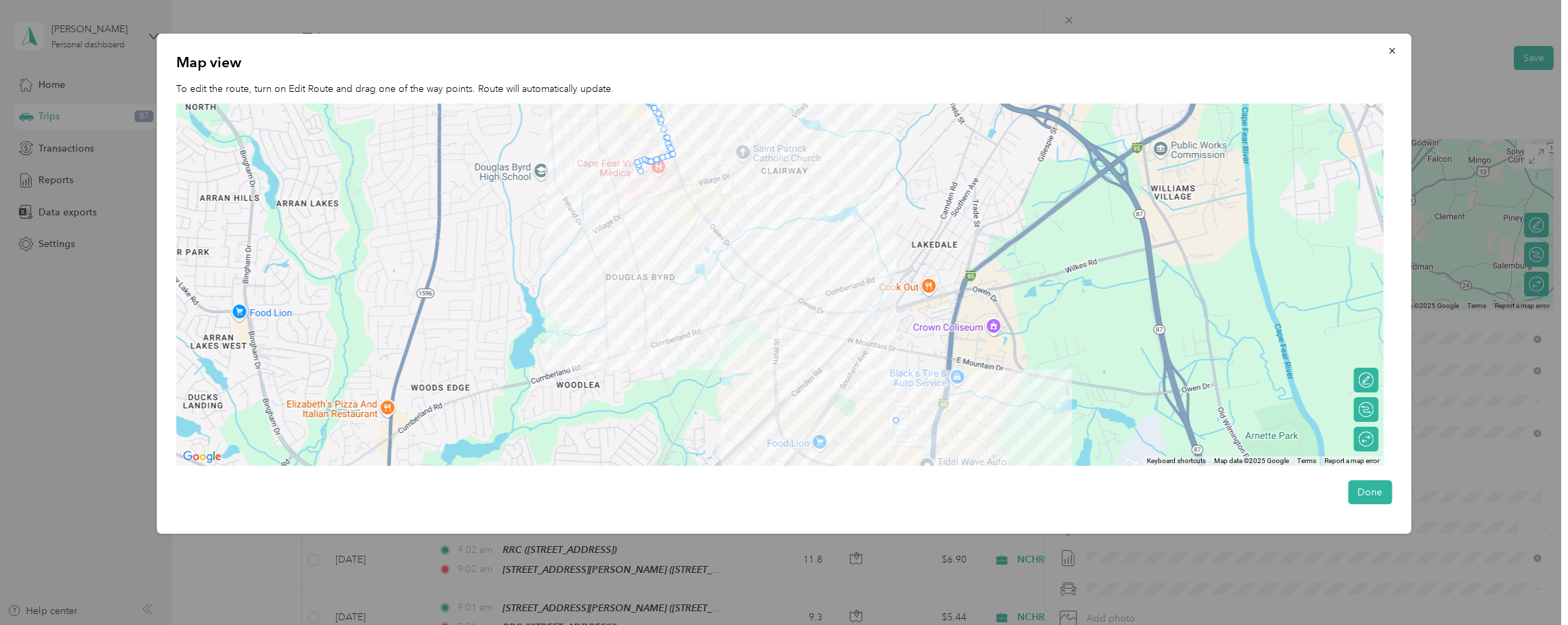 drag, startPoint x: 667, startPoint y: 155, endPoint x: 896, endPoint y: 421, distance: 350.9943 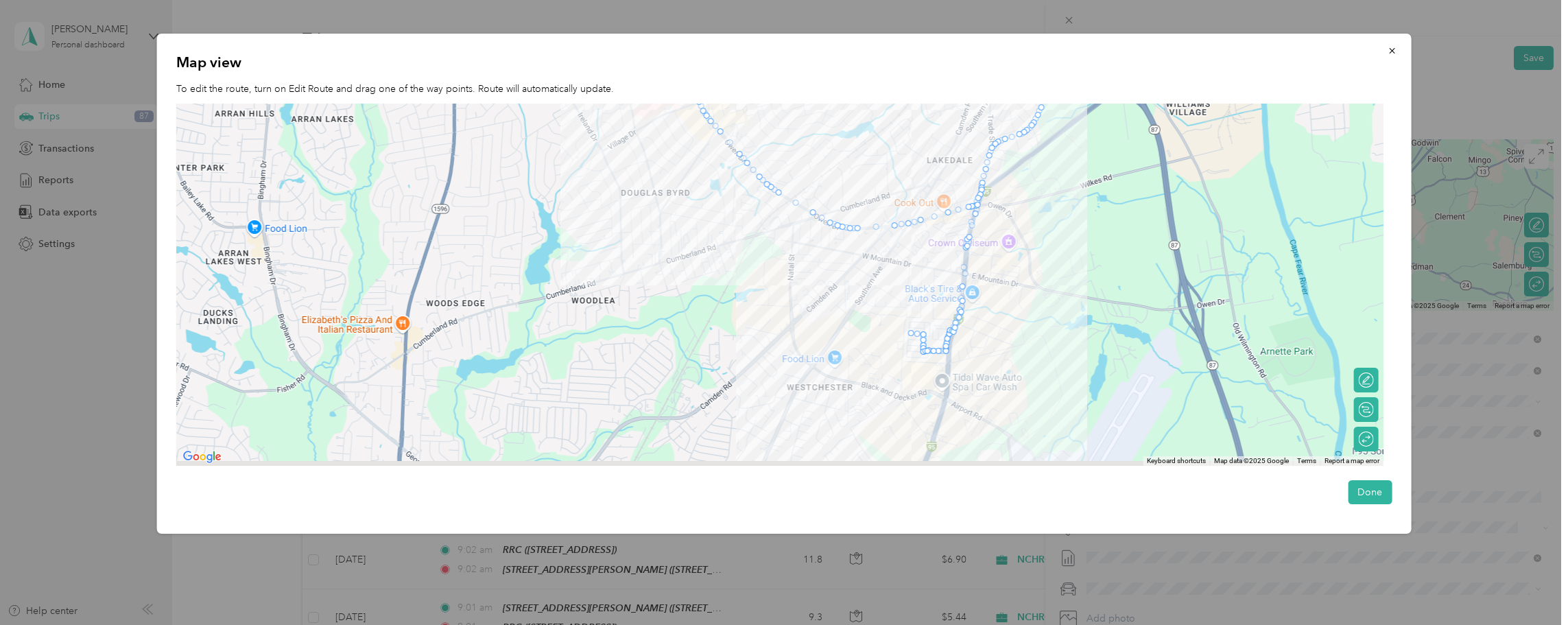 drag, startPoint x: 823, startPoint y: 397, endPoint x: 846, endPoint y: 266, distance: 133.0038 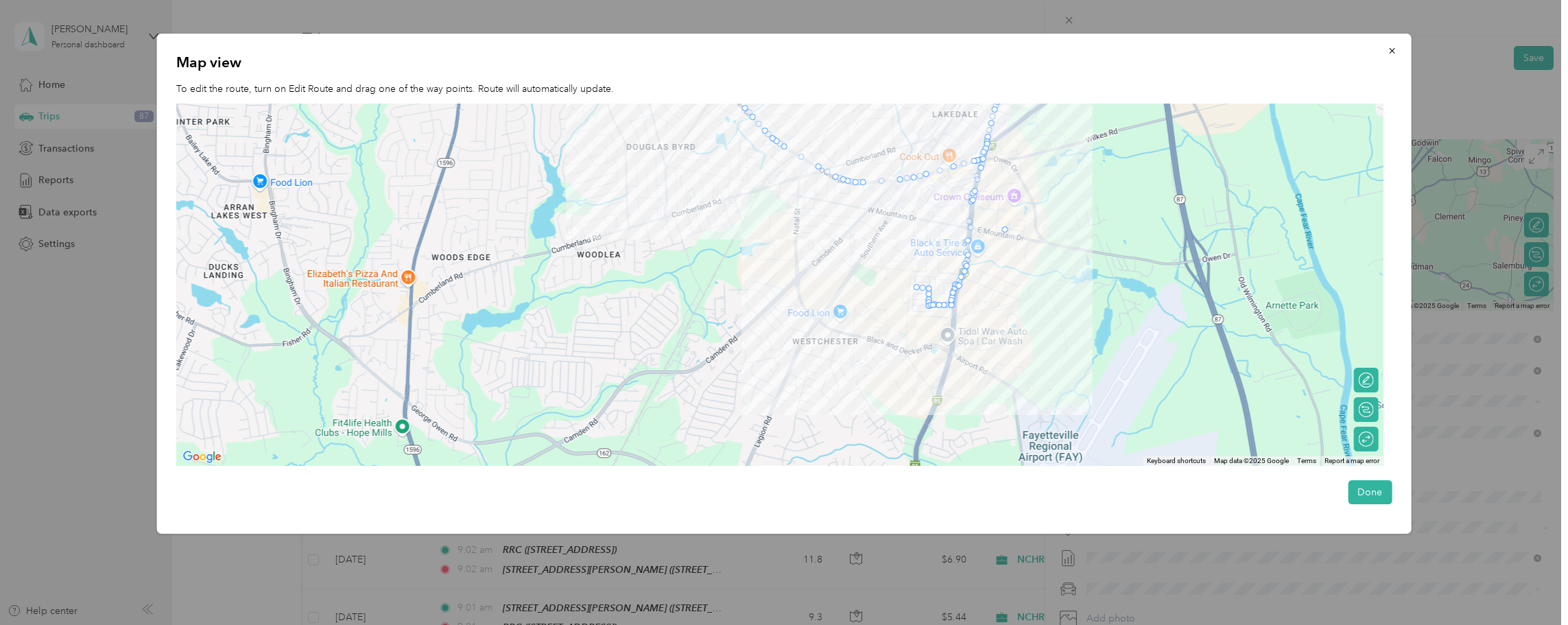 drag, startPoint x: 960, startPoint y: 283, endPoint x: 1006, endPoint y: 229, distance: 70.936591 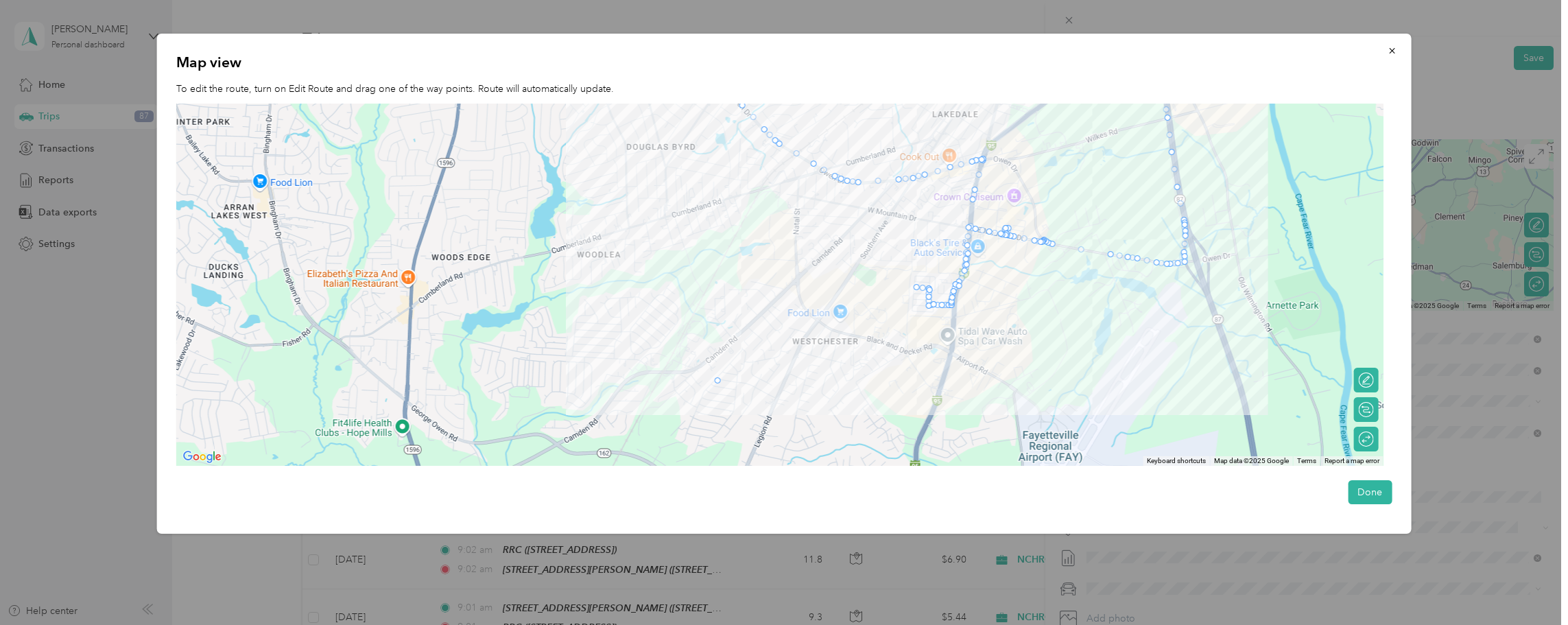 drag, startPoint x: 1008, startPoint y: 229, endPoint x: 715, endPoint y: 383, distance: 331.006 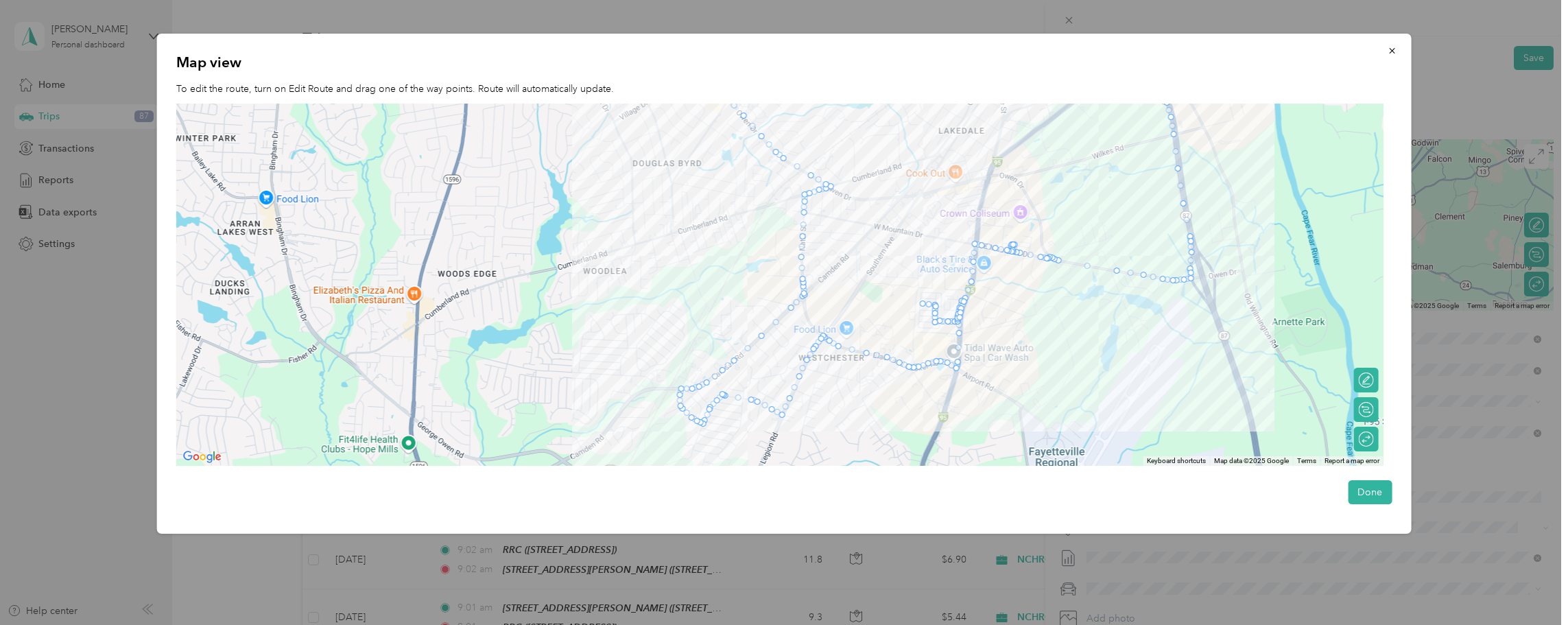 drag, startPoint x: 730, startPoint y: 339, endPoint x: 715, endPoint y: 354, distance: 21.213203 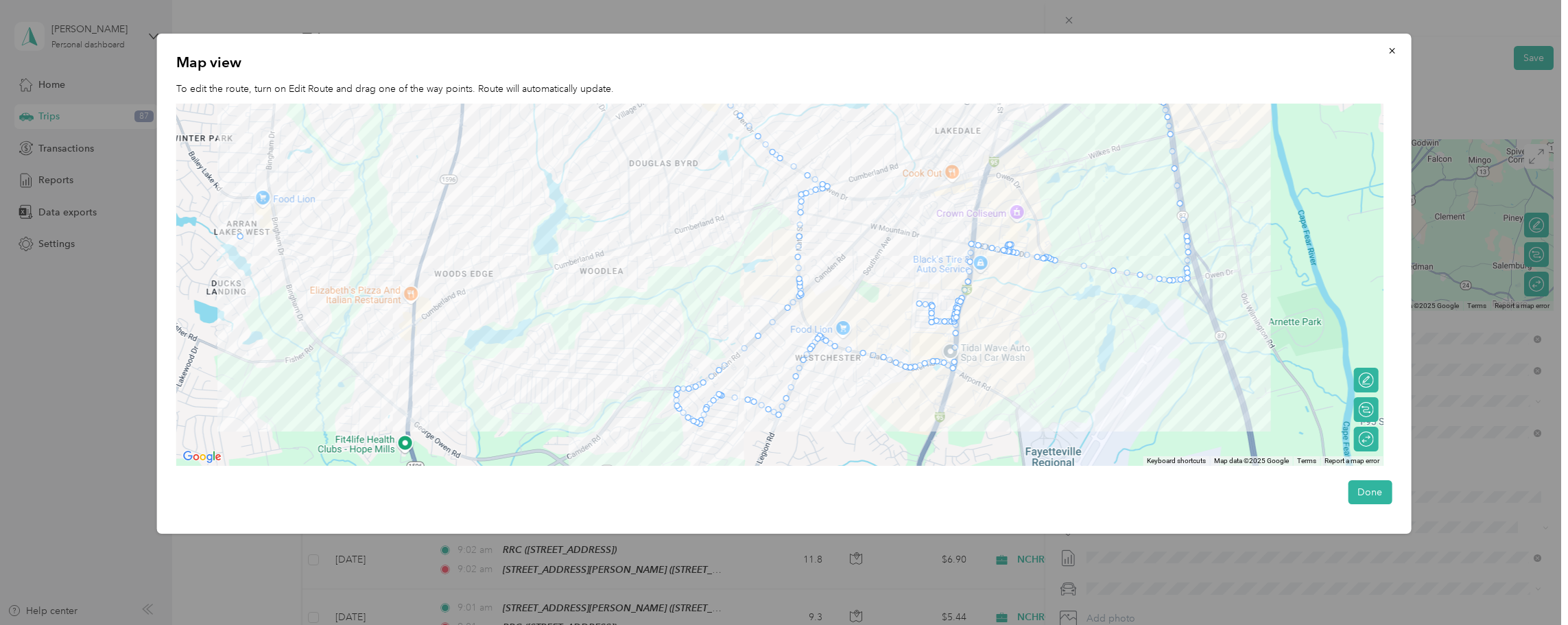 drag, startPoint x: 730, startPoint y: 362, endPoint x: 240, endPoint y: 237, distance: 505.6926 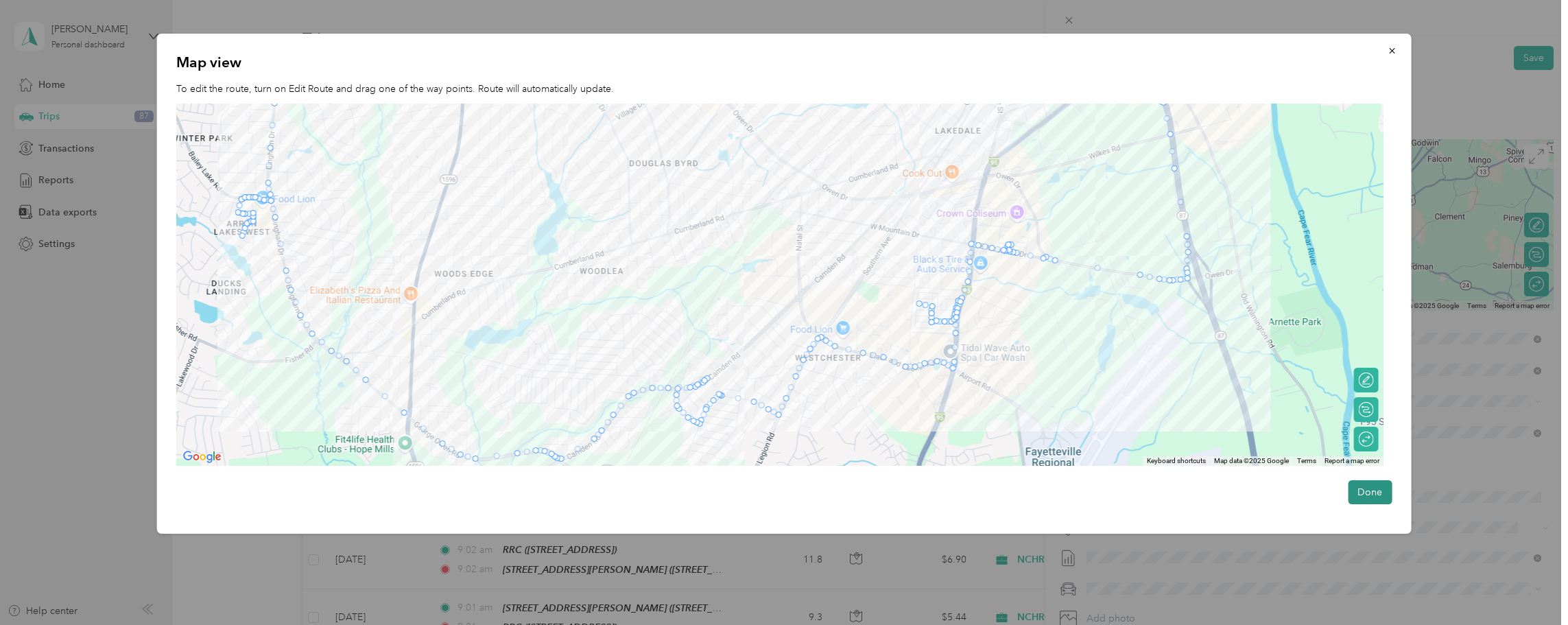 click on "Done" at bounding box center (1370, 492) 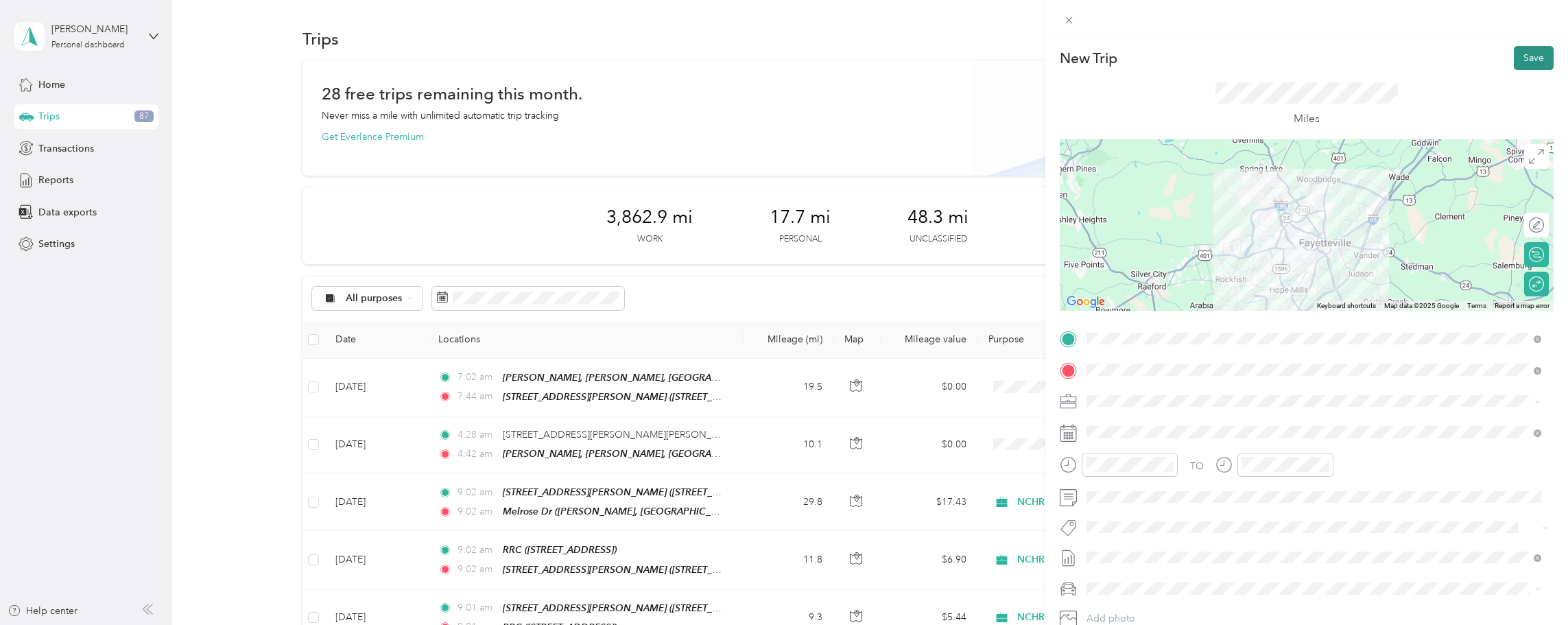 click on "Save" at bounding box center (1534, 58) 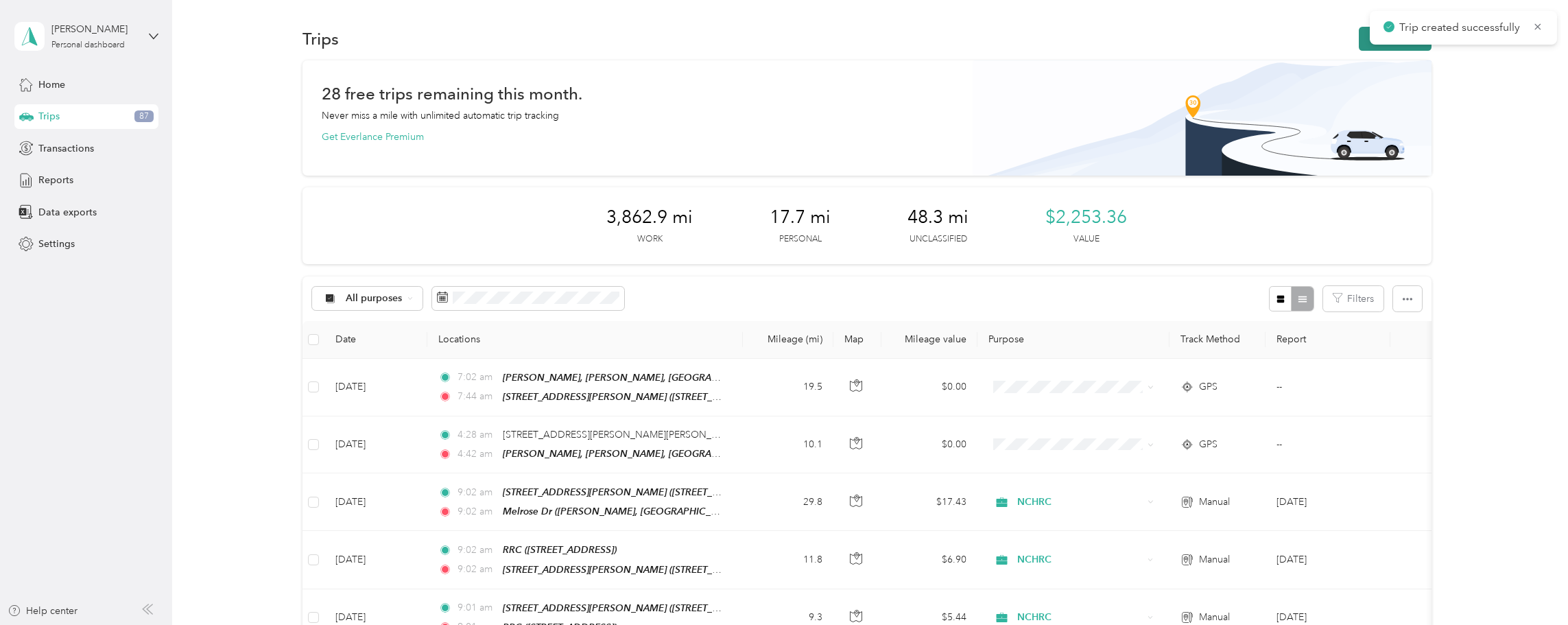 click 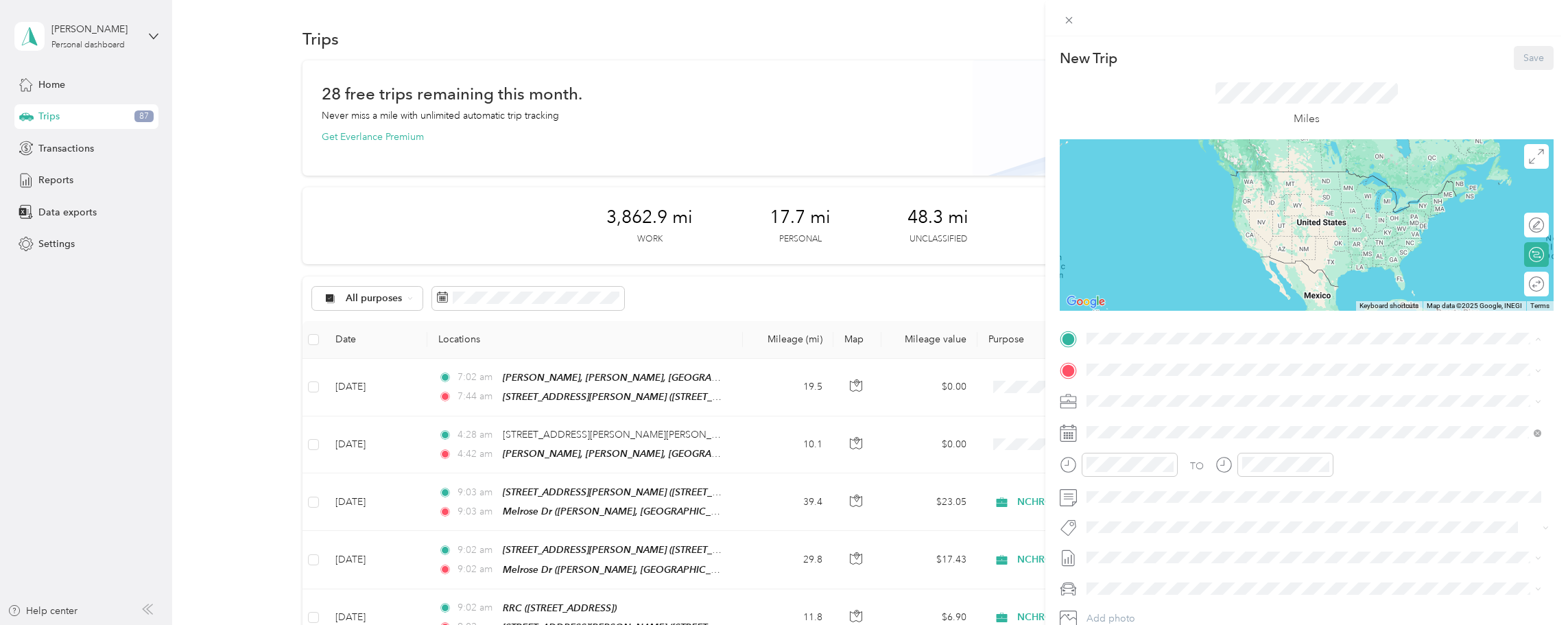 drag, startPoint x: 1167, startPoint y: 399, endPoint x: 1153, endPoint y: 401, distance: 14.142136 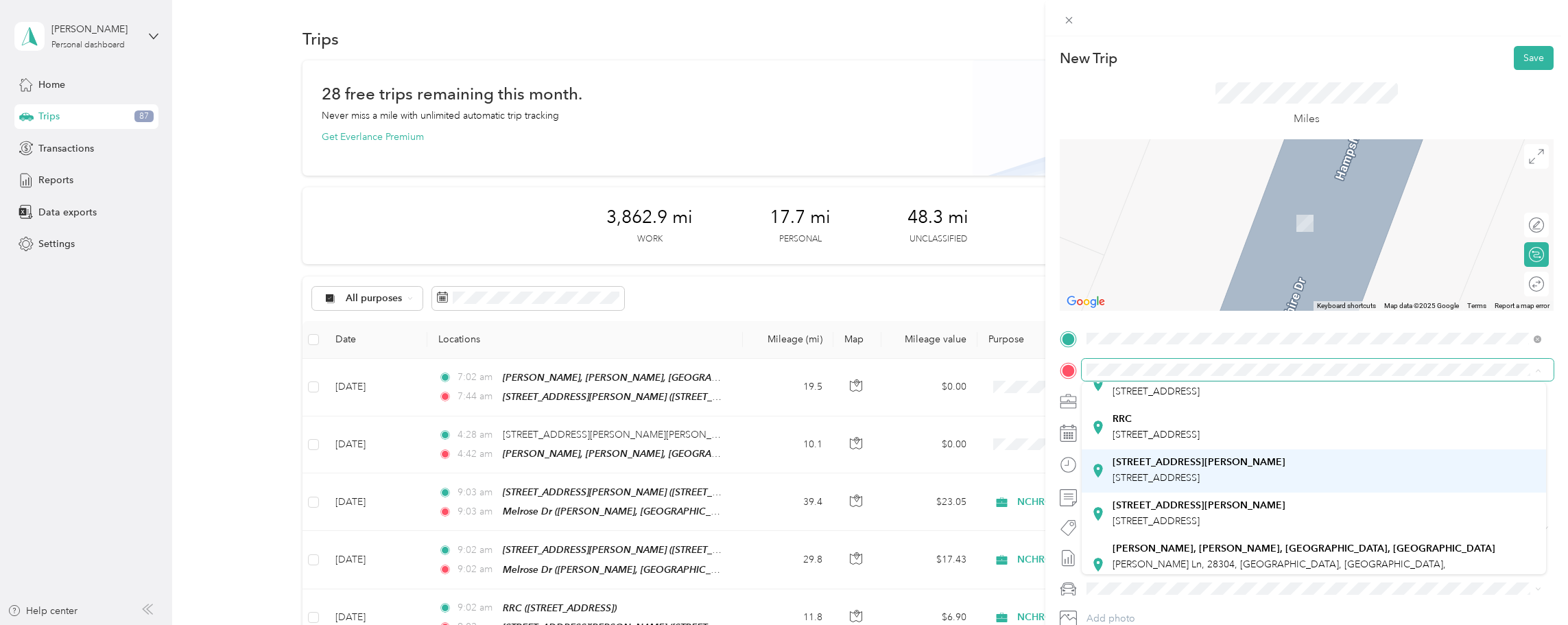 scroll, scrollTop: 137, scrollLeft: 0, axis: vertical 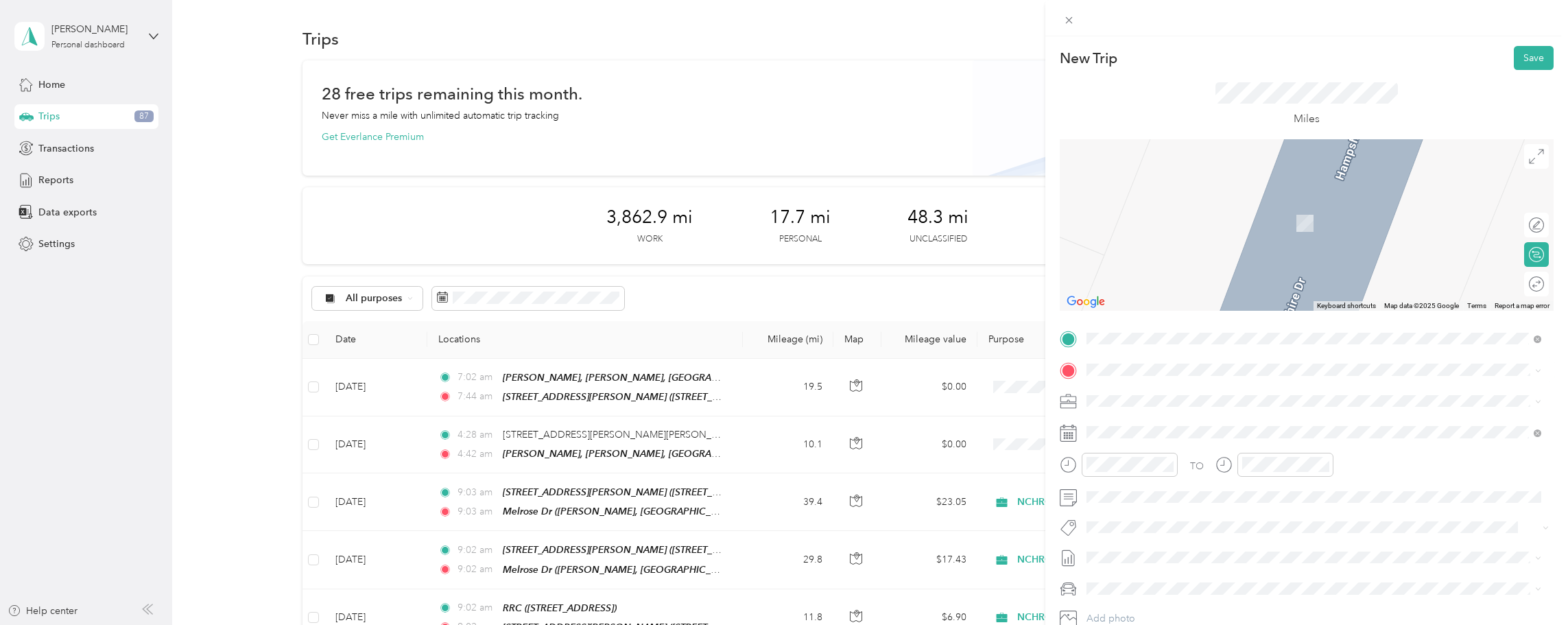 click on "[PERSON_NAME] Ln, 28304, [GEOGRAPHIC_DATA], [GEOGRAPHIC_DATA], [GEOGRAPHIC_DATA]" at bounding box center [1279, 580] 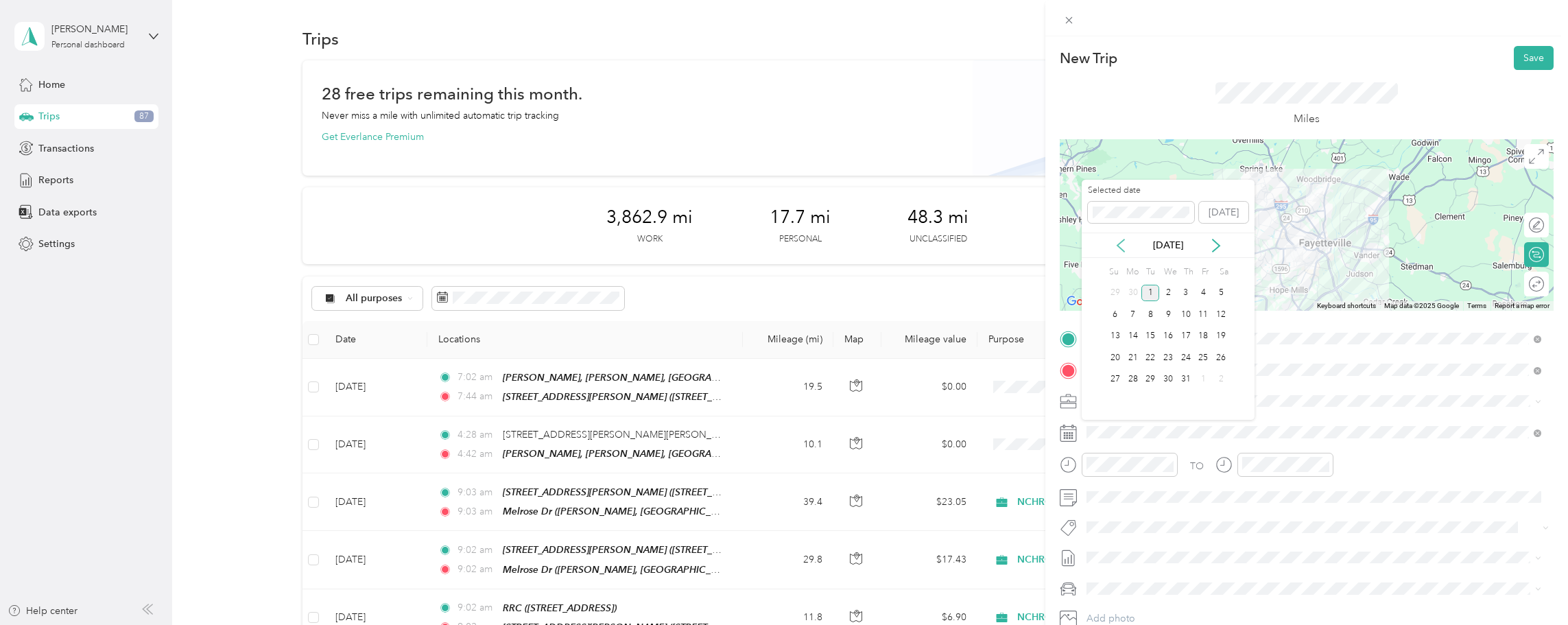 click 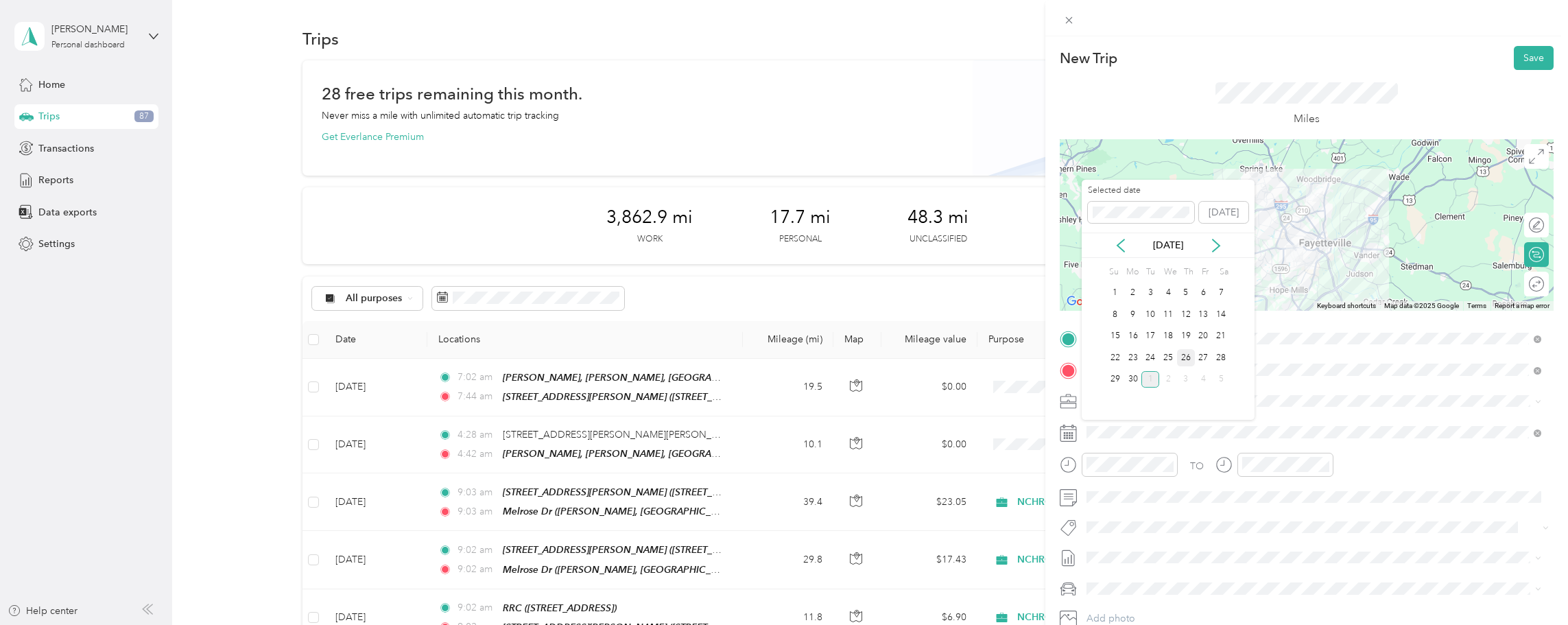click on "26" at bounding box center [1186, 357] 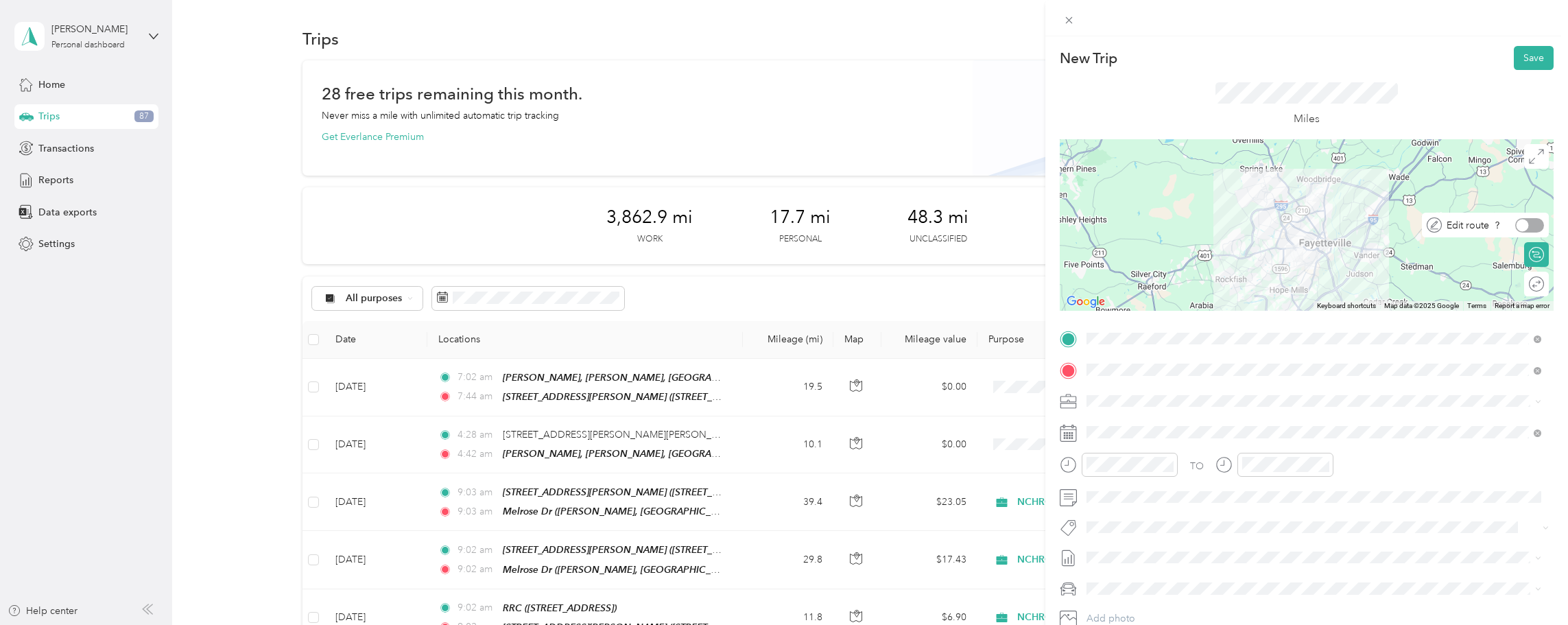 click at bounding box center [1530, 225] 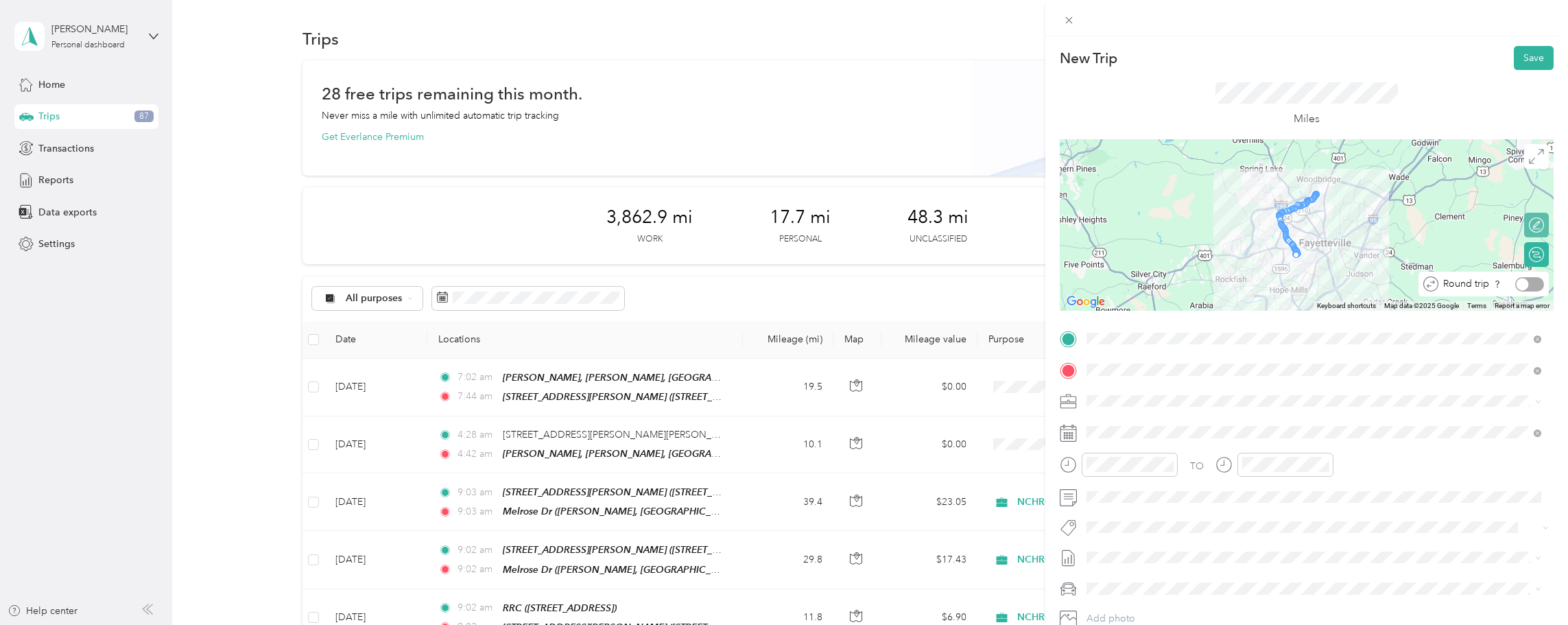 click at bounding box center [1530, 284] 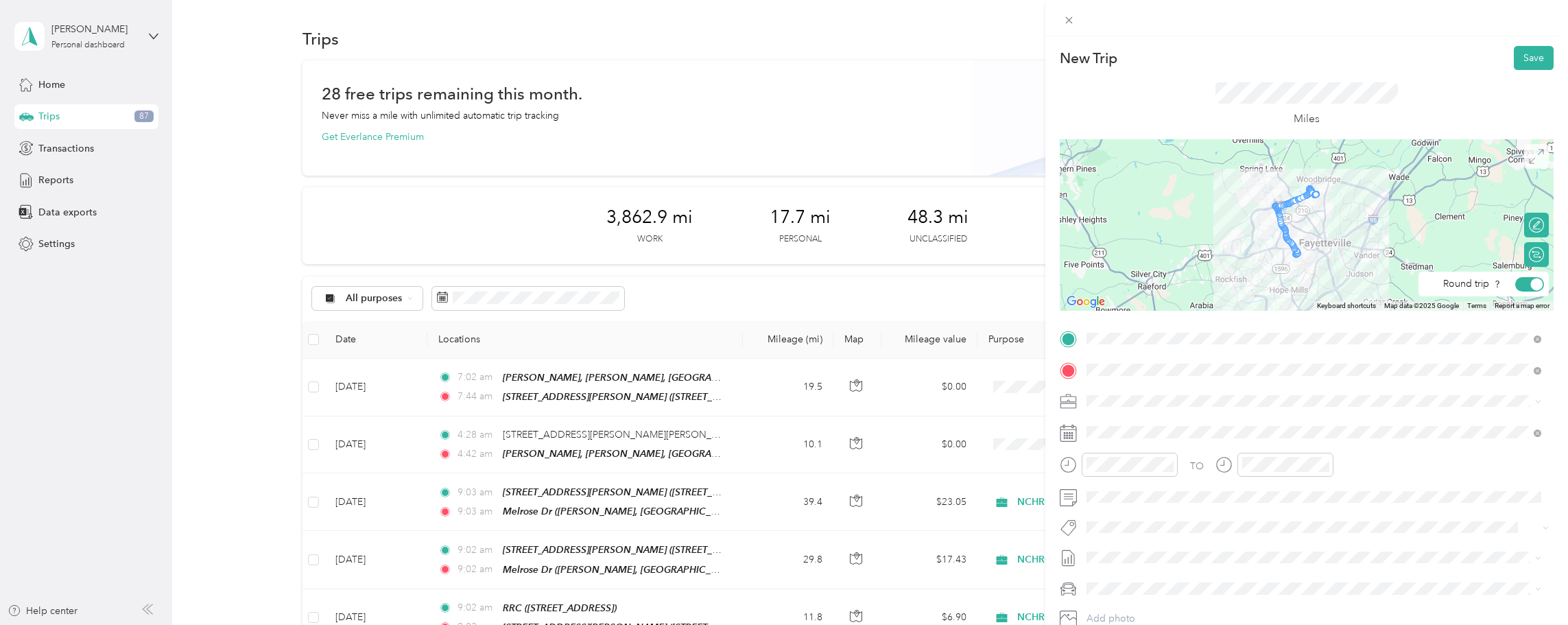 click 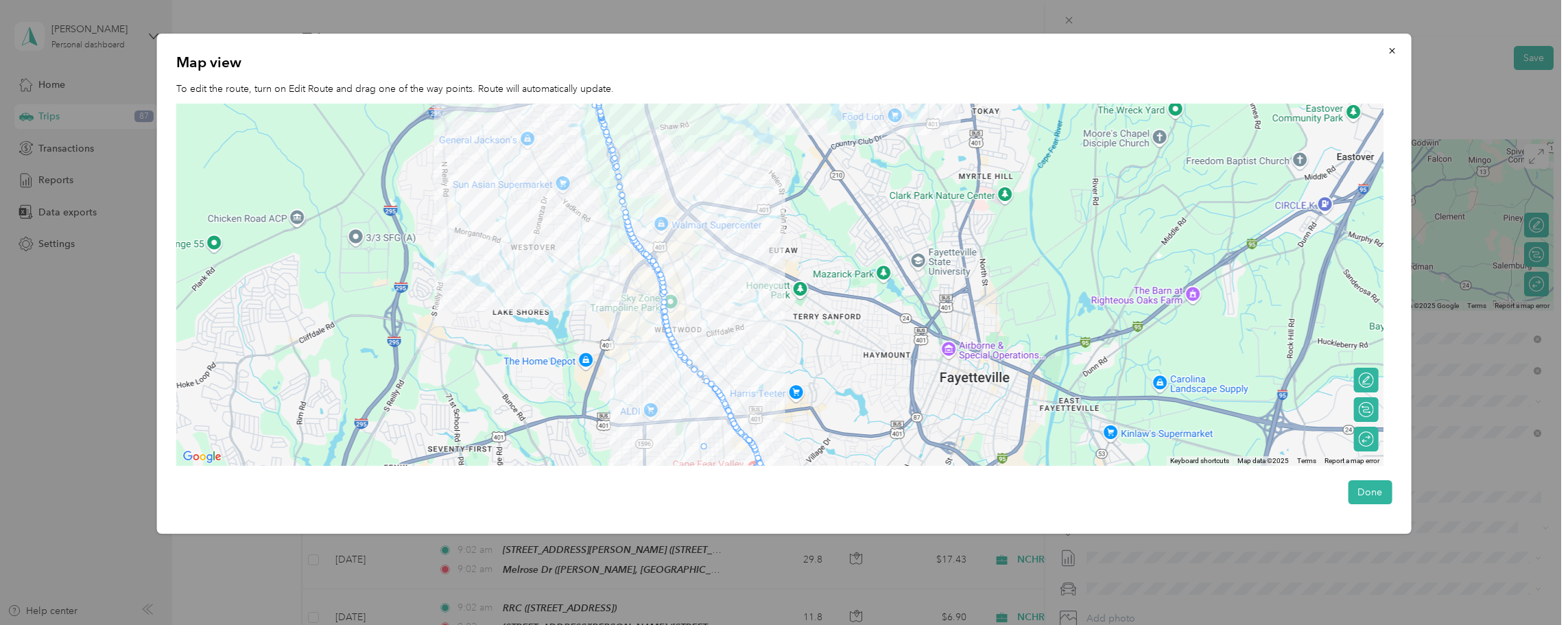 drag, startPoint x: 735, startPoint y: 423, endPoint x: 702, endPoint y: 451, distance: 43.27817 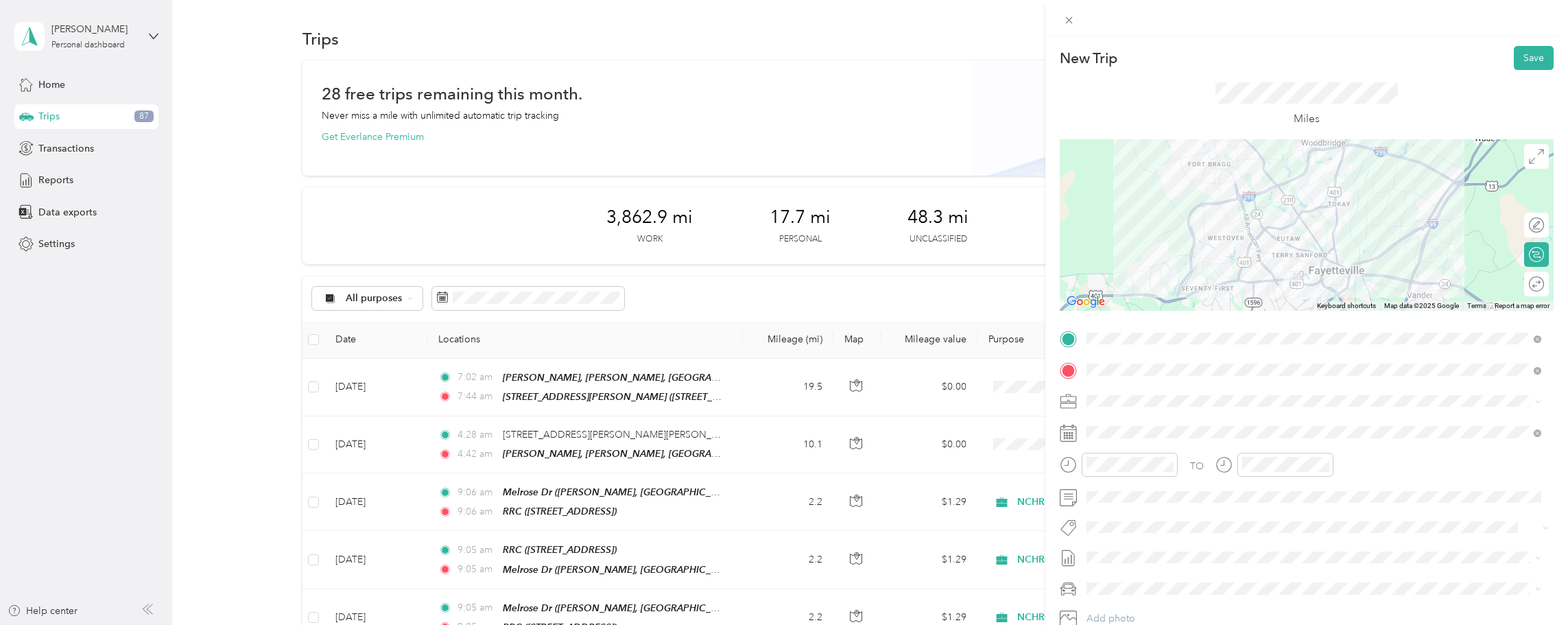 scroll, scrollTop: 0, scrollLeft: 0, axis: both 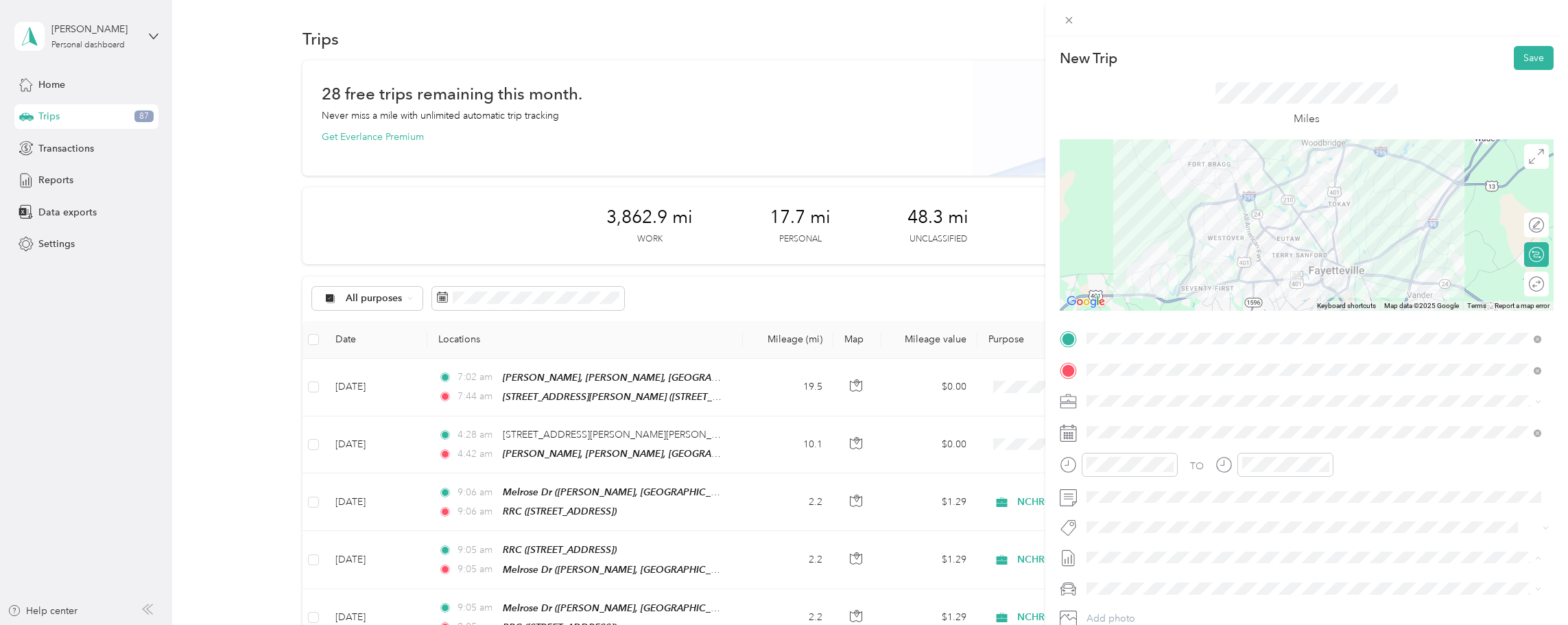 click on "[DATE] Draft" at bounding box center [1314, 602] 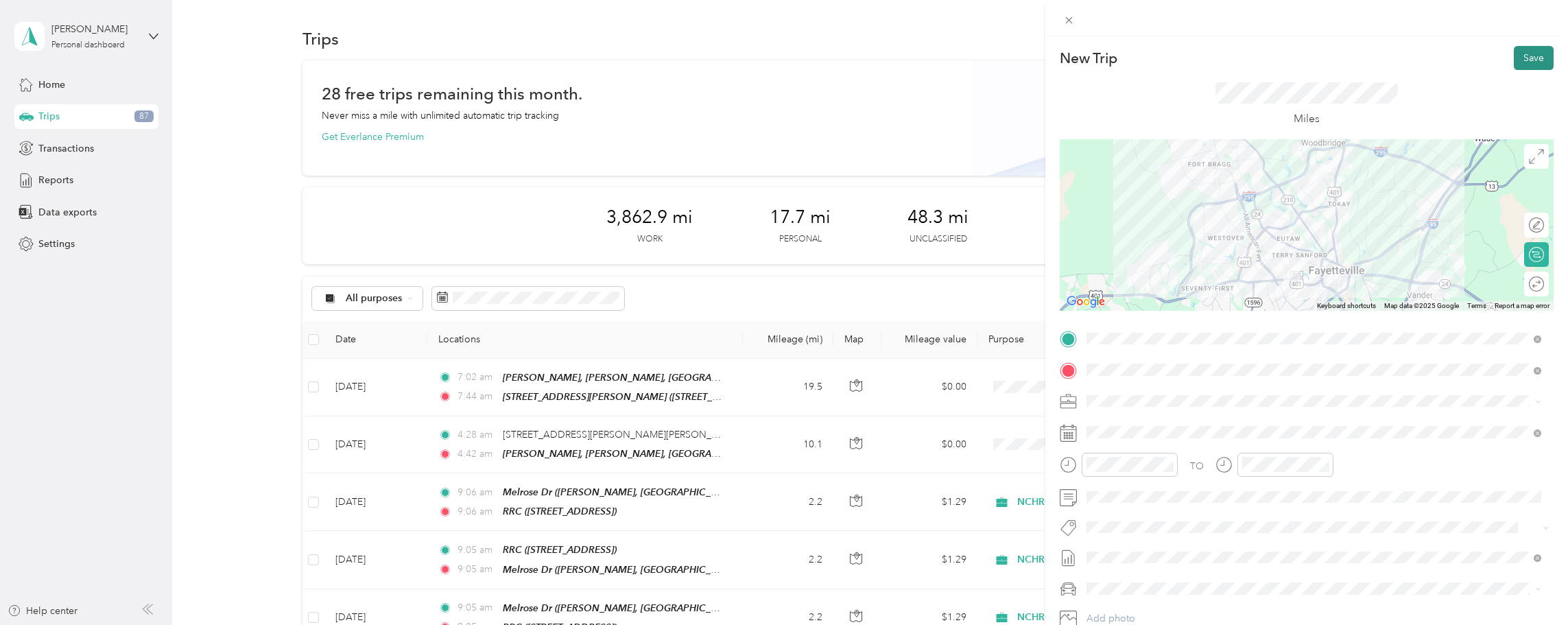 drag, startPoint x: 1508, startPoint y: 64, endPoint x: 1517, endPoint y: 69, distance: 10.29563 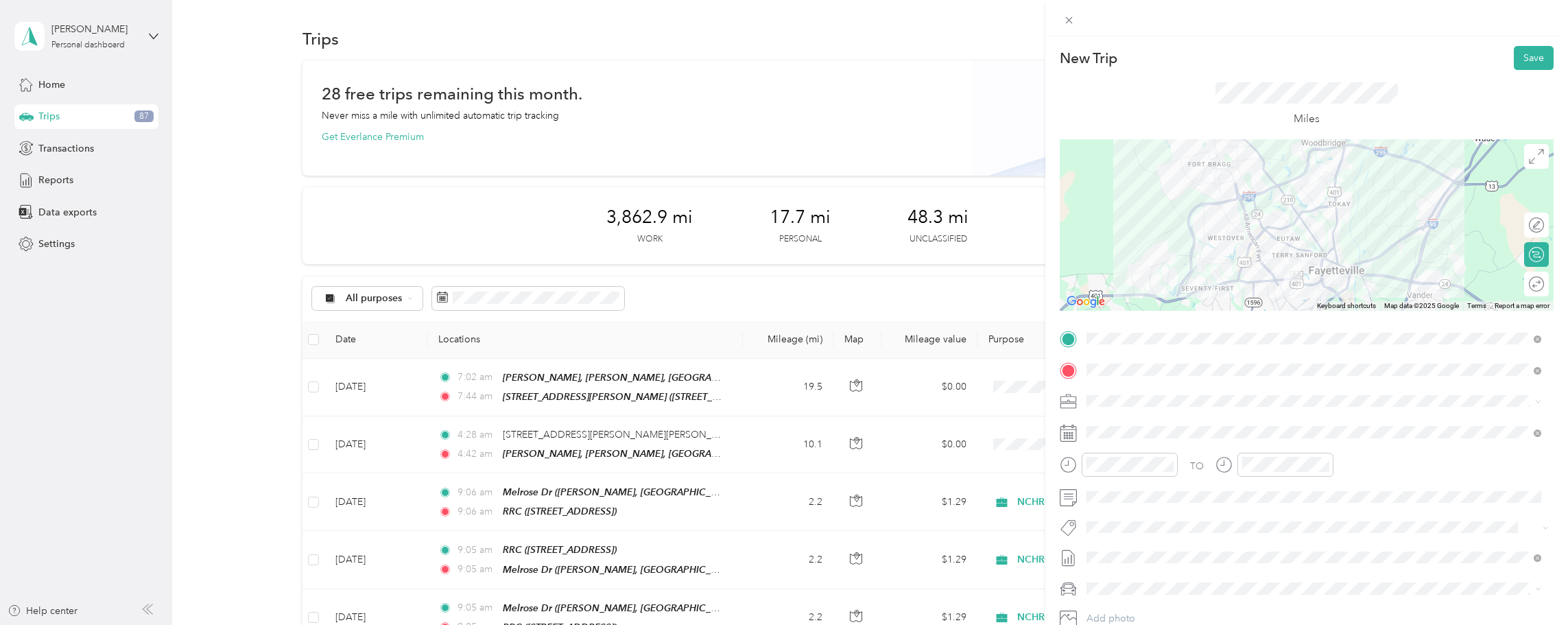 click on "Save" at bounding box center (1534, 58) 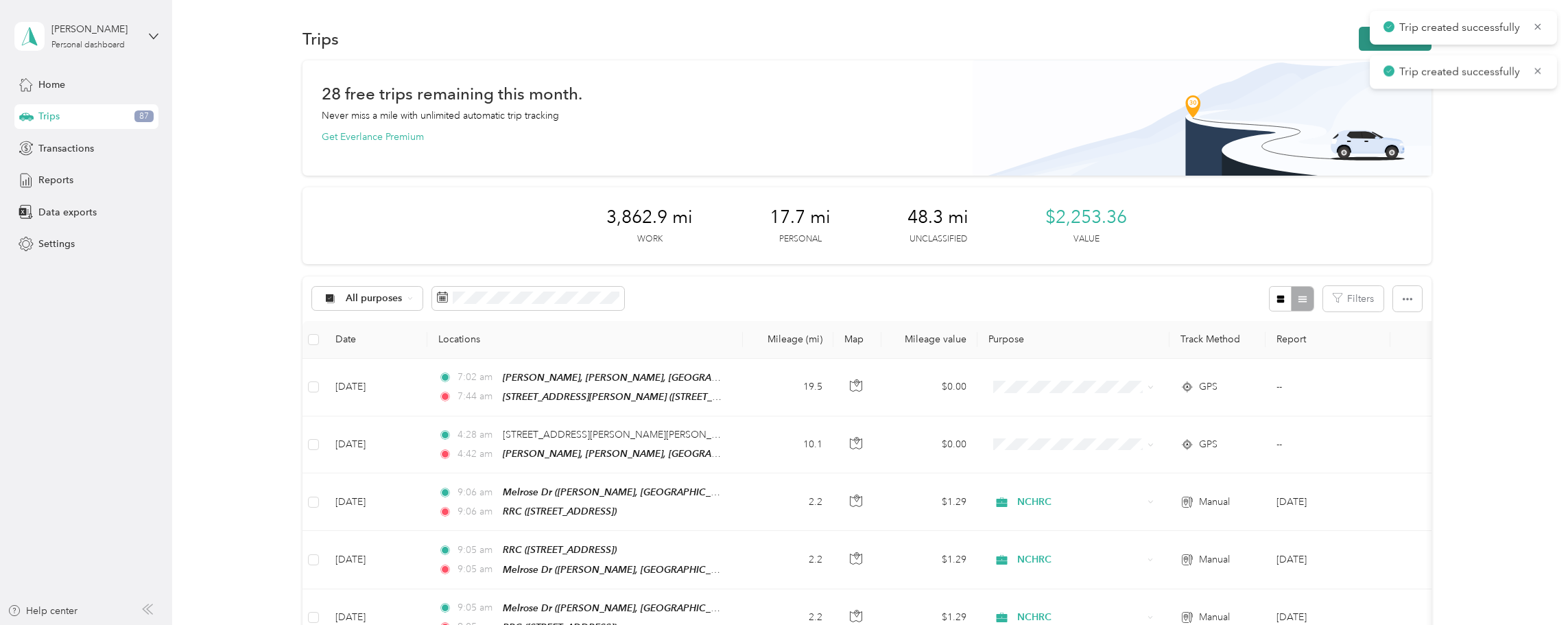 click 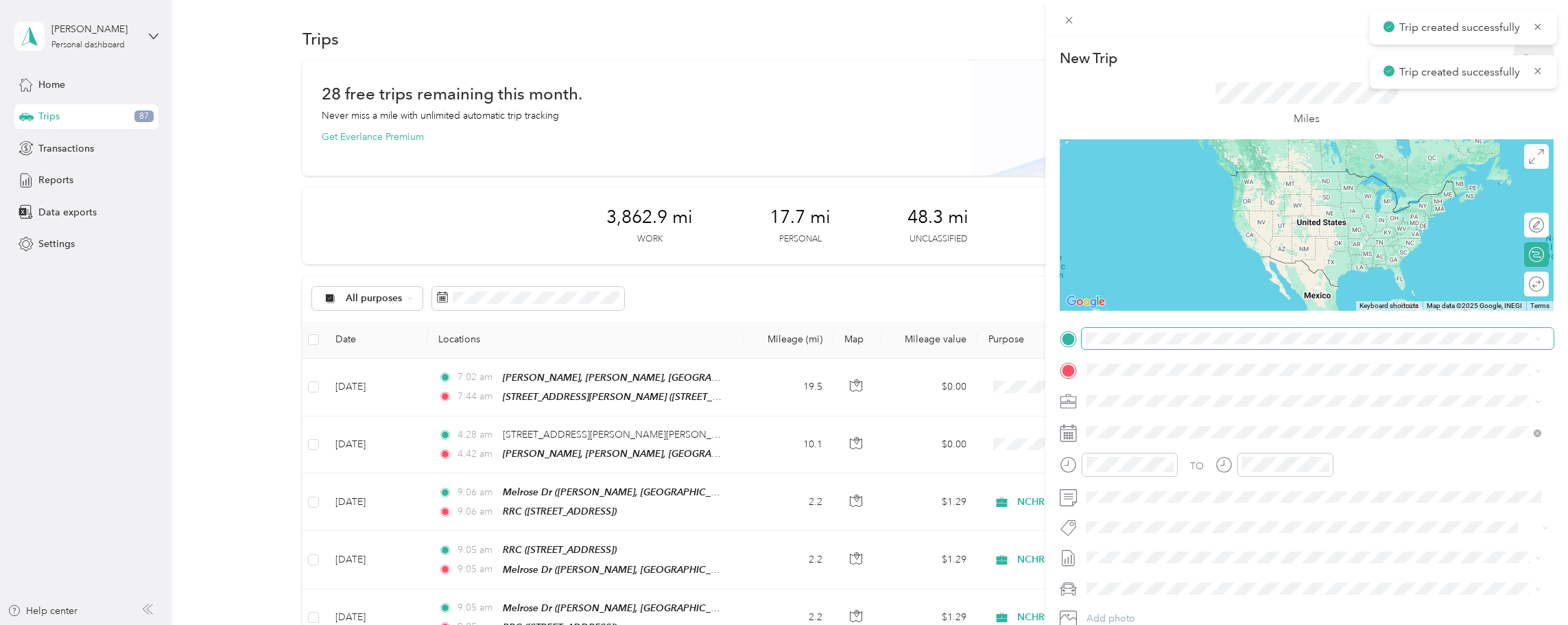 click at bounding box center (1318, 339) 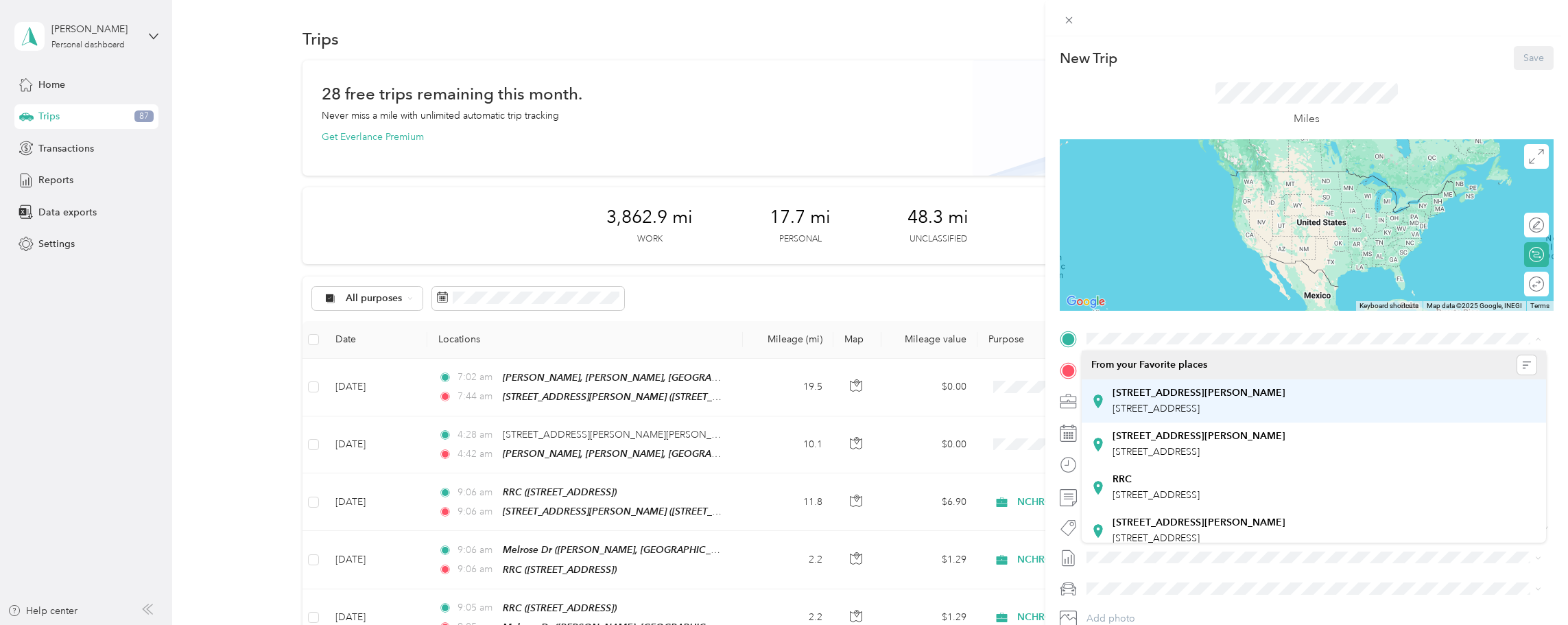 click on "[STREET_ADDRESS]" at bounding box center [1156, 408] 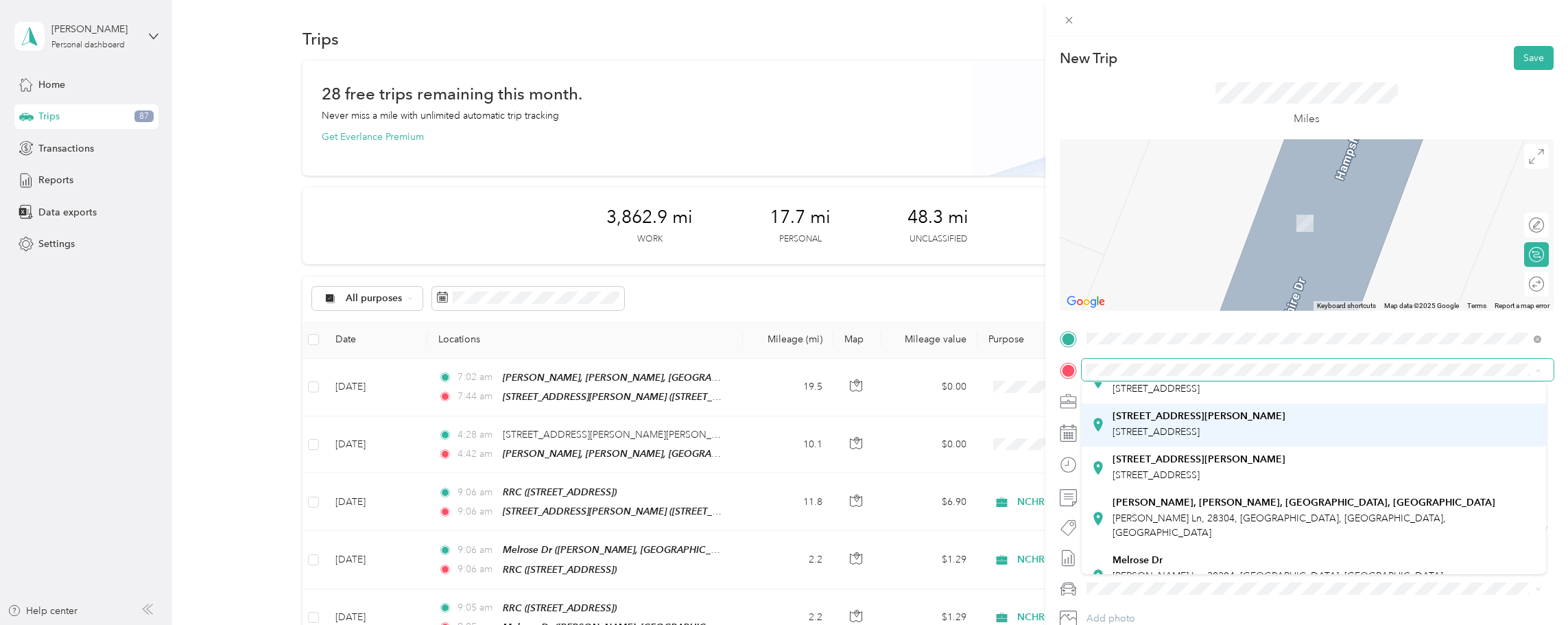 scroll, scrollTop: 182, scrollLeft: 0, axis: vertical 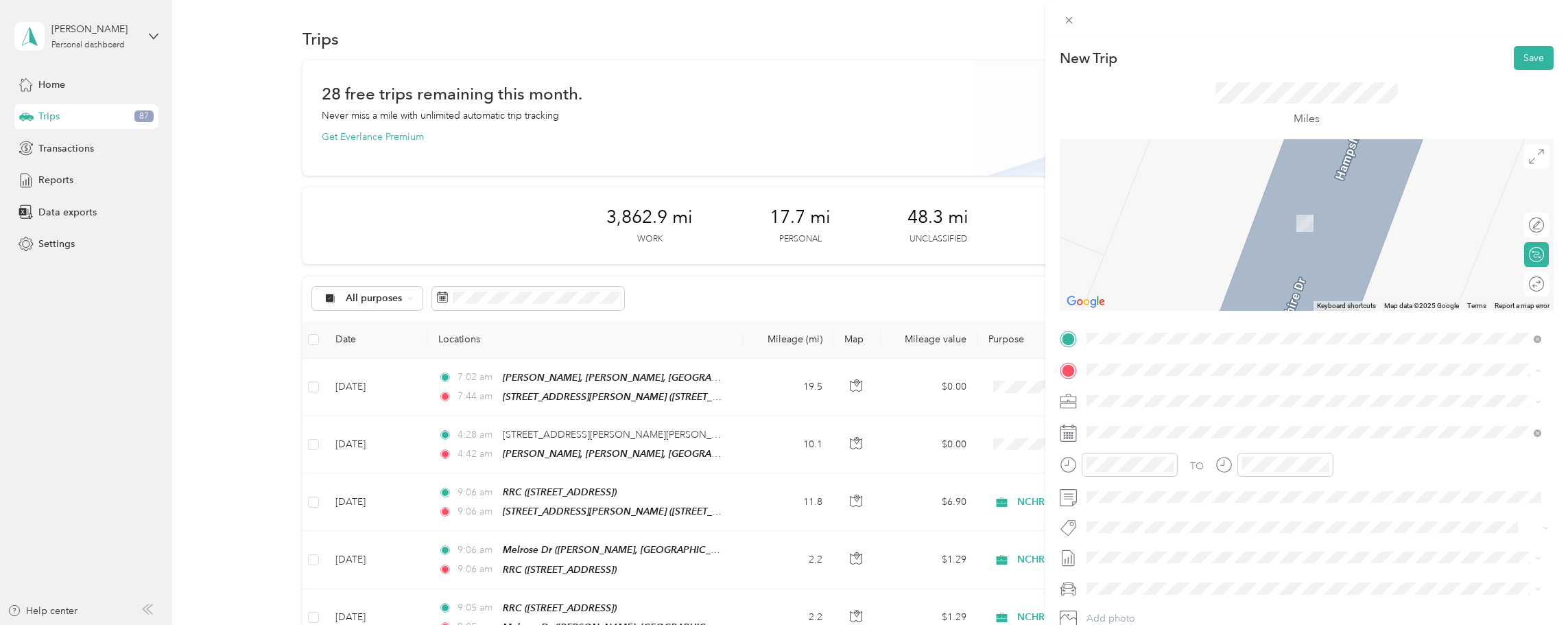 click on "Melrose Dr" at bounding box center (1137, 515) 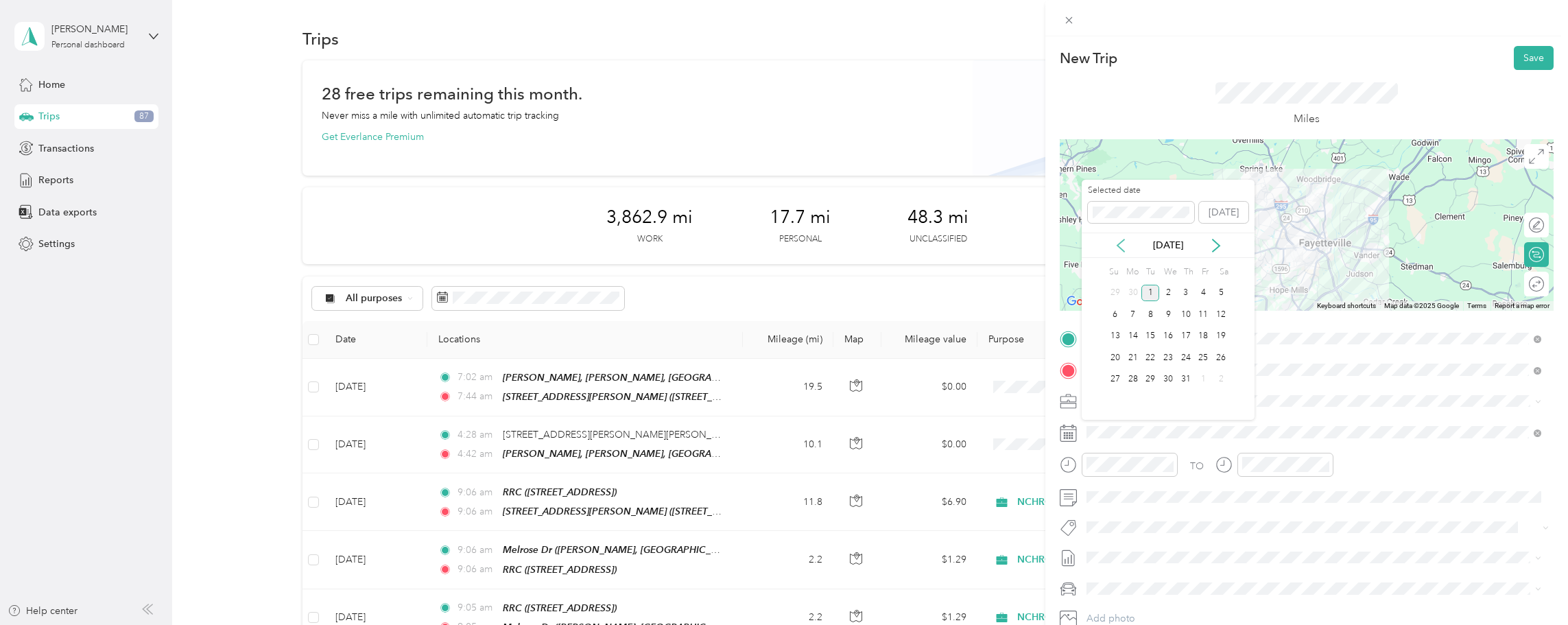 click 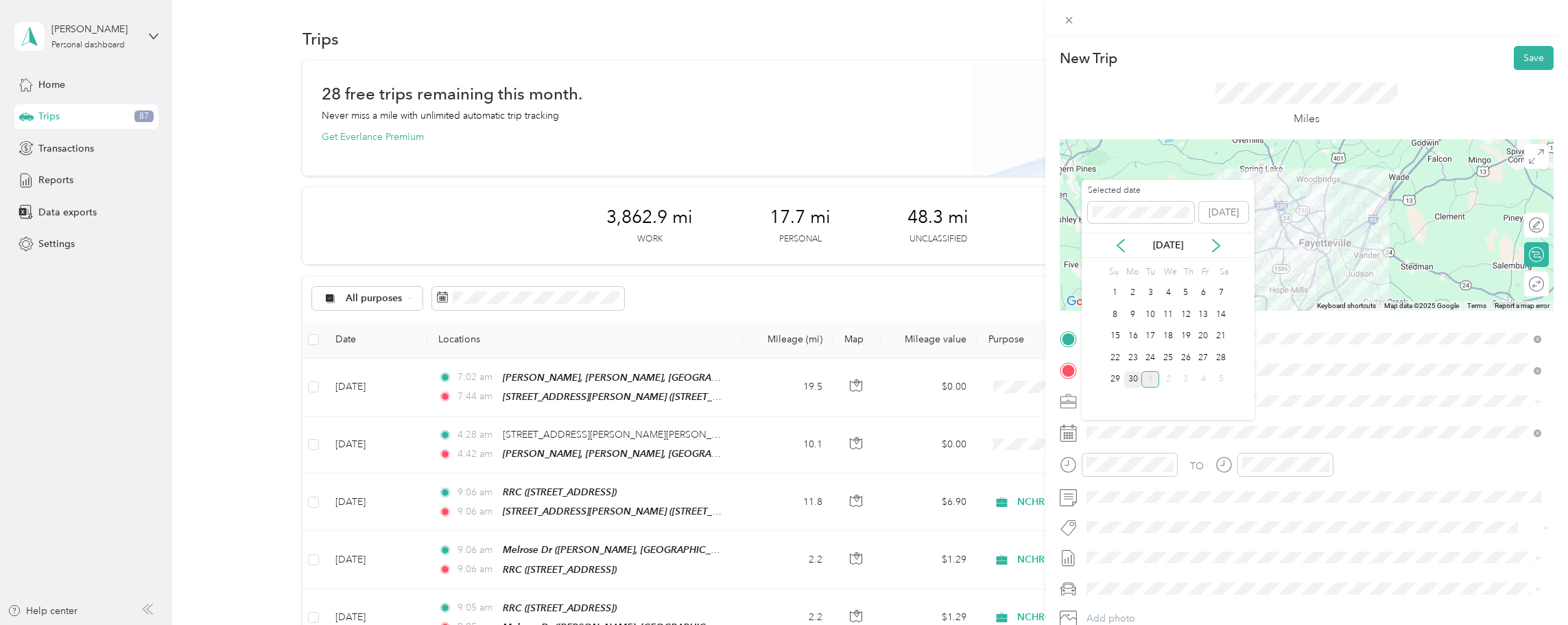 click on "30" at bounding box center (1133, 379) 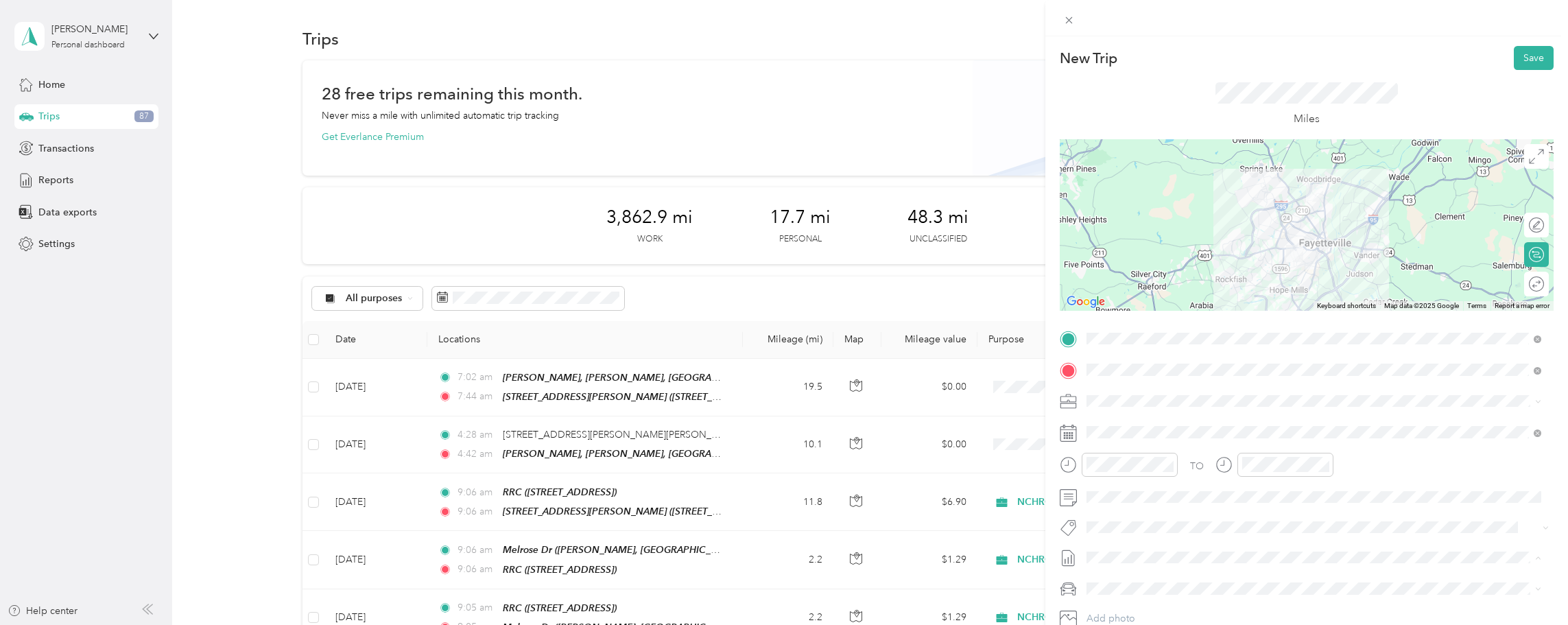click on "[DATE]" at bounding box center [1102, 602] 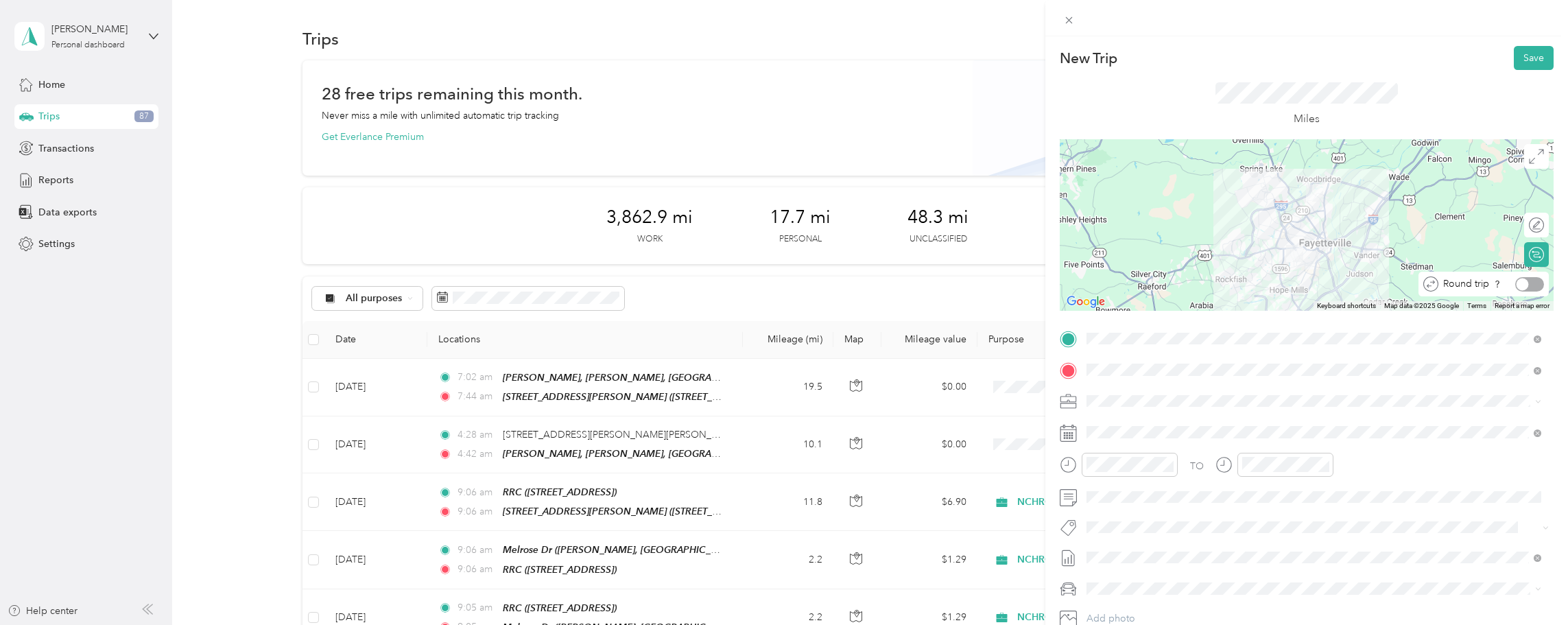 click at bounding box center (1530, 284) 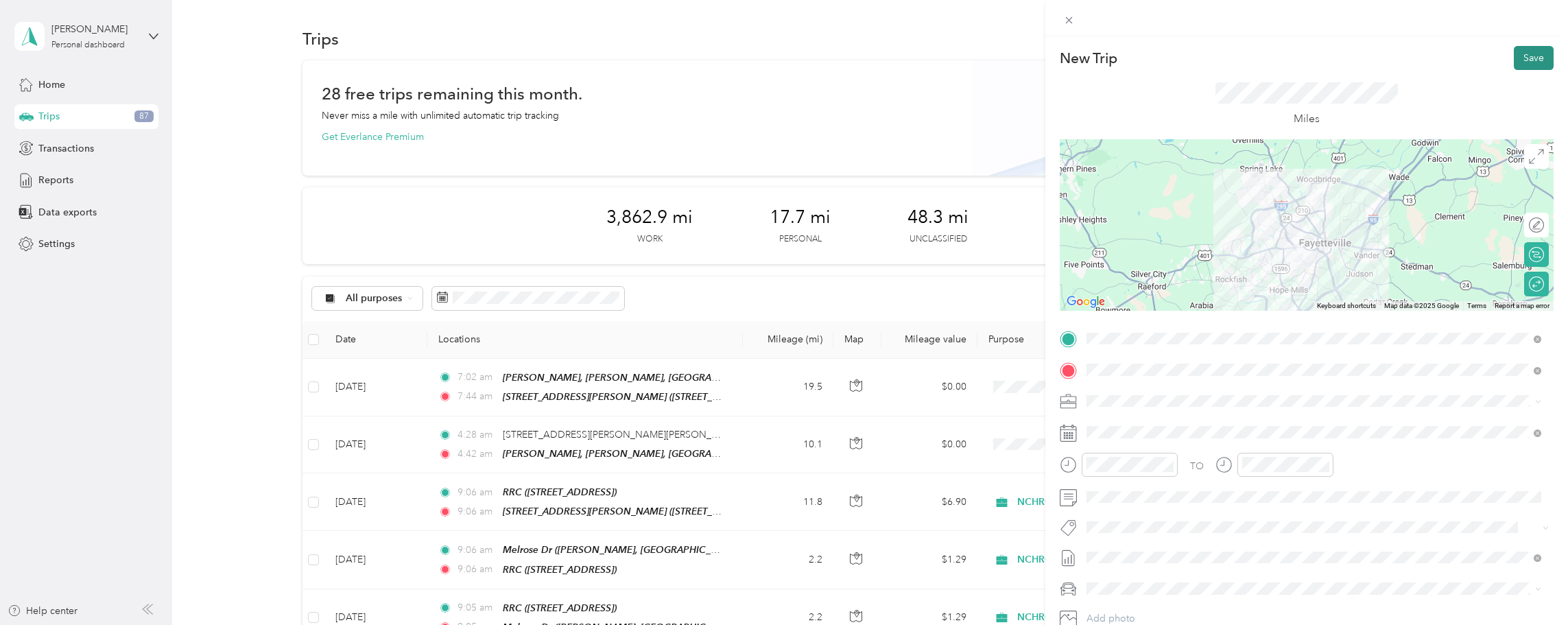 click on "Save" at bounding box center [1534, 58] 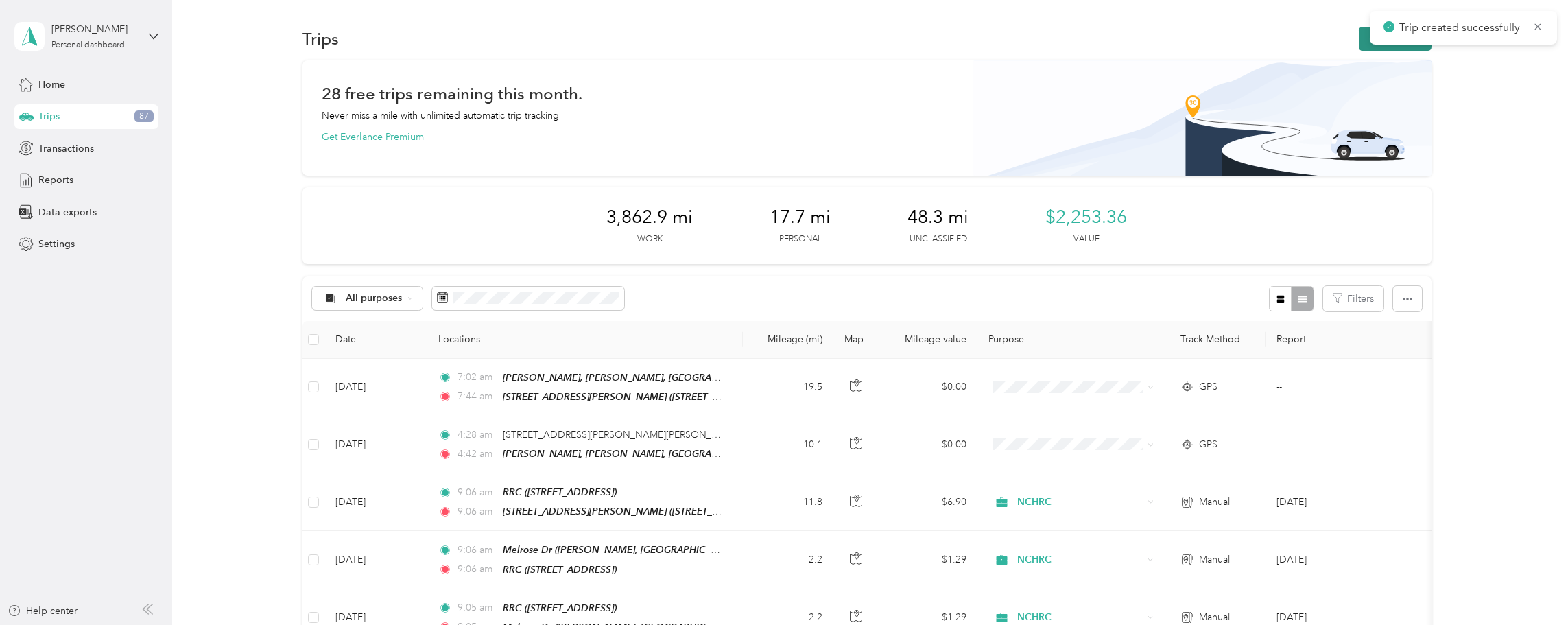 click 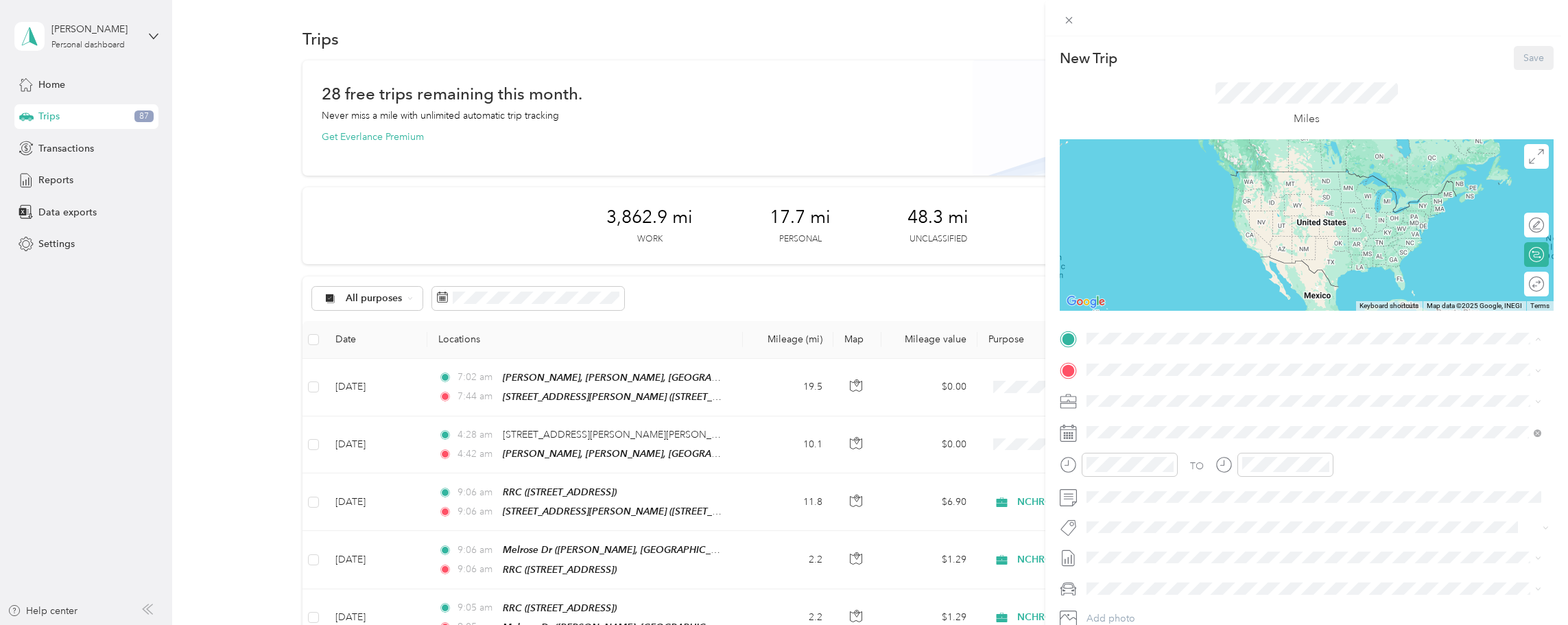 click on "[STREET_ADDRESS][PERSON_NAME]" at bounding box center (1199, 401) 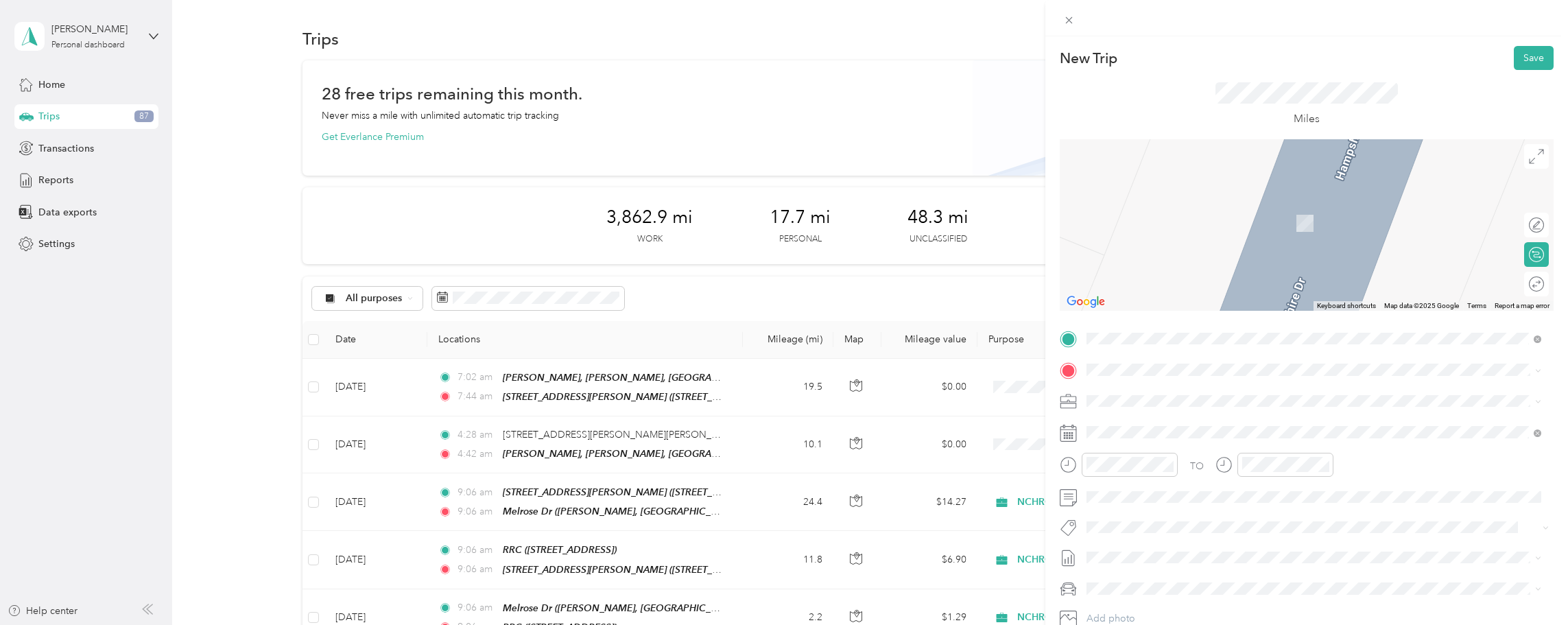 click on "RRC [STREET_ADDRESS]" at bounding box center (1314, 519) 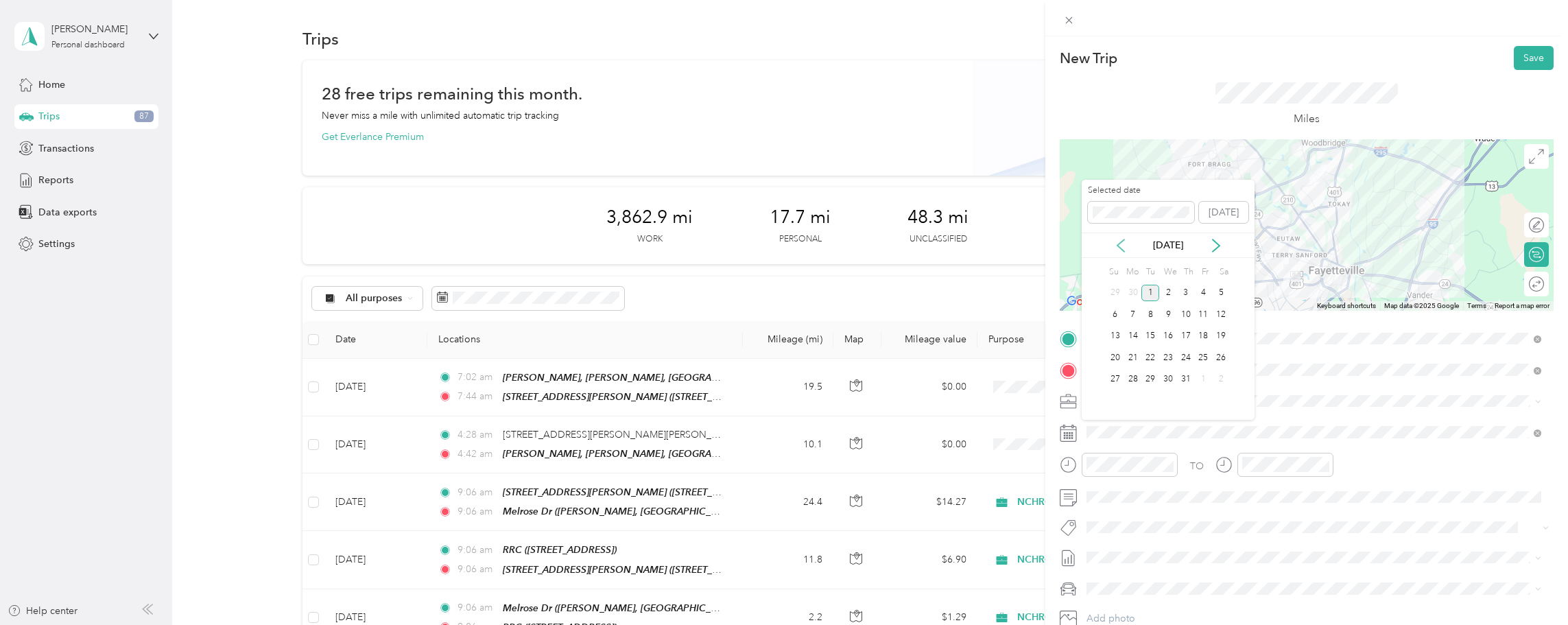 click 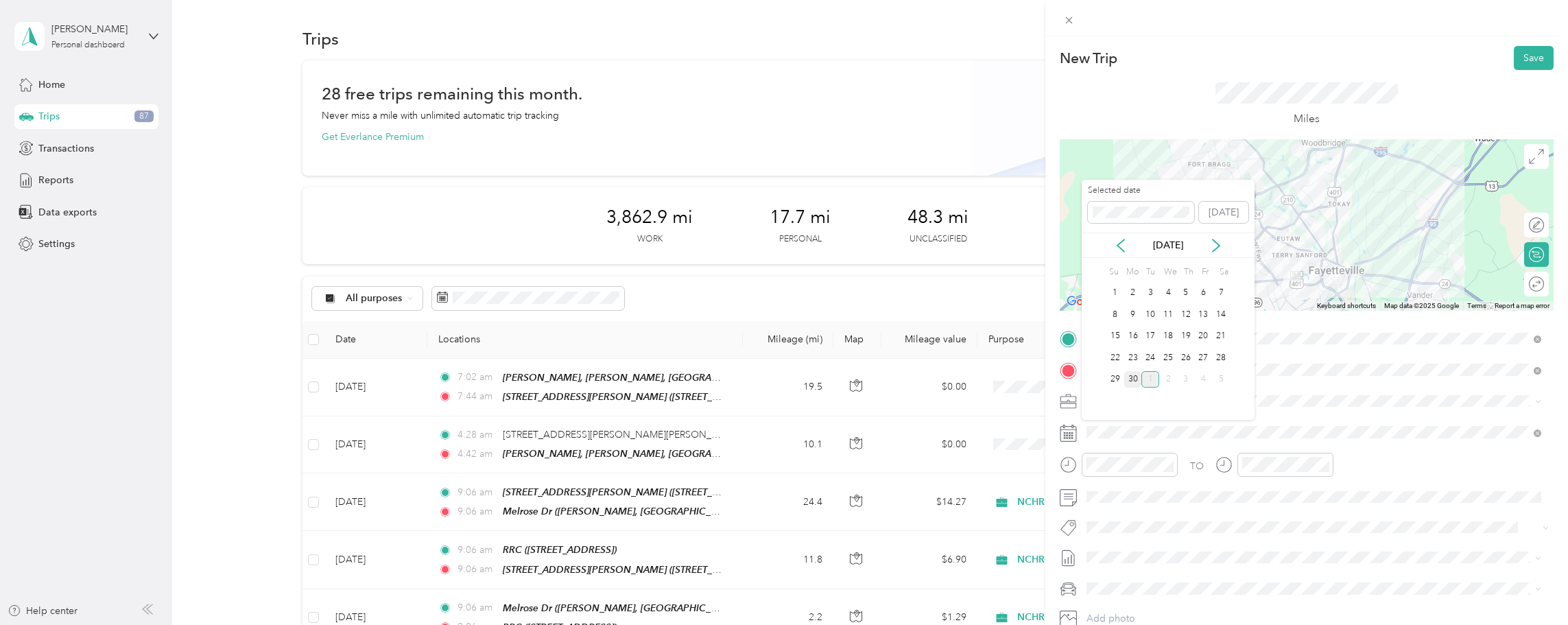 click on "30" at bounding box center (1133, 379) 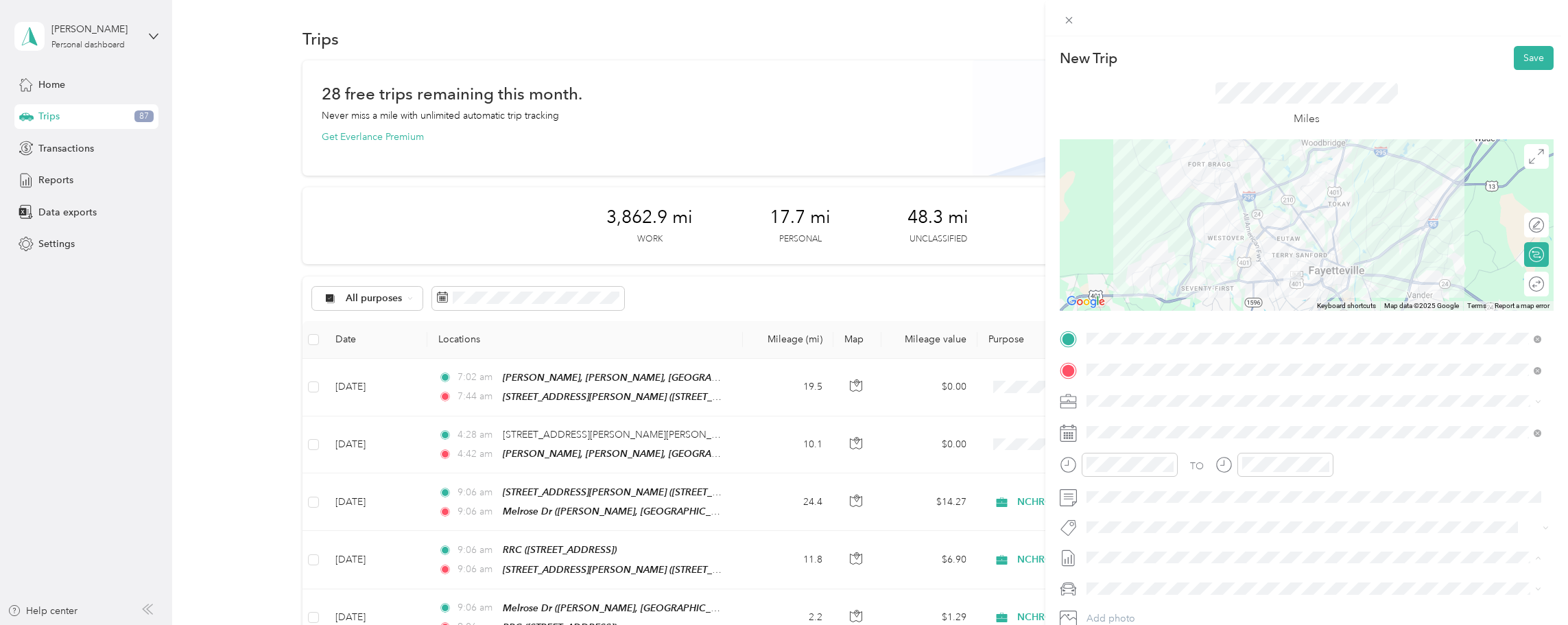 click on "[DATE] Draft" at bounding box center [1314, 602] 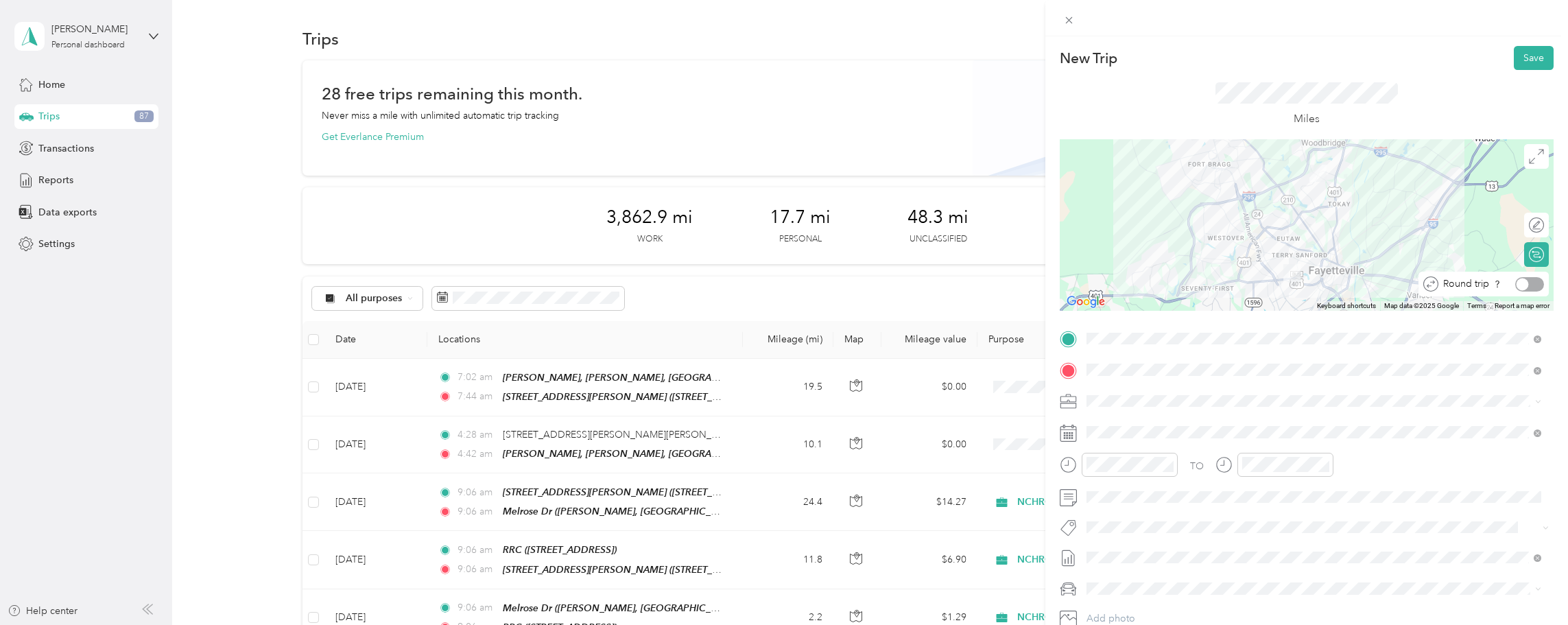 click at bounding box center (1530, 284) 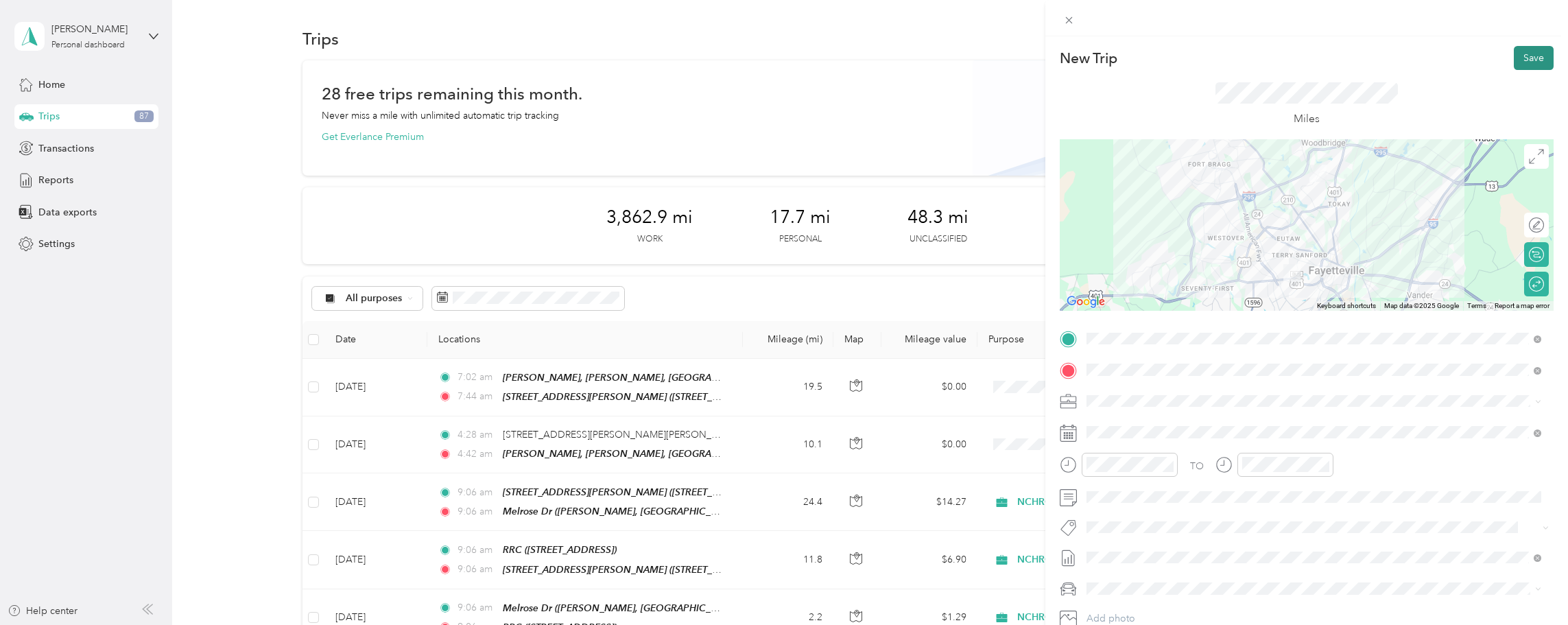 click on "Save" at bounding box center (1534, 58) 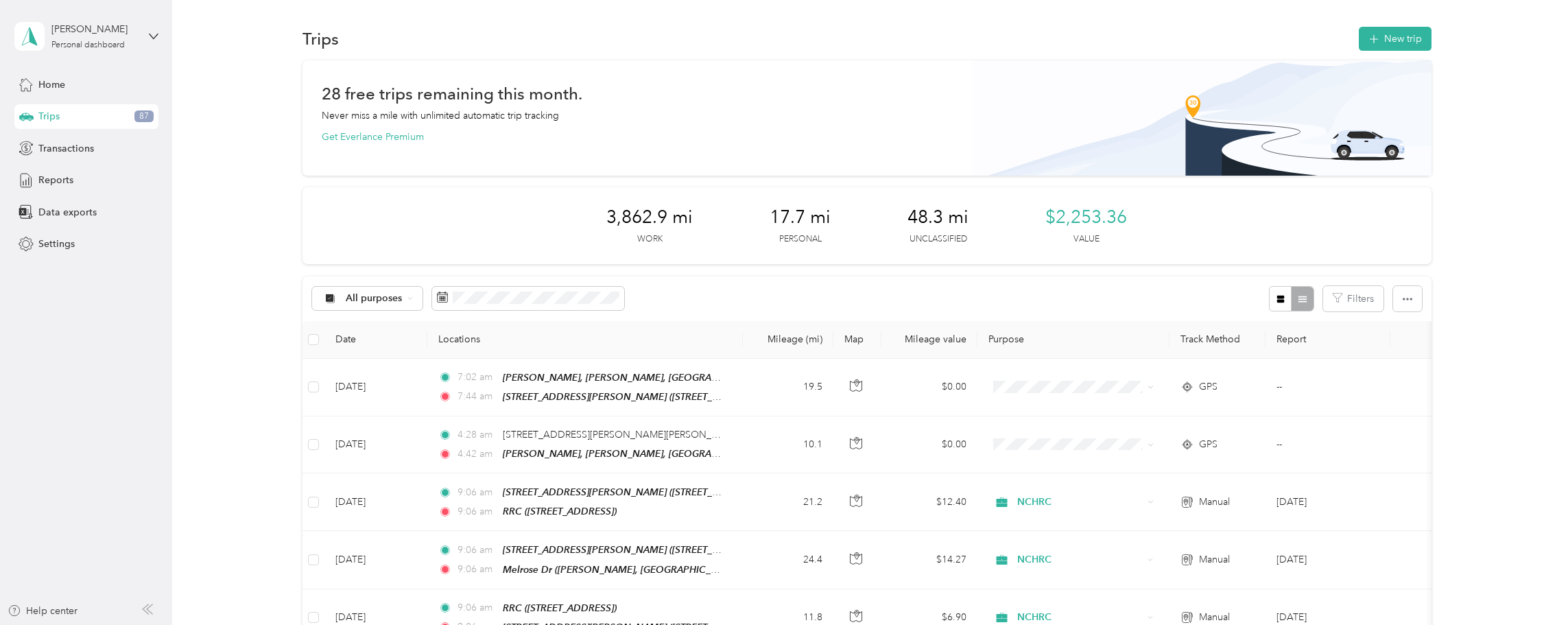 click on "28 free trips remaining this month. Never miss a mile with unlimited automatic trip tracking Get Everlance Premium" at bounding box center (867, 115) 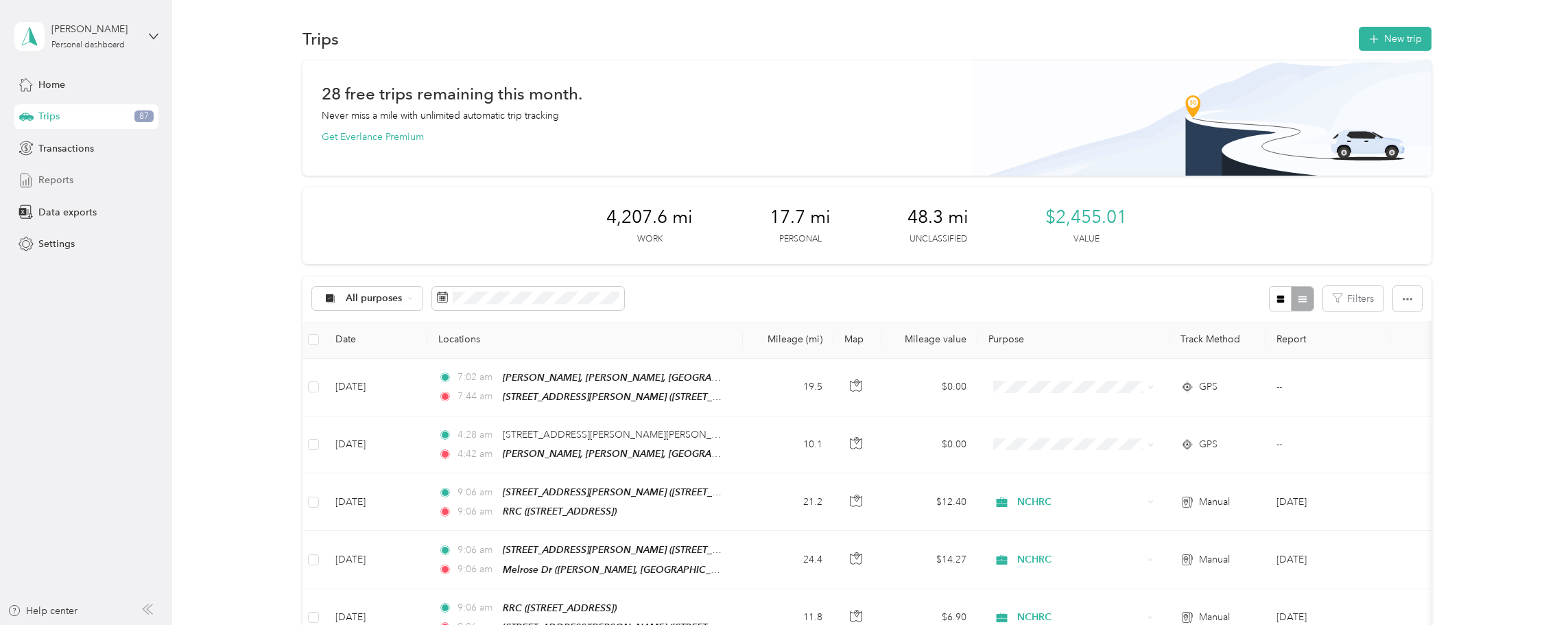 click on "Reports" at bounding box center [56, 180] 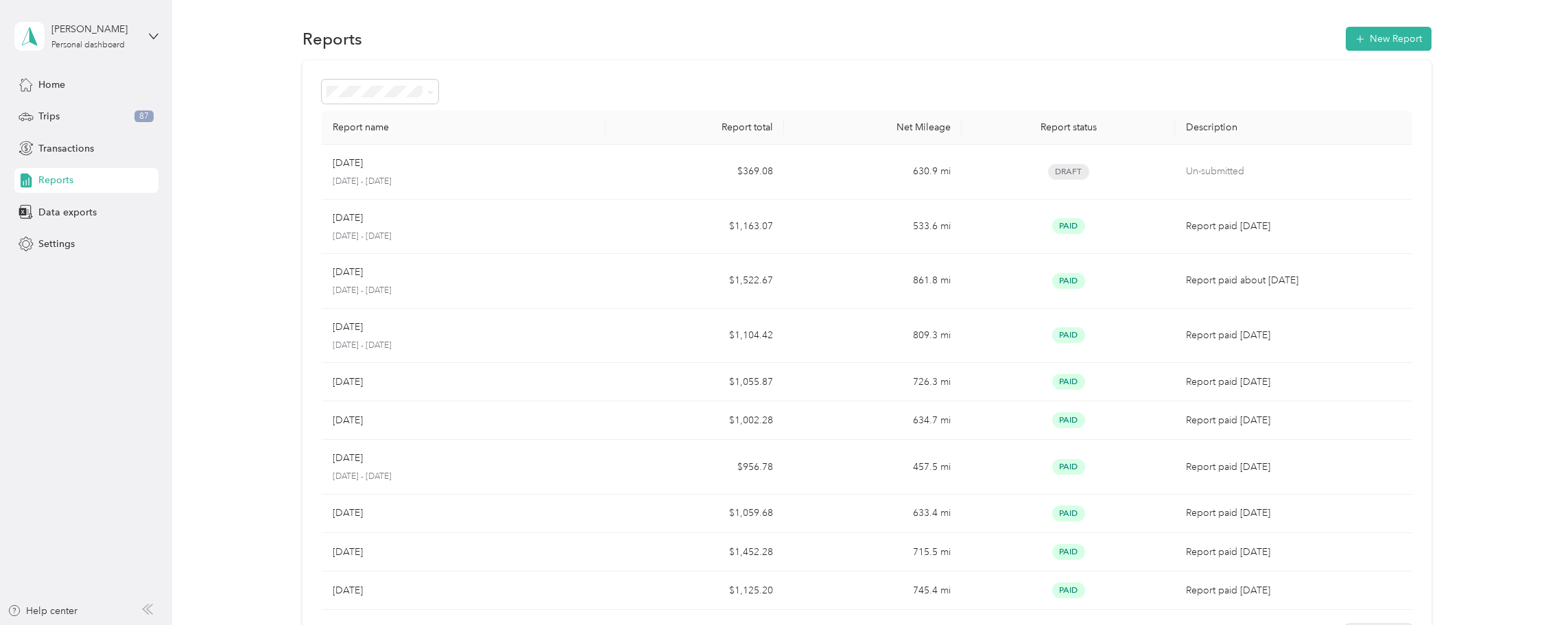 click on "$369.08" at bounding box center [694, 172] 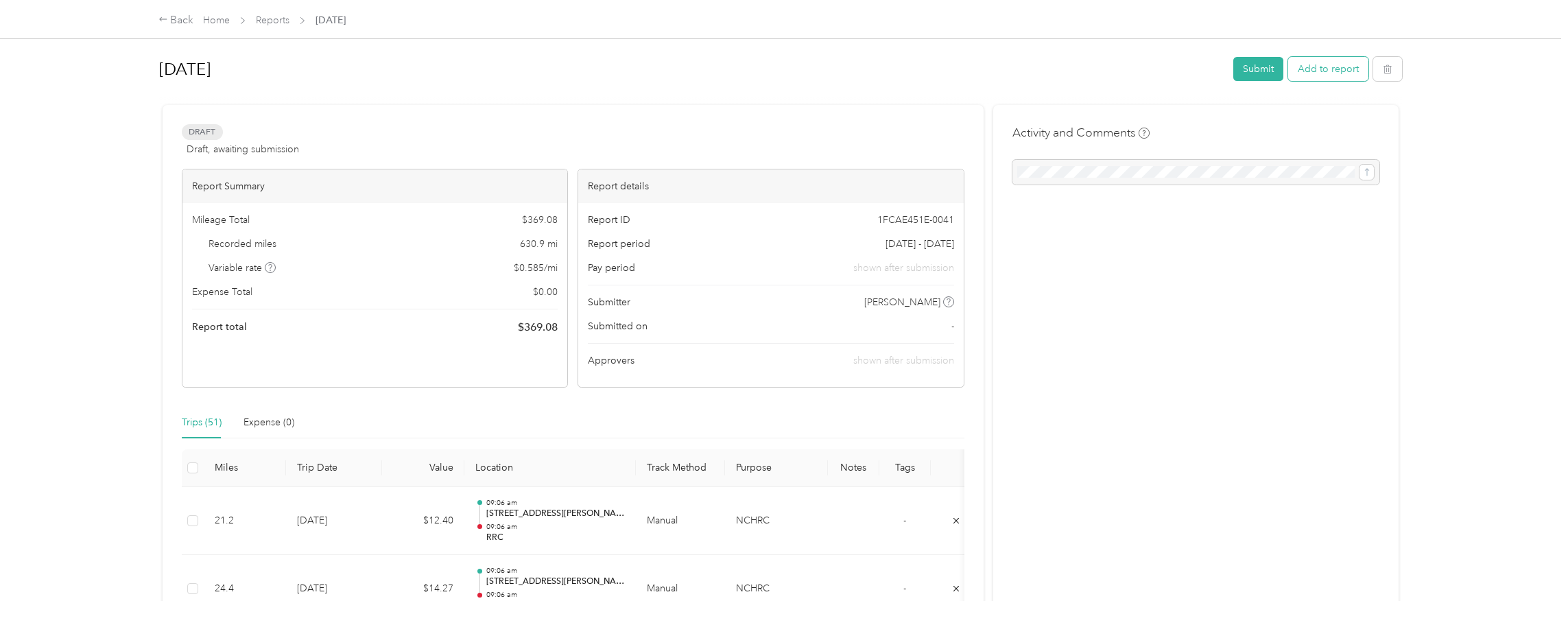 click on "Add to report" at bounding box center (1328, 69) 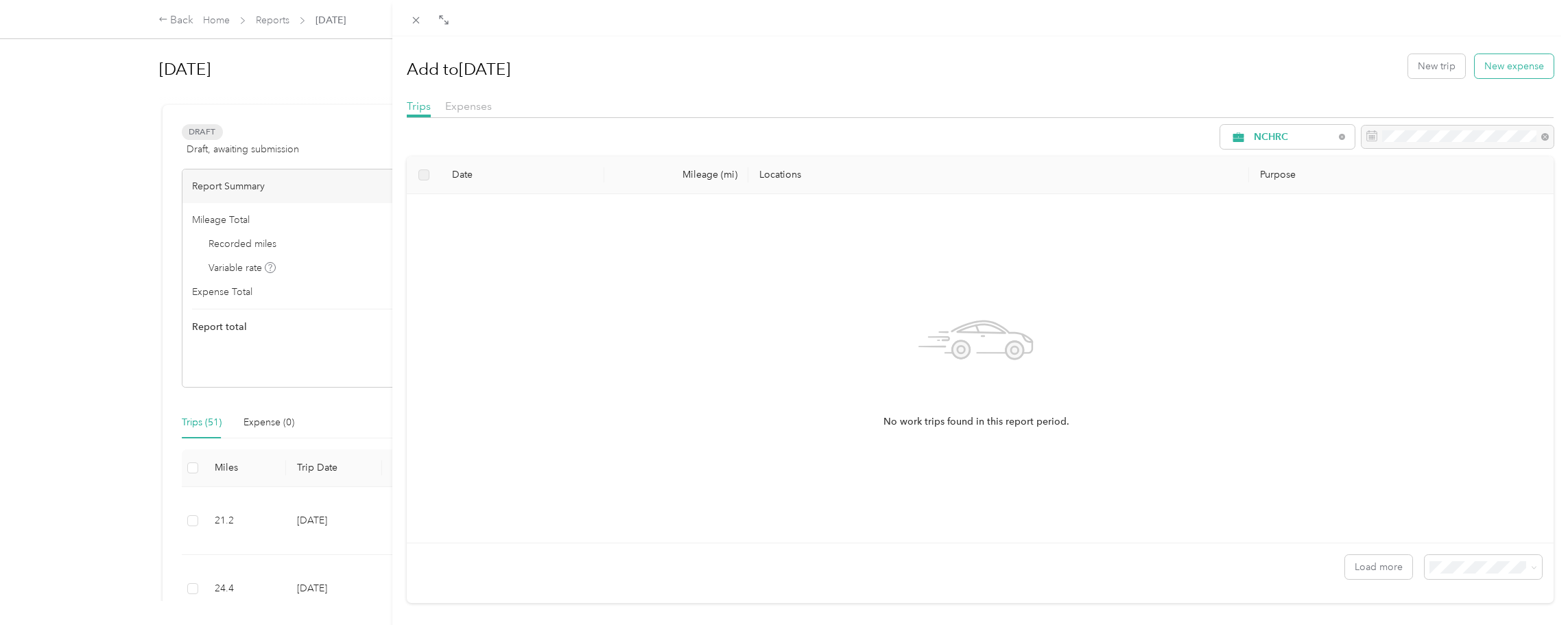click on "New expense" at bounding box center [1514, 66] 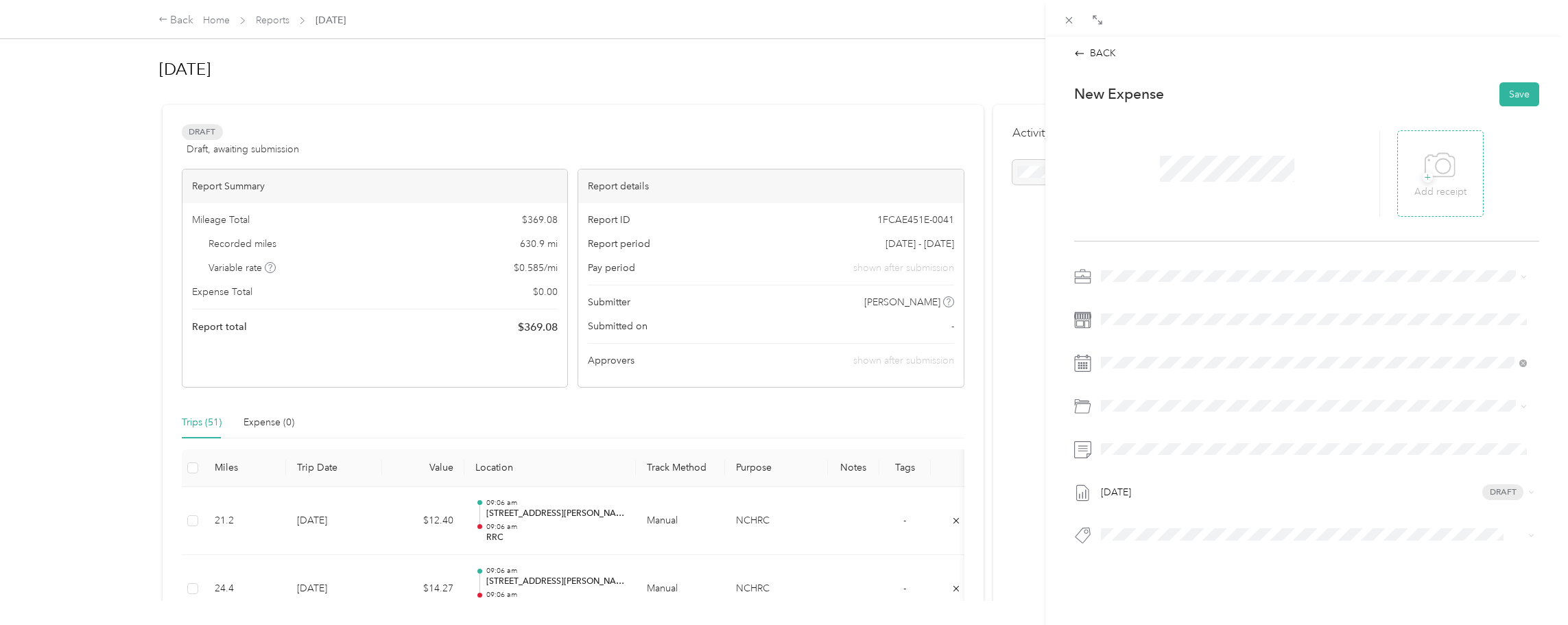 click 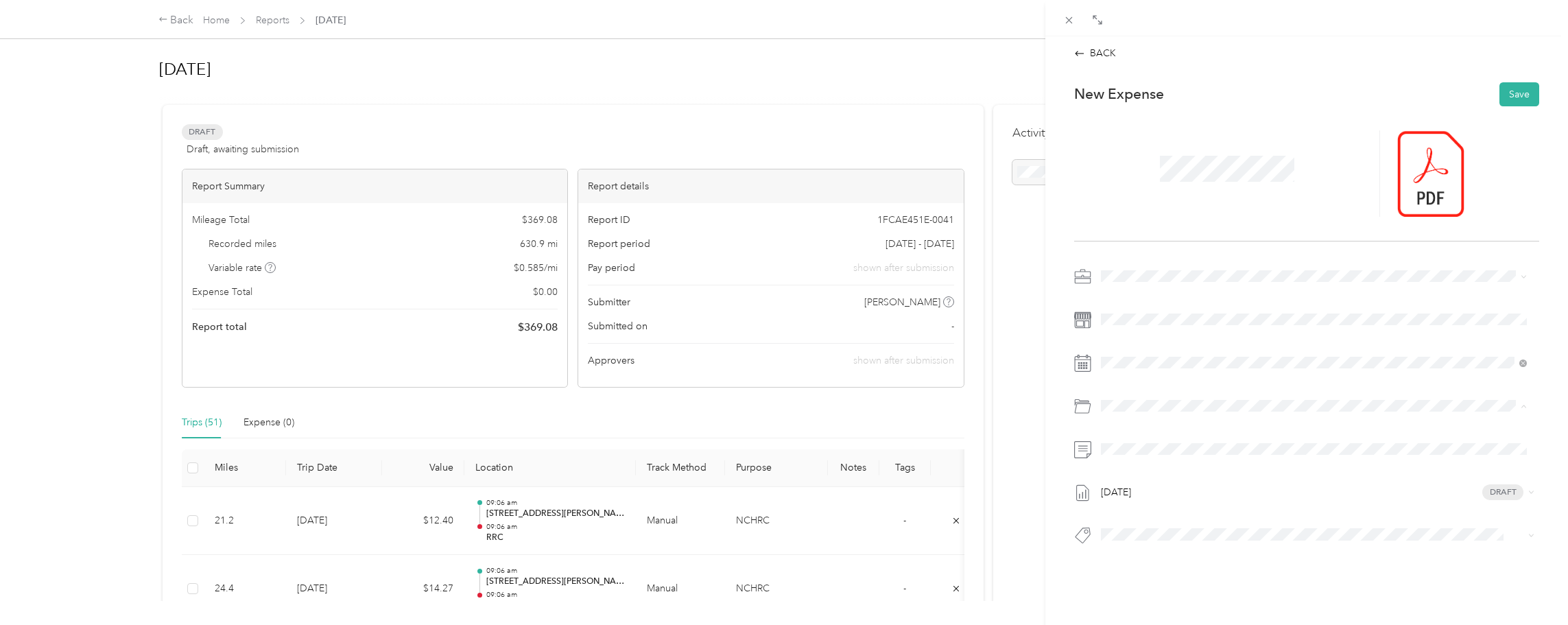 click on "732200 · Other Benefits" at bounding box center [1330, 458] 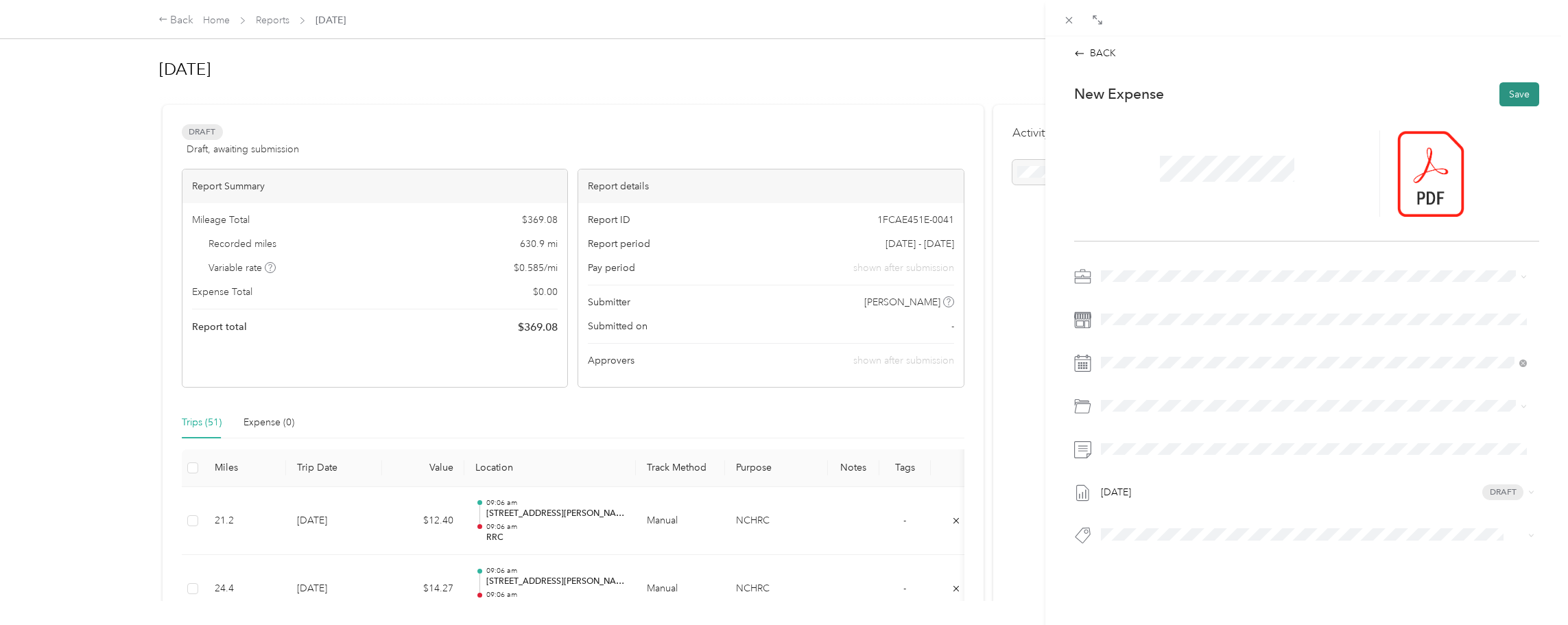 click on "Save" at bounding box center [1519, 94] 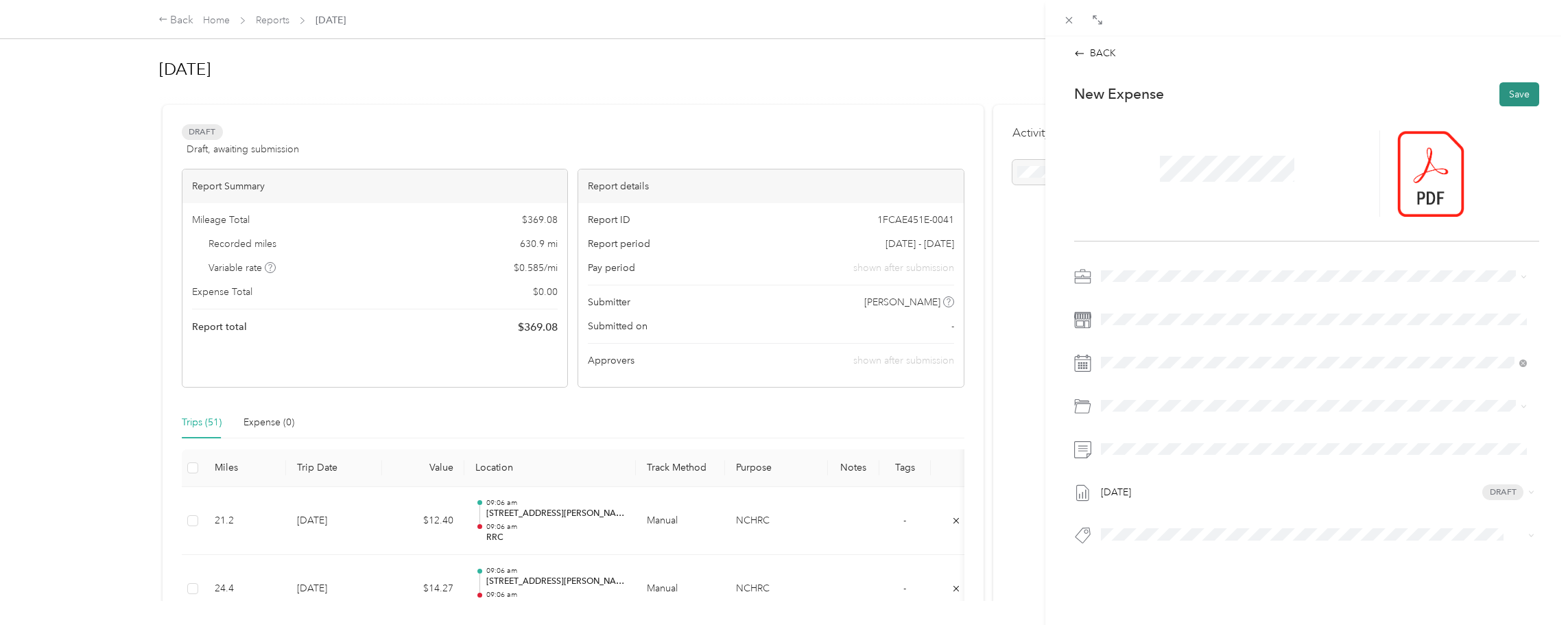 click on "Save" at bounding box center (1519, 94) 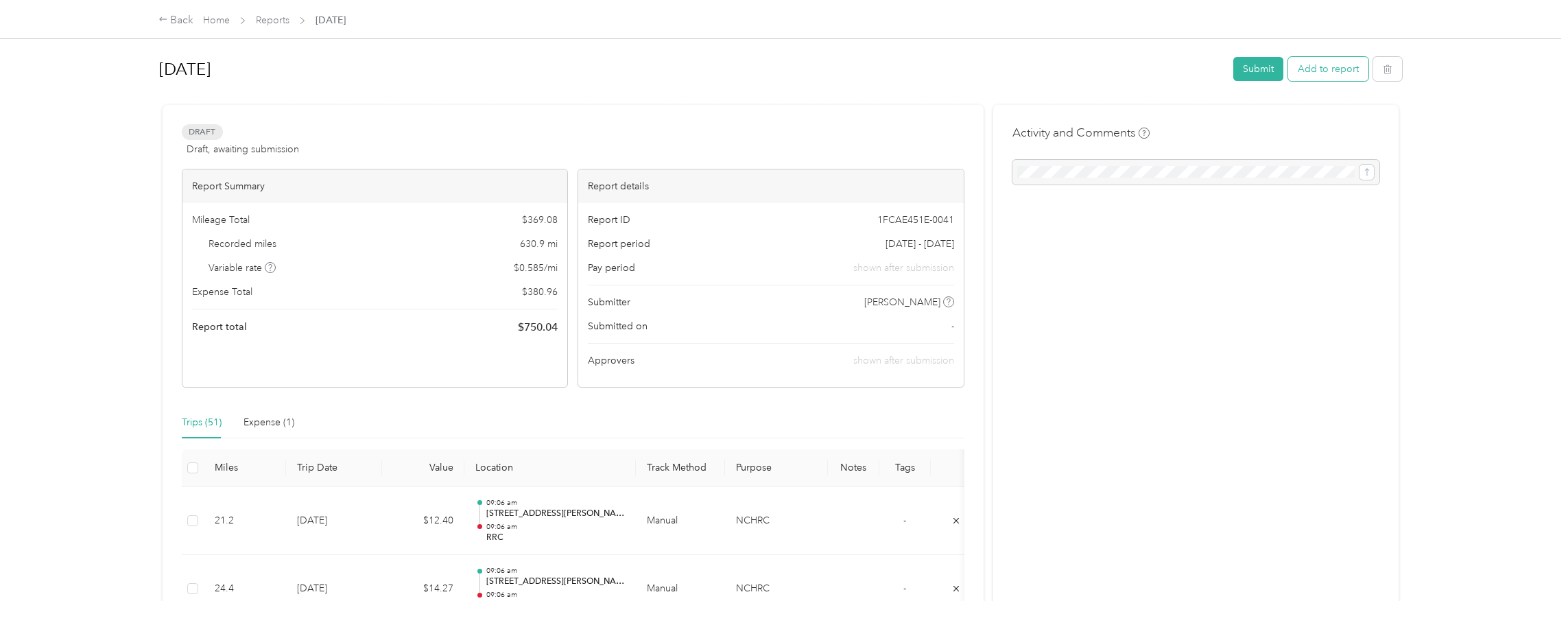click on "Add to report" at bounding box center [1328, 69] 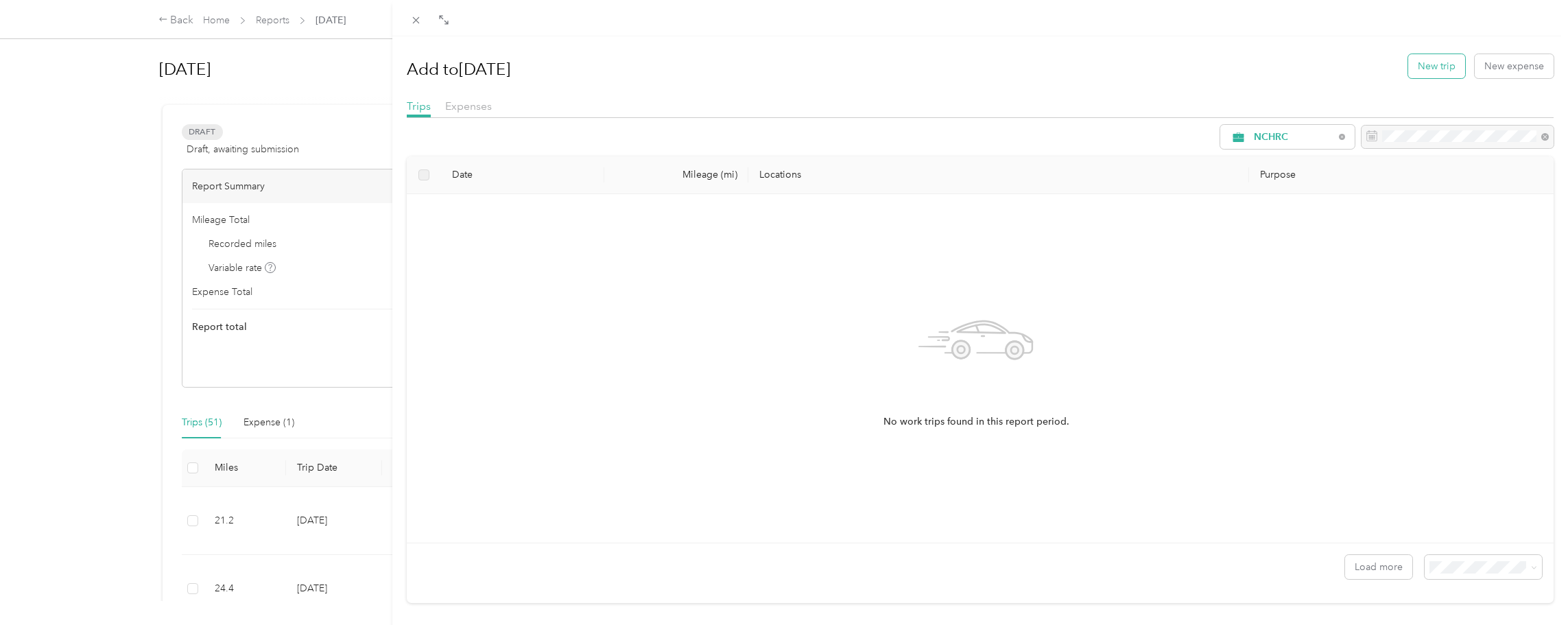 click on "New trip" at bounding box center (1436, 66) 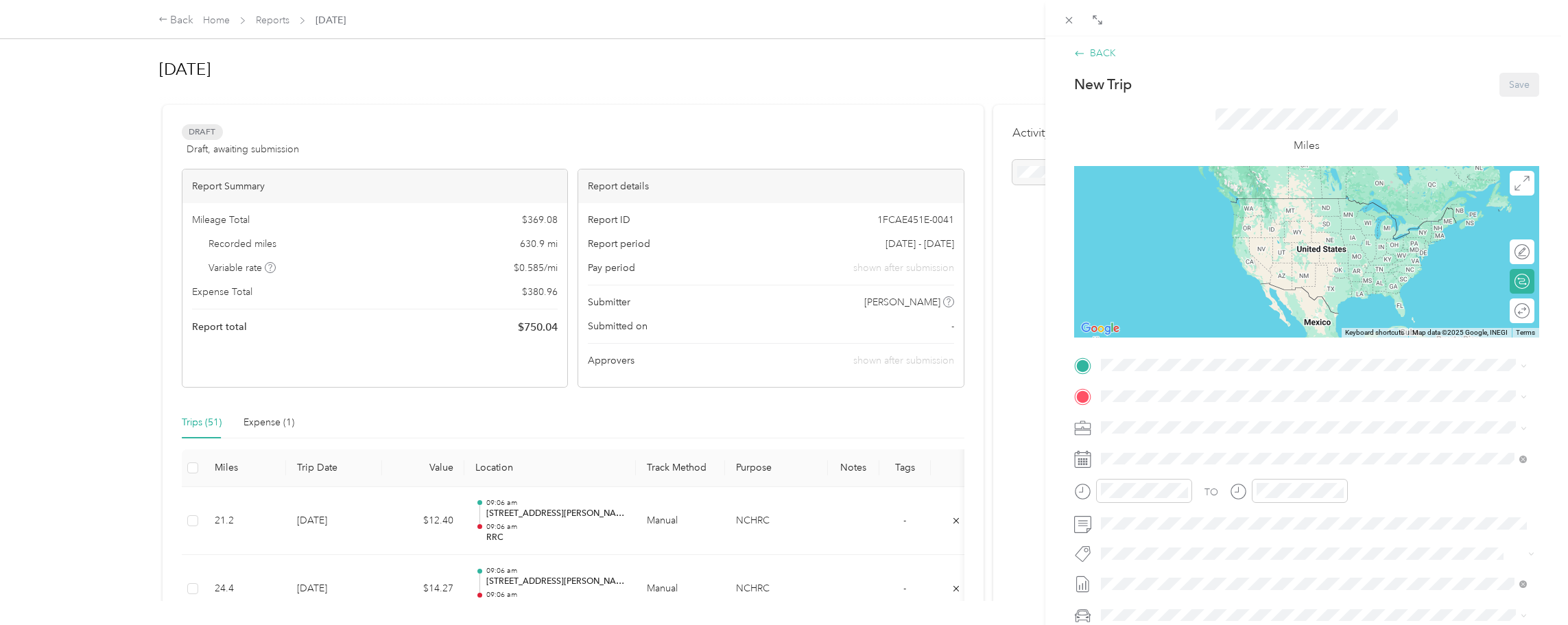 click 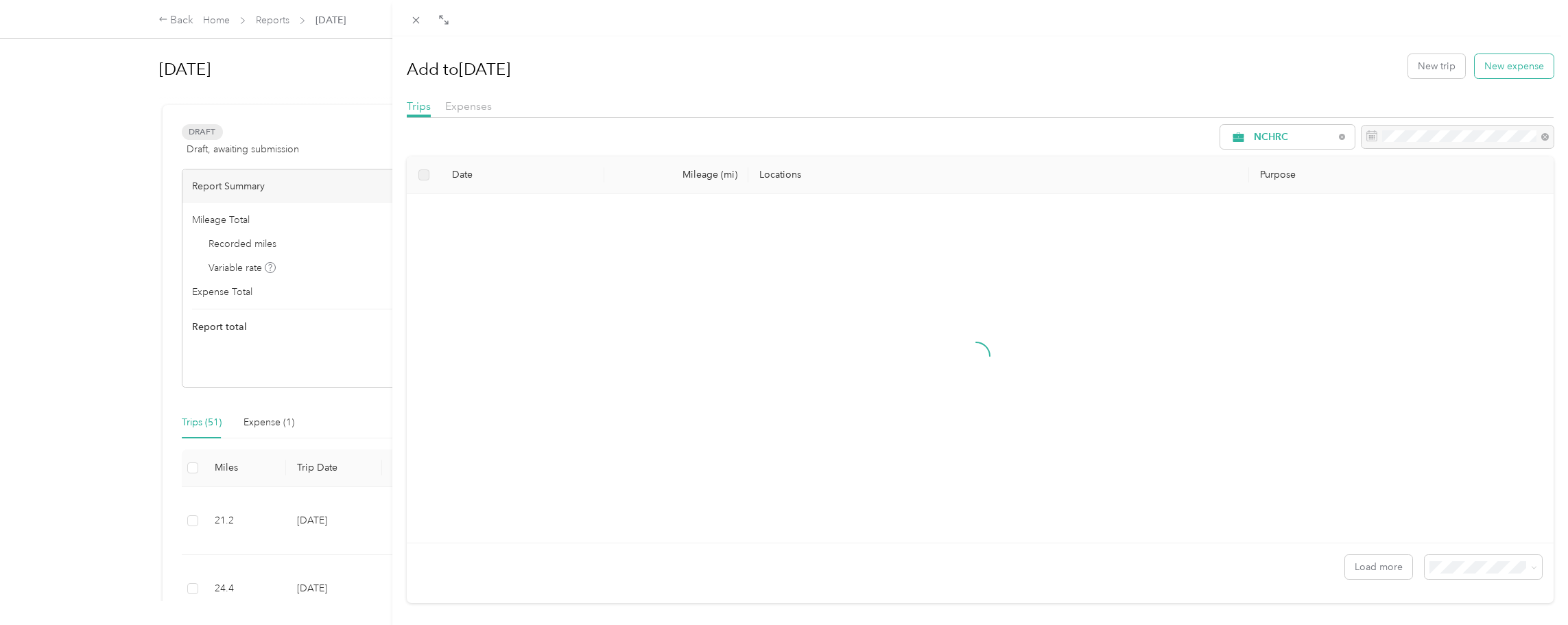 click on "New expense" at bounding box center (1514, 66) 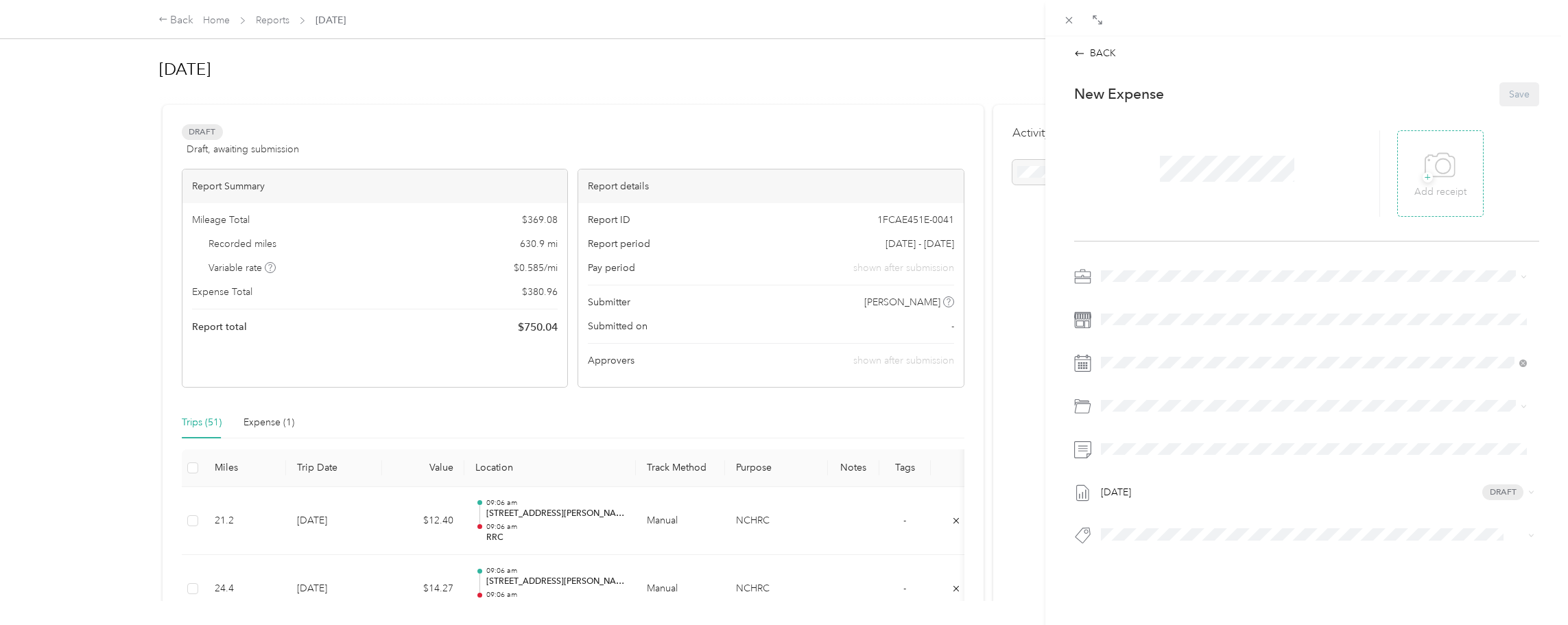 click on "Add receipt" at bounding box center [1440, 192] 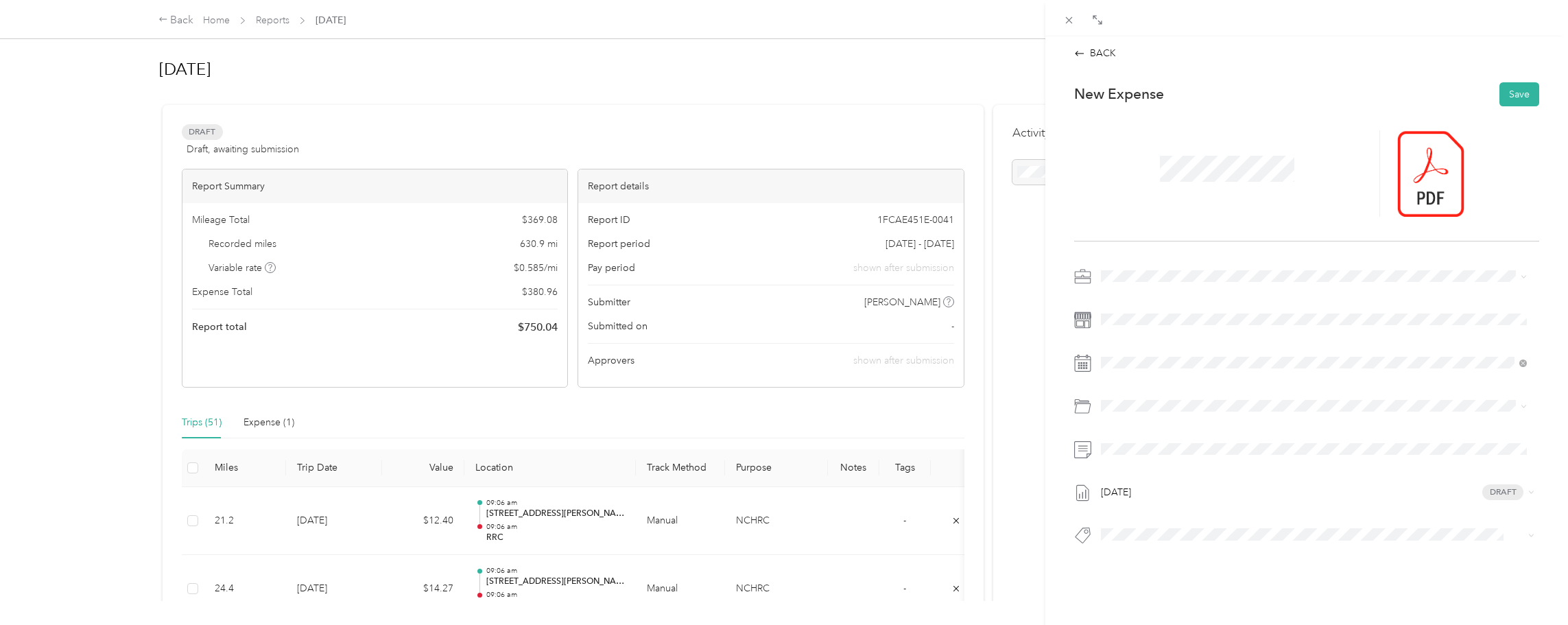 click on "732200 · Other Benefits" at bounding box center (1189, 455) 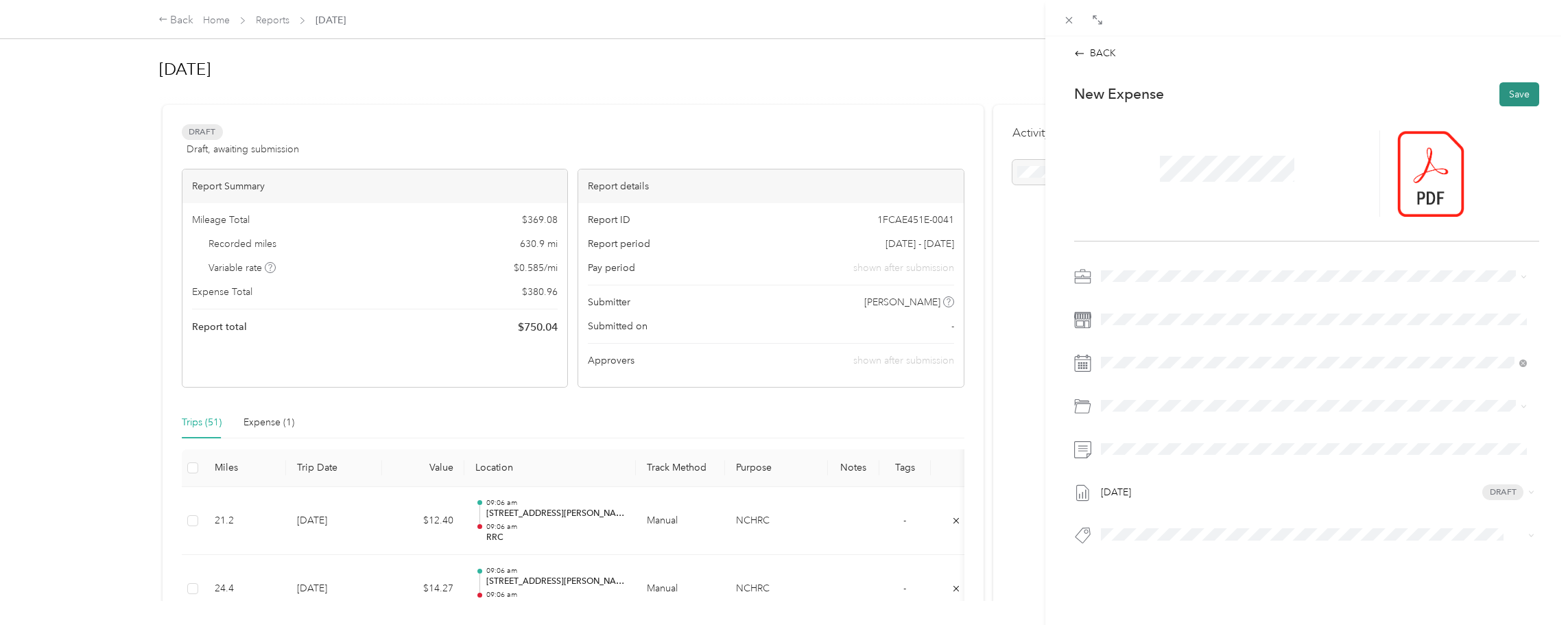 click on "Save" at bounding box center (1519, 94) 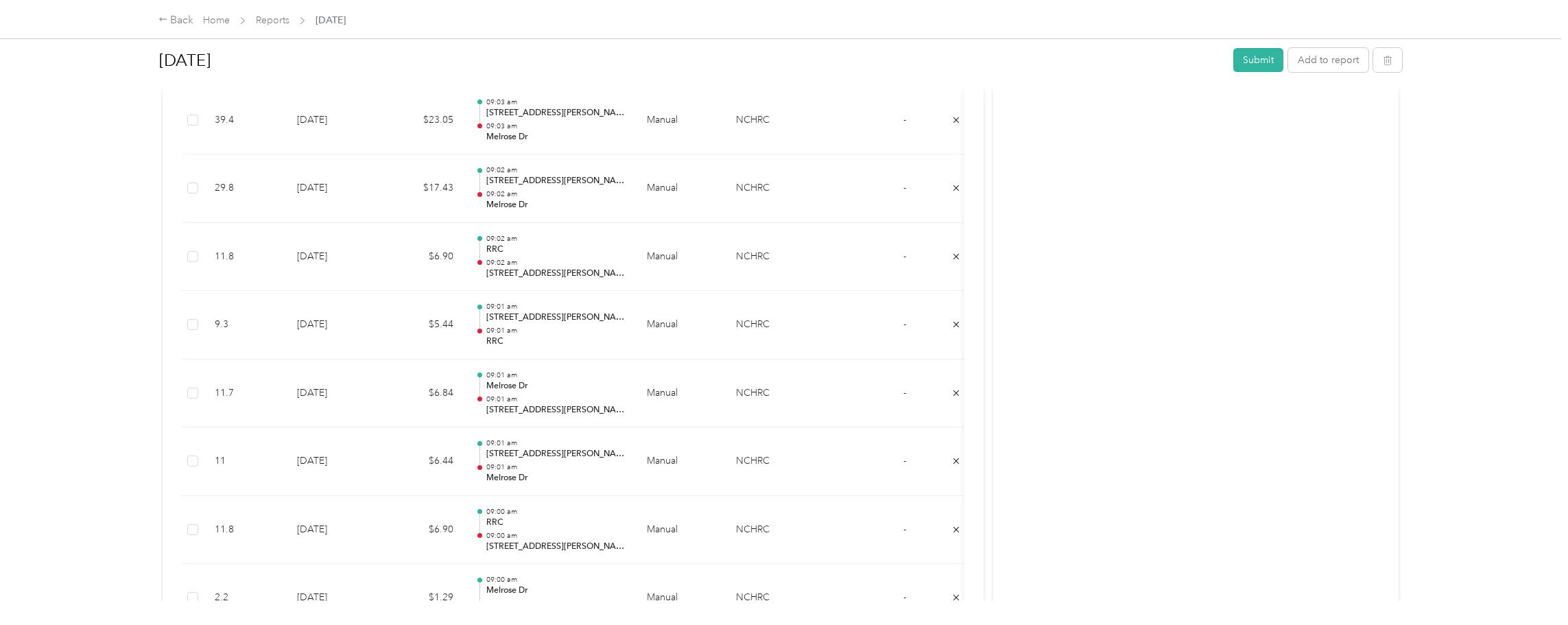 scroll, scrollTop: 823, scrollLeft: 0, axis: vertical 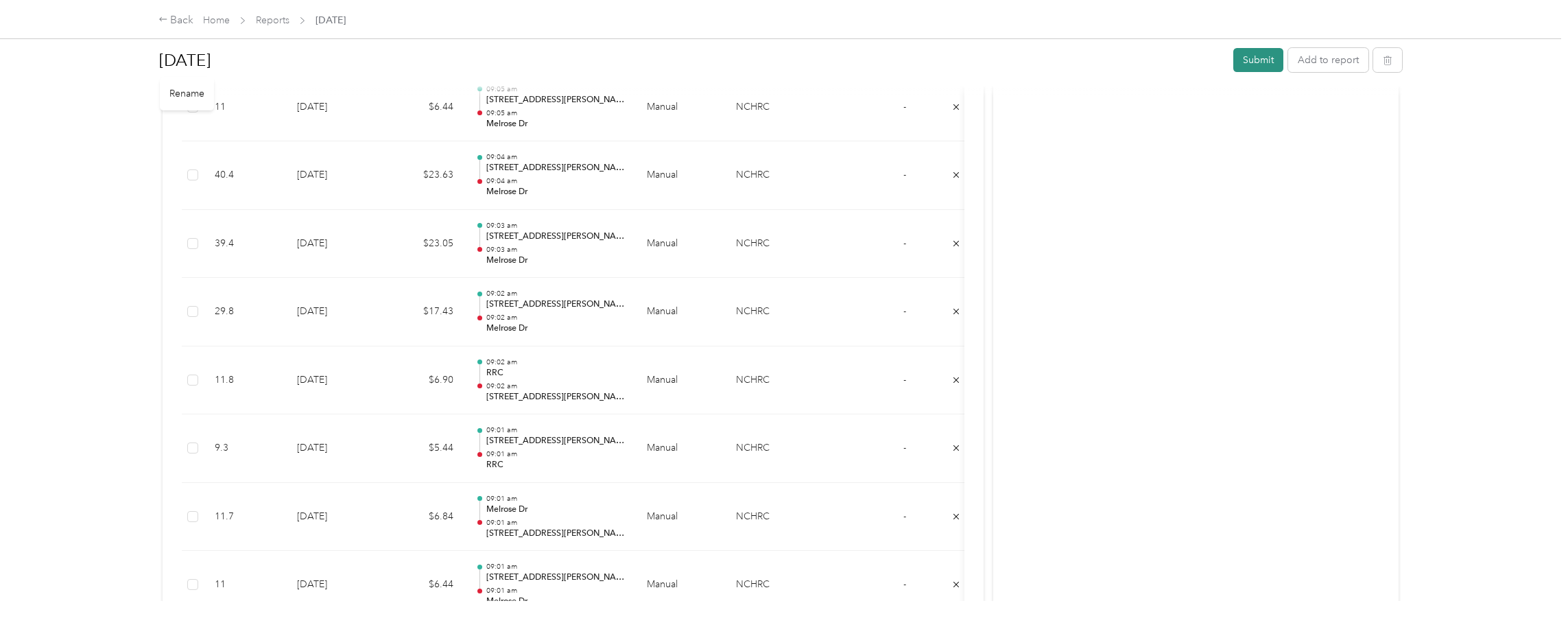 click on "Submit" at bounding box center [1258, 60] 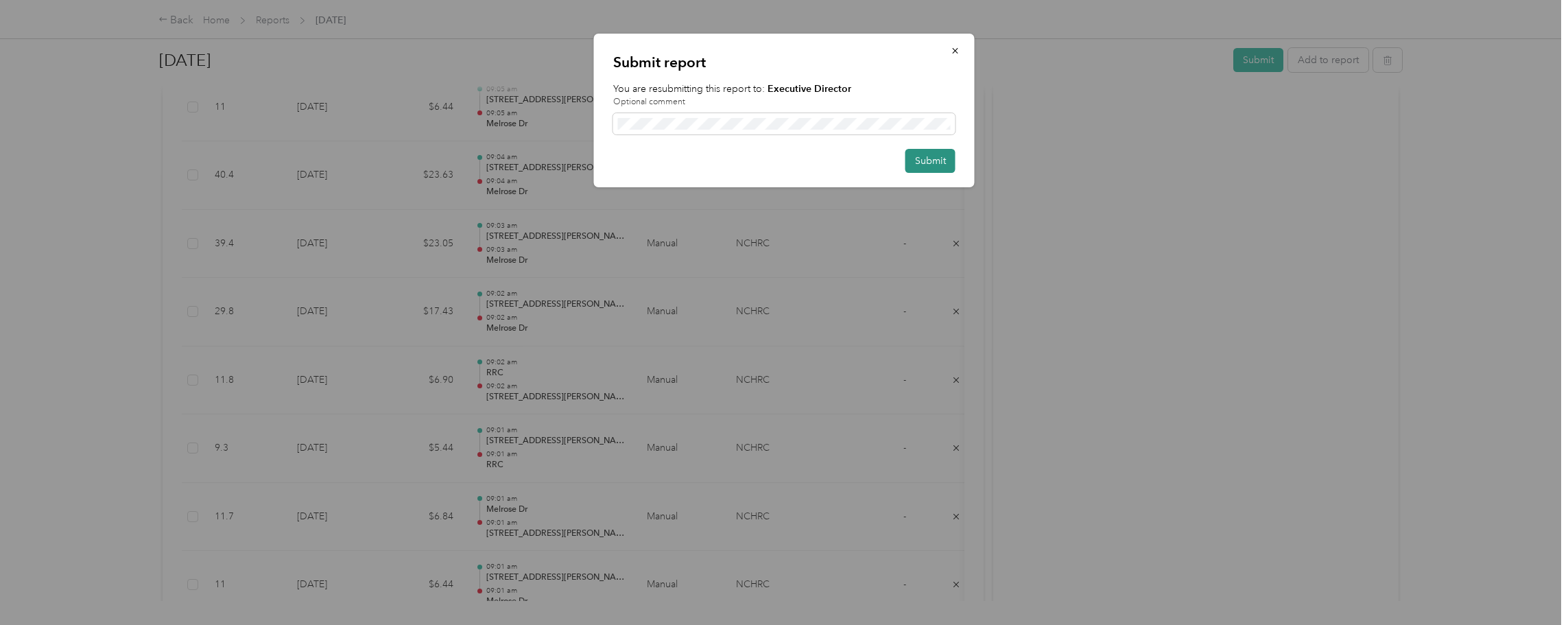 click on "Submit" at bounding box center (930, 161) 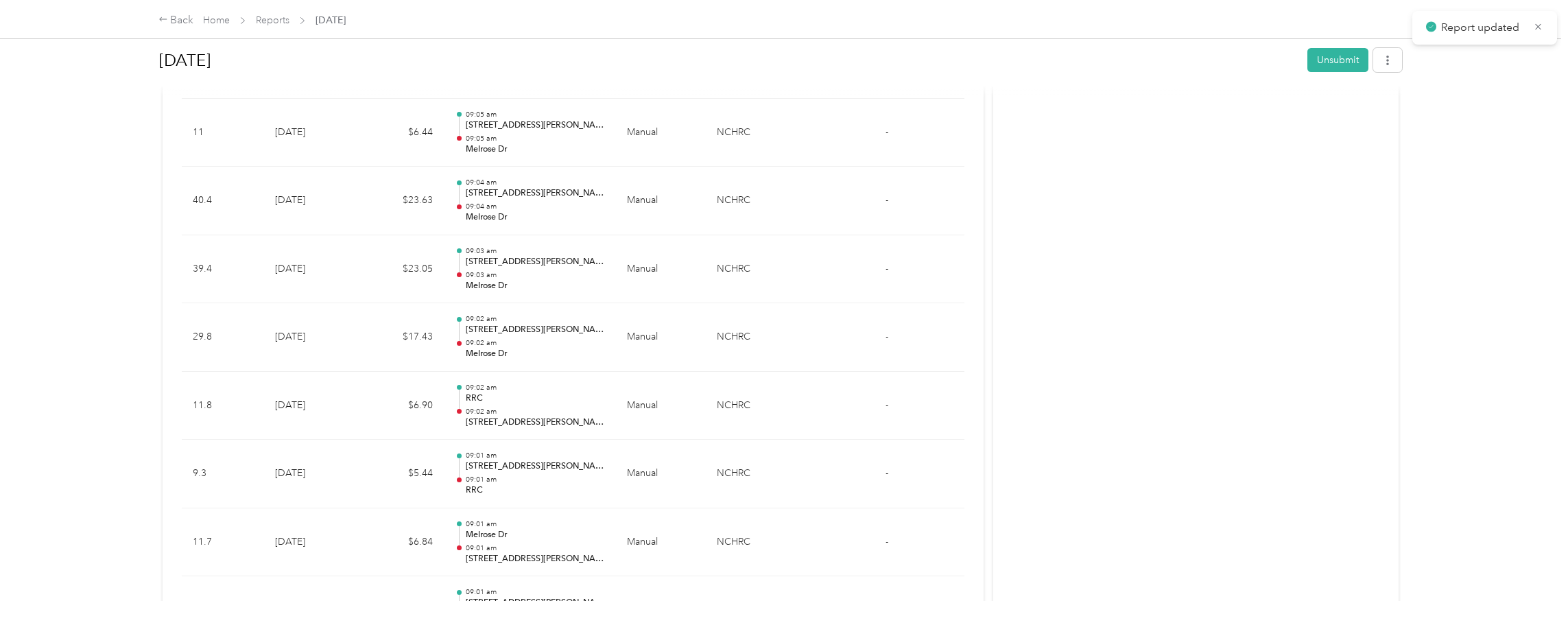 scroll, scrollTop: 852, scrollLeft: 0, axis: vertical 